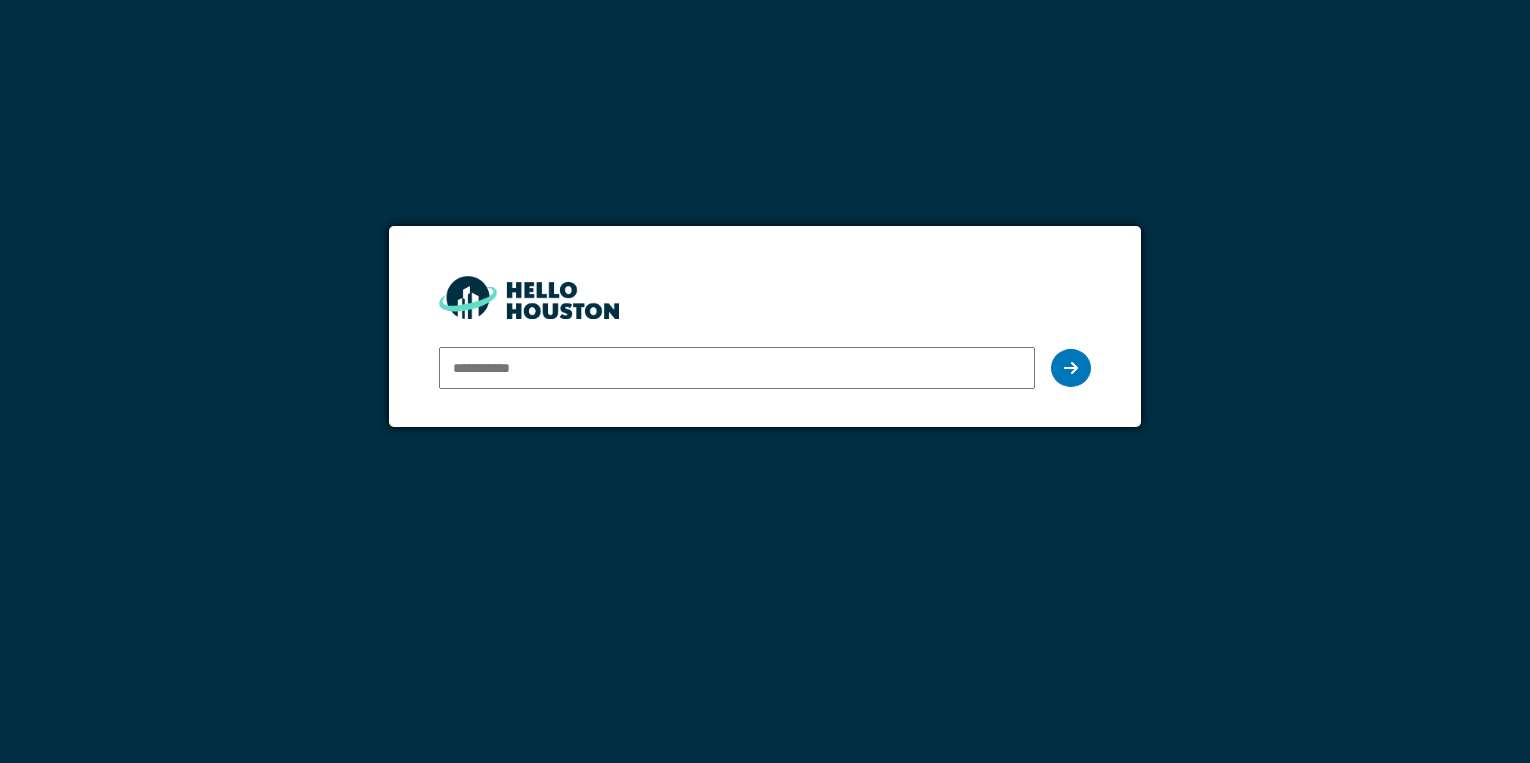 scroll, scrollTop: 0, scrollLeft: 0, axis: both 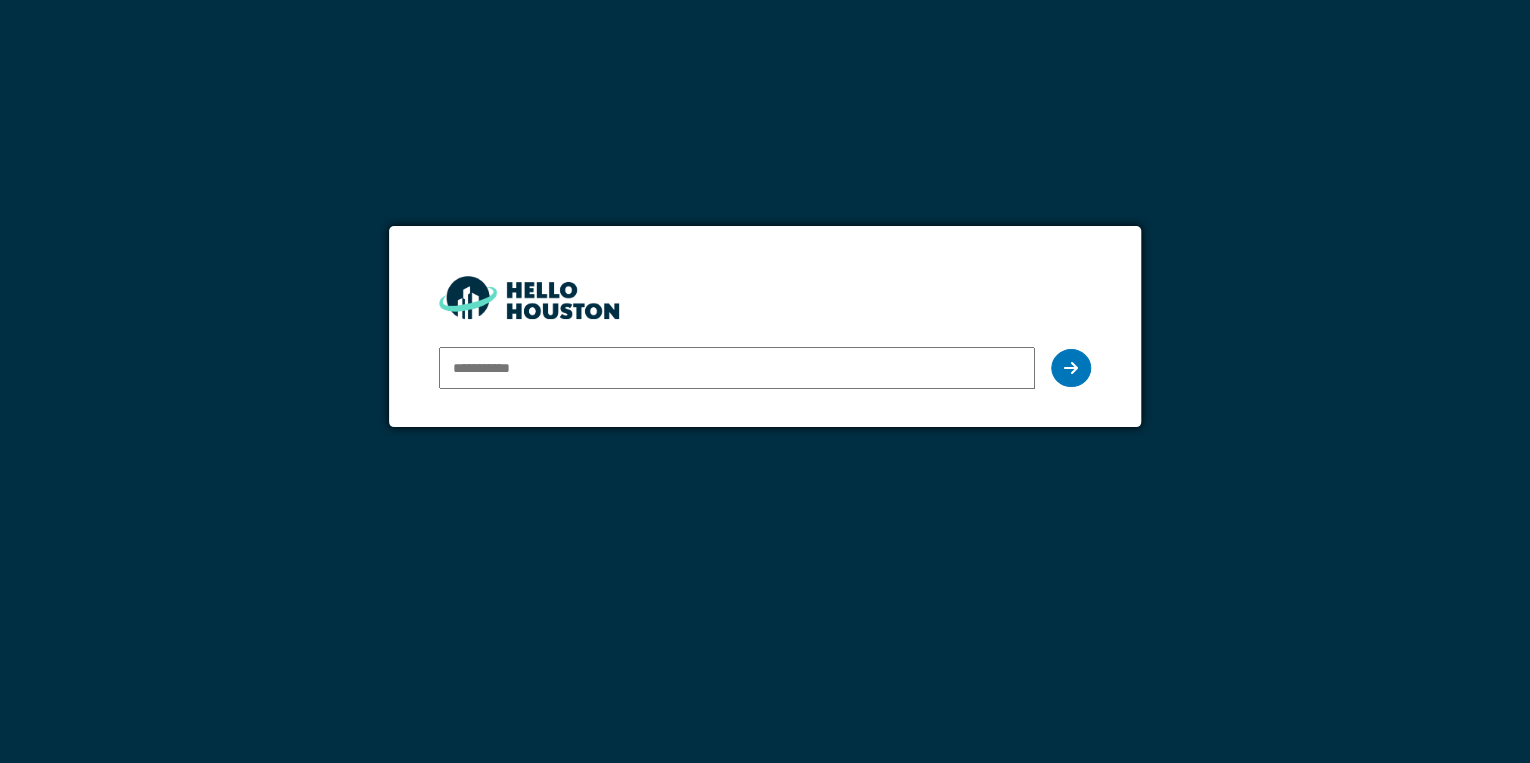 click at bounding box center (737, 368) 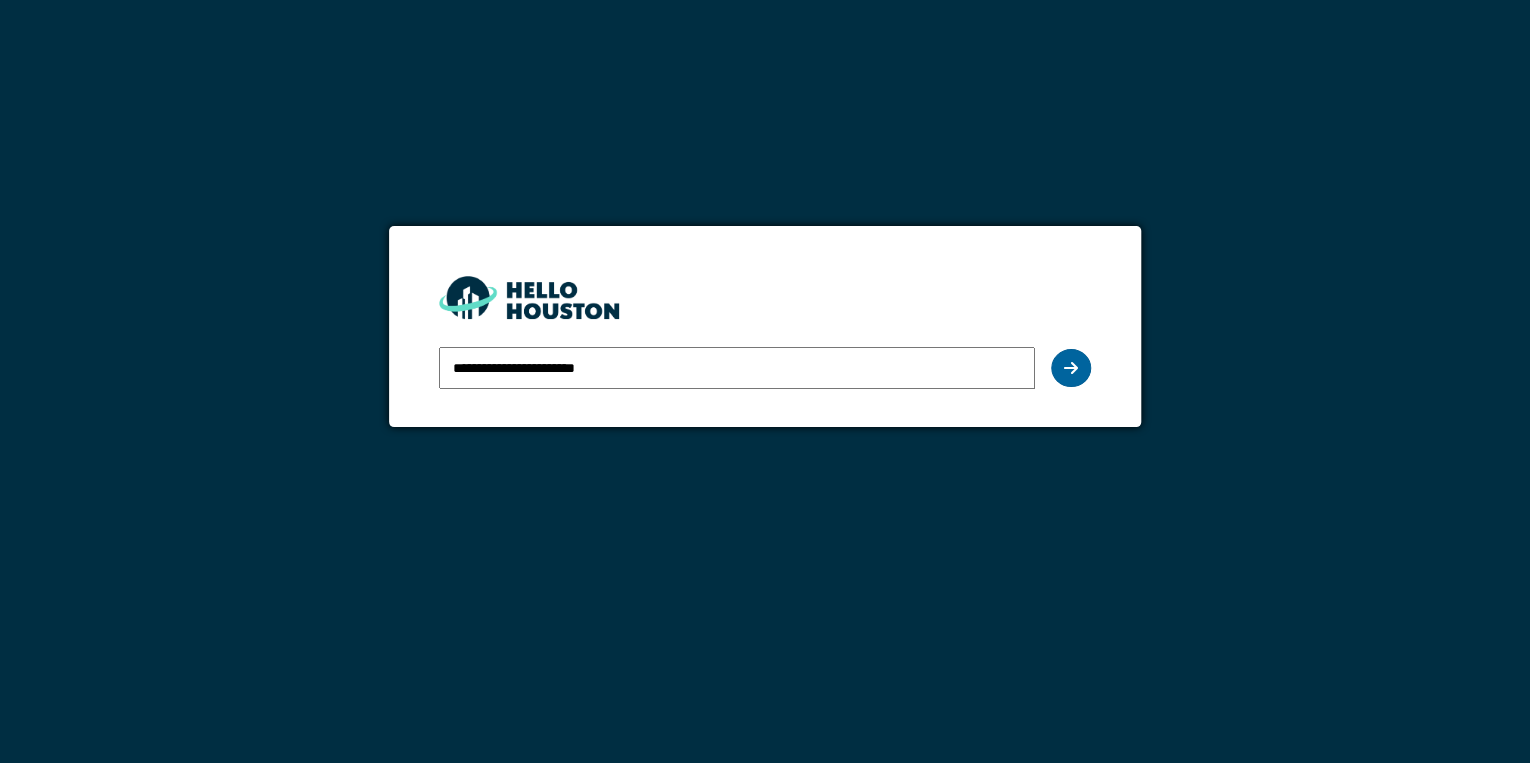 click at bounding box center (1071, 368) 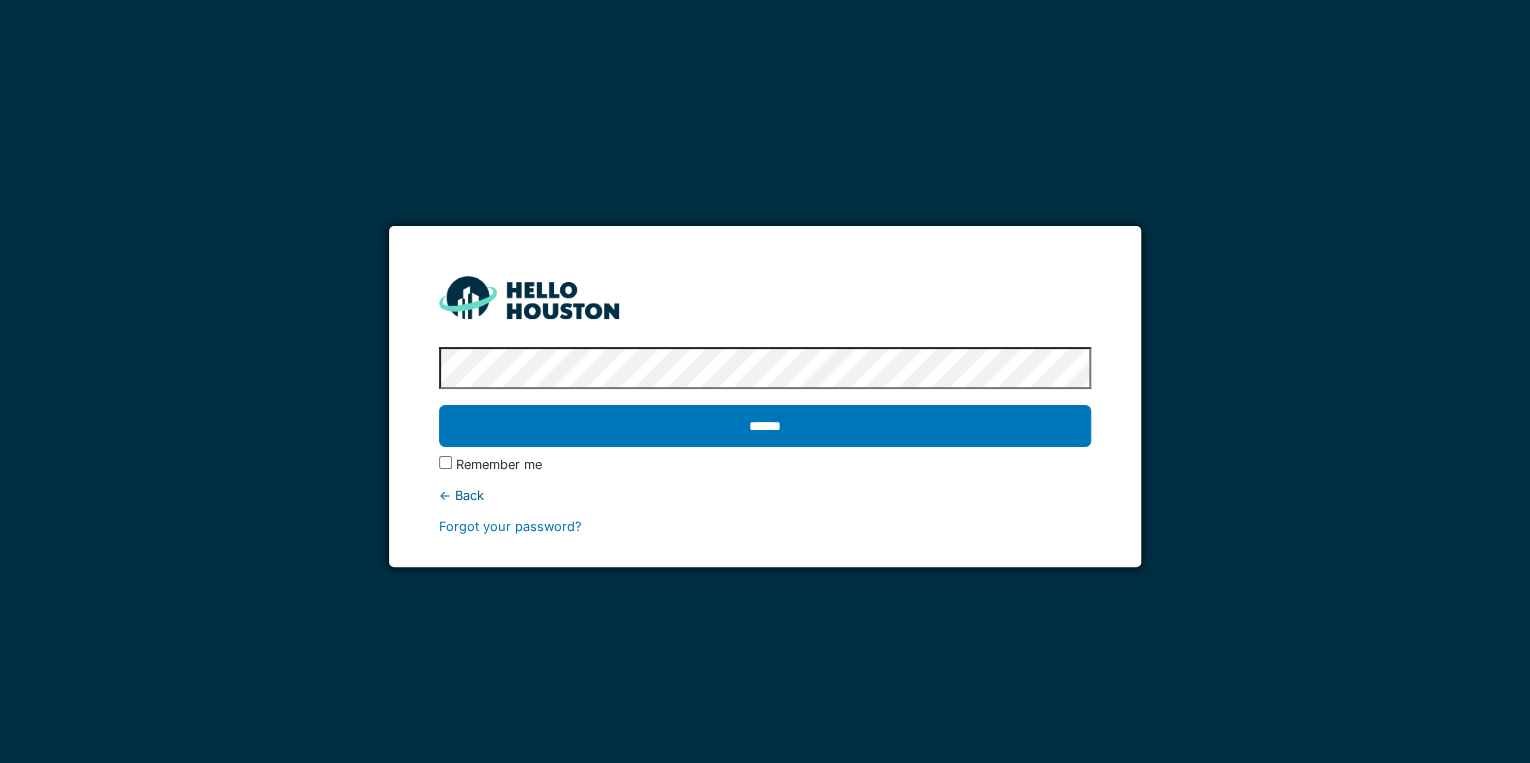 click on "******" at bounding box center (765, 426) 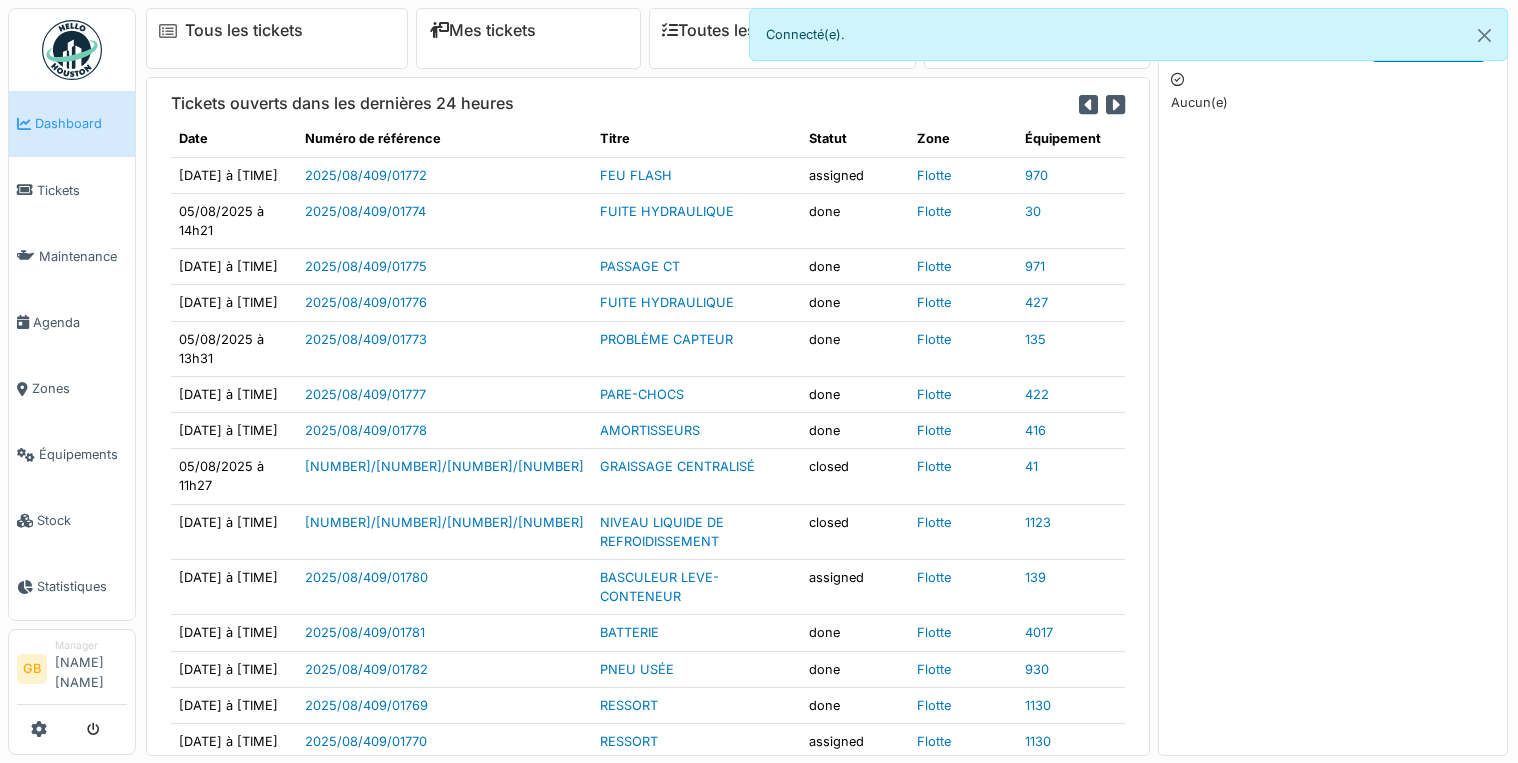 scroll, scrollTop: 0, scrollLeft: 0, axis: both 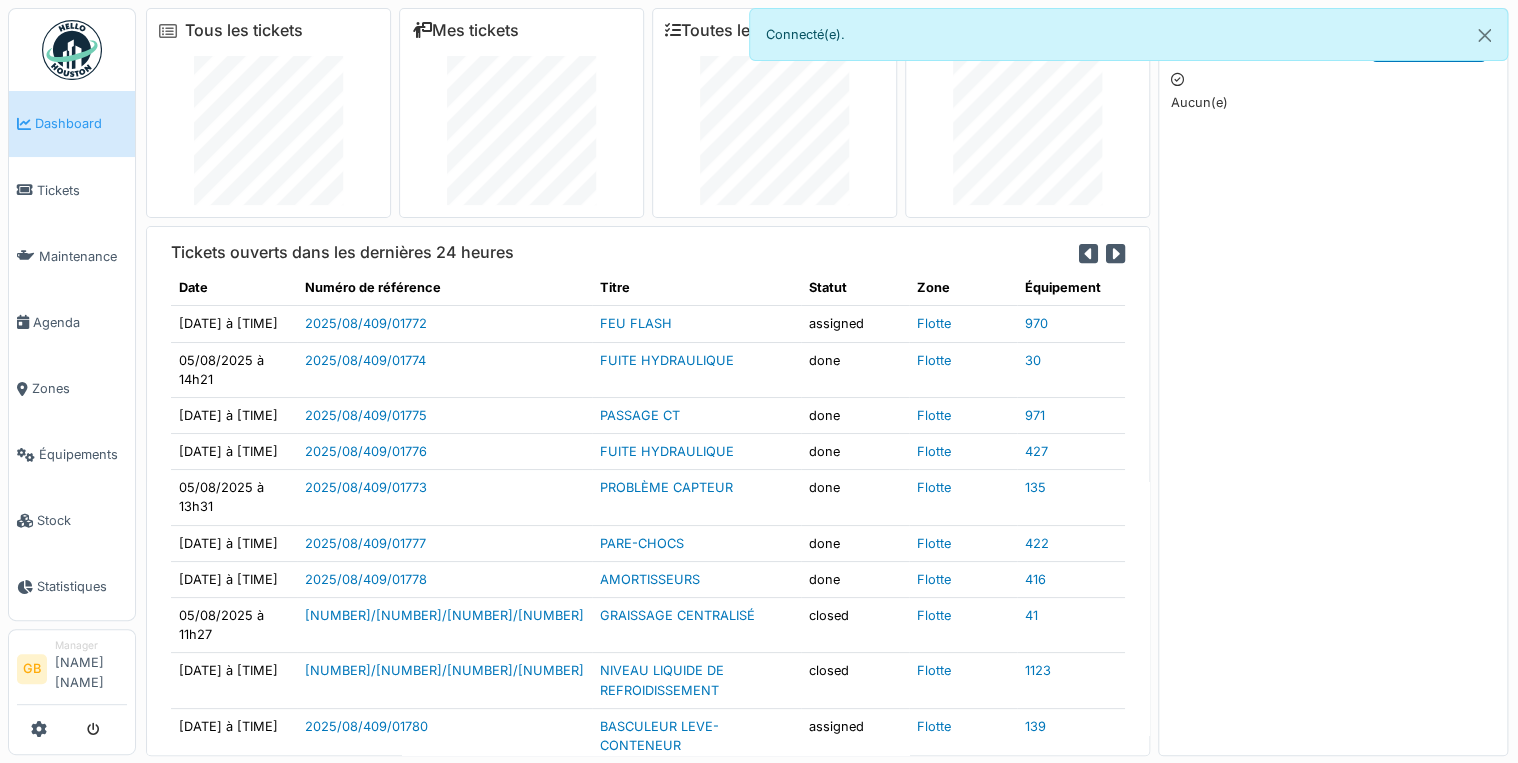 drag, startPoint x: 61, startPoint y: 188, endPoint x: 153, endPoint y: 187, distance: 92.00543 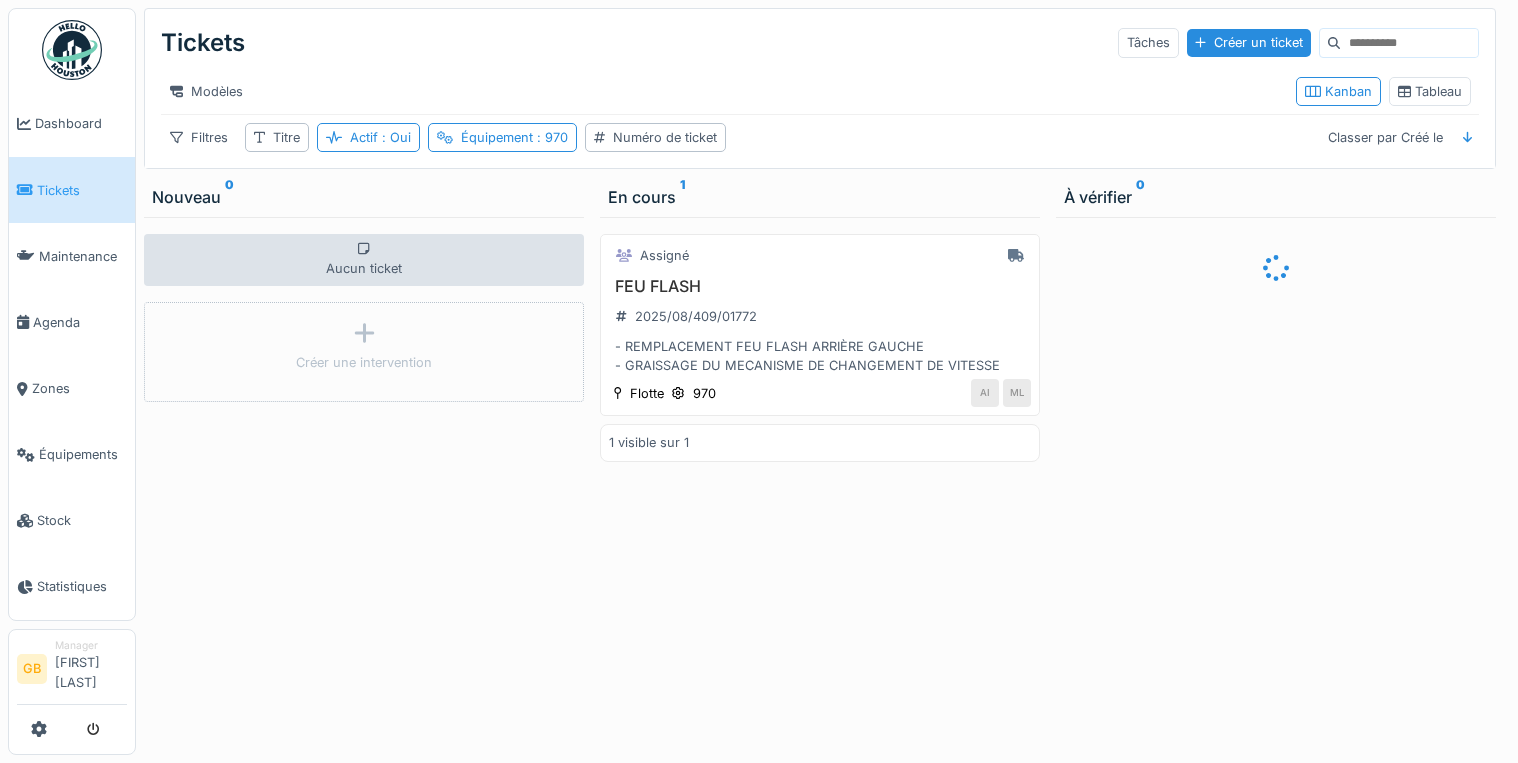 scroll, scrollTop: 0, scrollLeft: 0, axis: both 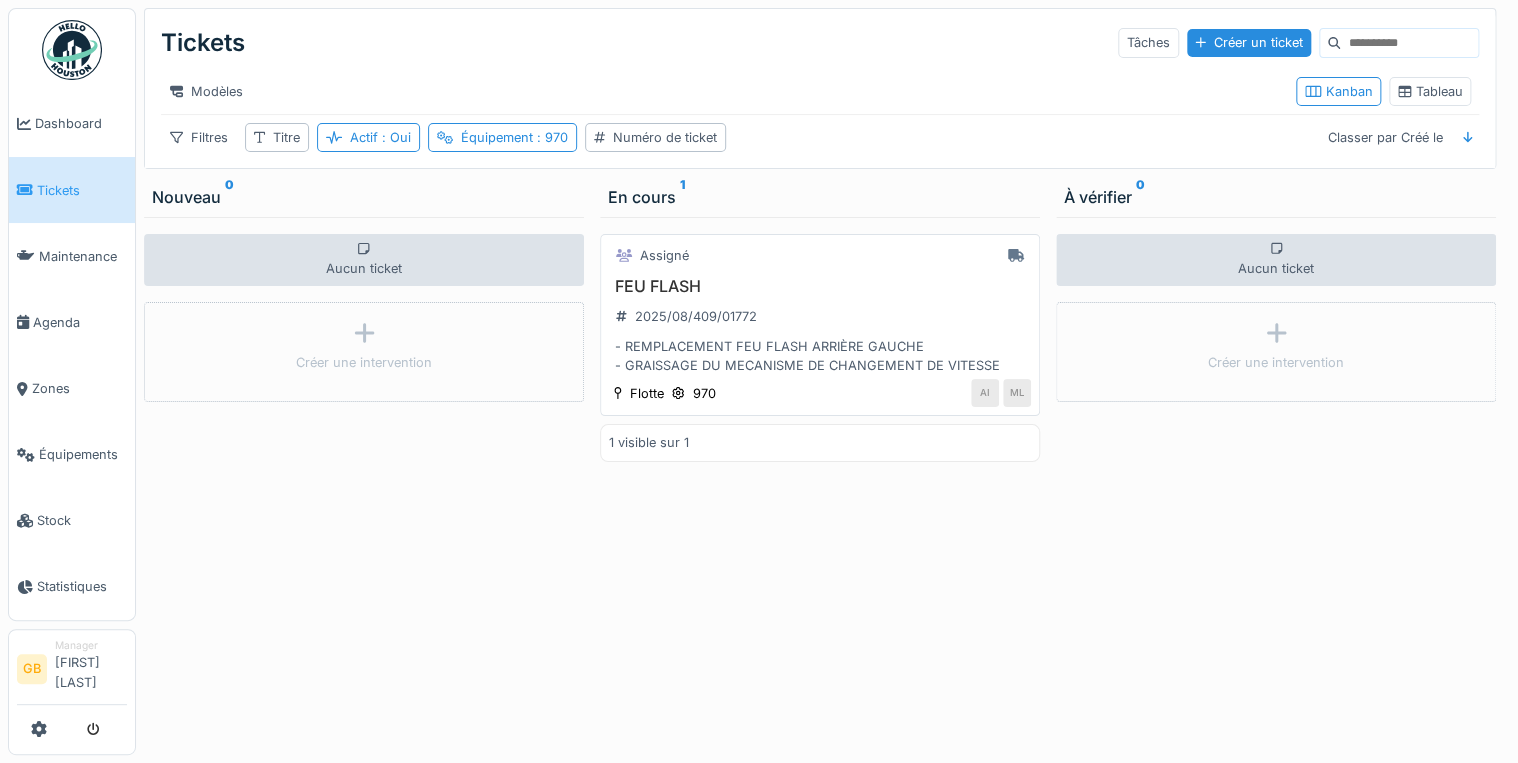 click on "FEU FLASH" at bounding box center (820, 286) 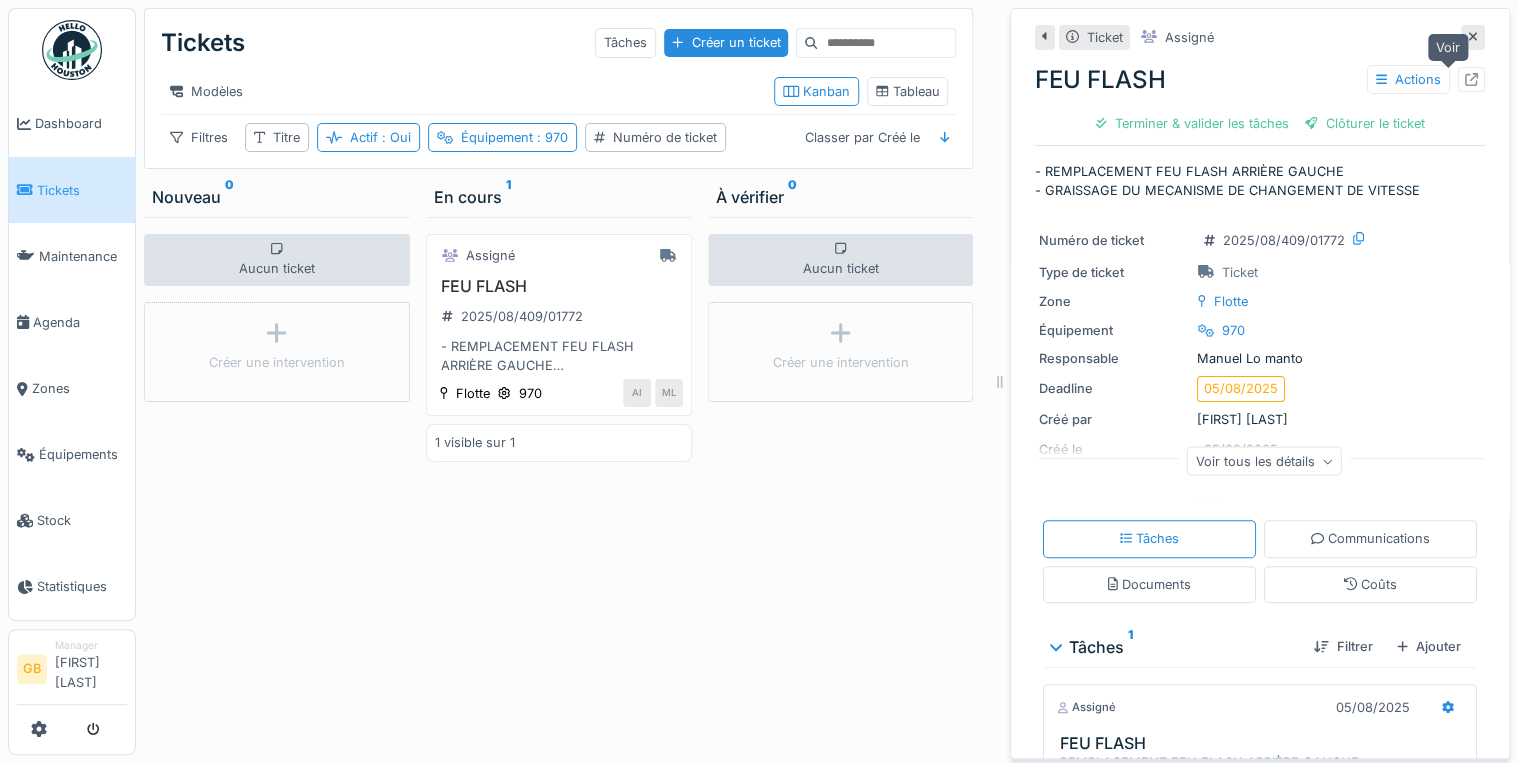 click 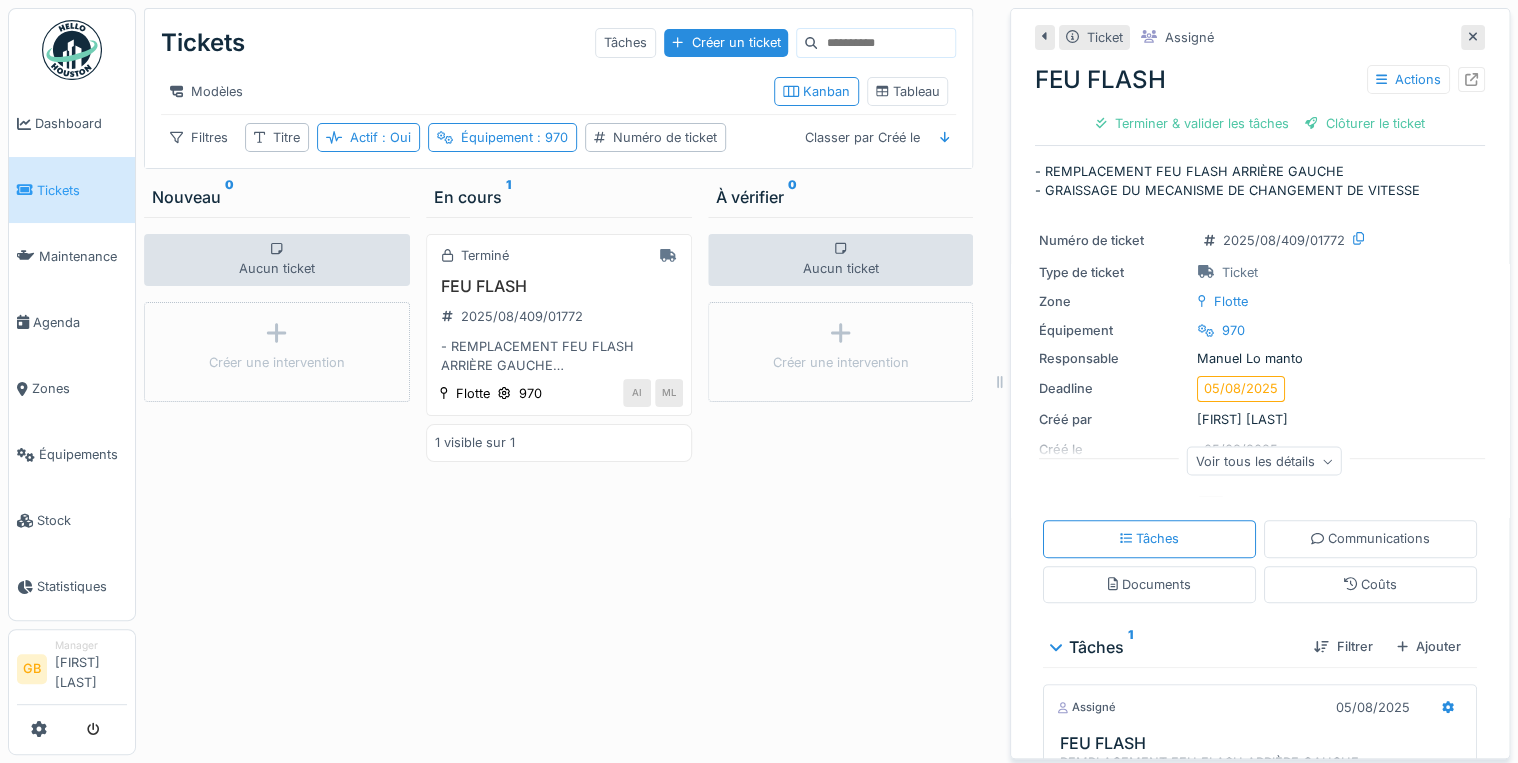 click 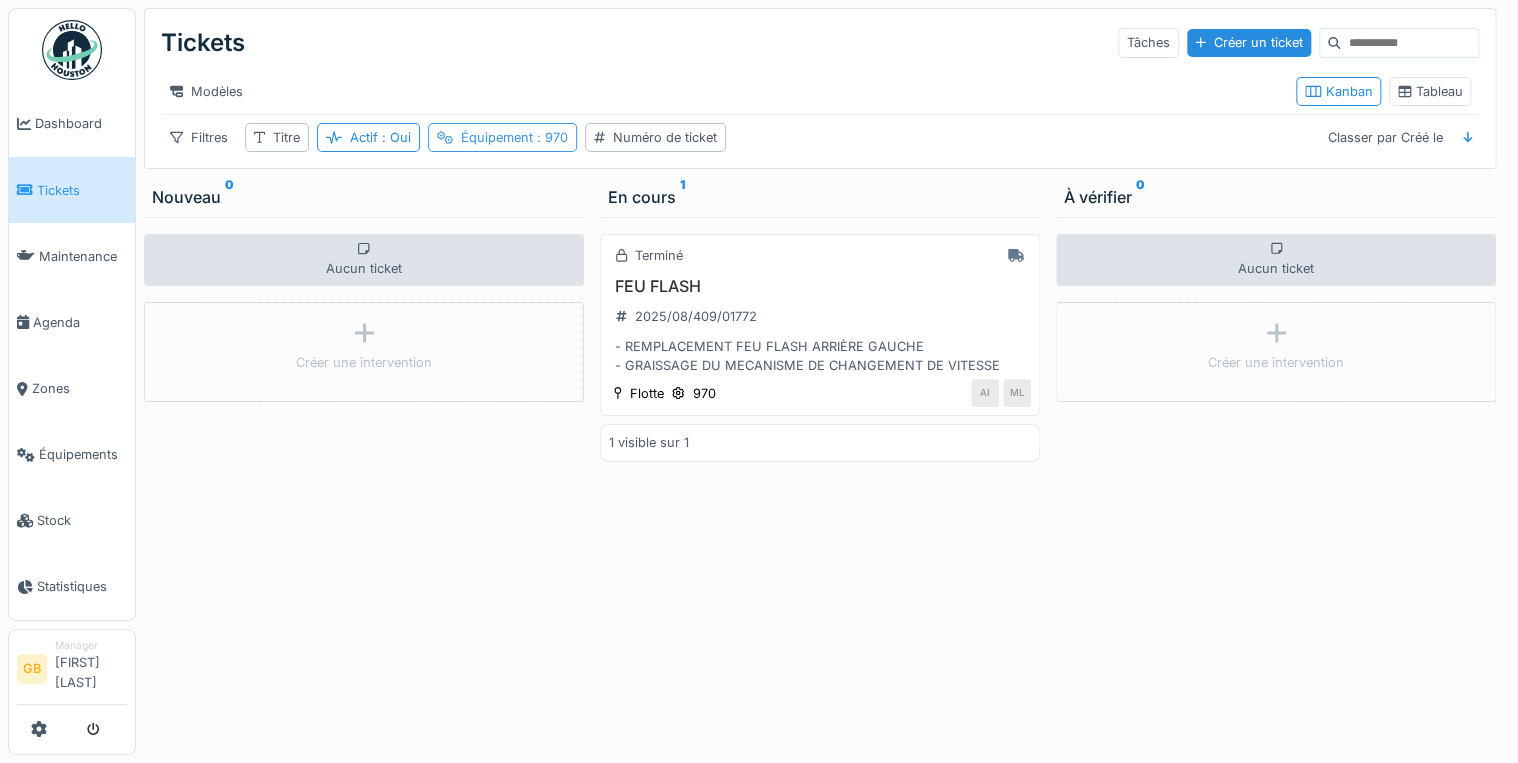 drag, startPoint x: 538, startPoint y: 145, endPoint x: 553, endPoint y: 148, distance: 15.297058 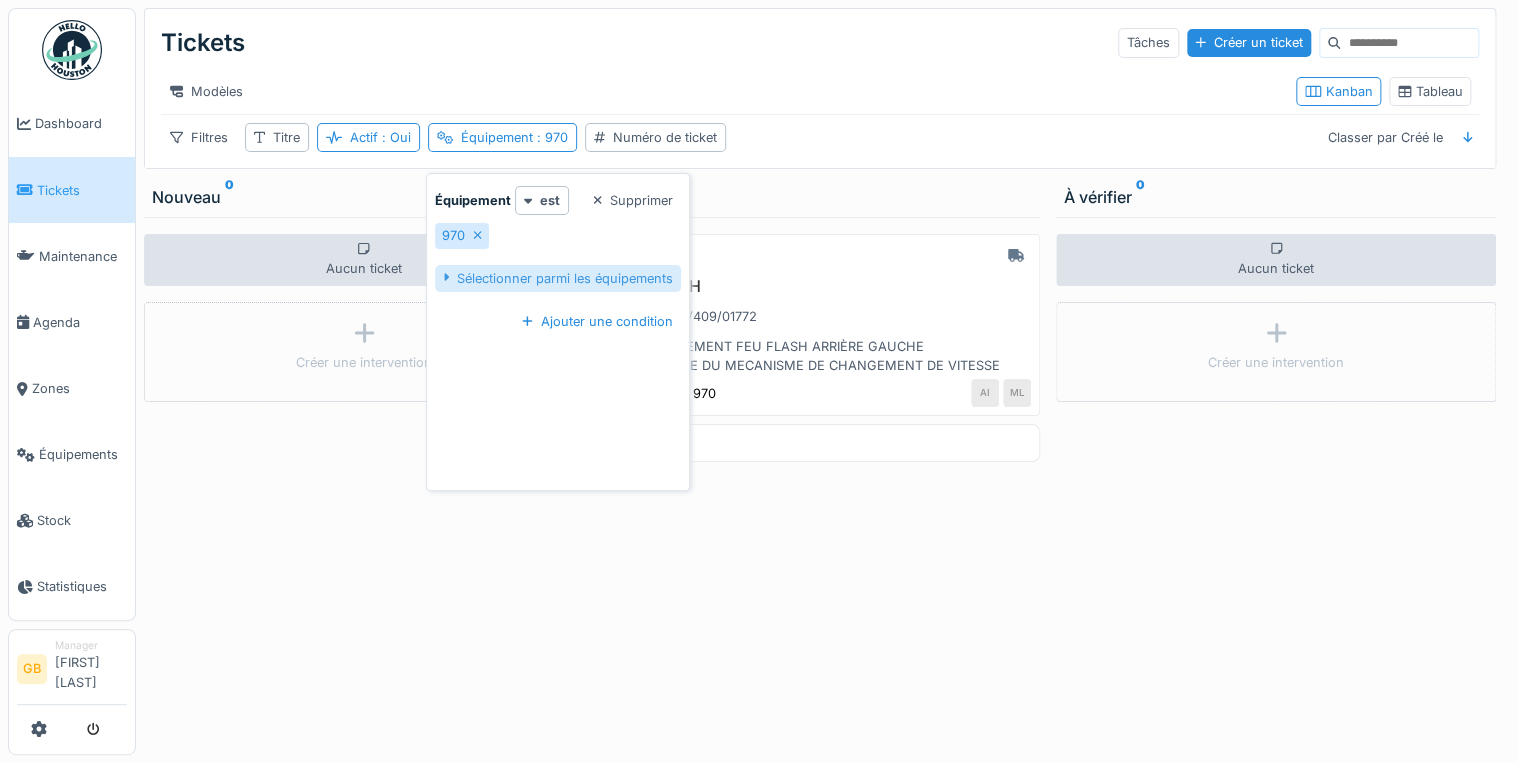 click on "Sélectionner parmi les équipements" at bounding box center (558, 278) 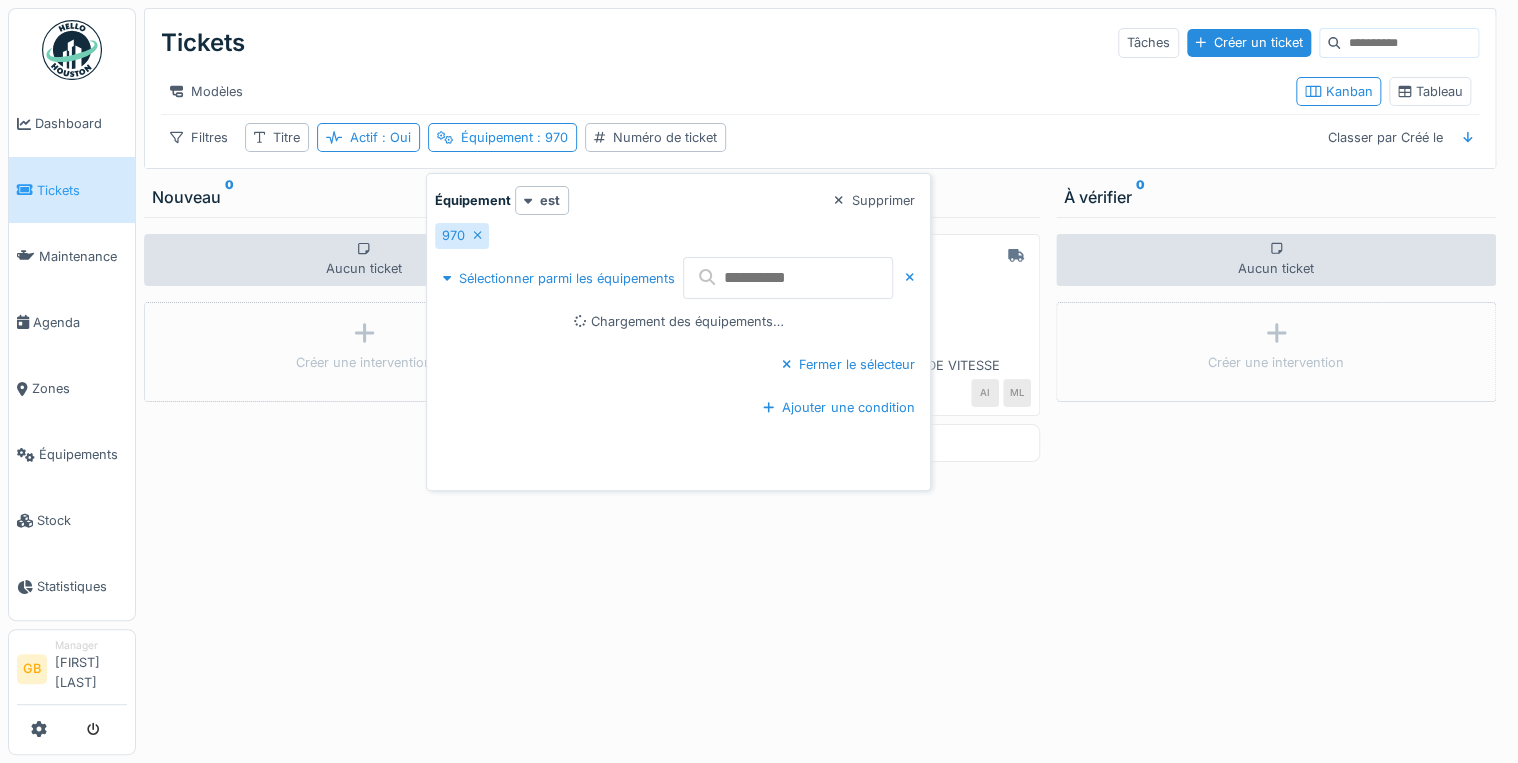 click at bounding box center [788, 278] 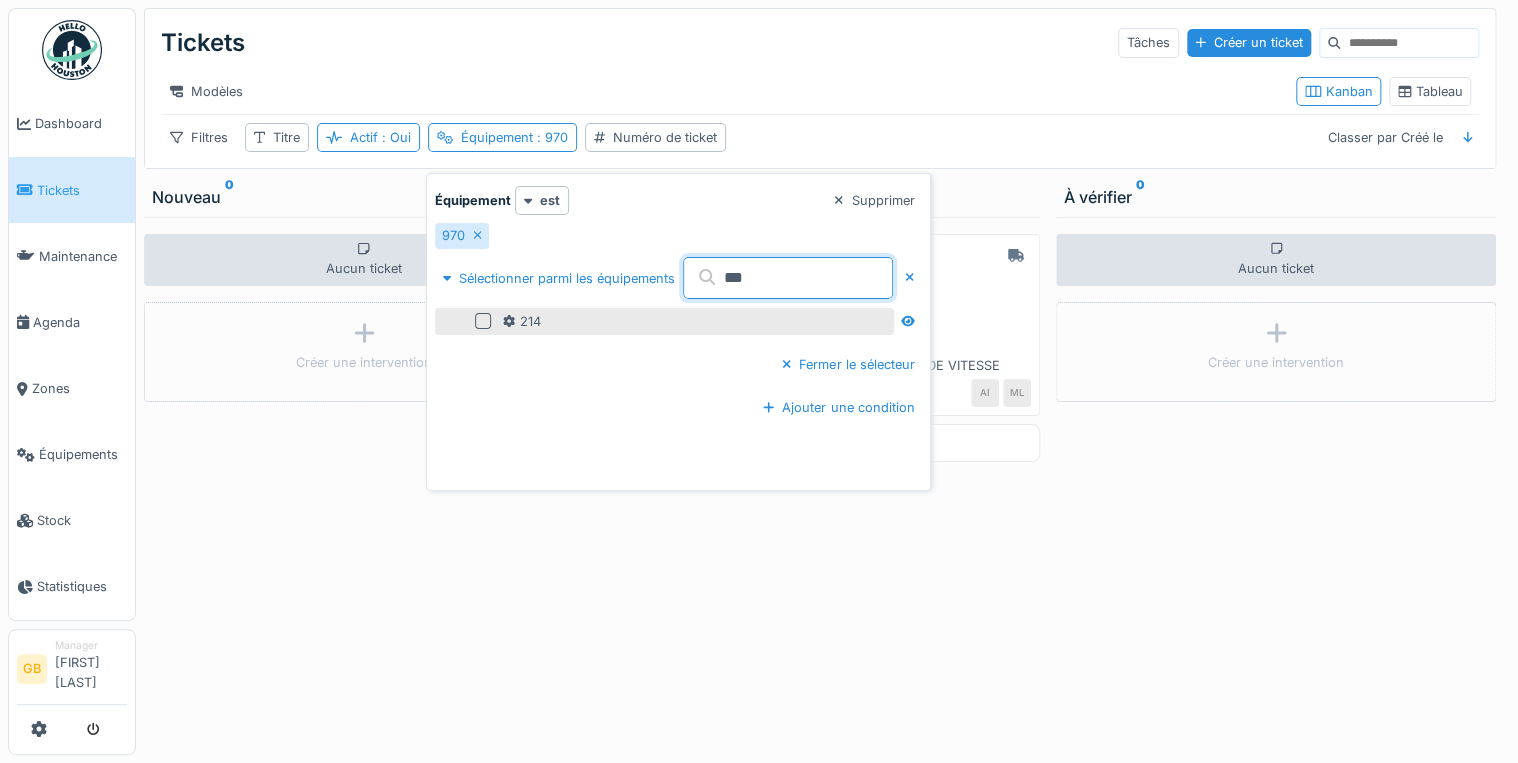 type on "***" 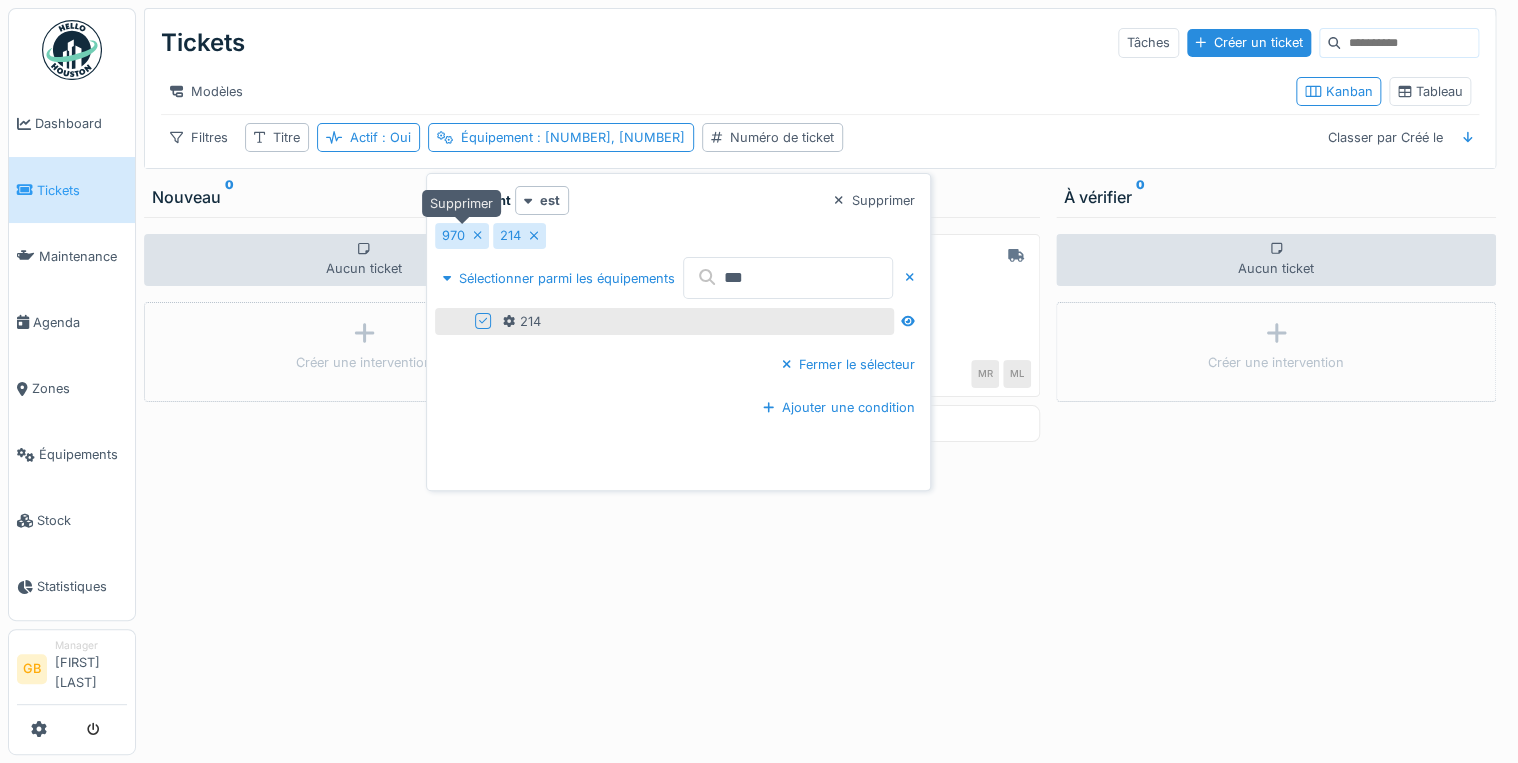 click 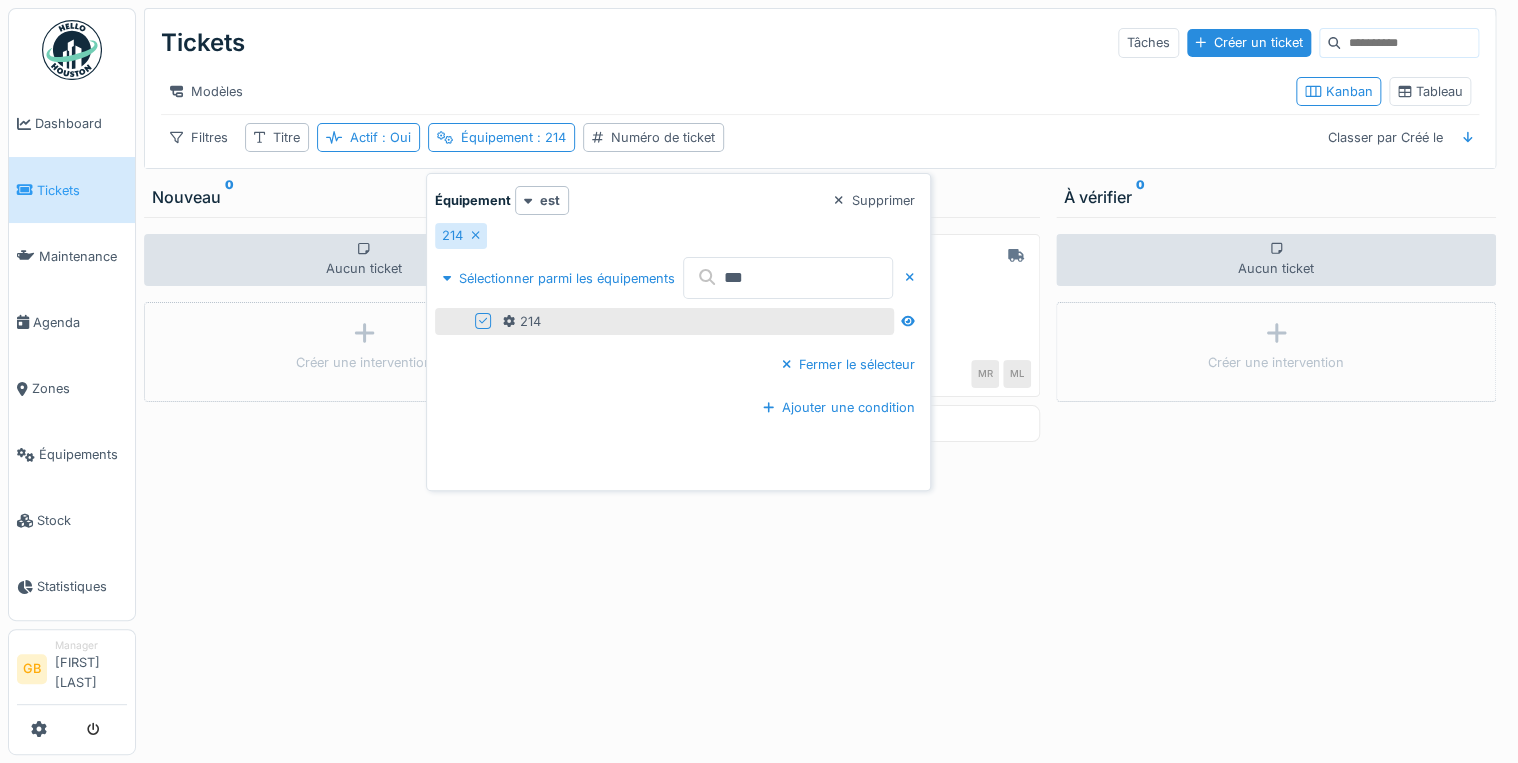 click on "En cours ENTRETIEN + PREPA CT 2025/08/409/01768 -> ENTRETIEN + PRÉPARATION CT Flotte 214 MR ML 1 visible sur 1" at bounding box center (820, 486) 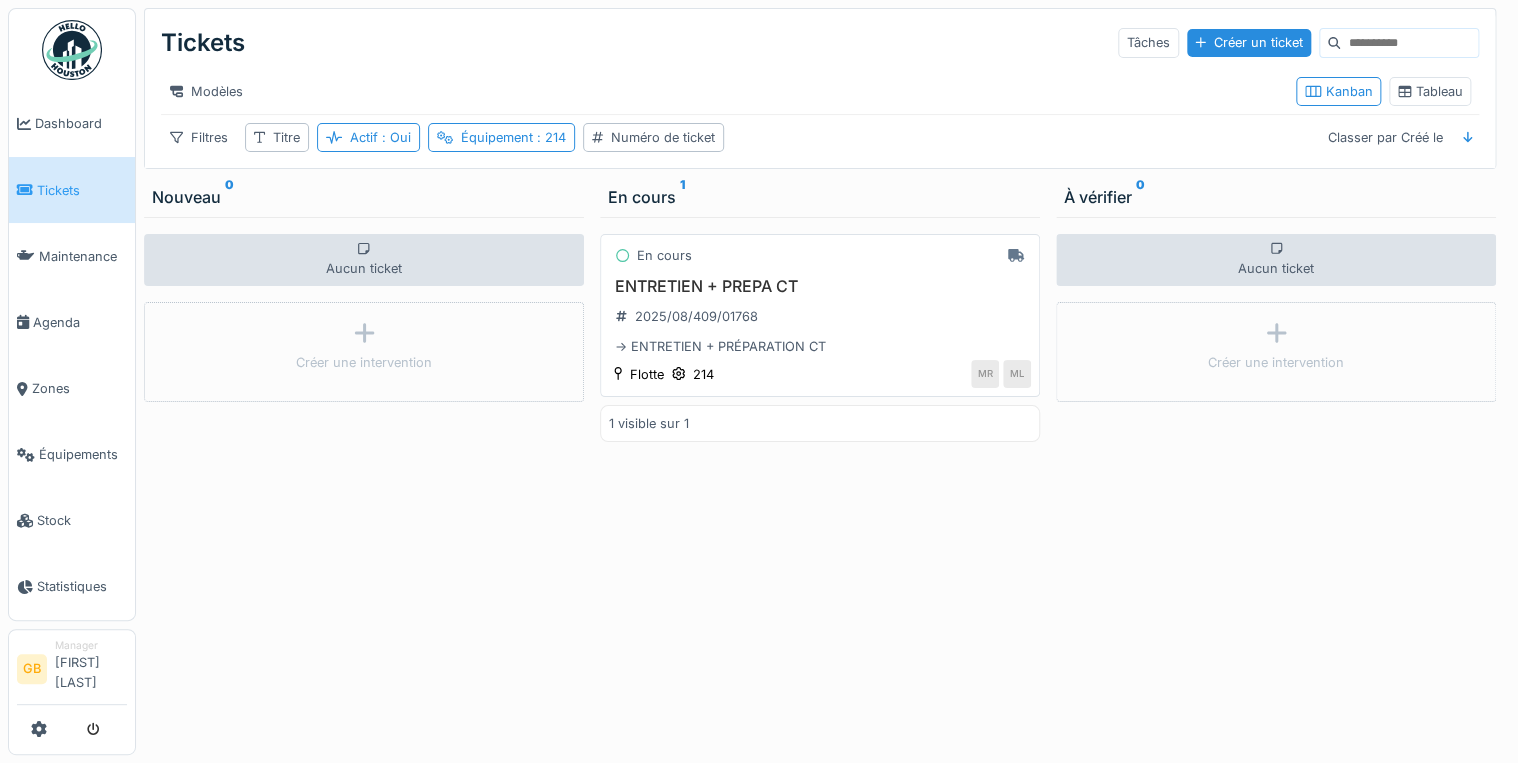 click on "ENTRETIEN + PREPA CT" at bounding box center (820, 286) 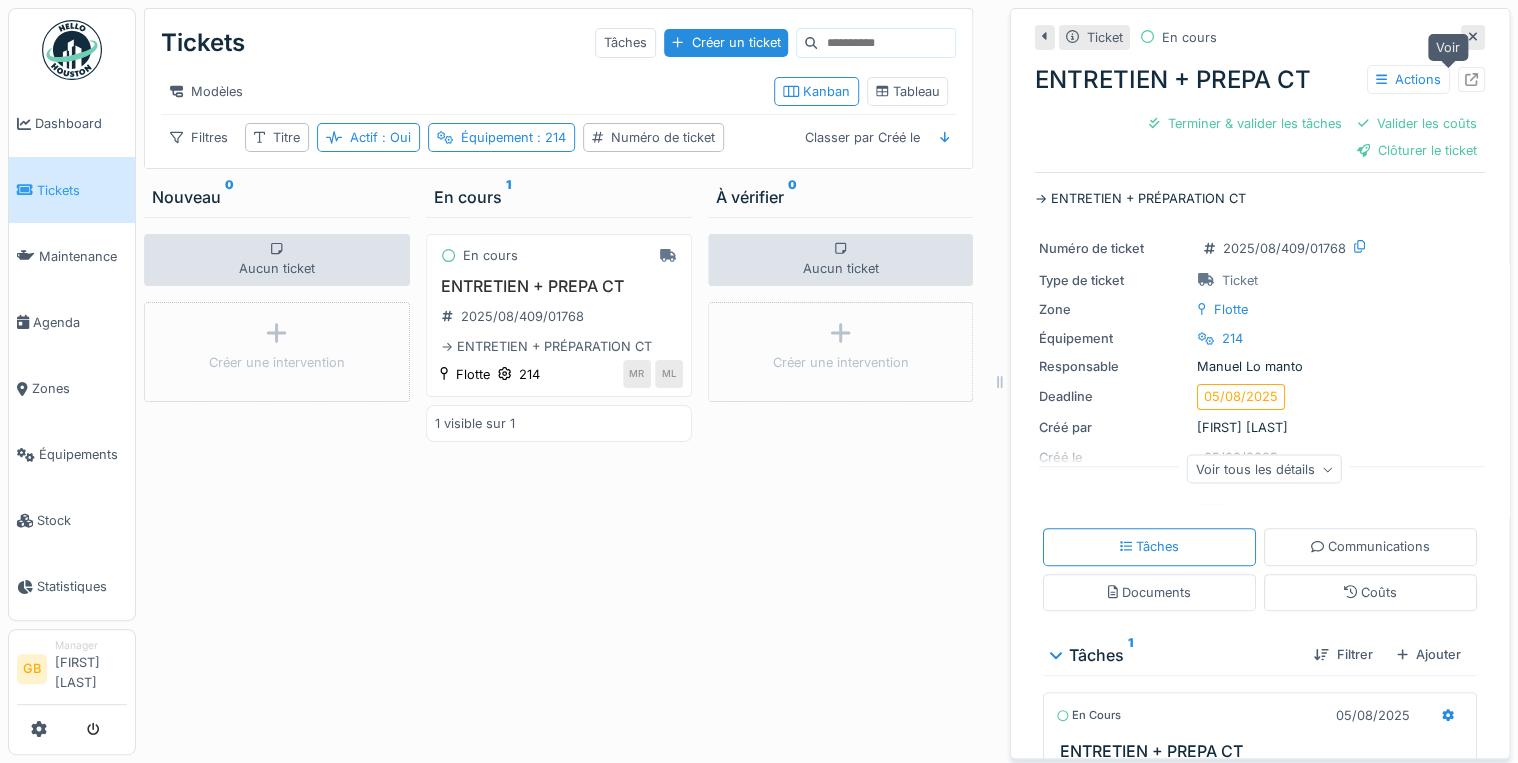 click at bounding box center [1471, 79] 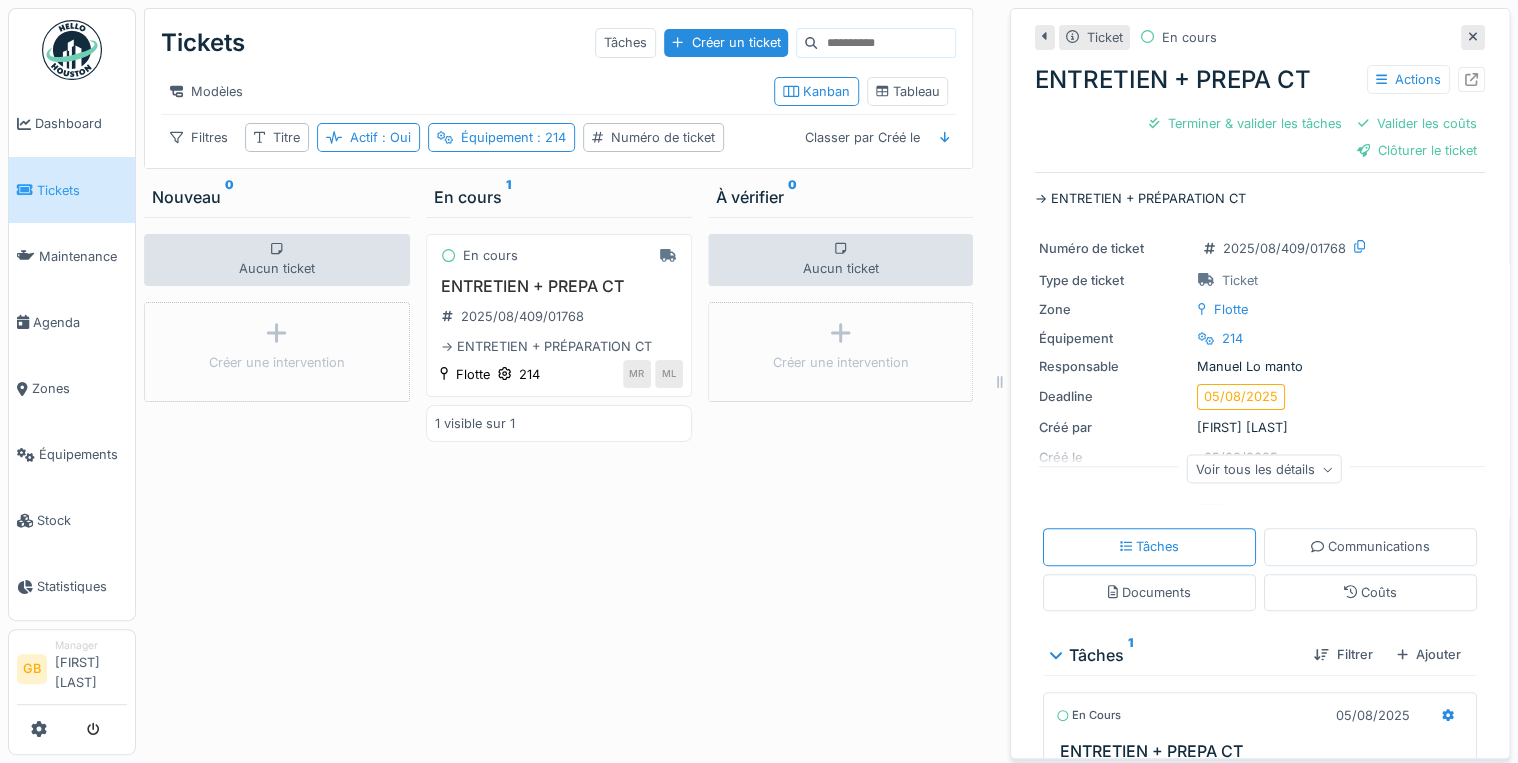 click 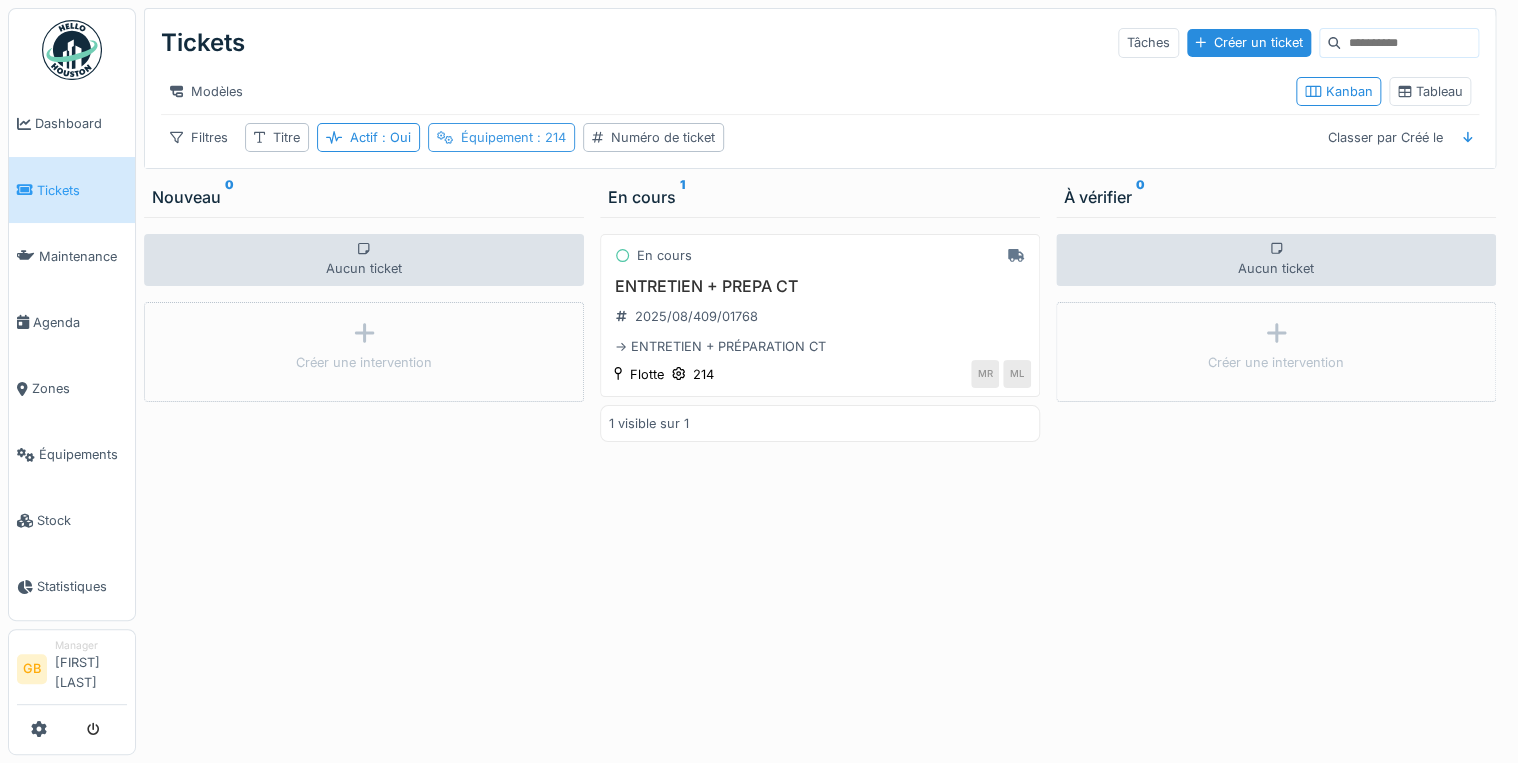 click on ":   214" at bounding box center (549, 137) 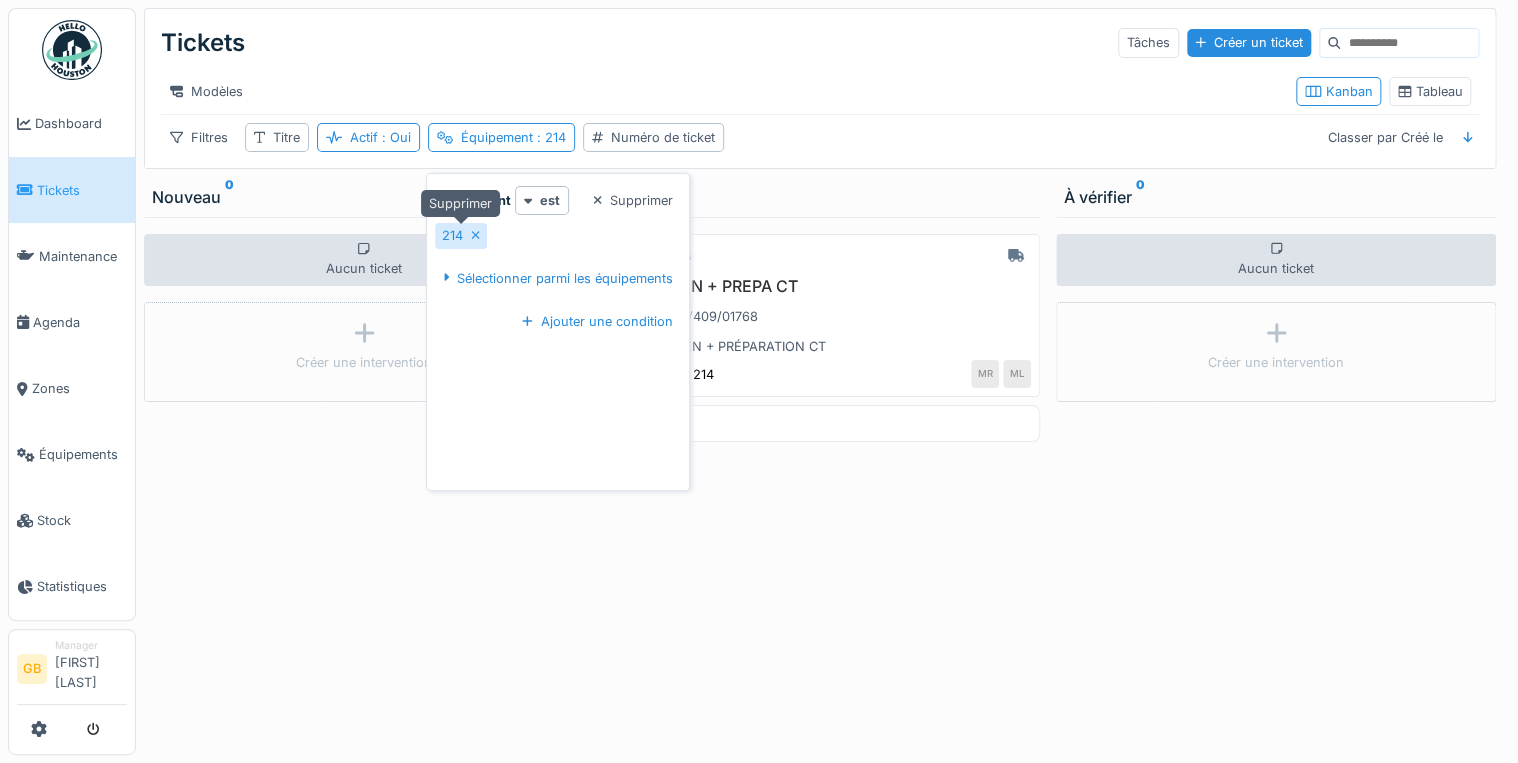 click 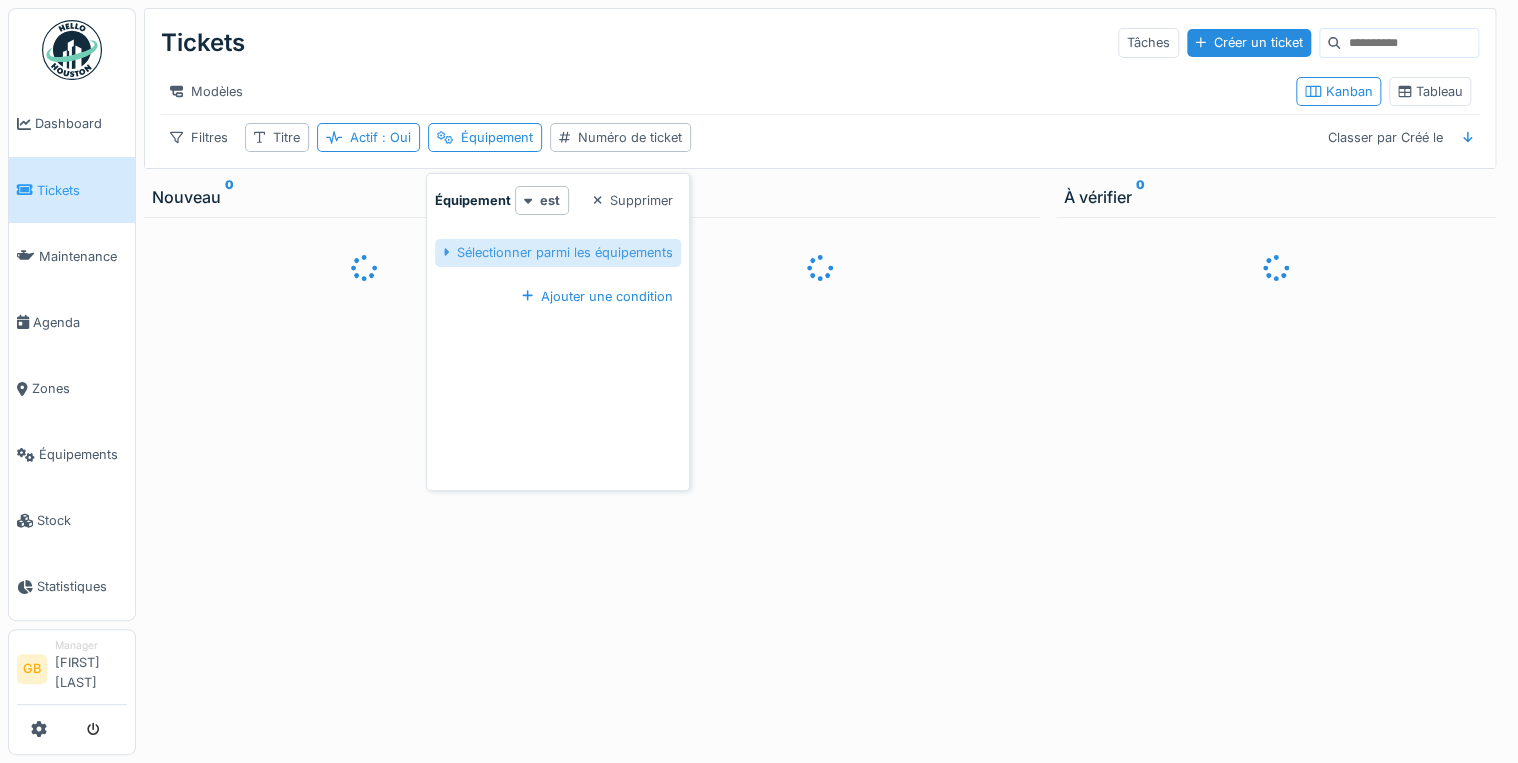 click on "Sélectionner parmi les équipements" at bounding box center (558, 252) 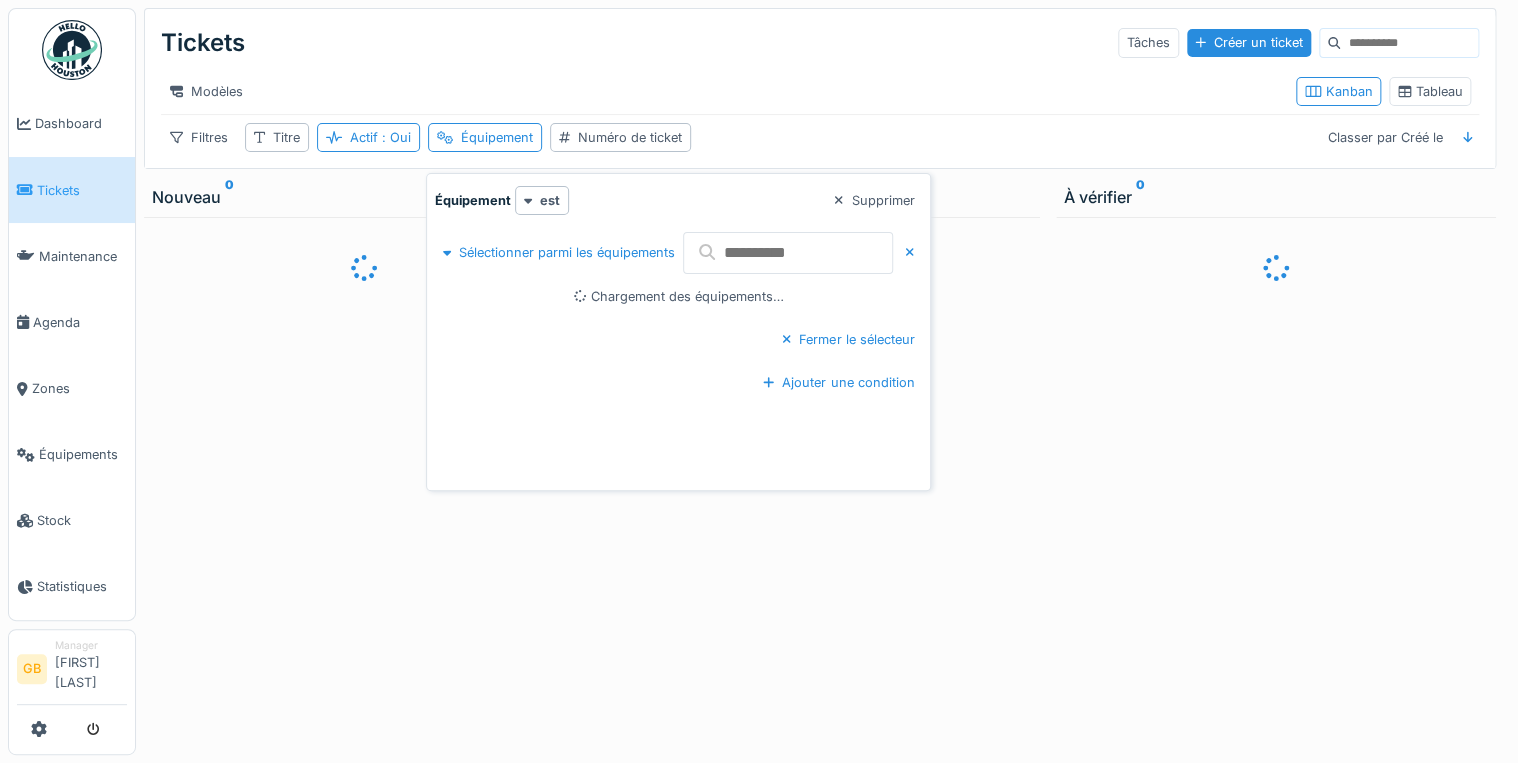 click at bounding box center [788, 253] 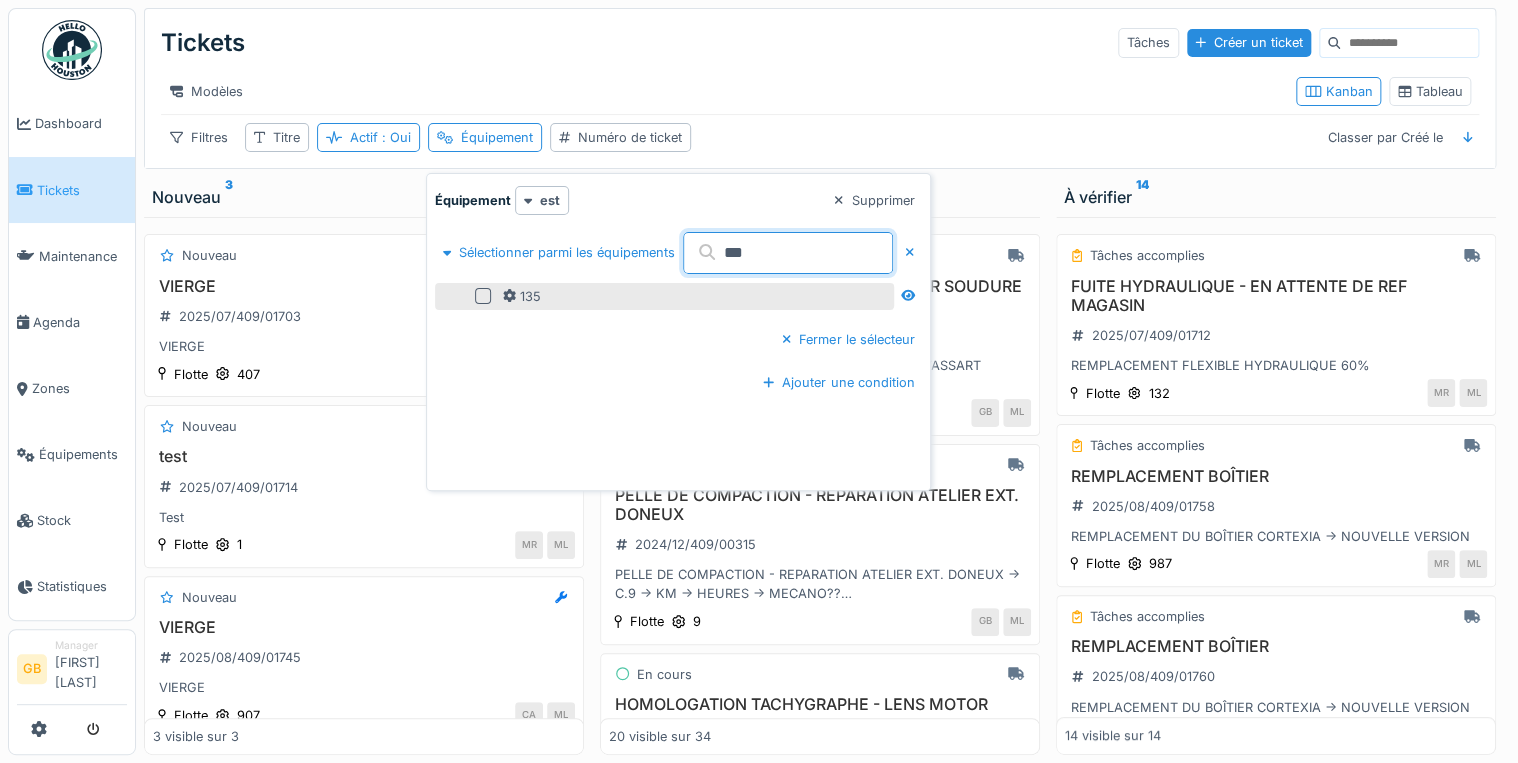 type on "***" 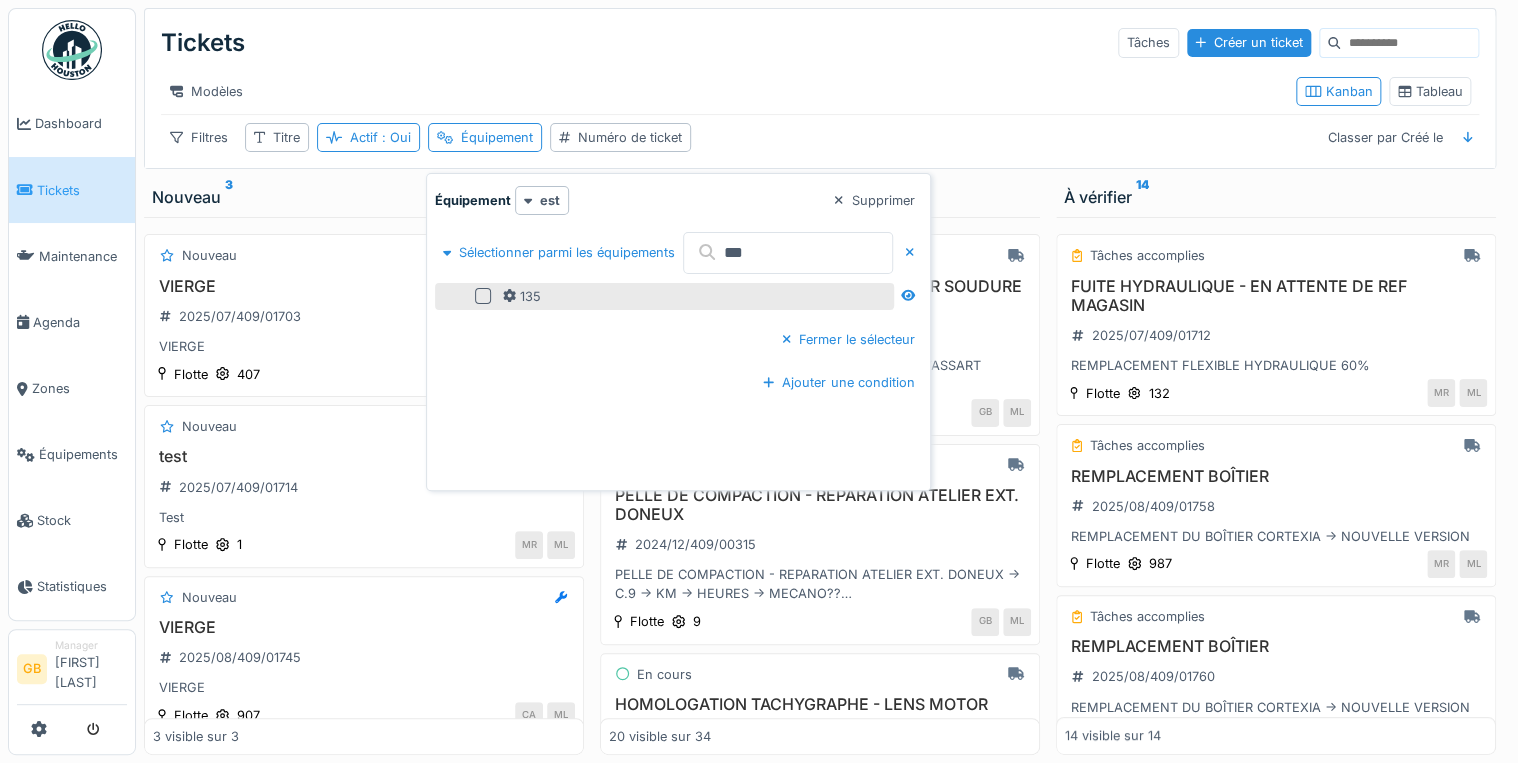 click at bounding box center [483, 296] 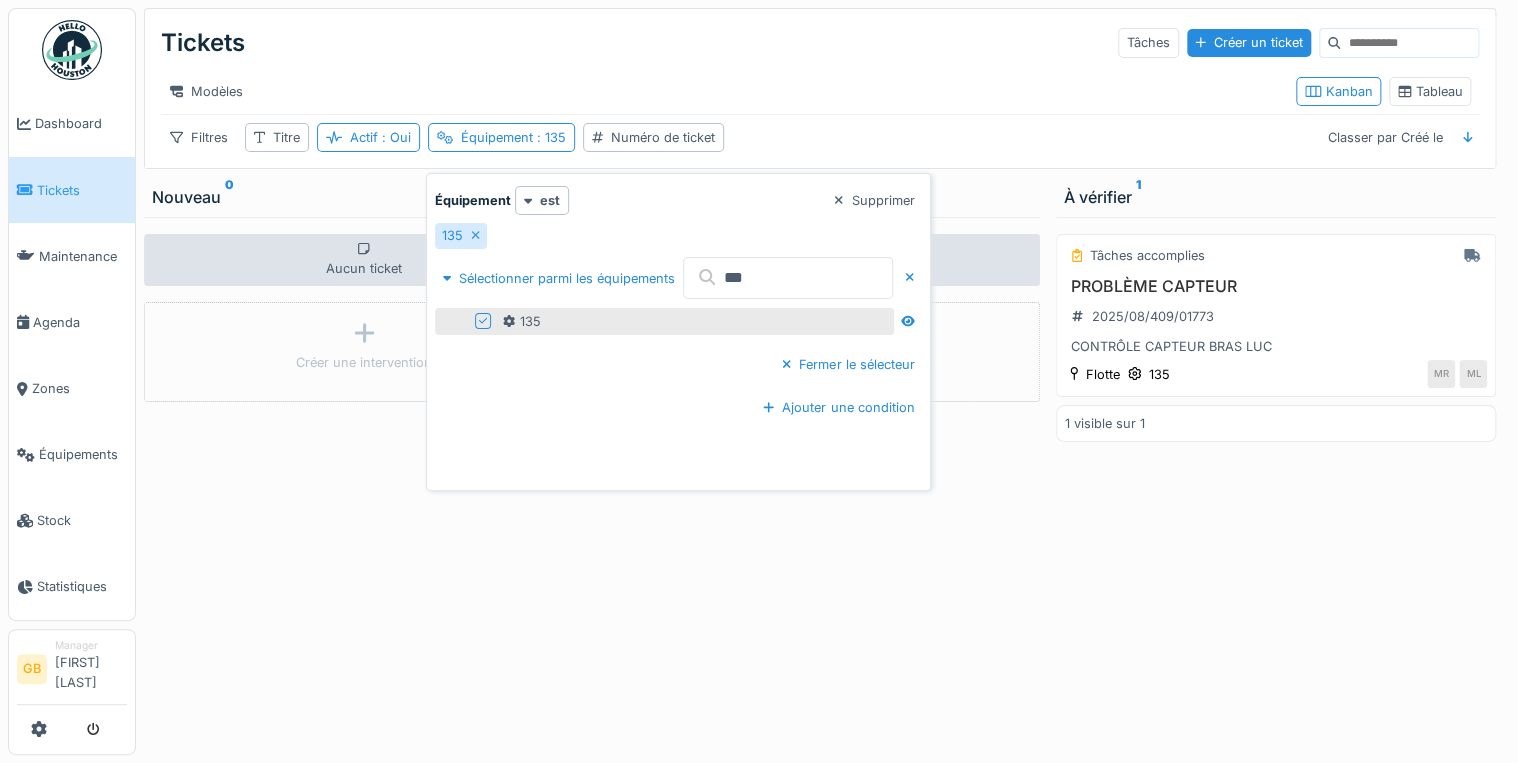 drag, startPoint x: 824, startPoint y: 149, endPoint x: 812, endPoint y: 157, distance: 14.422205 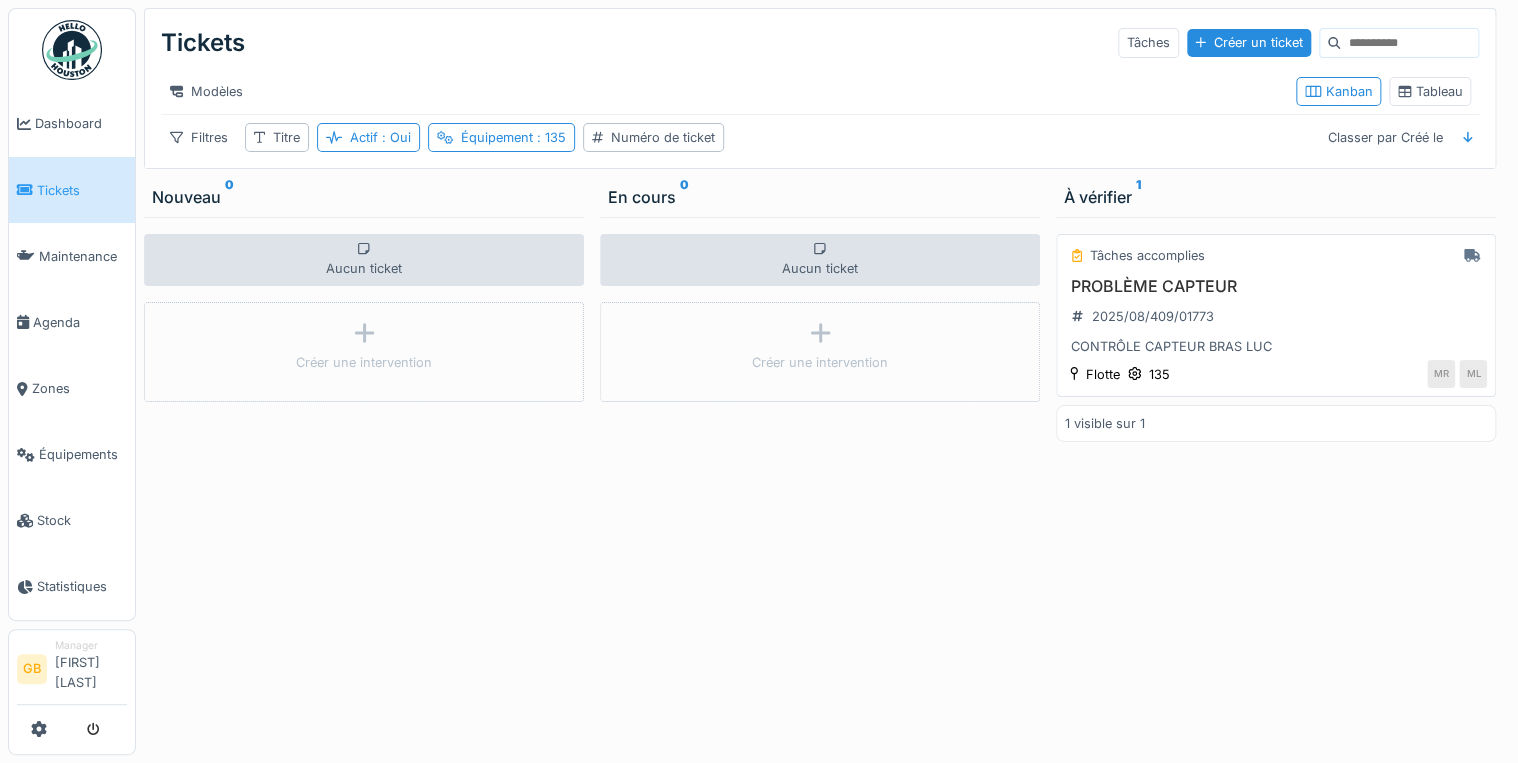 click on "PROBLÈME CAPTEUR 2025/08/409/01773 CONTRÔLE CAPTEUR BRAS LUC" at bounding box center [1276, 317] 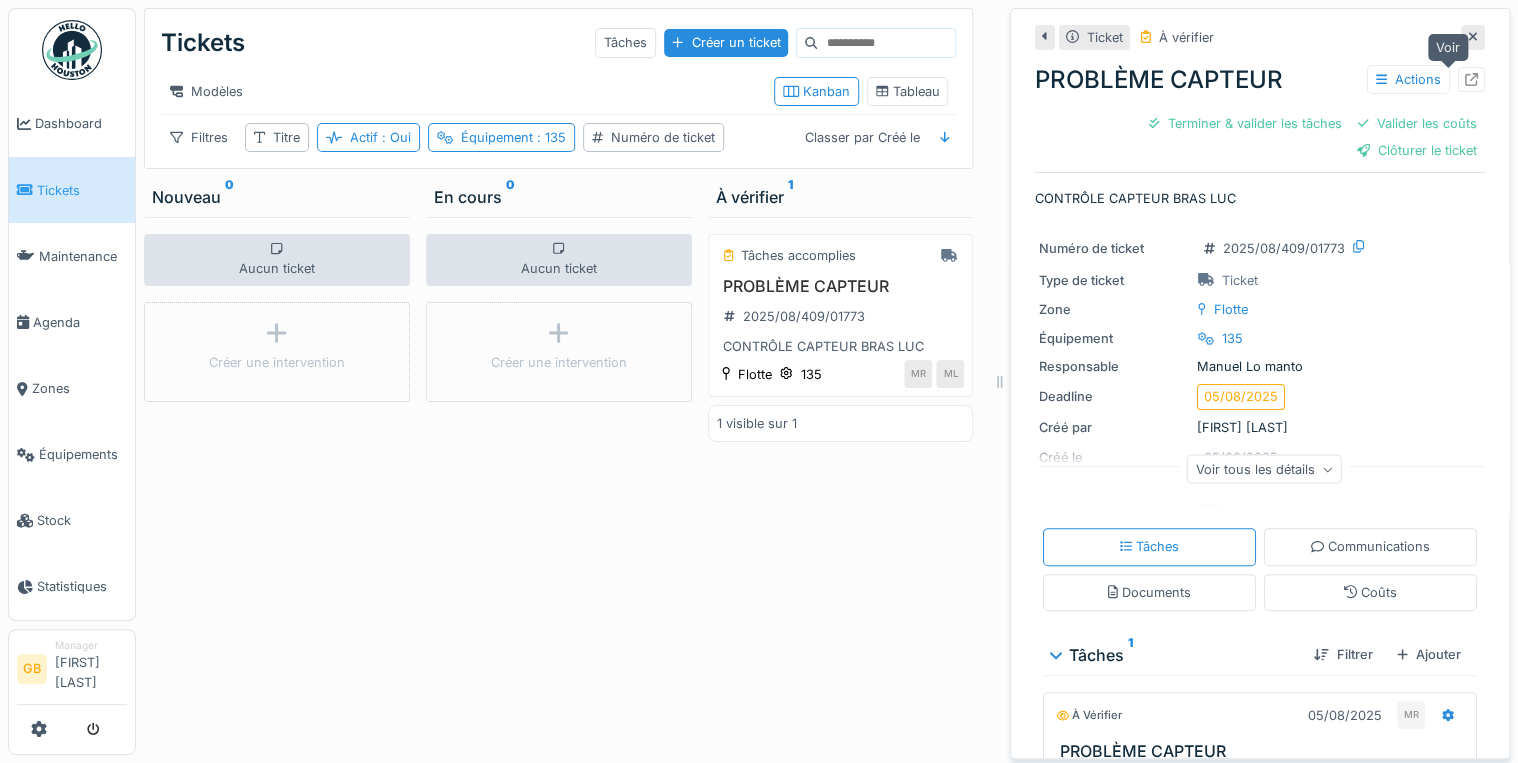 click 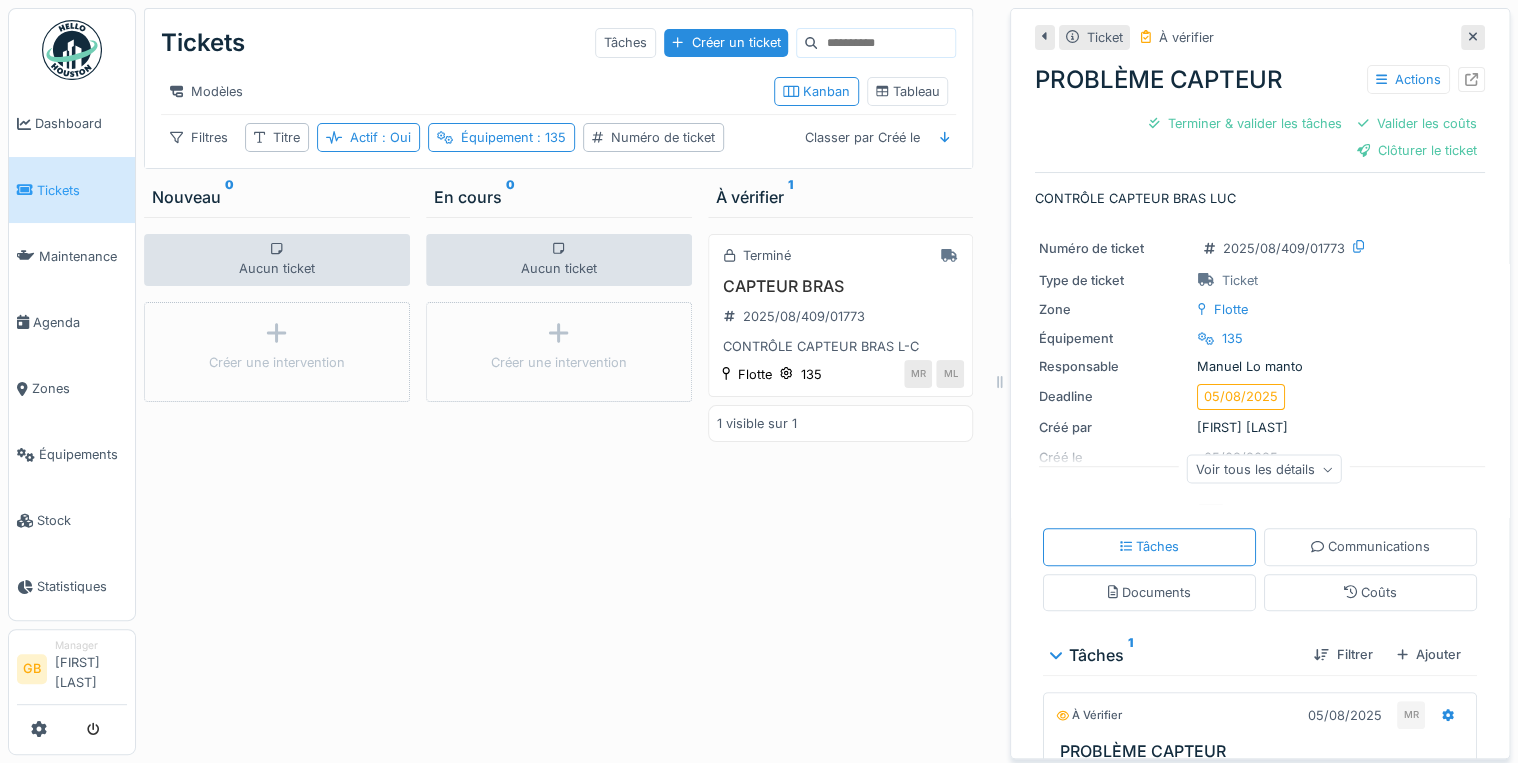 click on "Ticket À vérifier" at bounding box center [1260, 37] 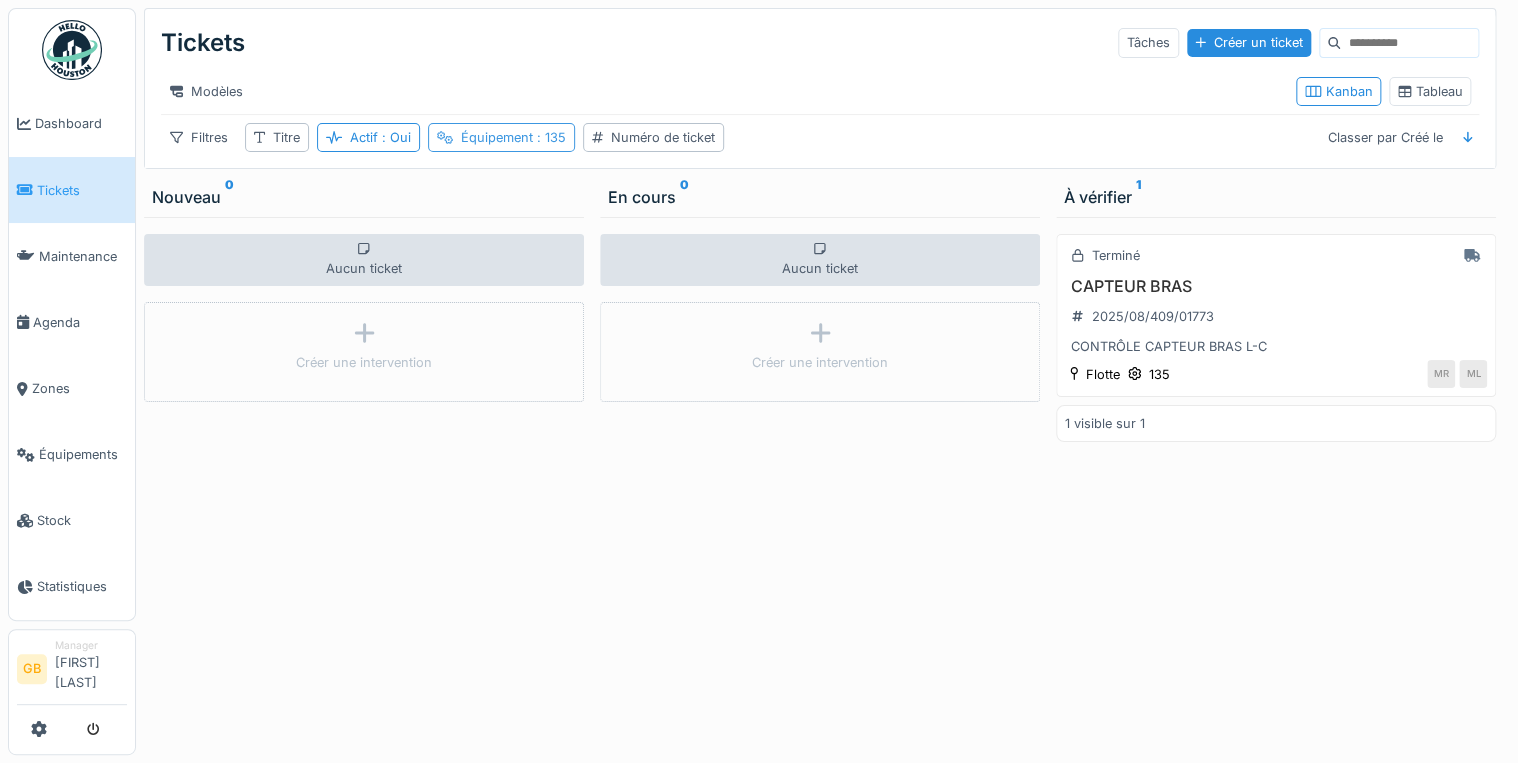 click on ":   135" at bounding box center [549, 137] 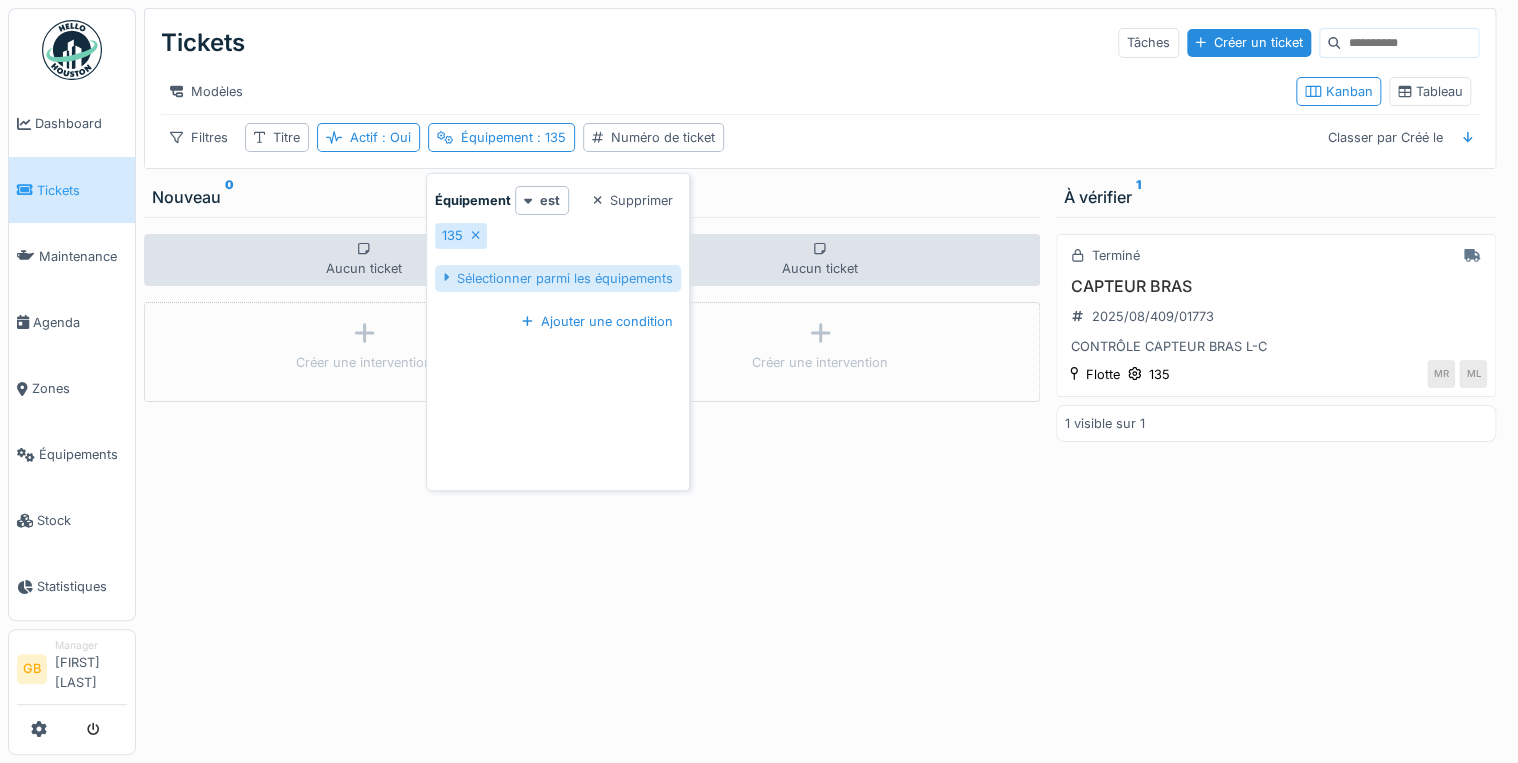 click on "Sélectionner parmi les équipements" at bounding box center (558, 278) 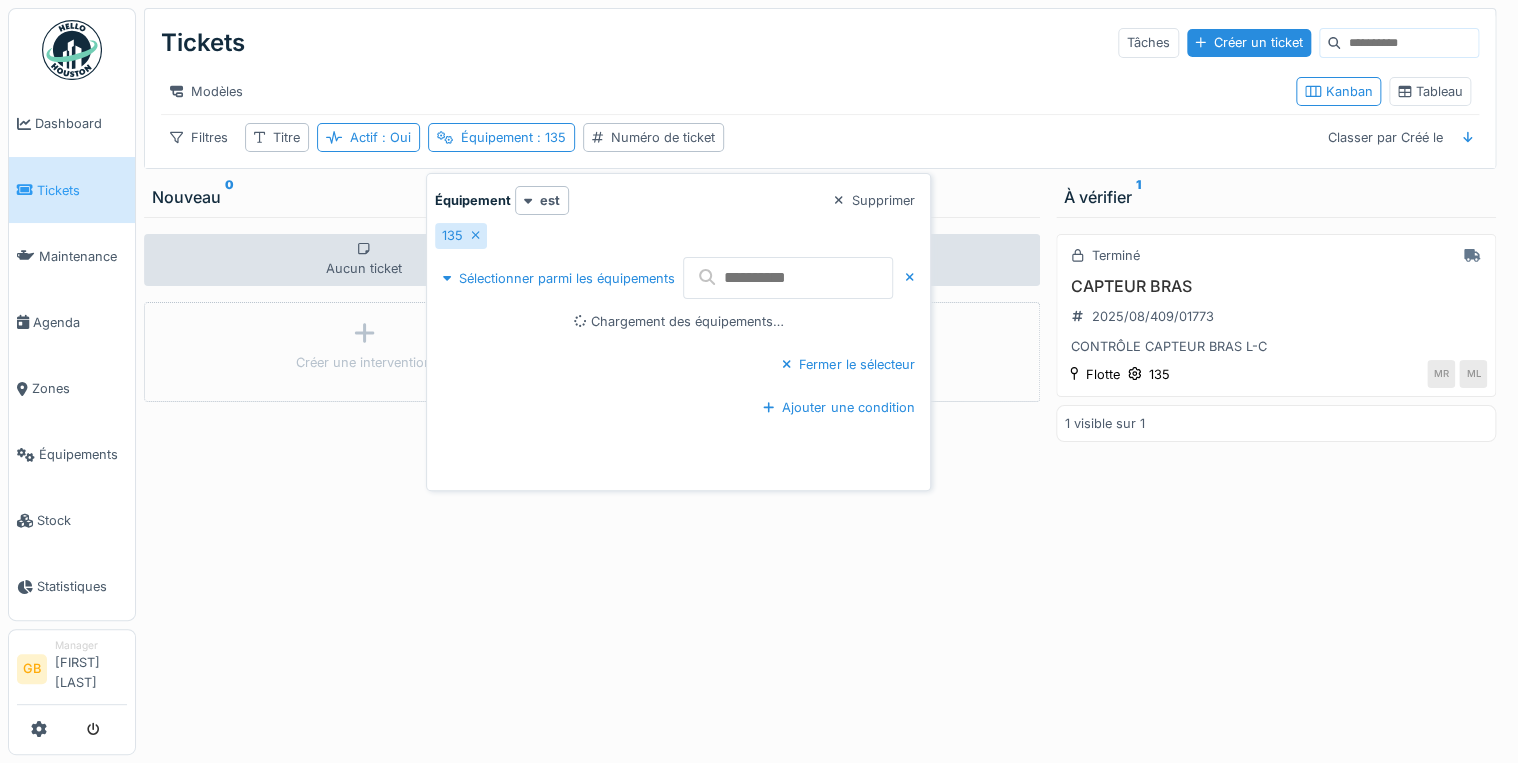 click at bounding box center [788, 278] 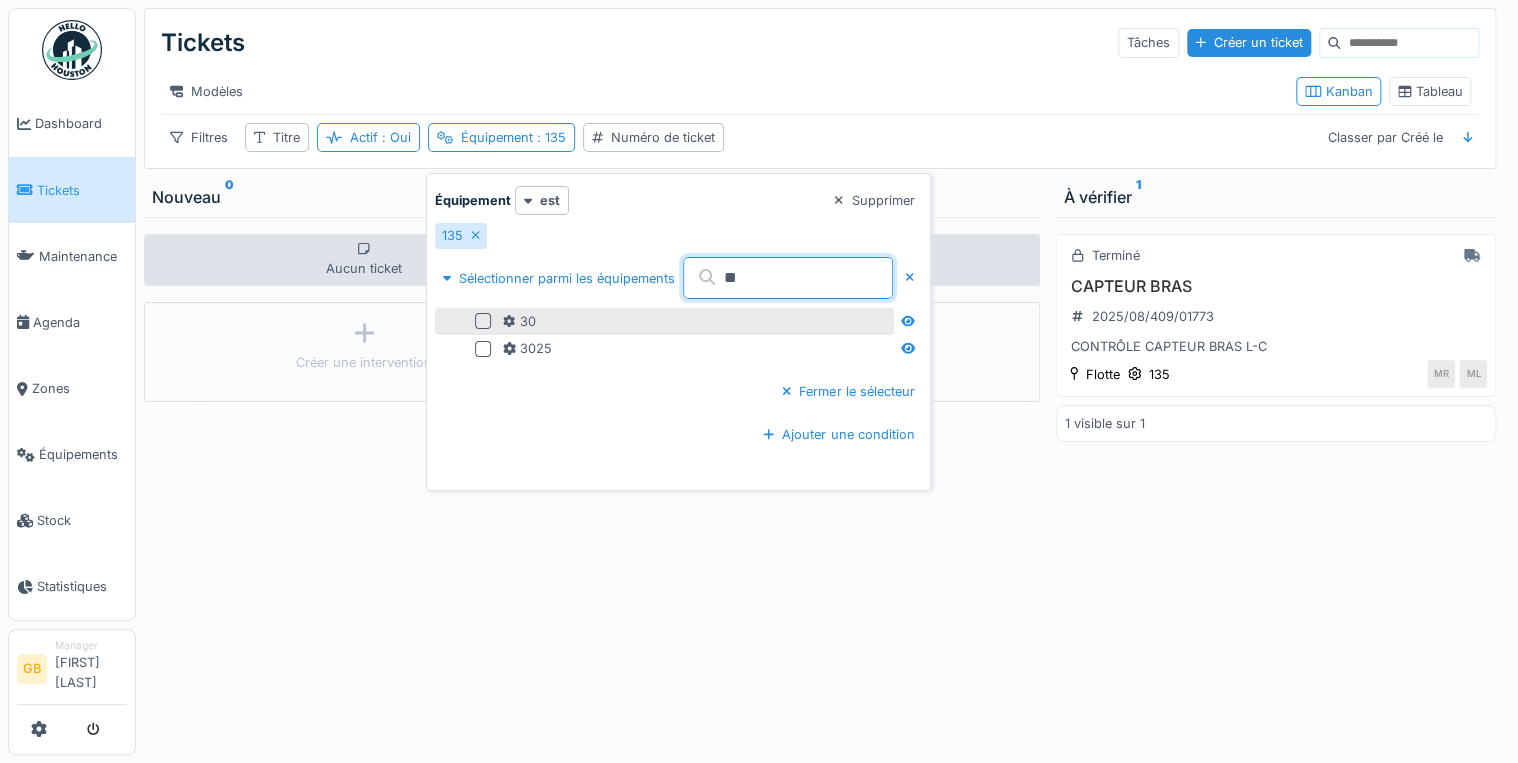 type on "**" 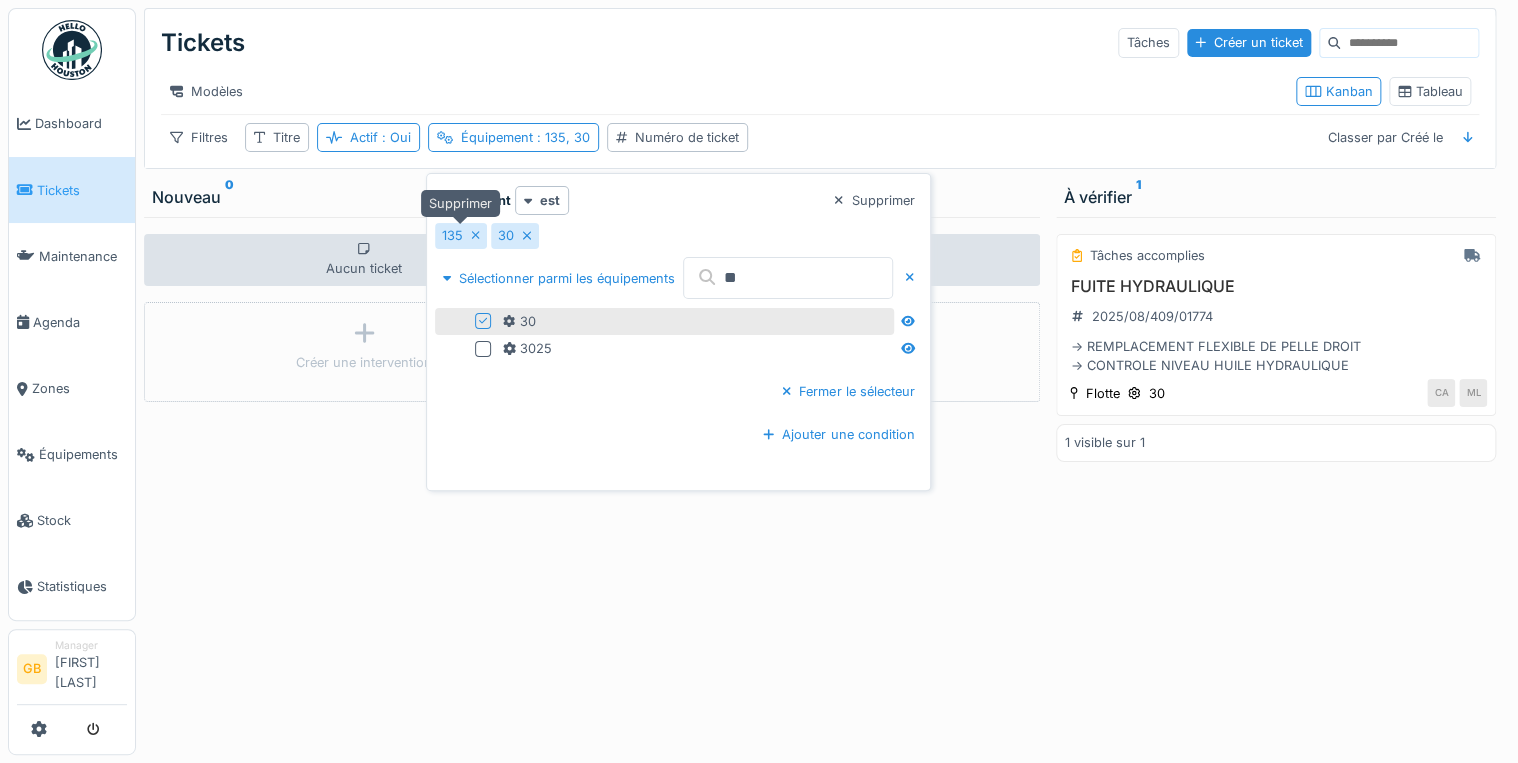 click 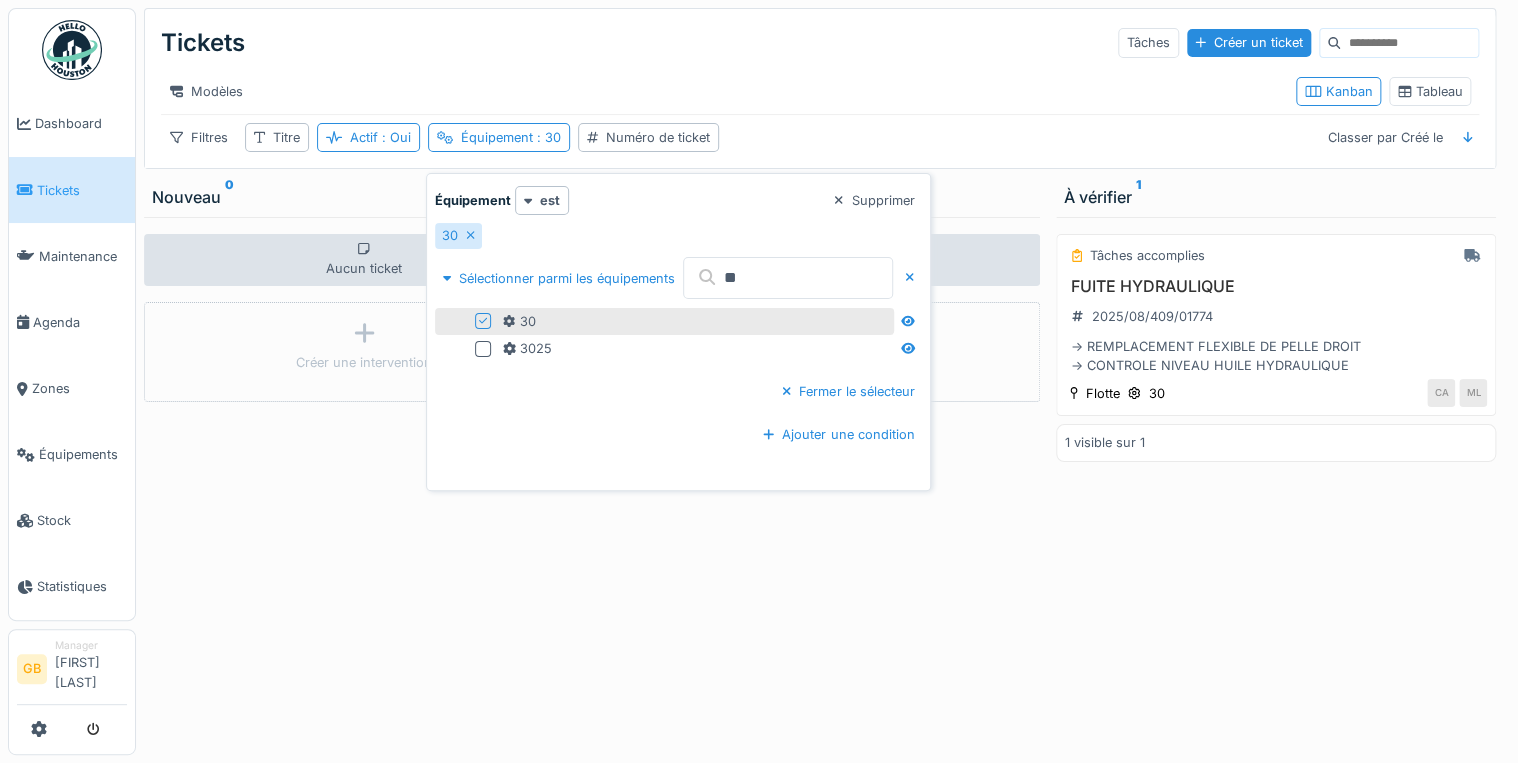 click on "Aucun ticket Créer une intervention" at bounding box center (364, 486) 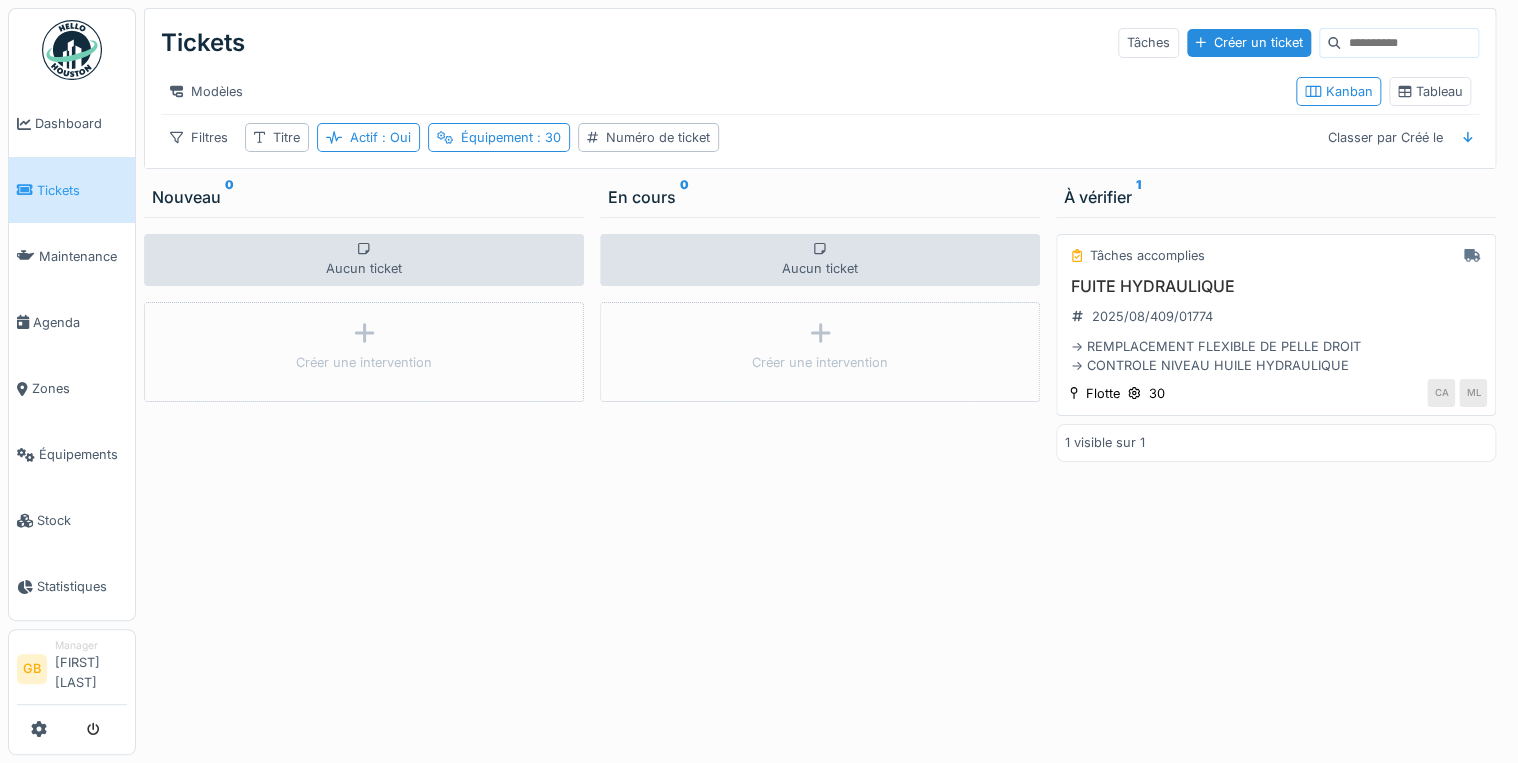 click on "FUITE HYDRAULIQUE" at bounding box center (1276, 286) 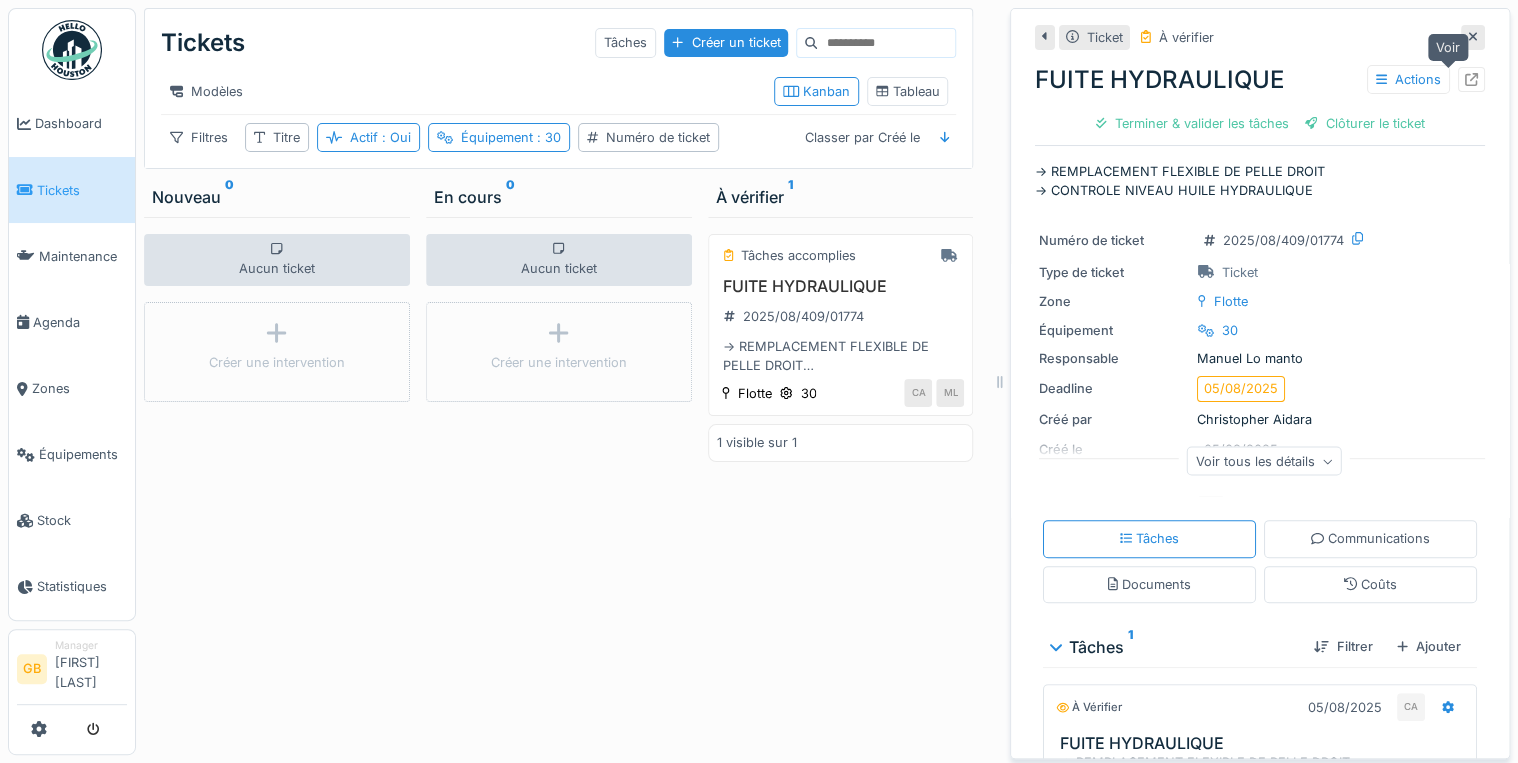 click 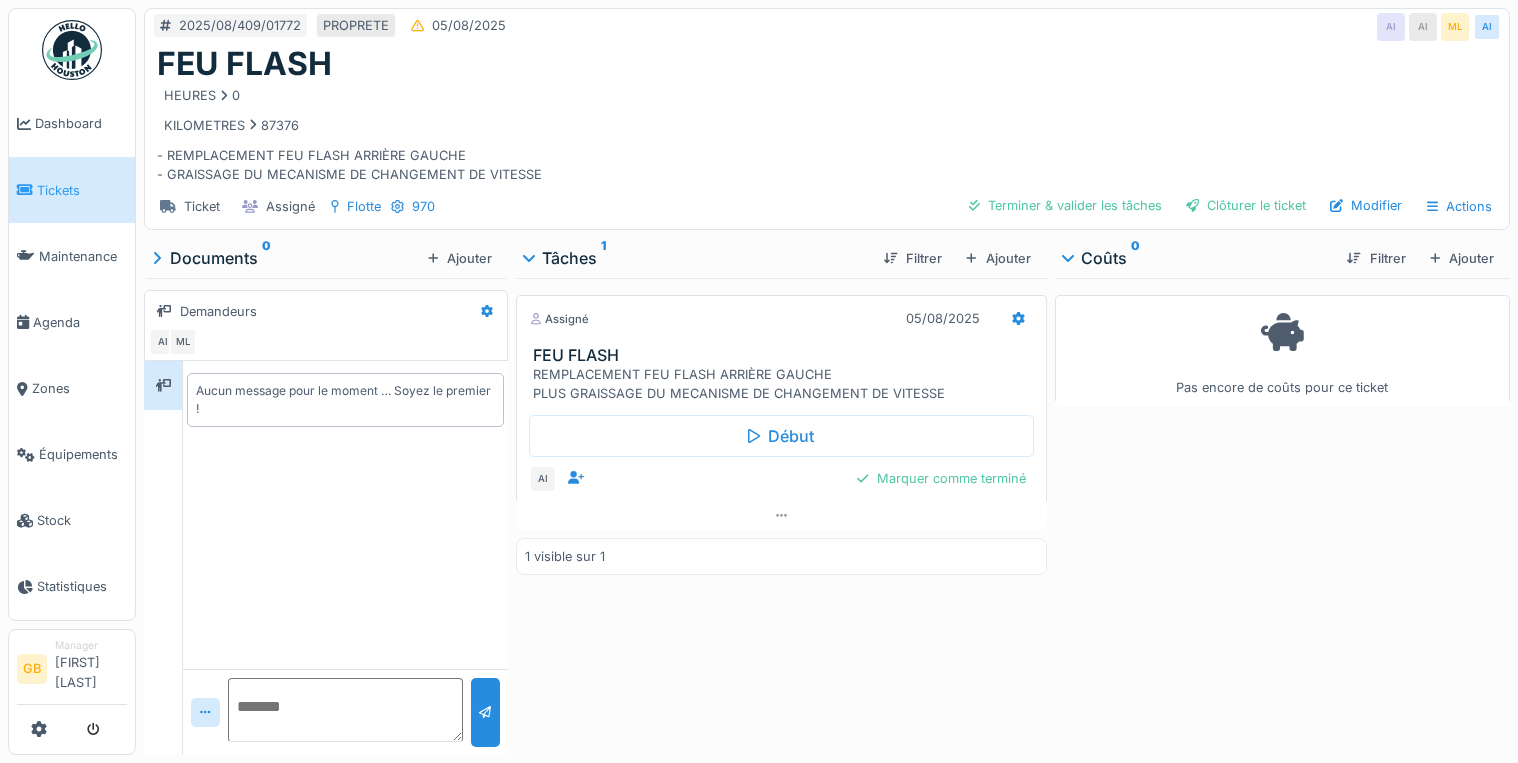 scroll, scrollTop: 0, scrollLeft: 0, axis: both 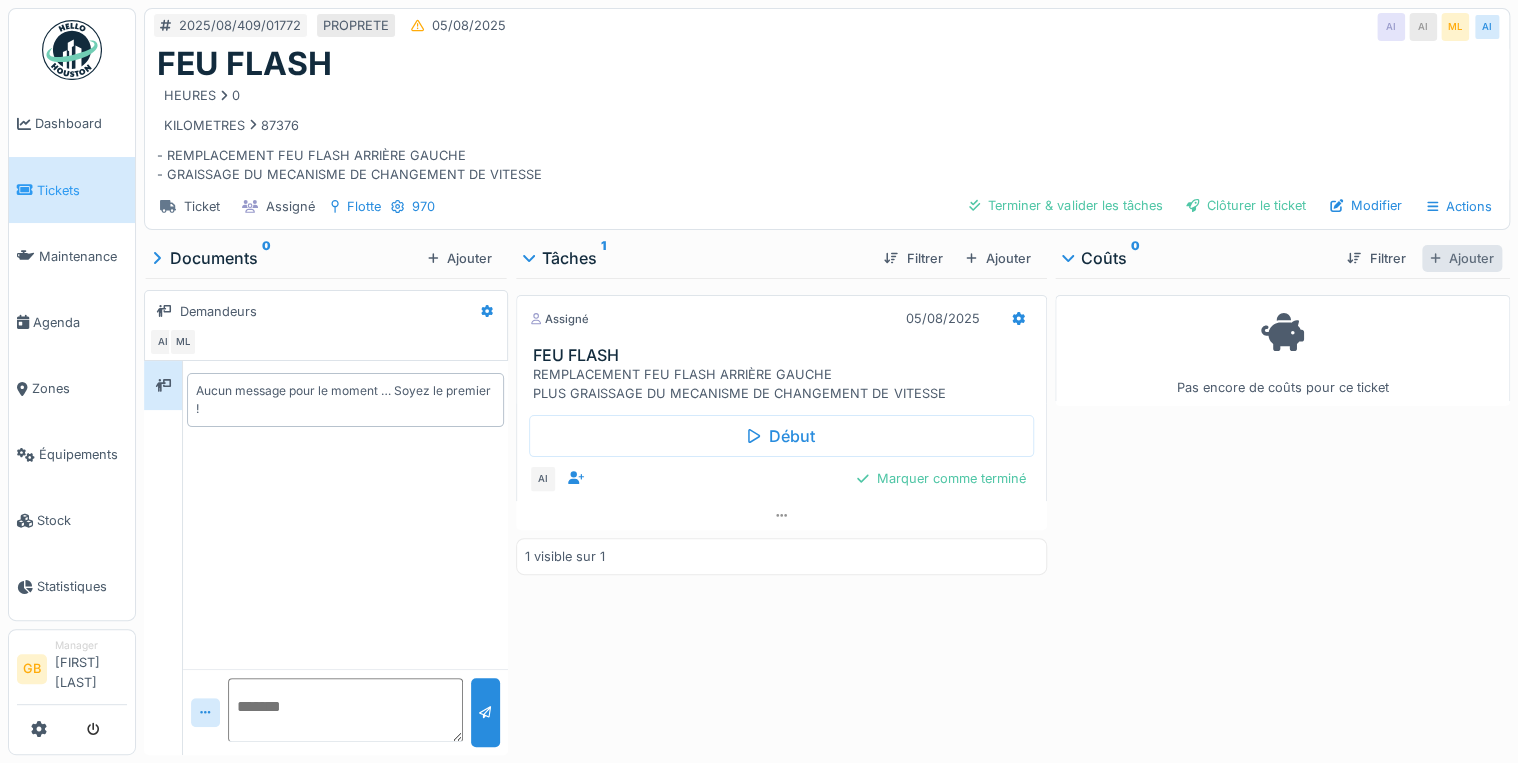 click on "Ajouter" at bounding box center (1462, 258) 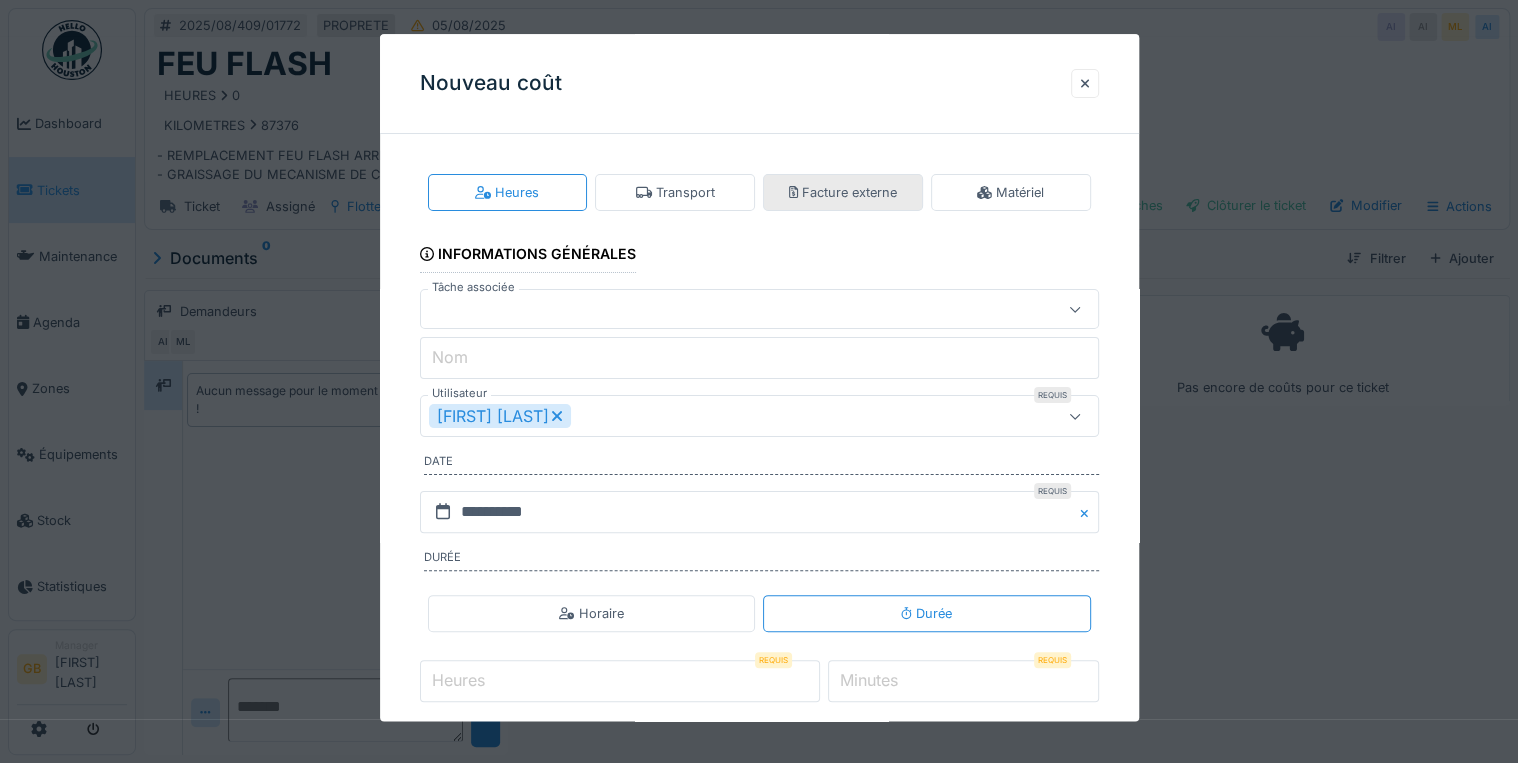 click on "Facture externe" at bounding box center (843, 192) 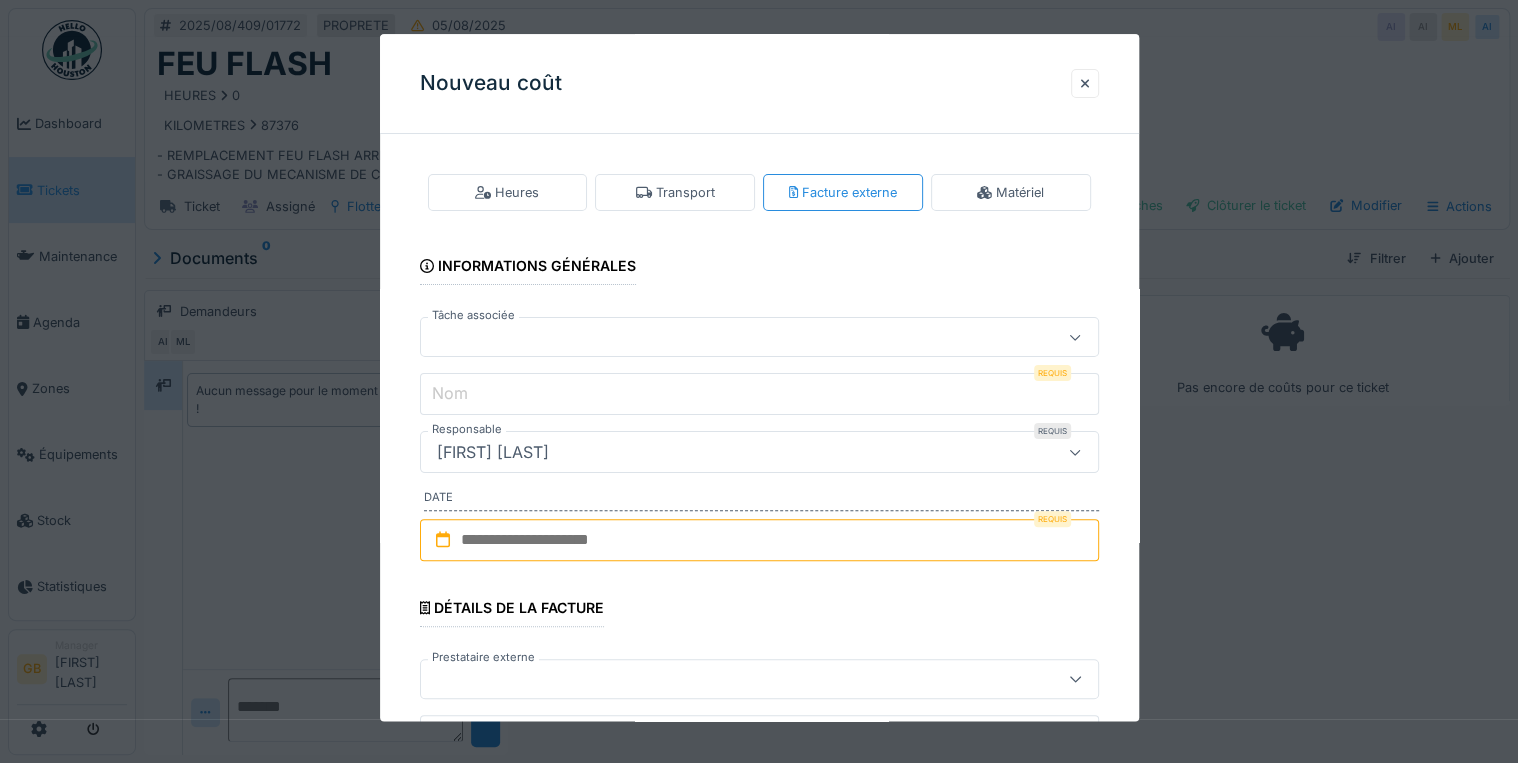 click at bounding box center [759, 338] 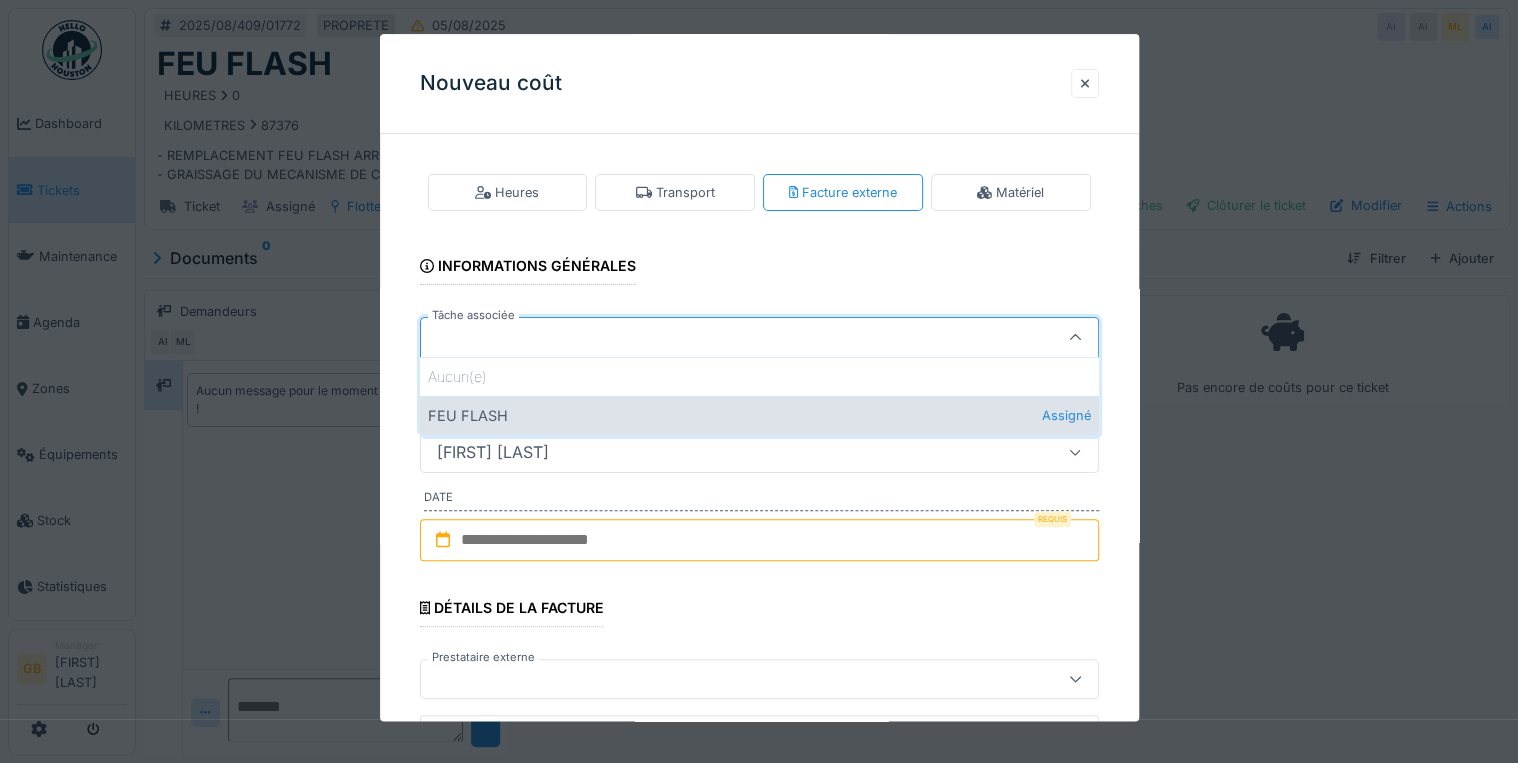 click on "FEU FLASH    Assigné" at bounding box center [759, 415] 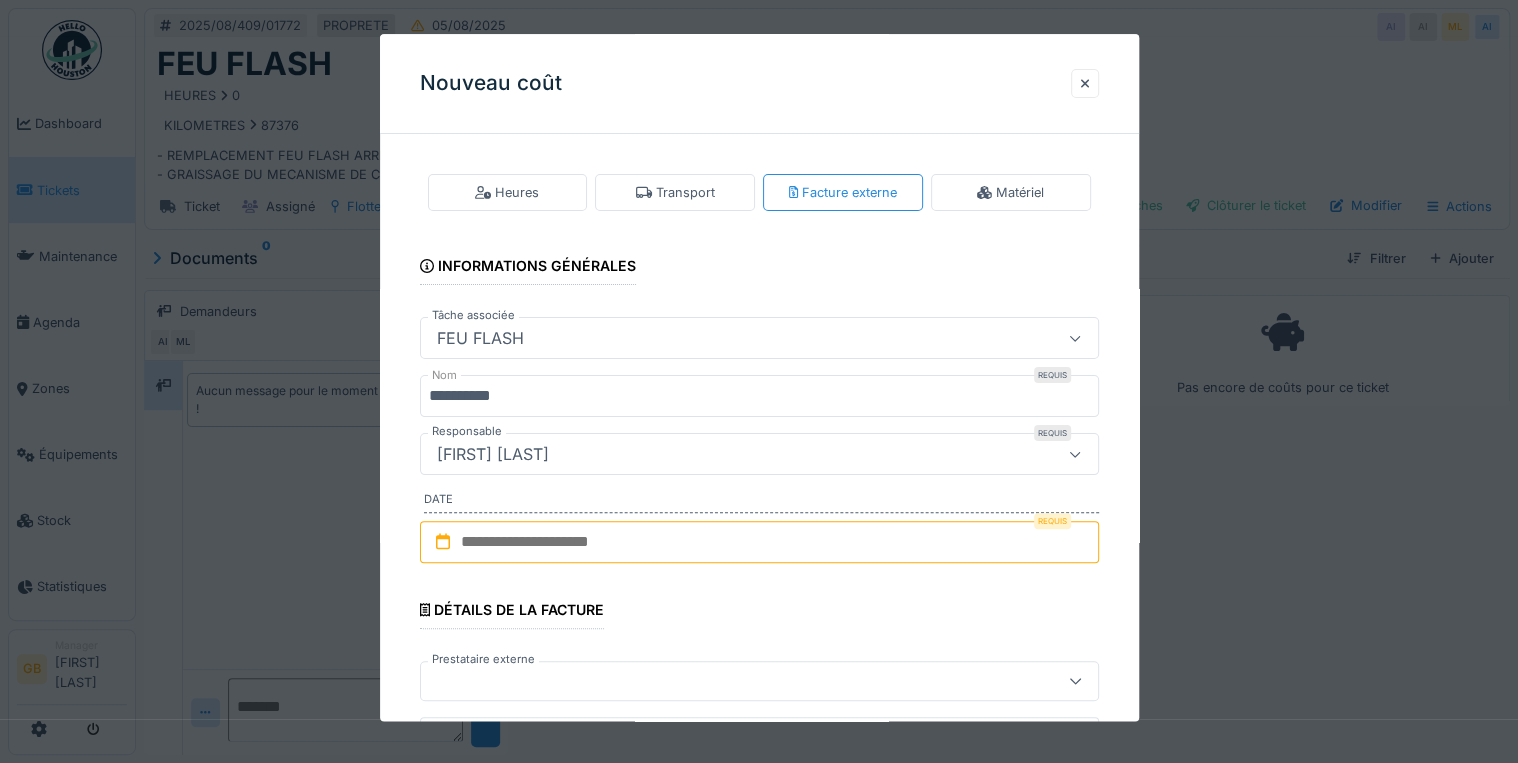 click at bounding box center (759, 542) 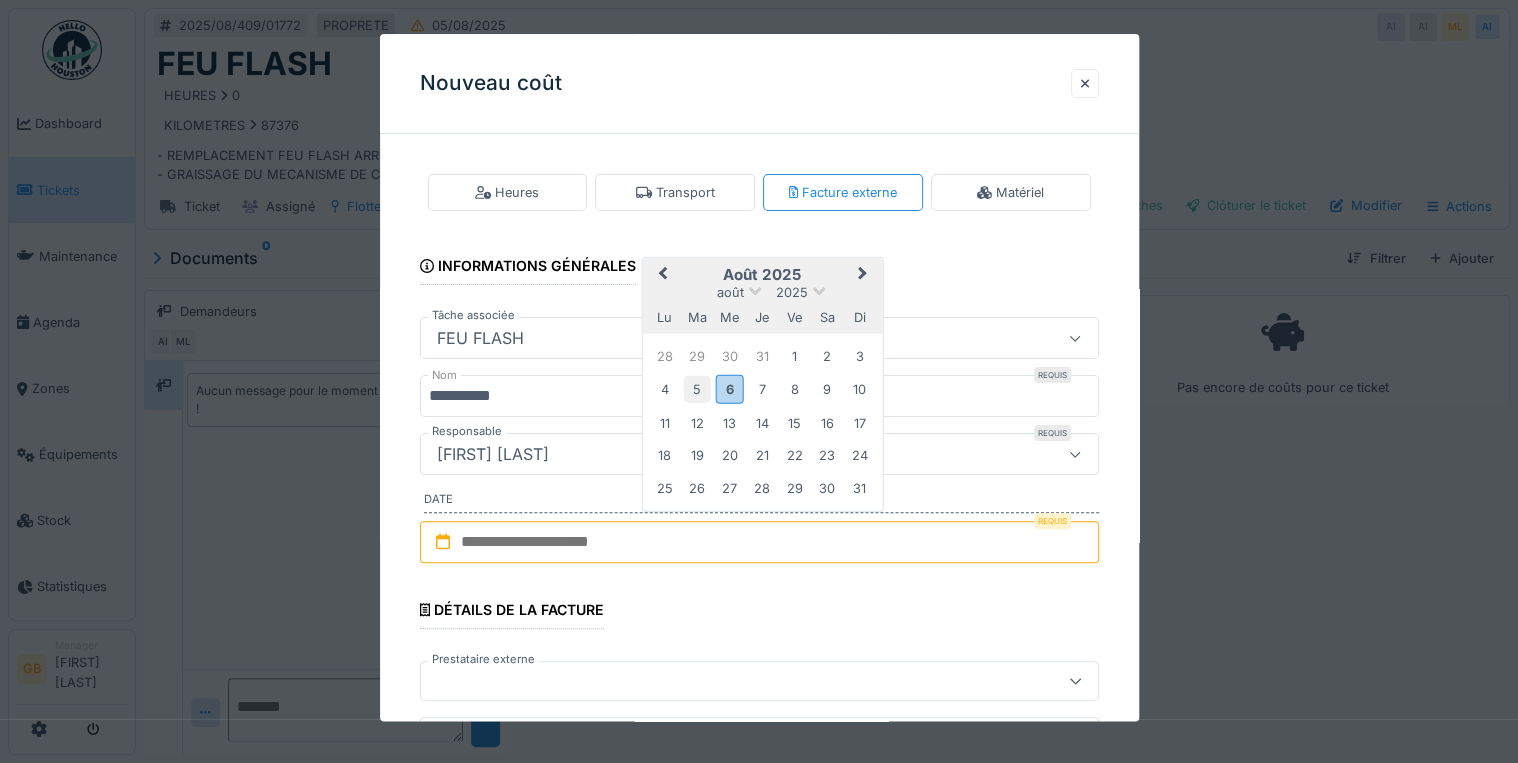 click on "5" at bounding box center (697, 389) 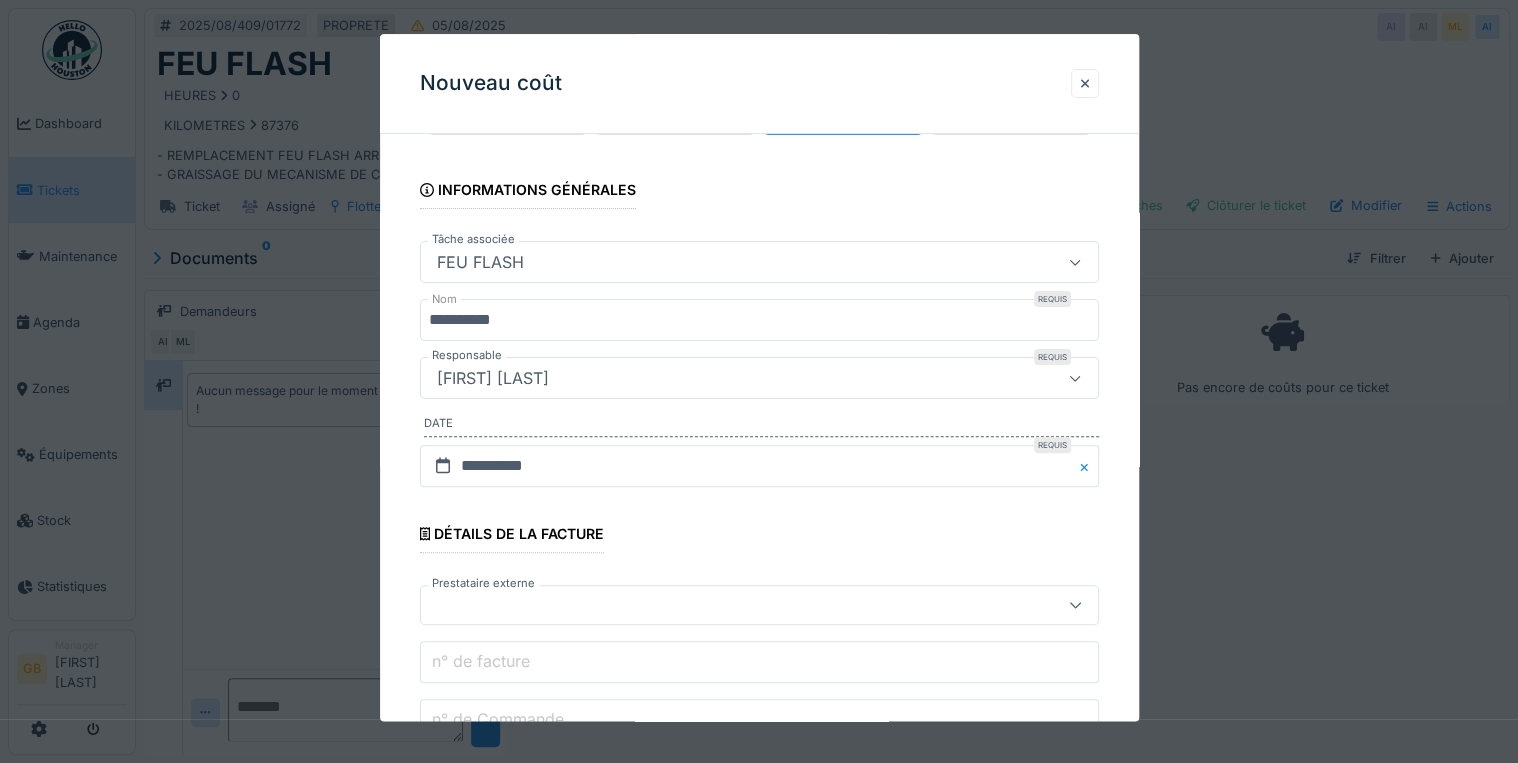 scroll, scrollTop: 0, scrollLeft: 0, axis: both 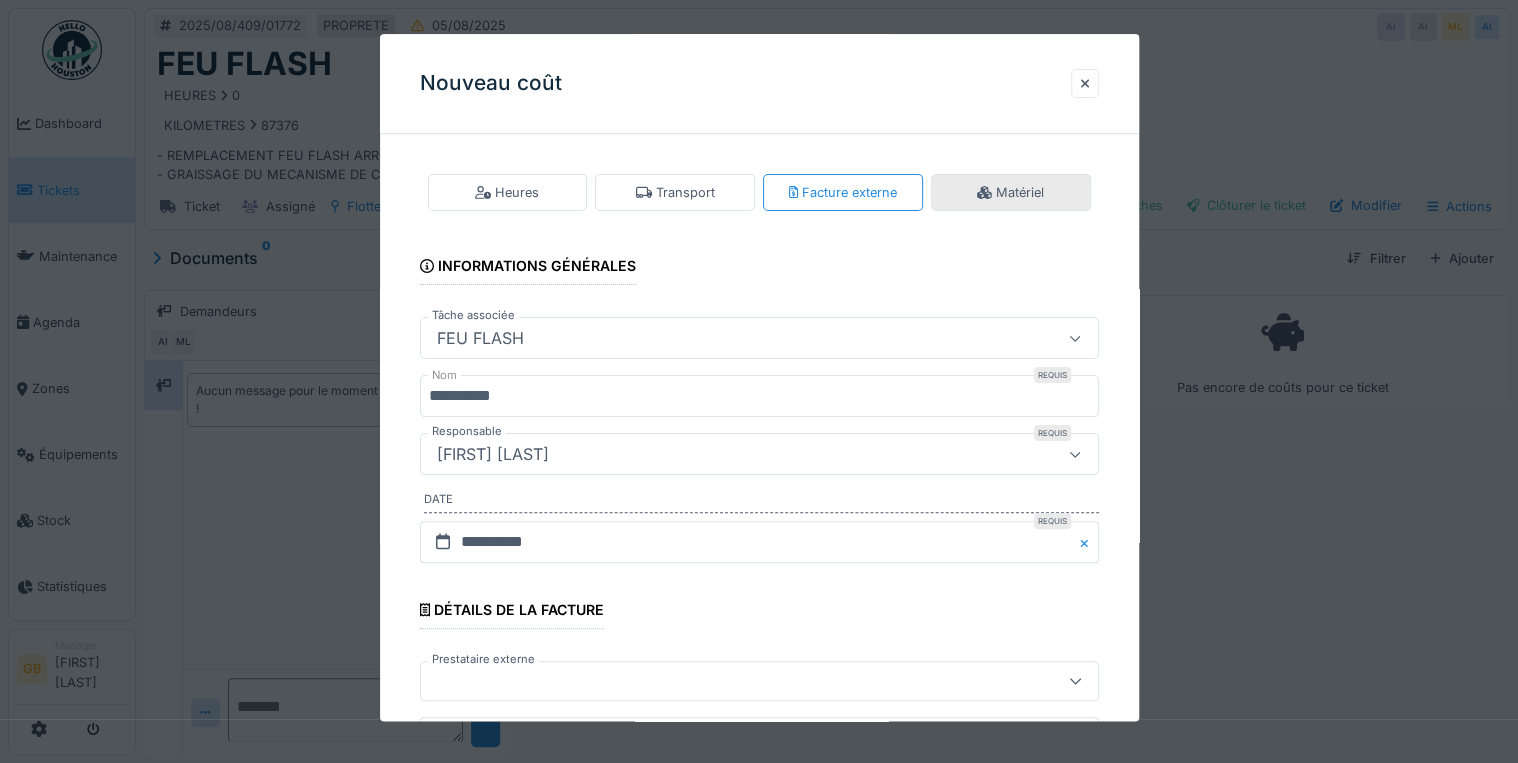 click on "Matériel" at bounding box center (1011, 192) 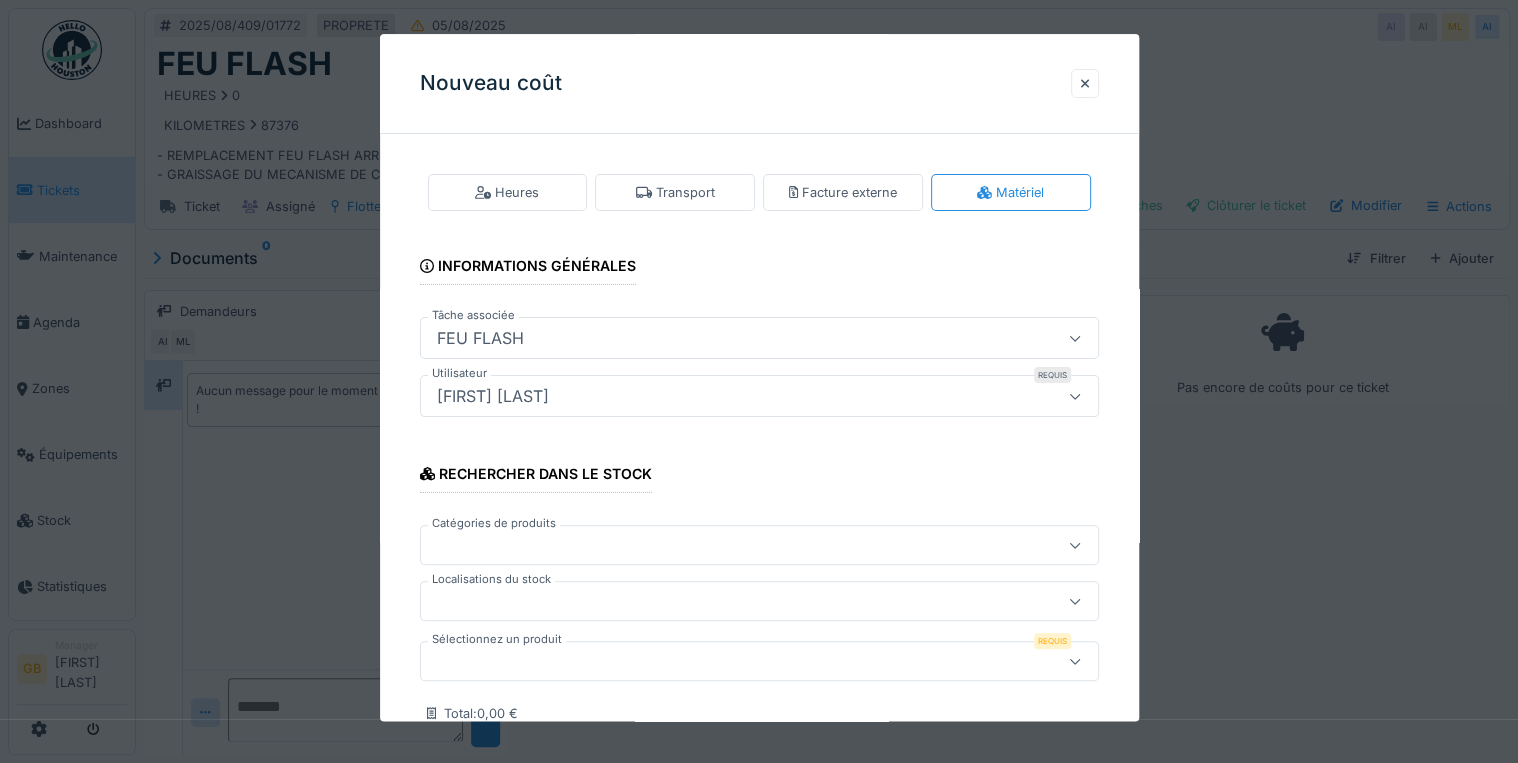 click at bounding box center (725, 662) 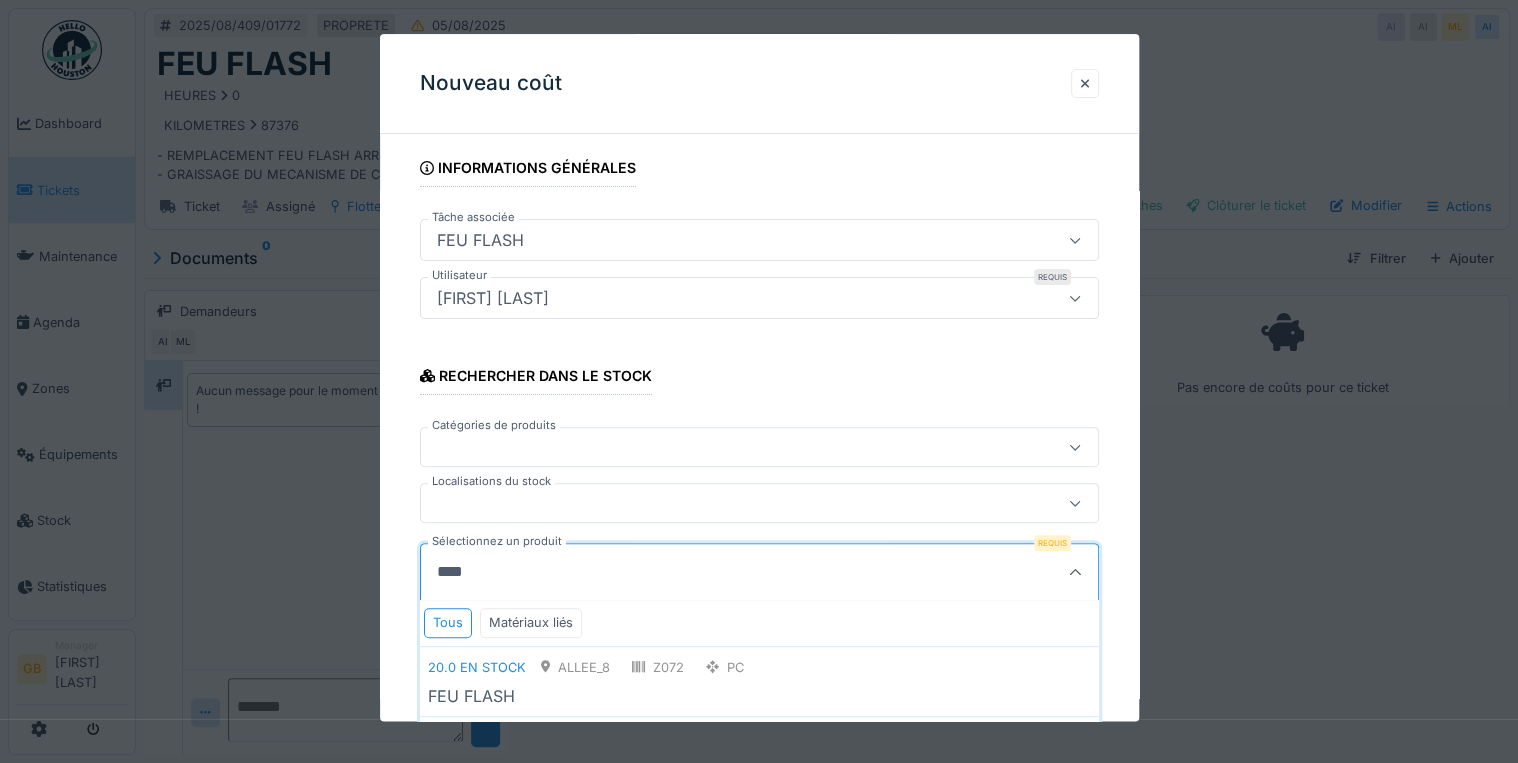 scroll, scrollTop: 240, scrollLeft: 0, axis: vertical 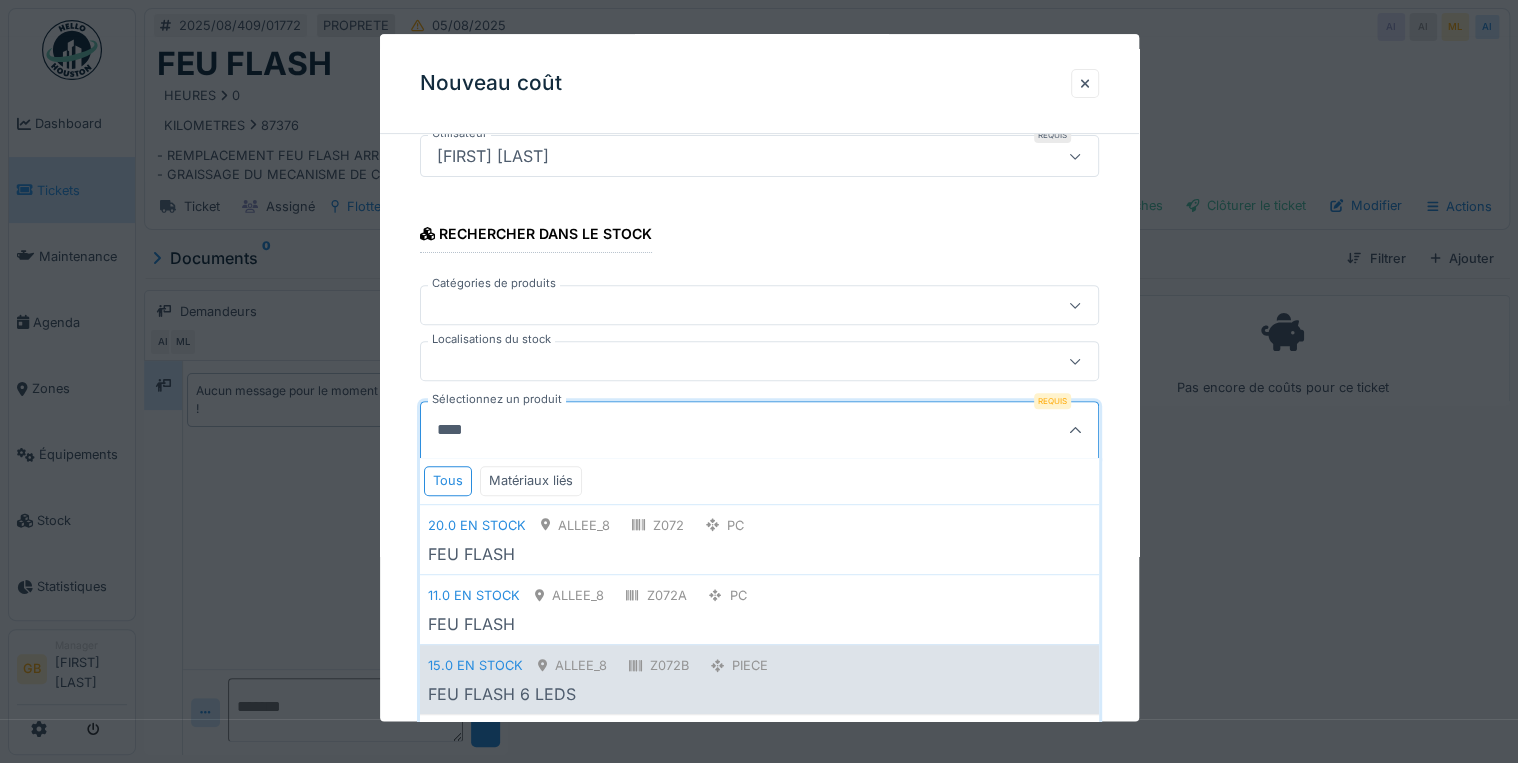 type on "****" 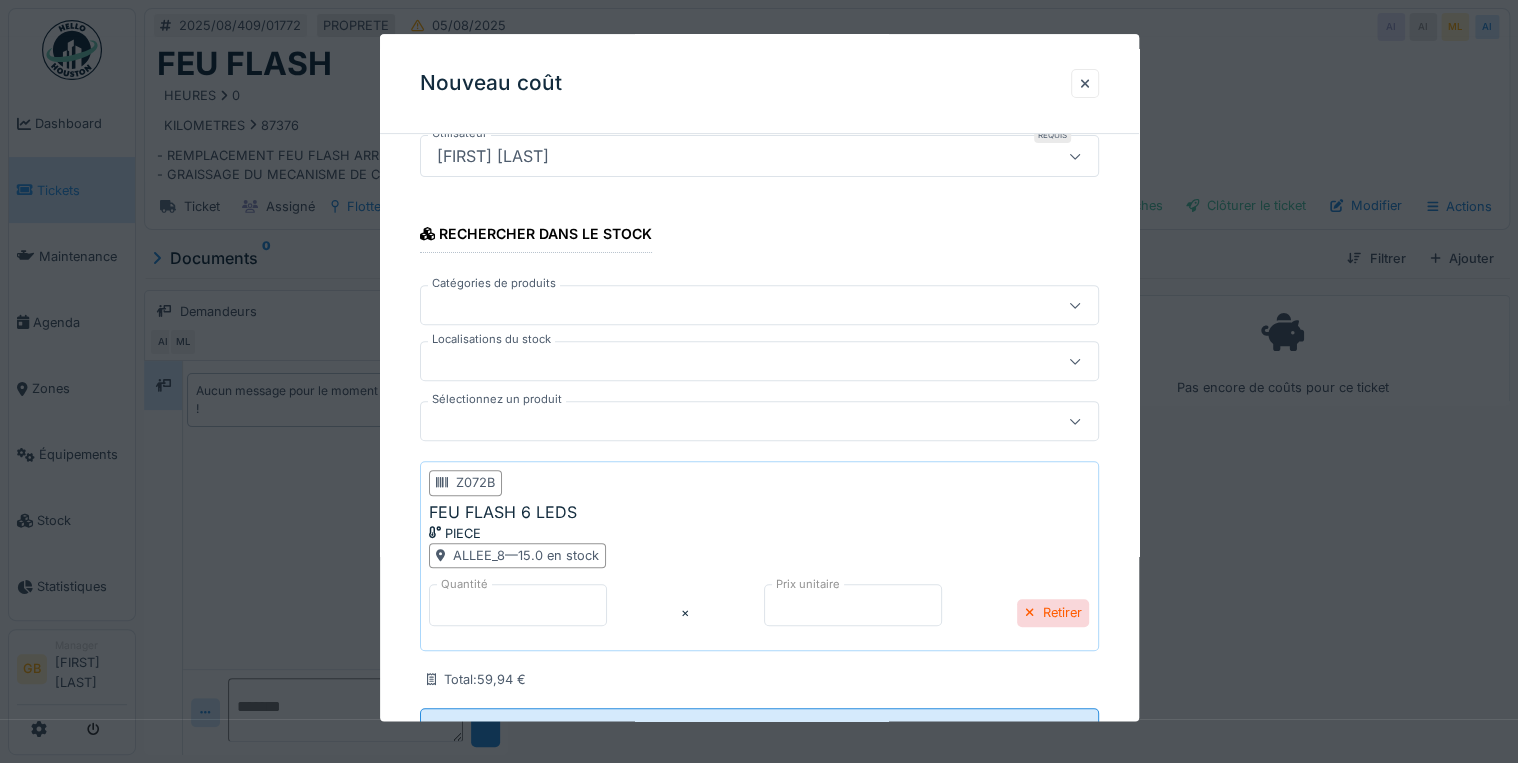 scroll, scrollTop: 320, scrollLeft: 0, axis: vertical 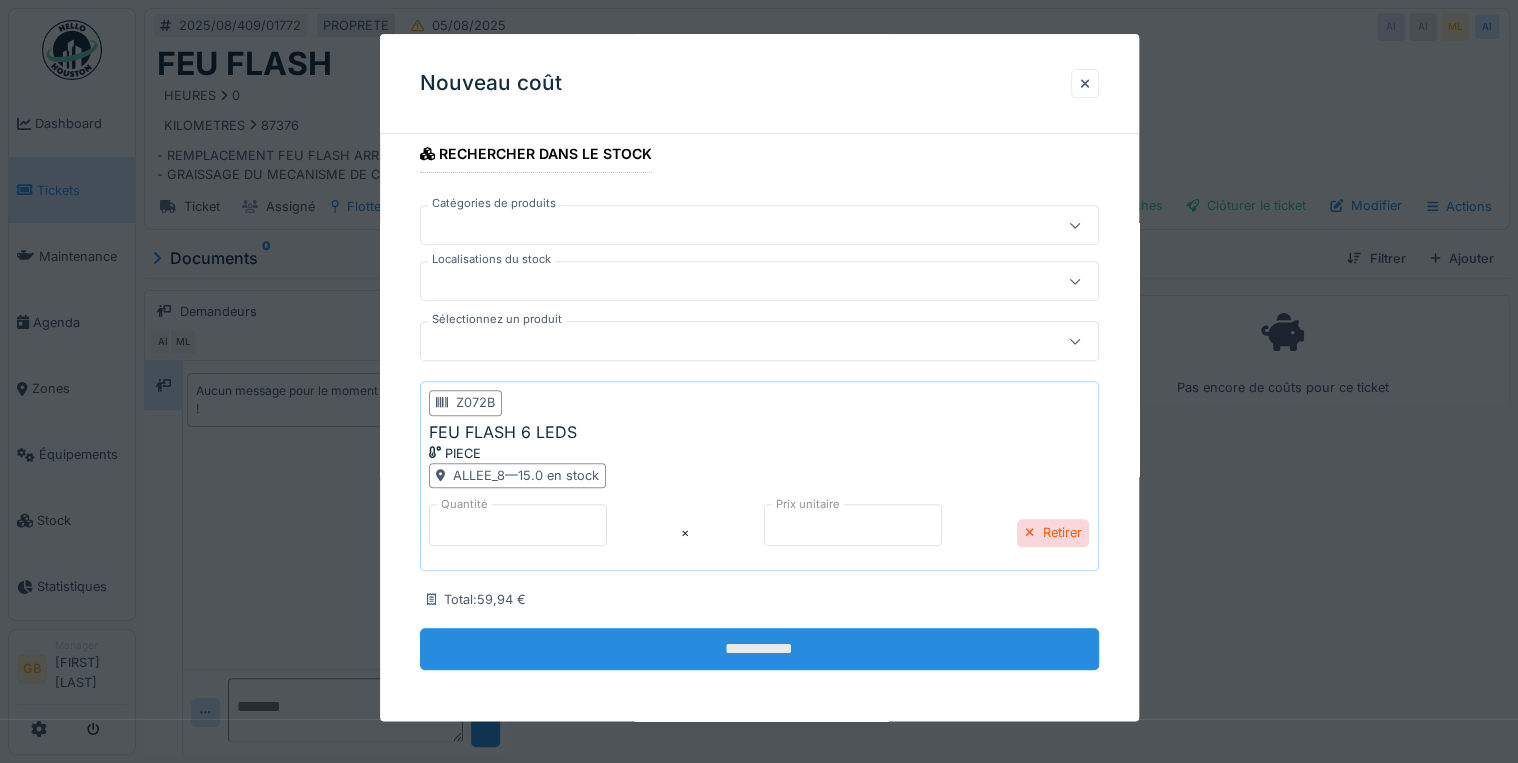click on "**********" at bounding box center (759, 649) 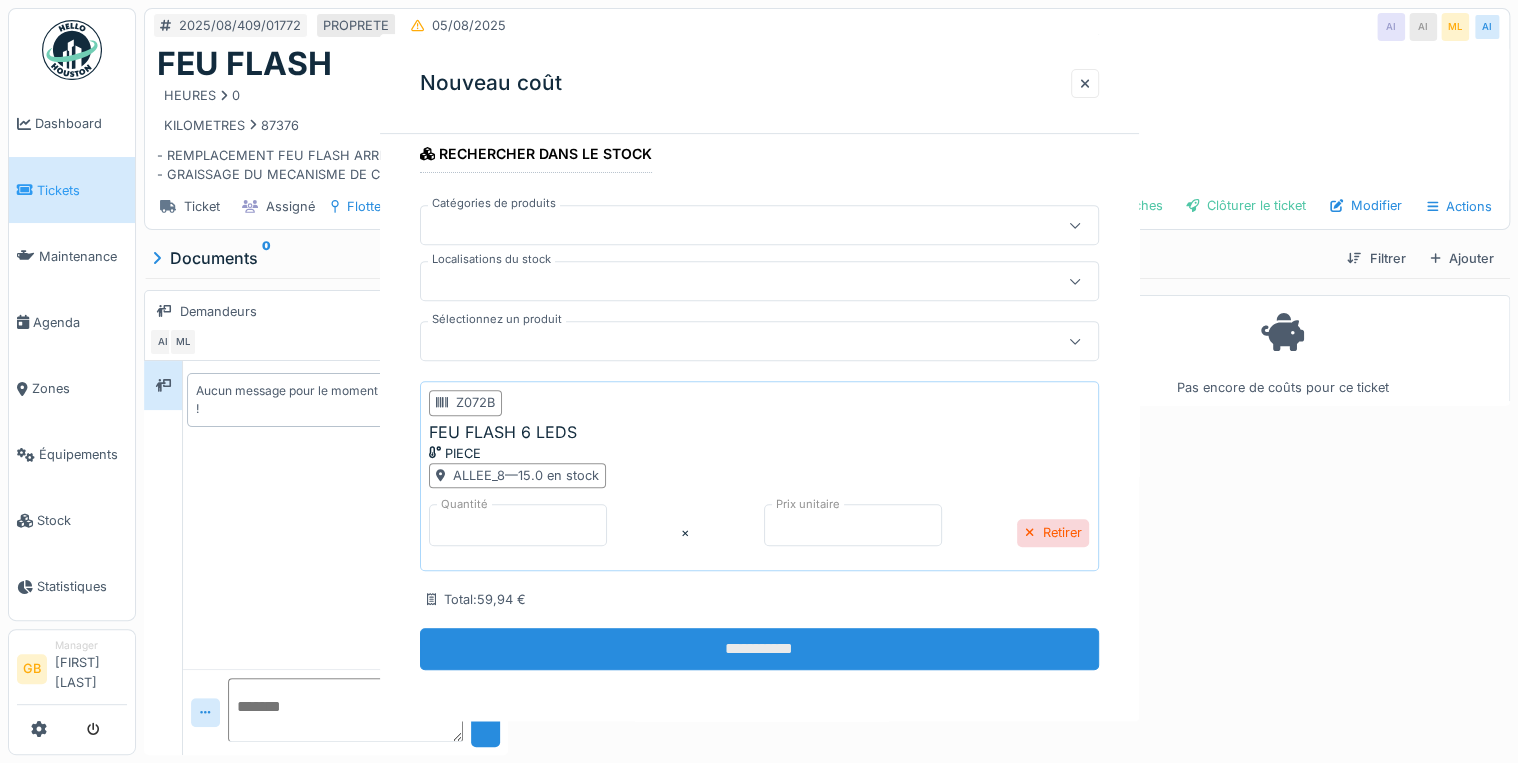 scroll, scrollTop: 0, scrollLeft: 0, axis: both 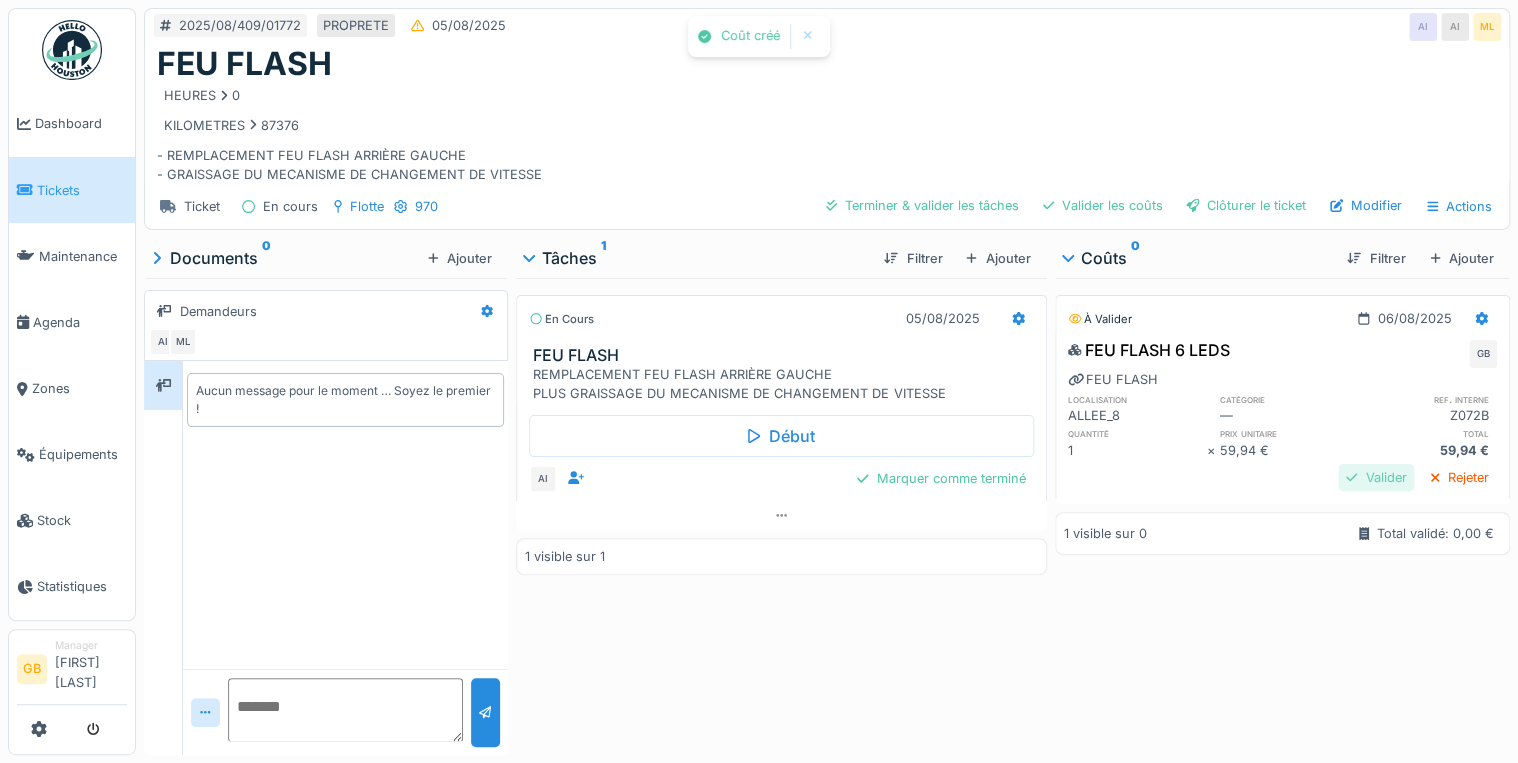 click on "Valider" at bounding box center [1376, 477] 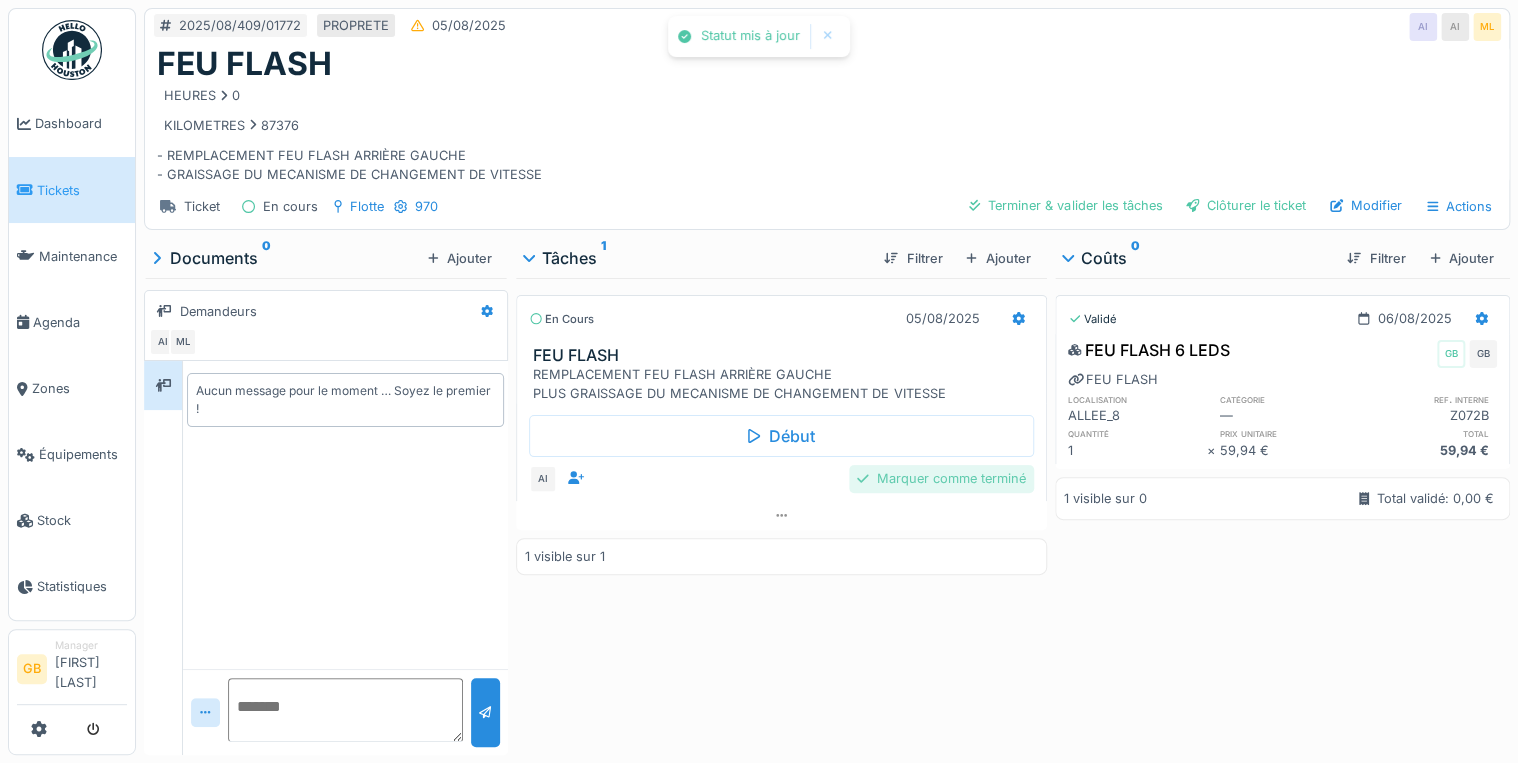 click on "Marquer comme terminé" at bounding box center (941, 478) 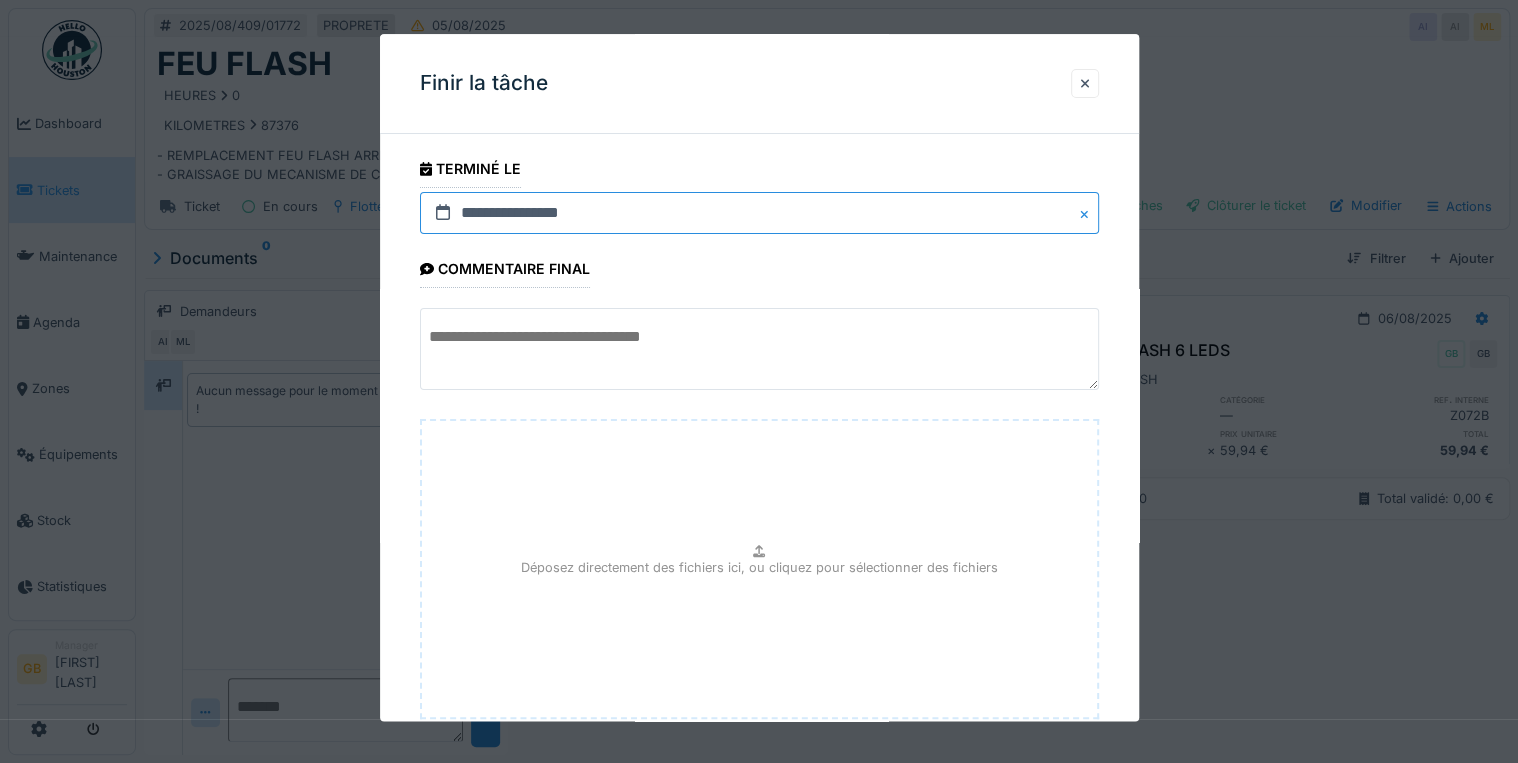 click on "**********" at bounding box center (759, 213) 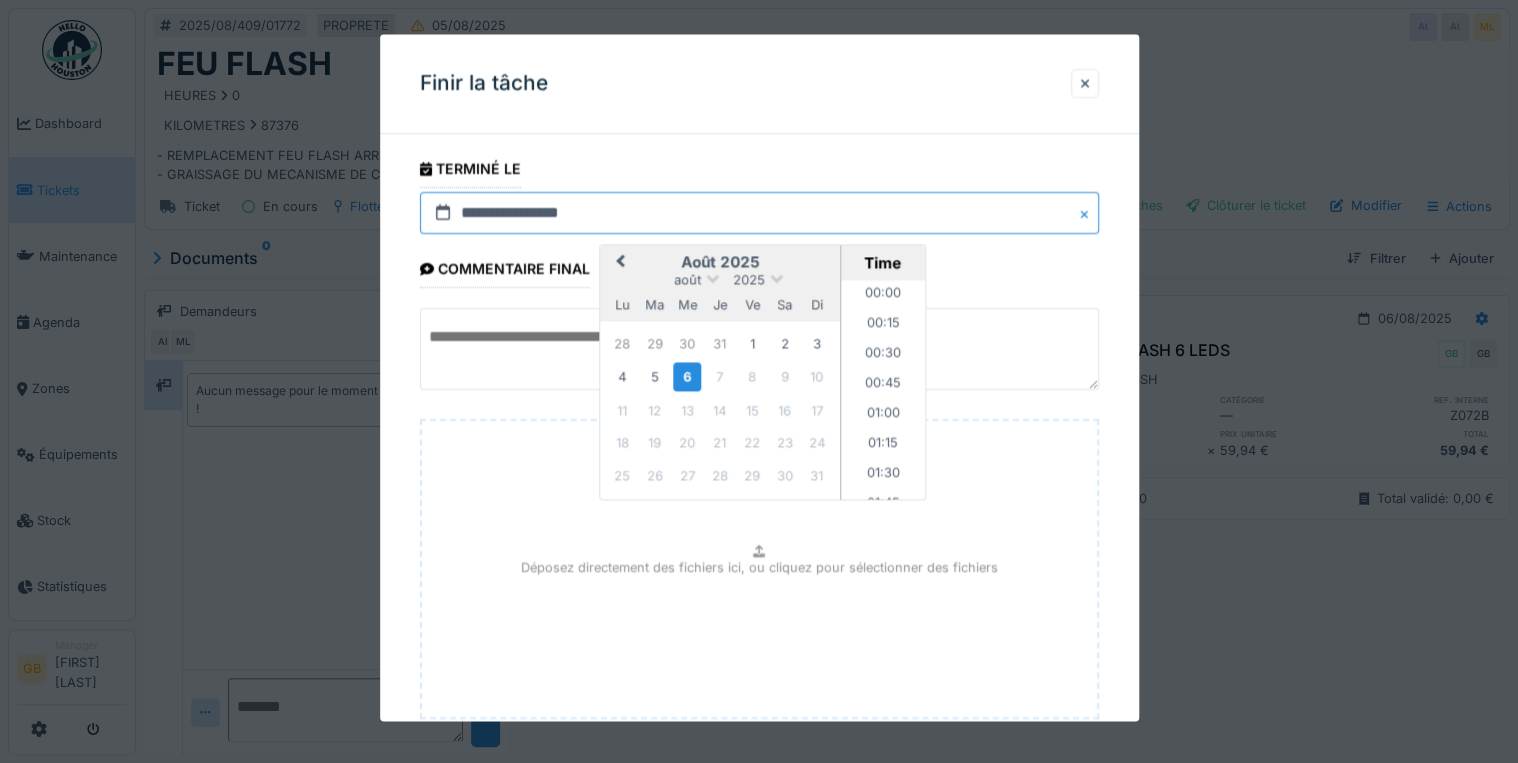 scroll, scrollTop: 1195, scrollLeft: 0, axis: vertical 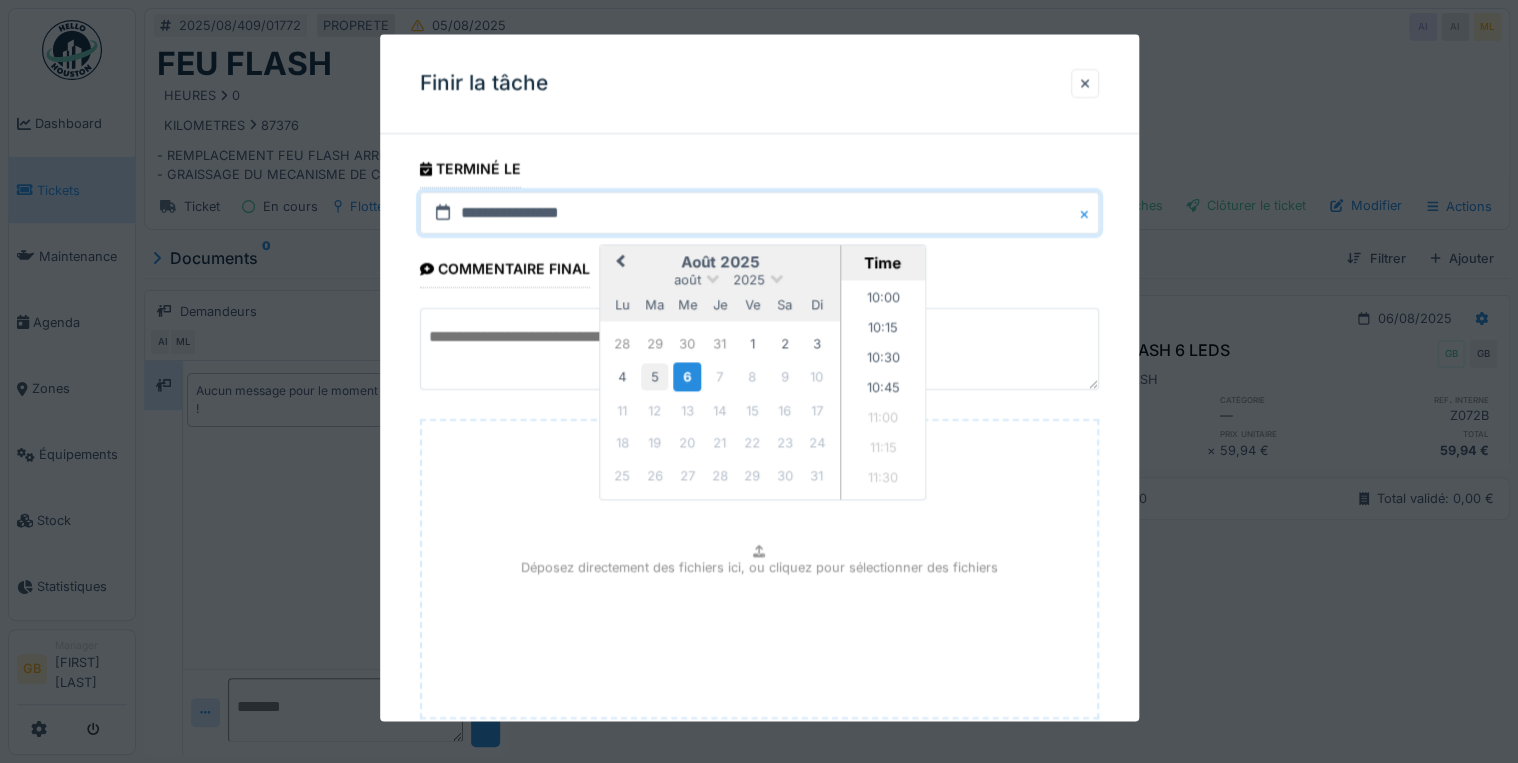 click on "5" at bounding box center [654, 377] 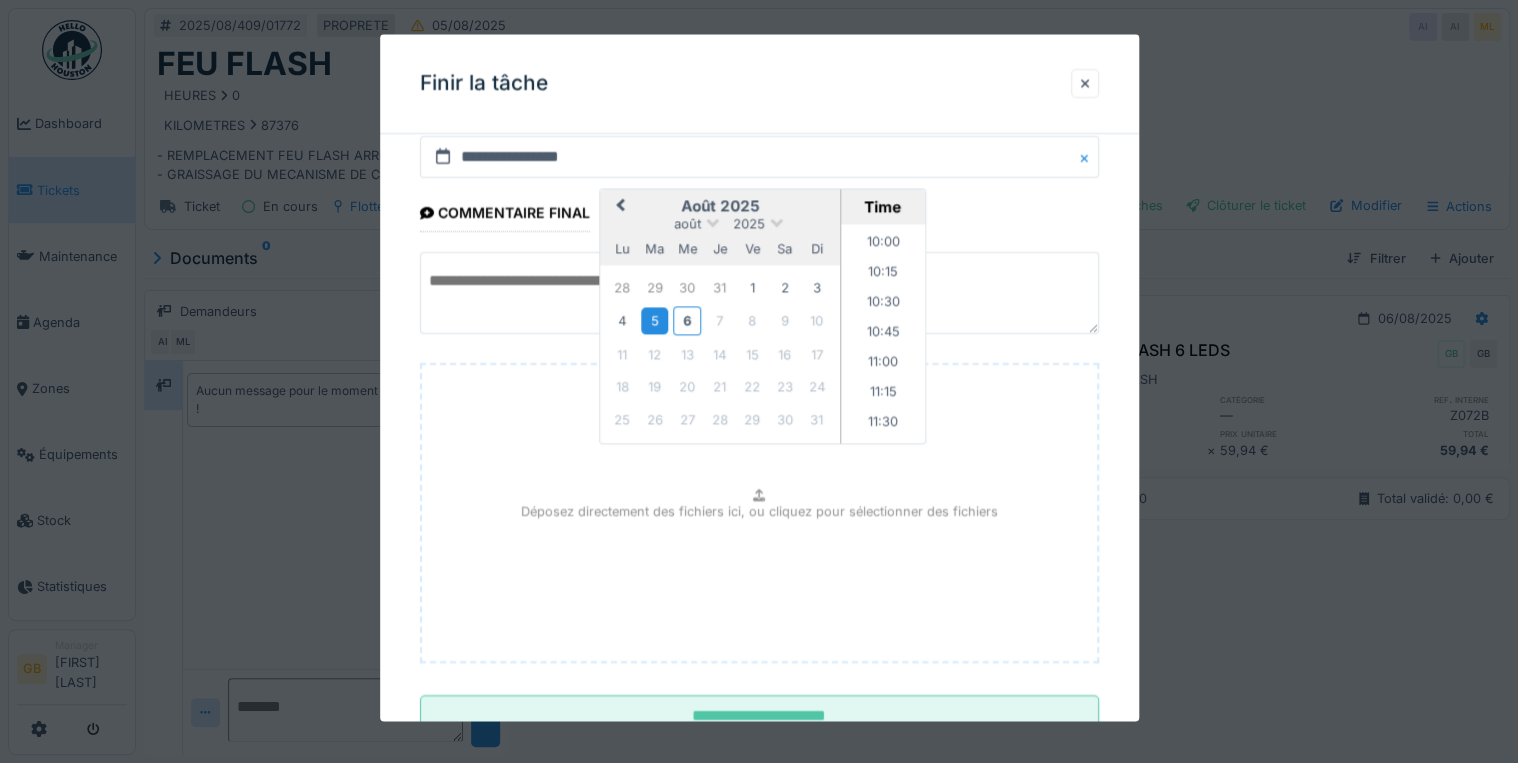 scroll, scrollTop: 126, scrollLeft: 0, axis: vertical 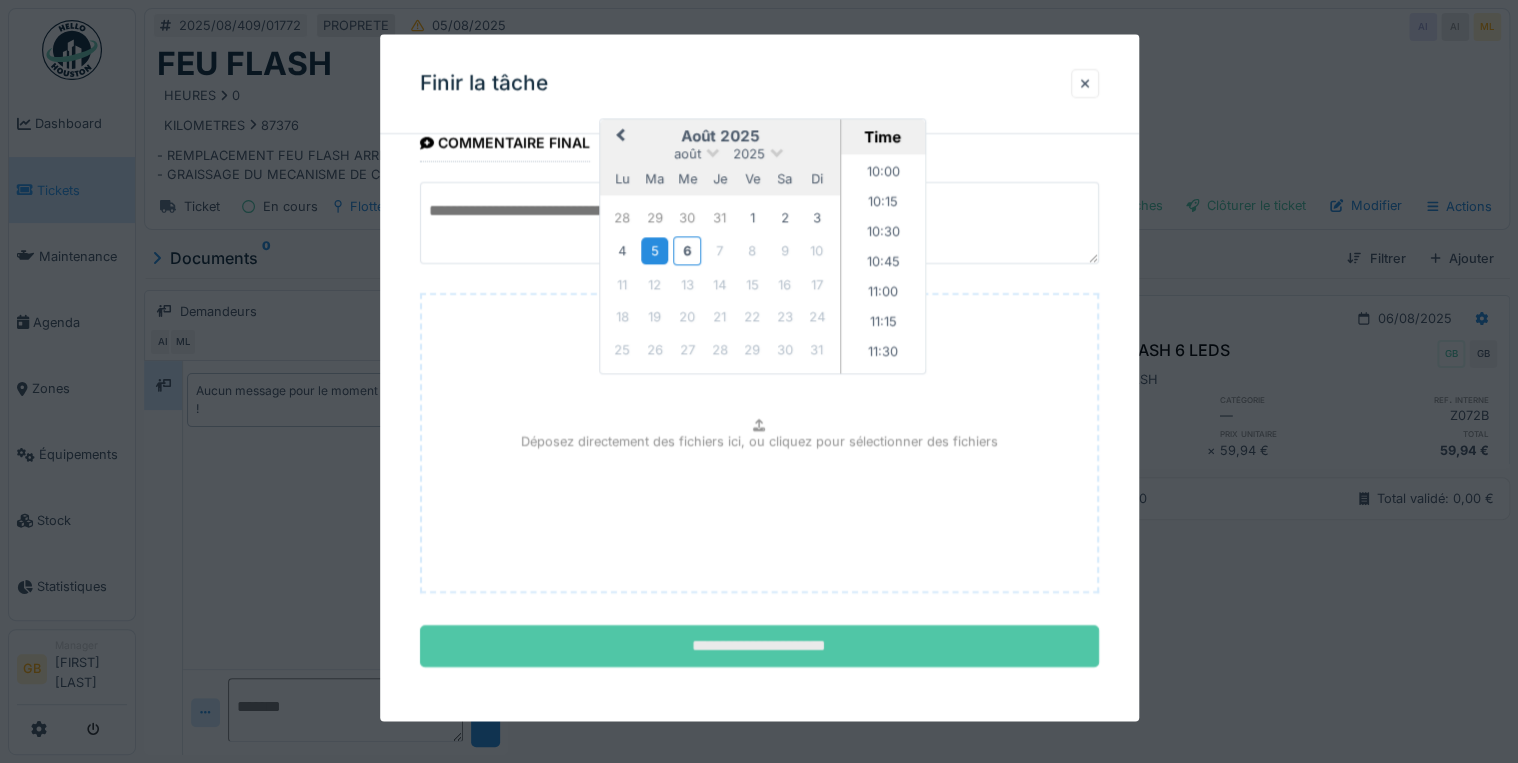 click on "**********" at bounding box center (759, 647) 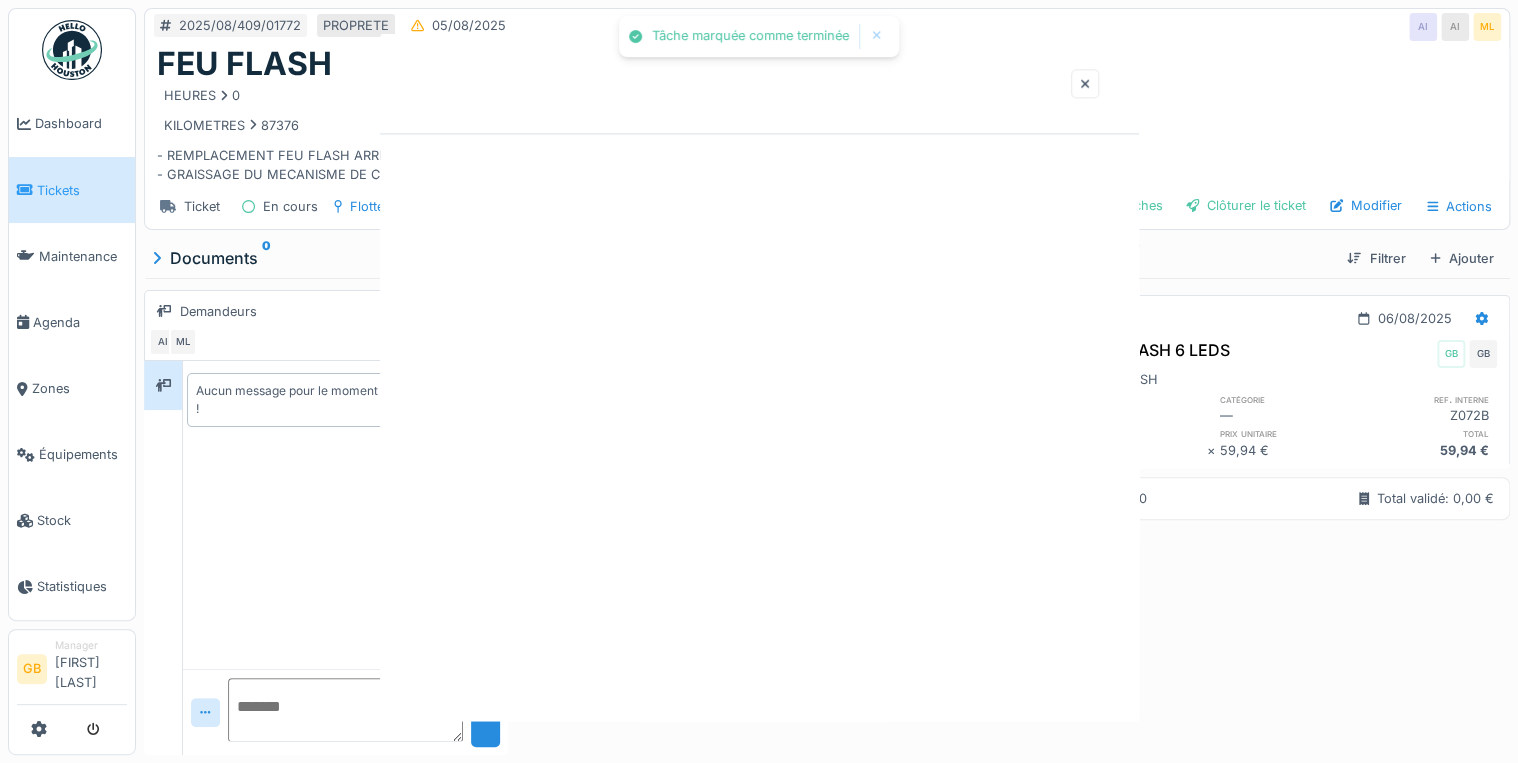 scroll, scrollTop: 0, scrollLeft: 0, axis: both 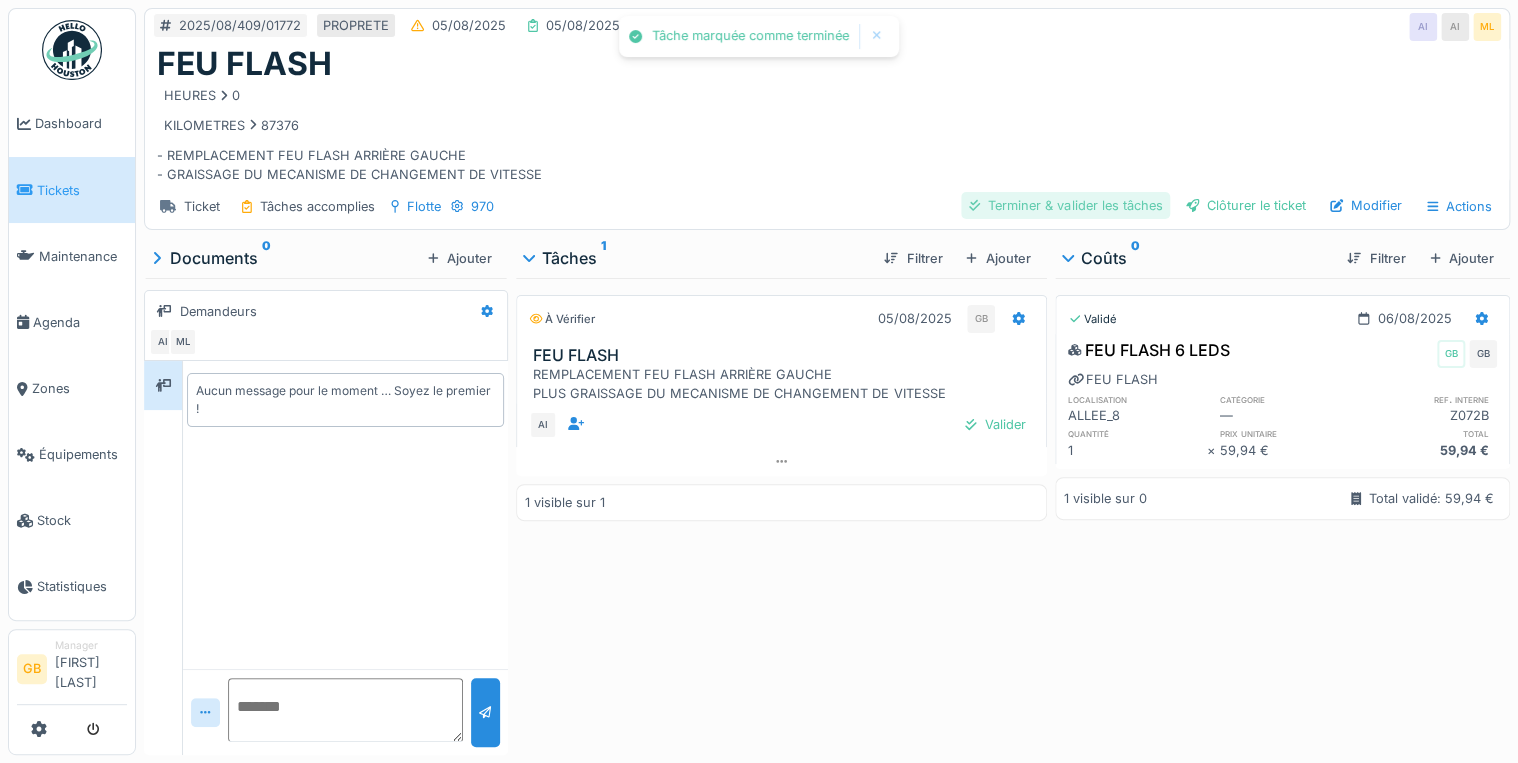 click on "Terminer & valider les tâches" at bounding box center (1065, 205) 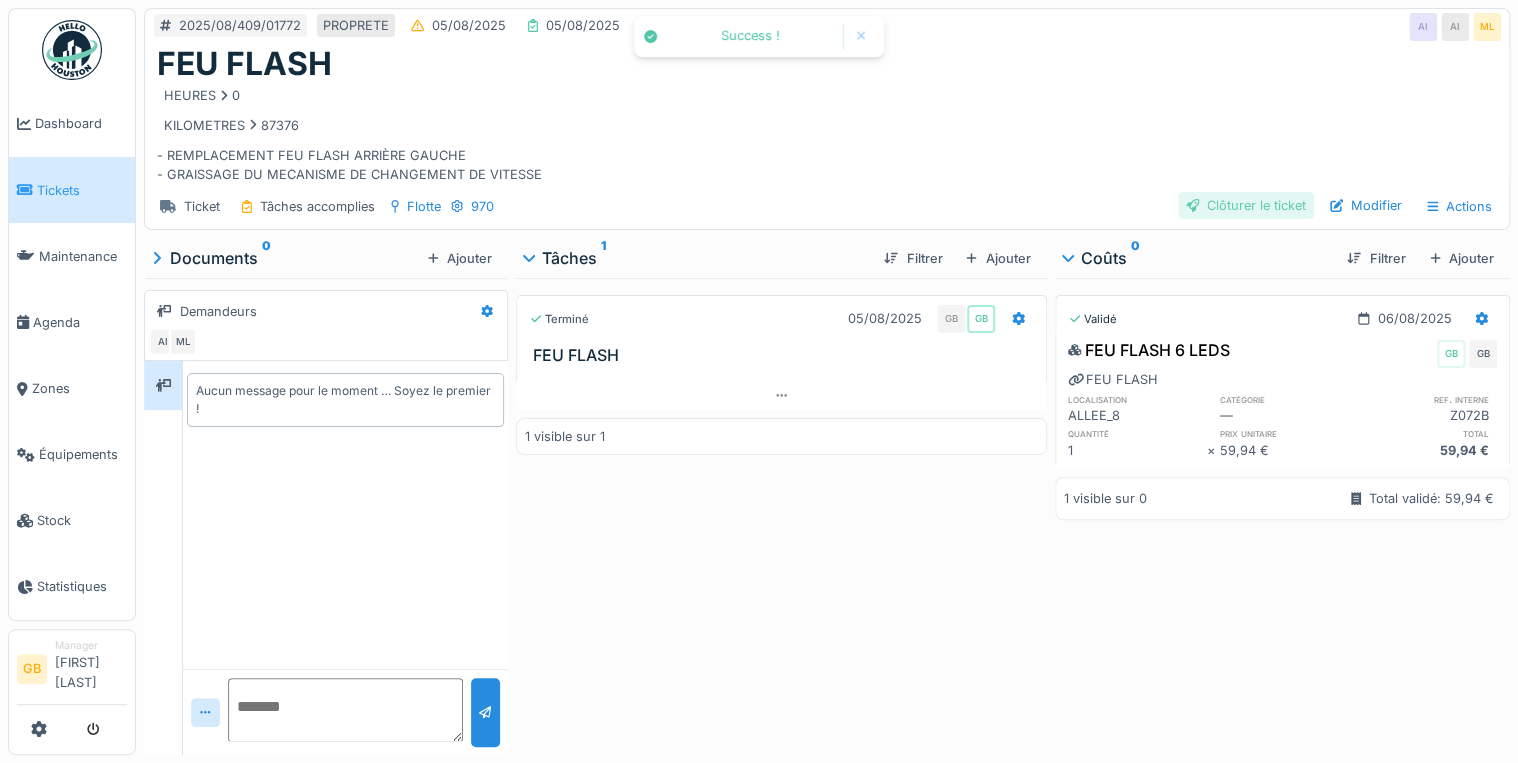 click on "Clôturer le ticket" at bounding box center [1246, 205] 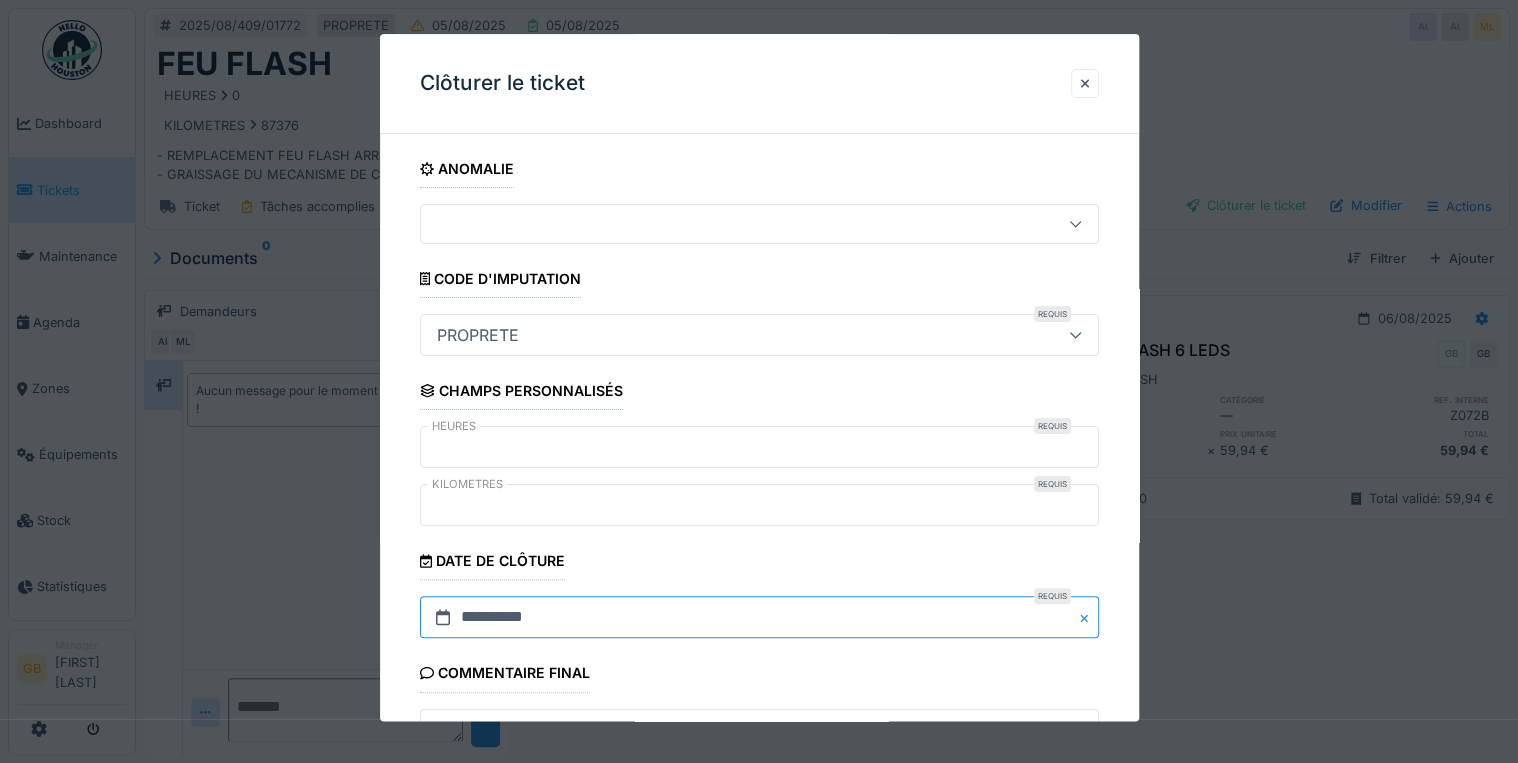 drag, startPoint x: 459, startPoint y: 612, endPoint x: 487, endPoint y: 608, distance: 28.284271 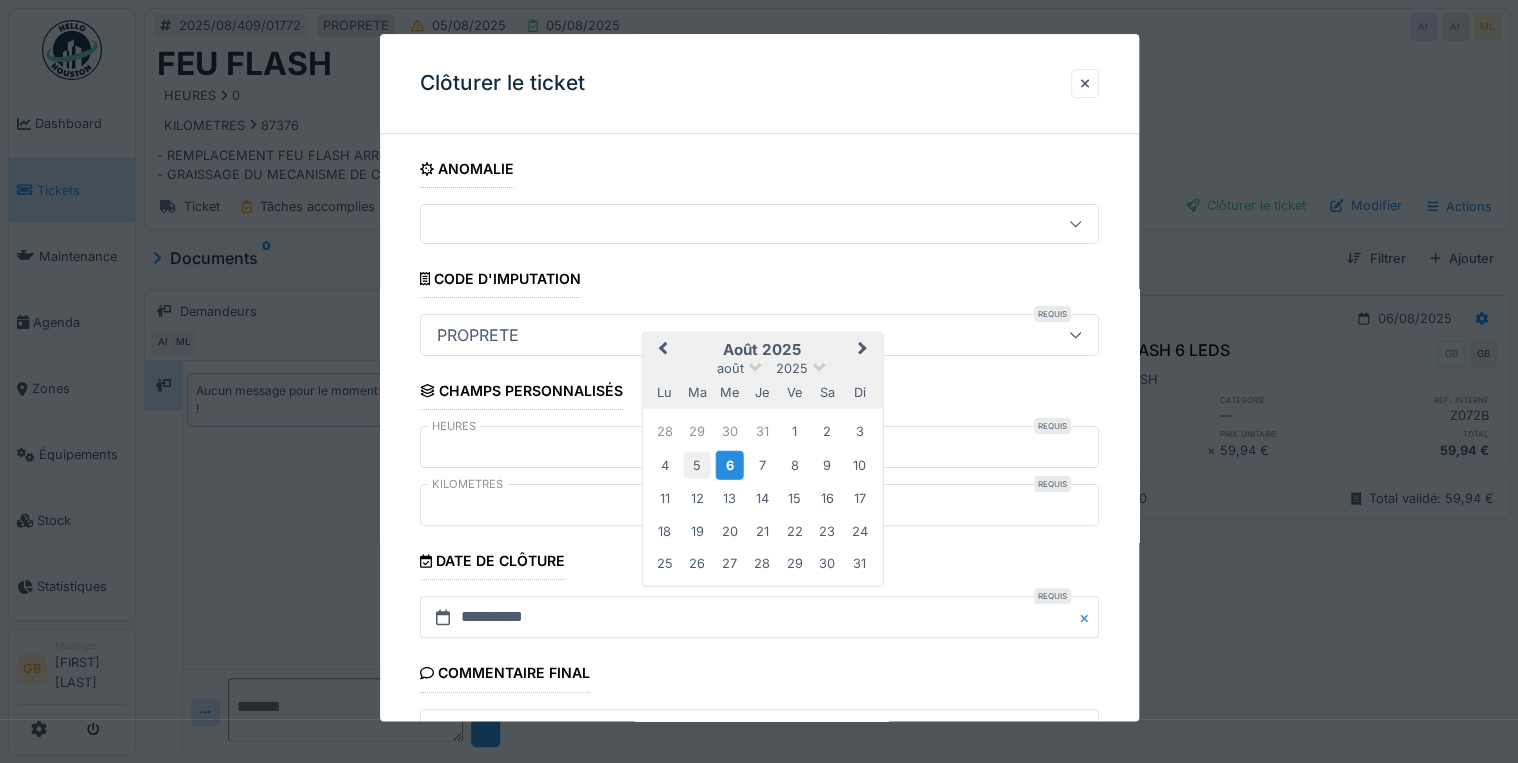 click on "5" at bounding box center (697, 464) 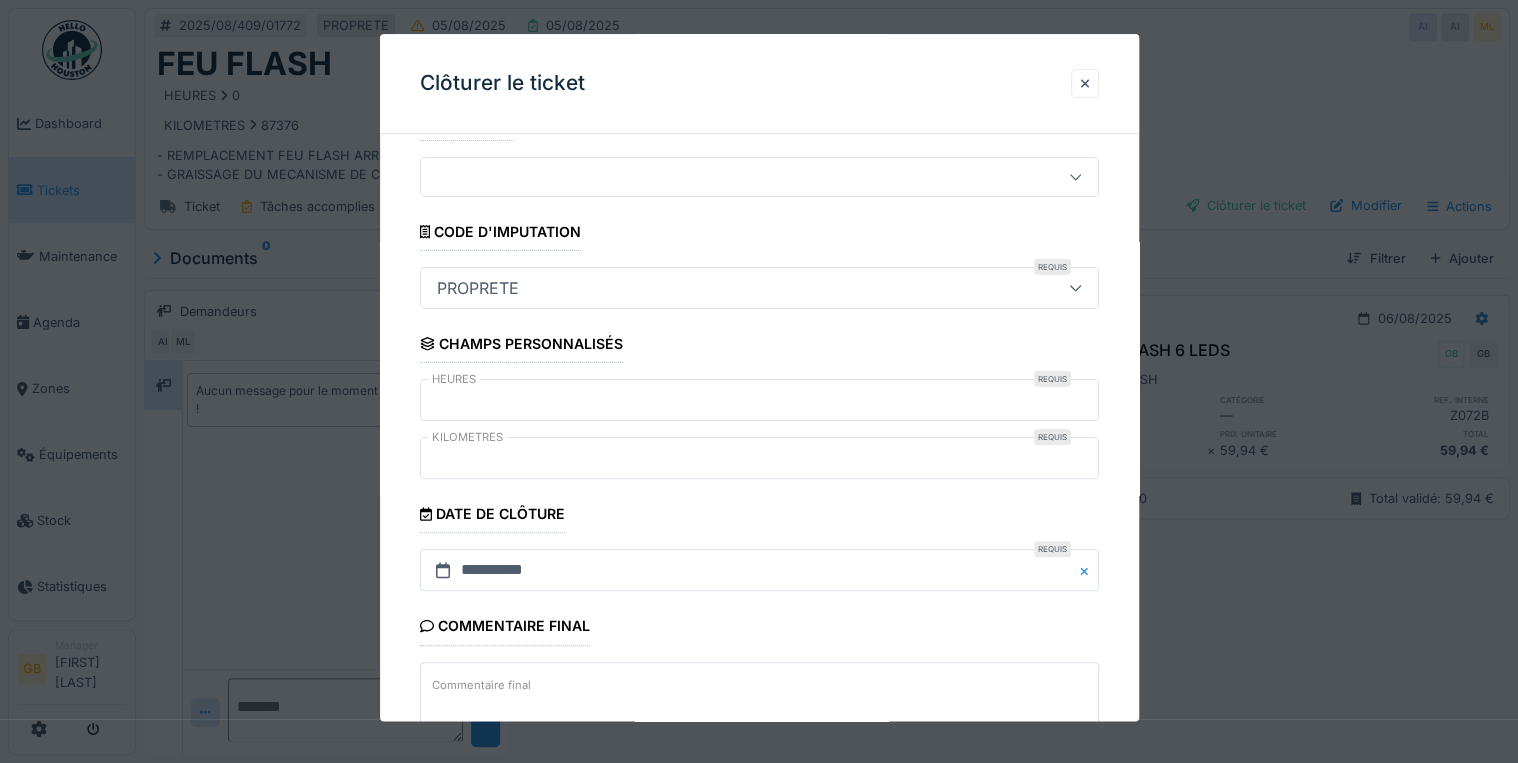 scroll, scrollTop: 184, scrollLeft: 0, axis: vertical 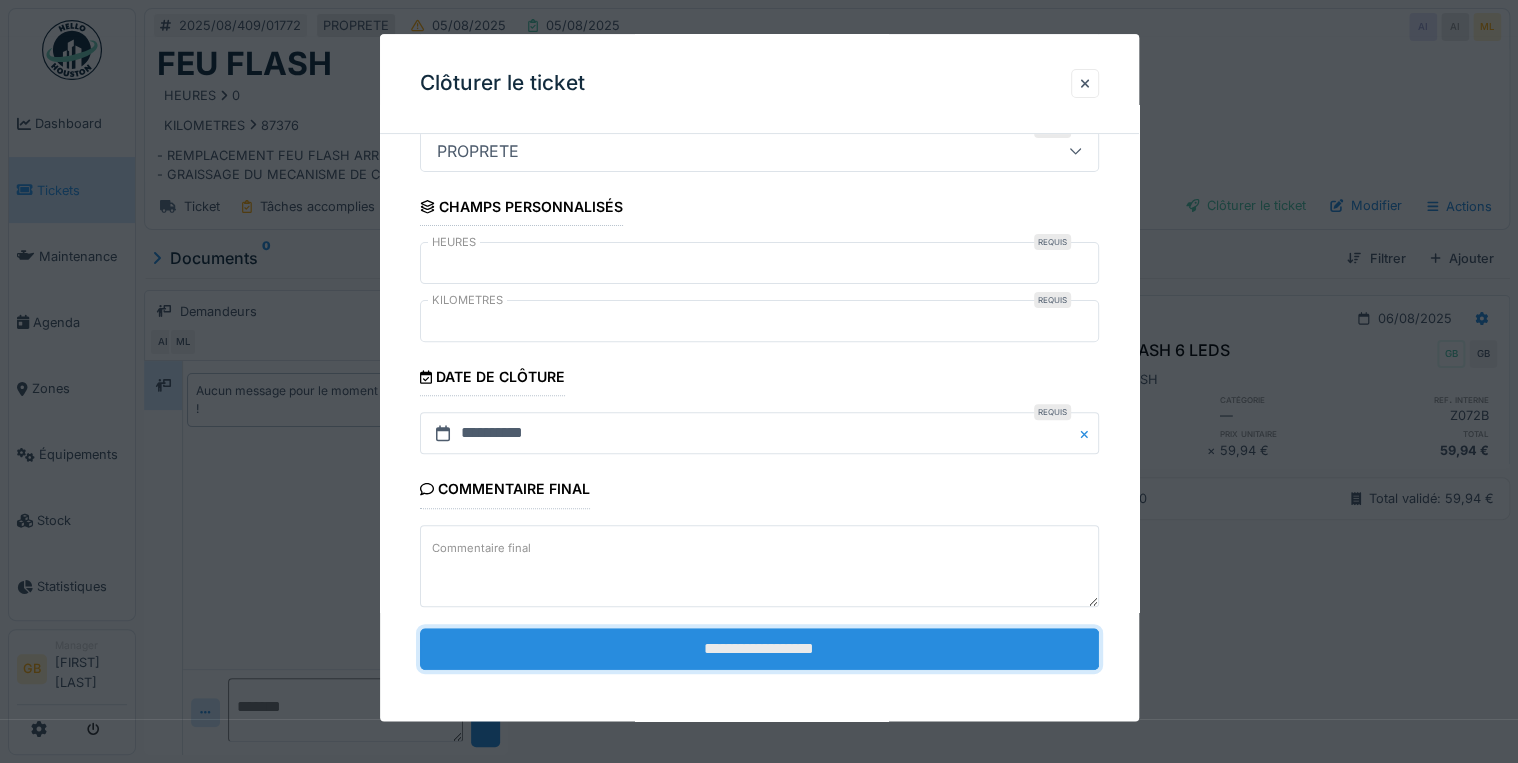 click on "**********" at bounding box center (759, 649) 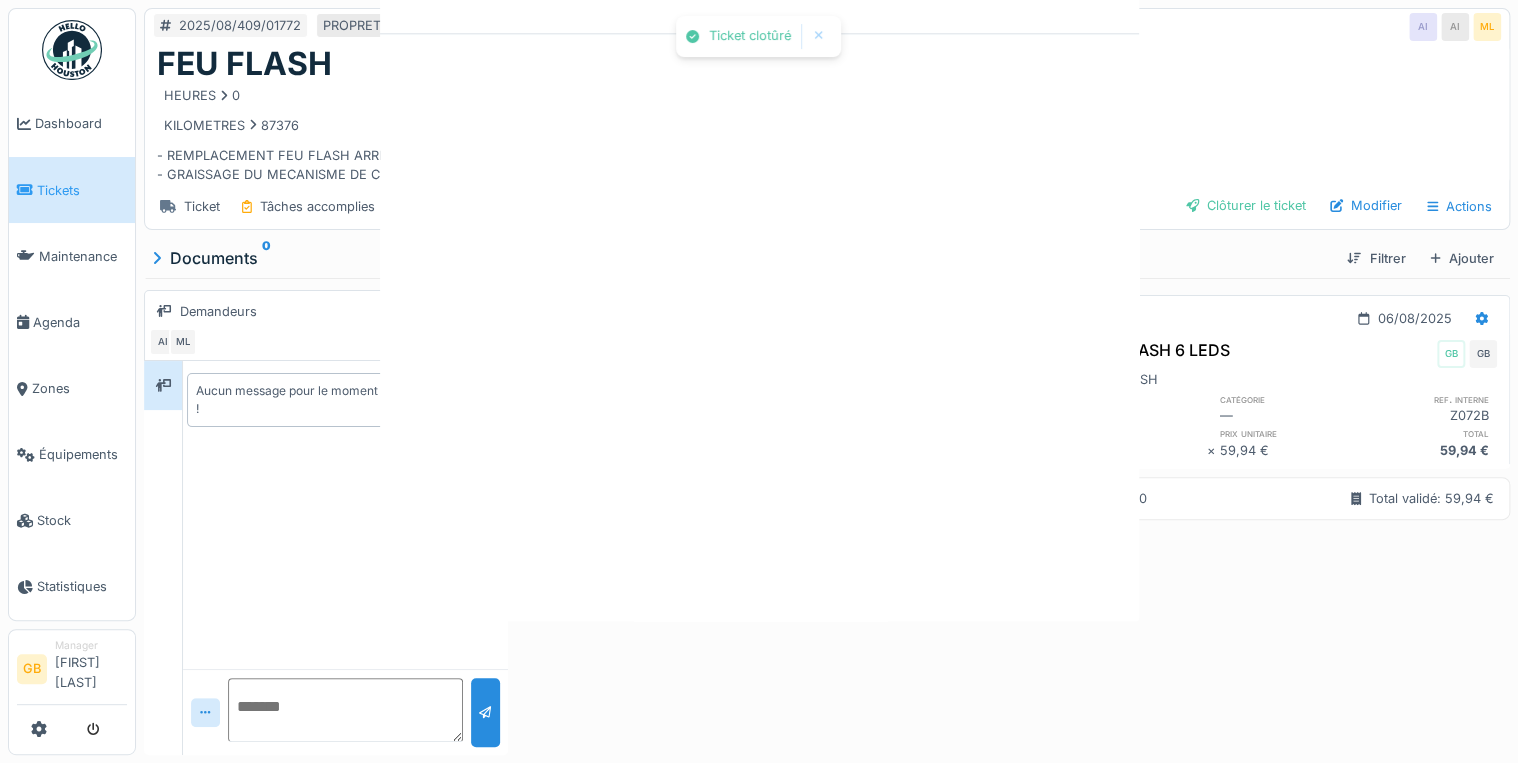 scroll, scrollTop: 0, scrollLeft: 0, axis: both 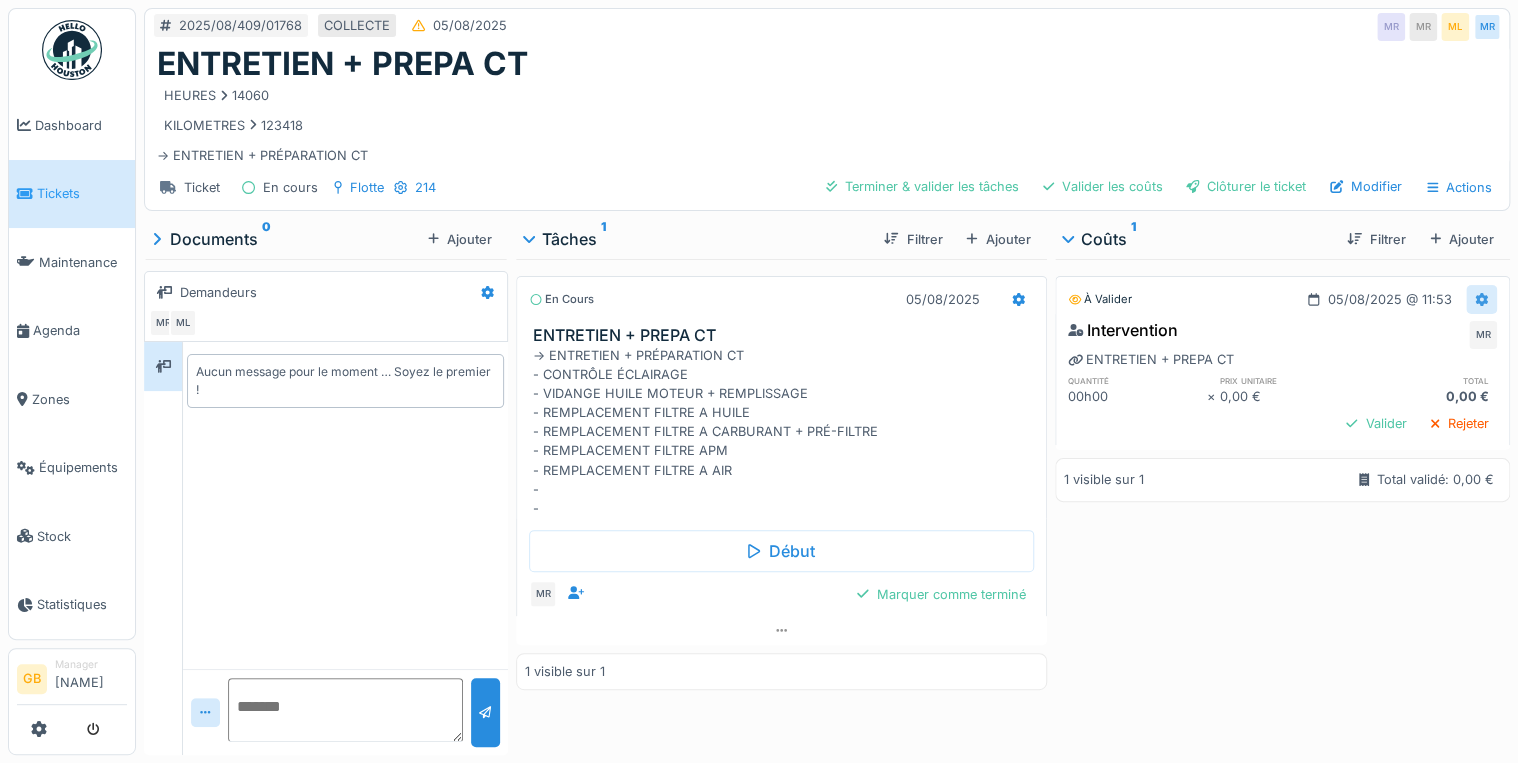 click 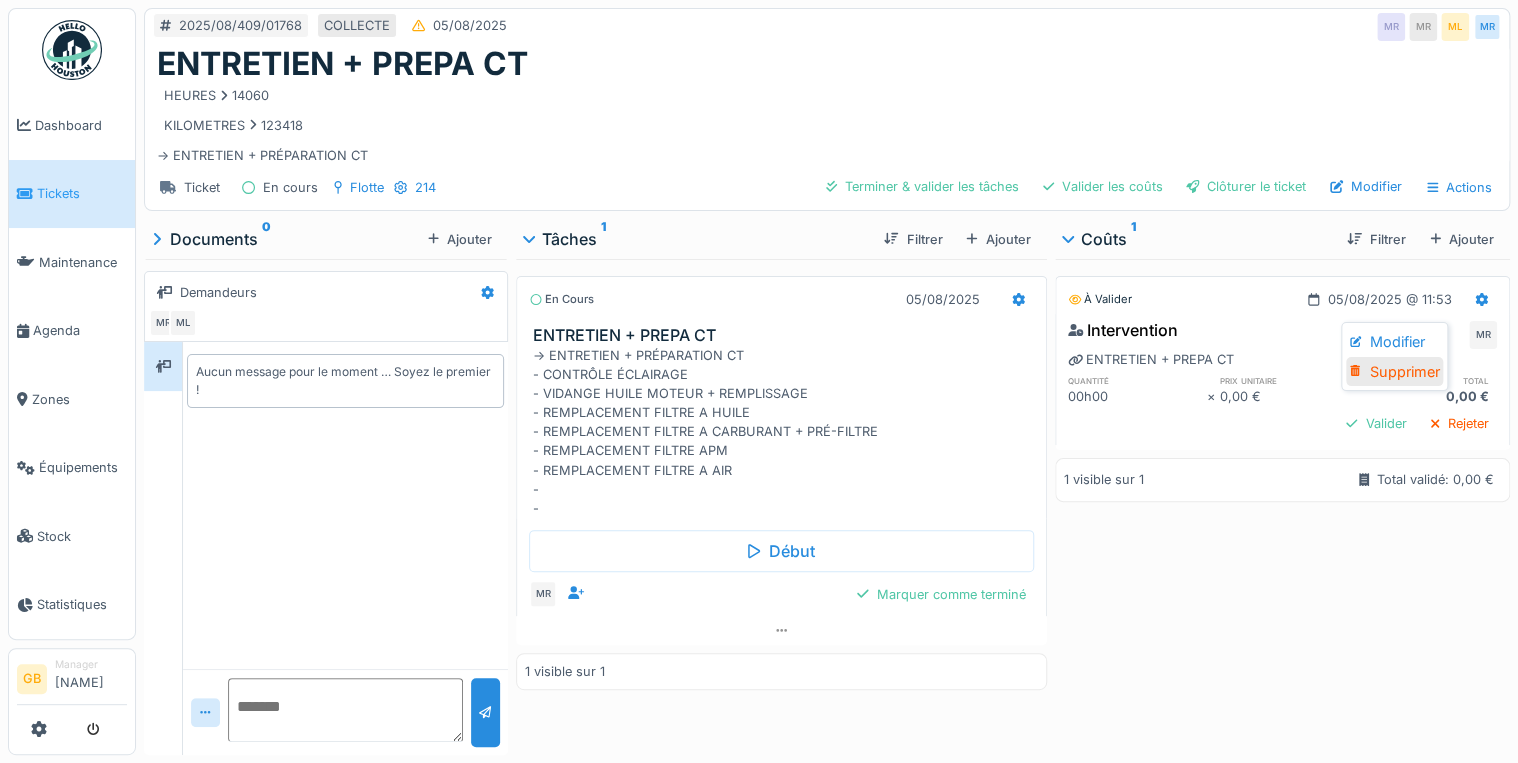 click on "Supprimer" at bounding box center [1394, 372] 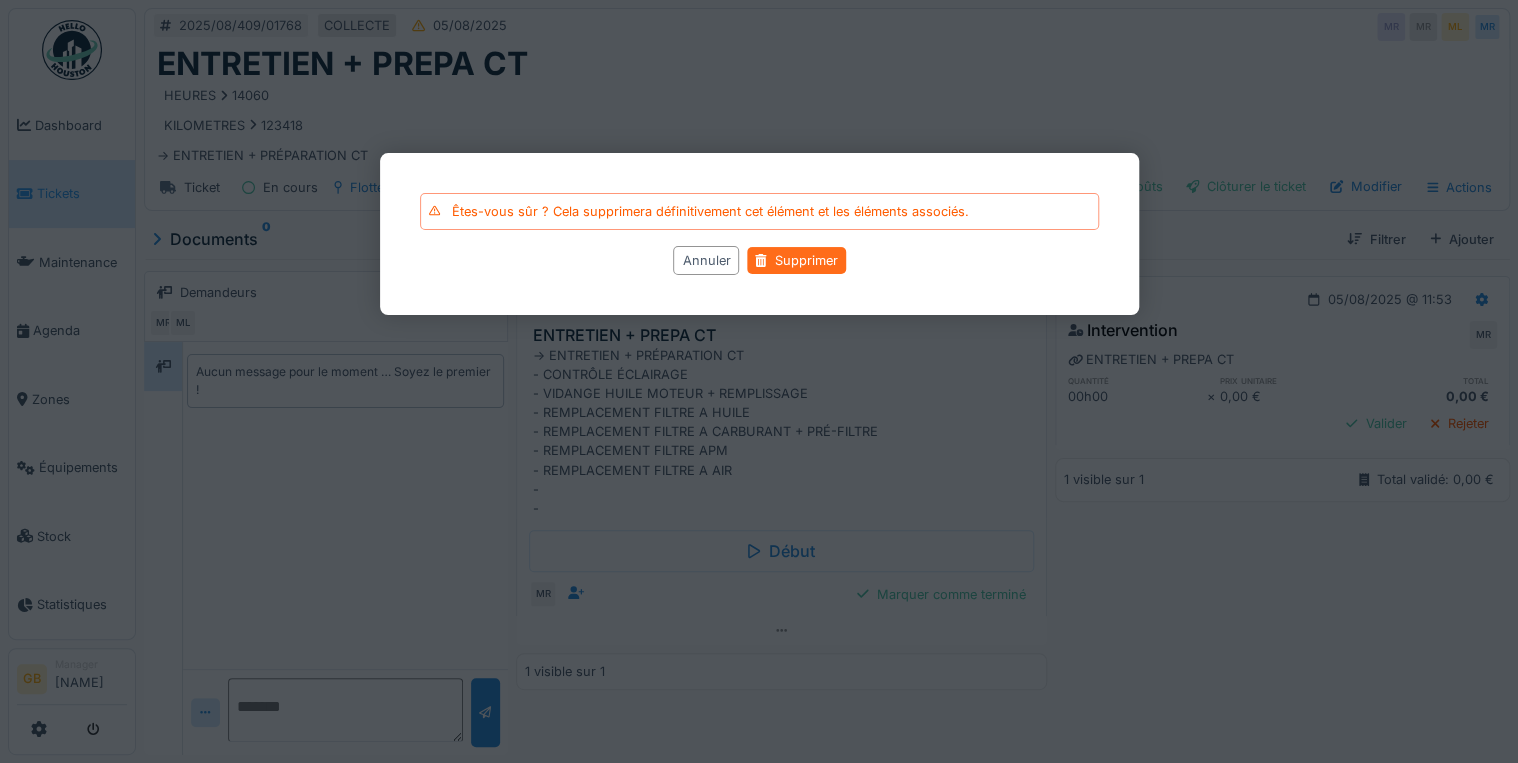 click on "Supprimer" at bounding box center [796, 260] 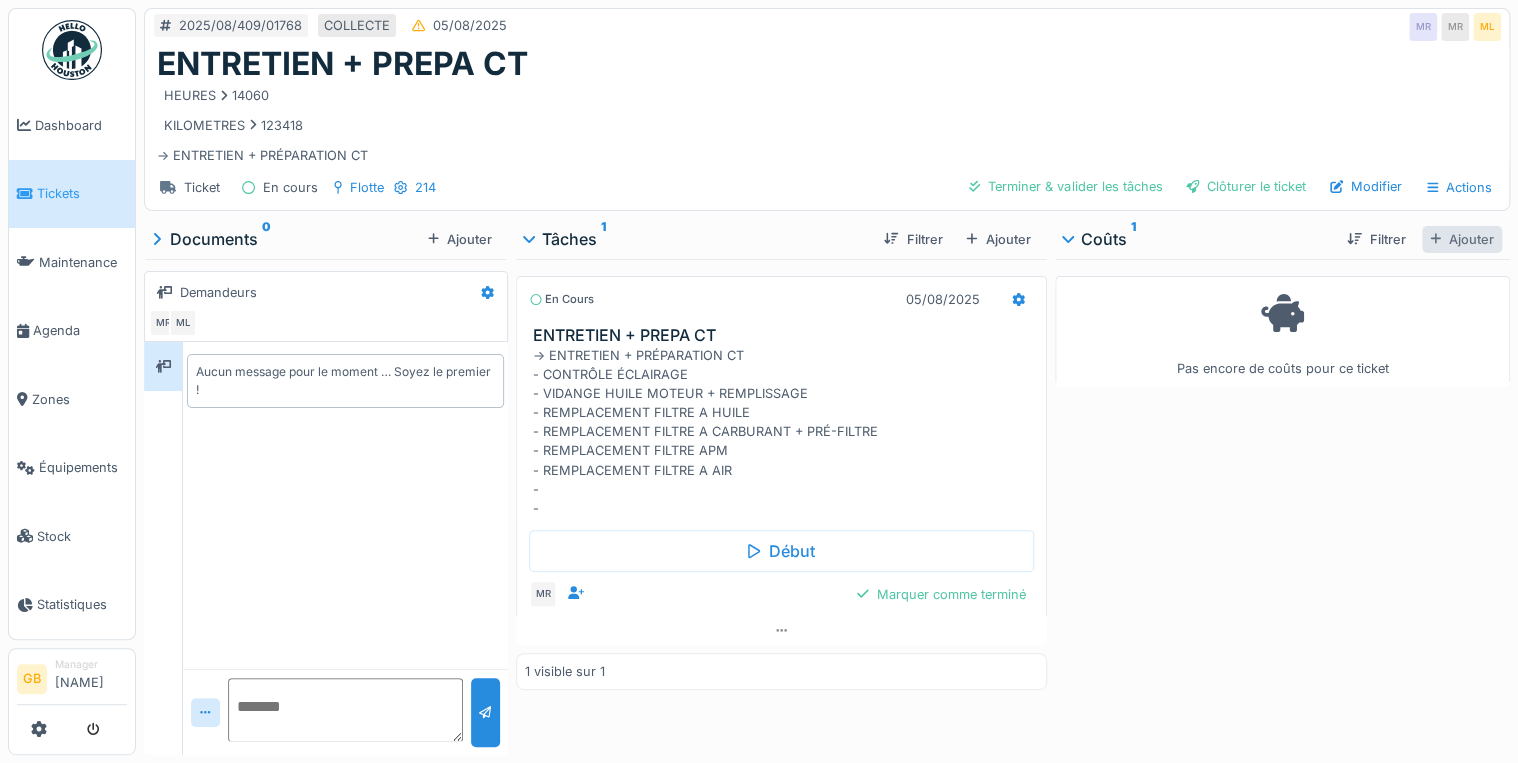 click on "Ajouter" at bounding box center (1462, 239) 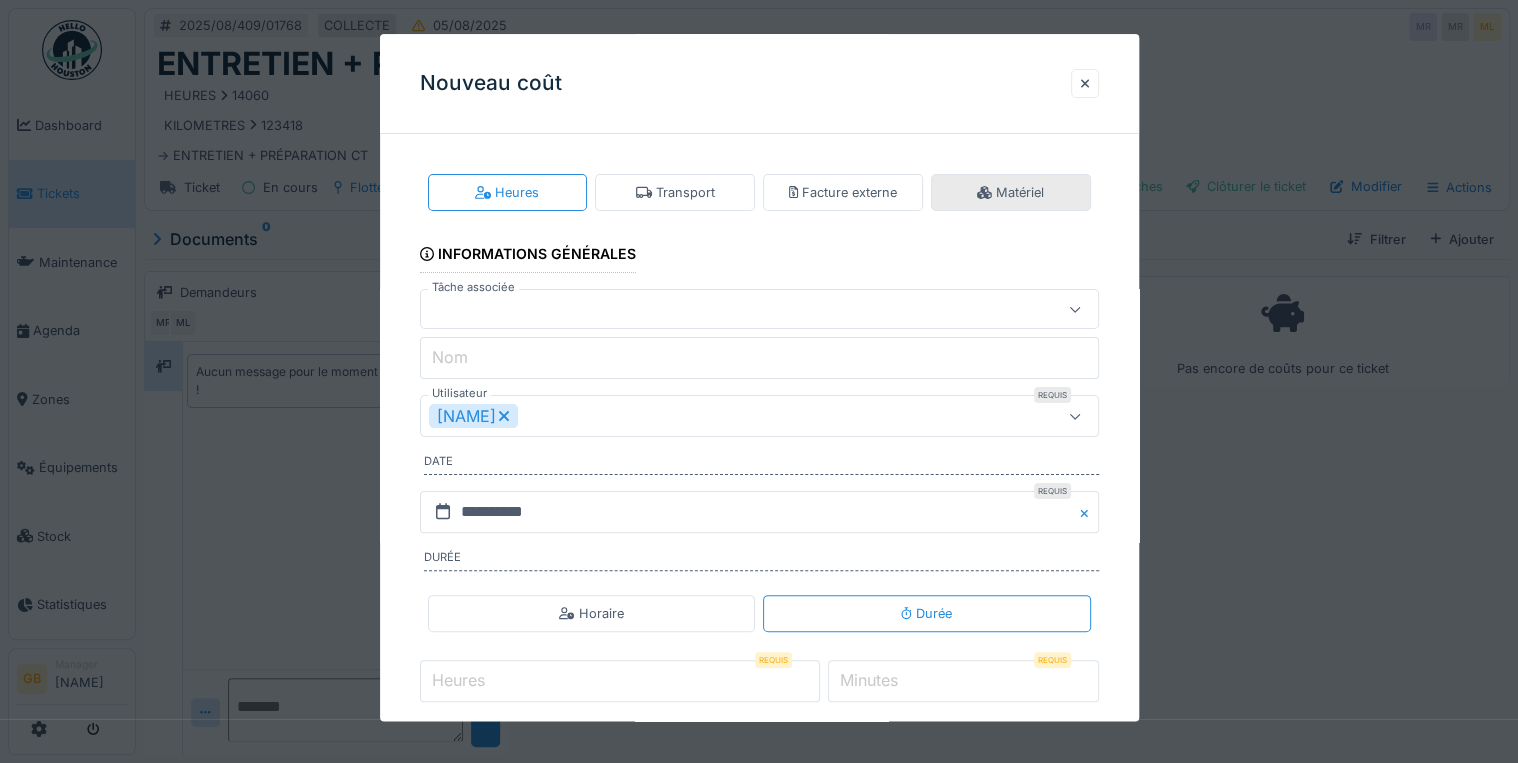 click on "Matériel" at bounding box center (1011, 192) 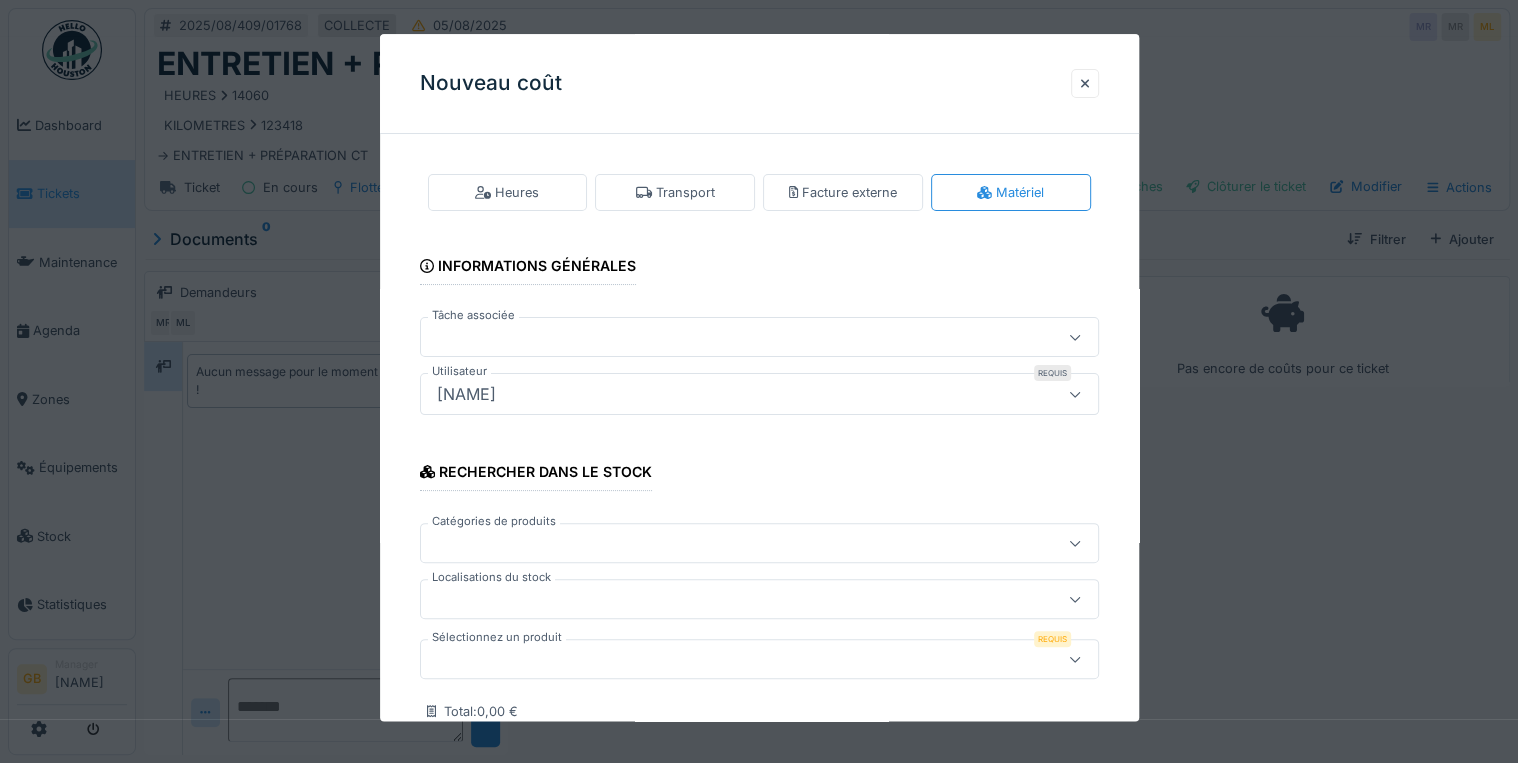 click at bounding box center (725, 660) 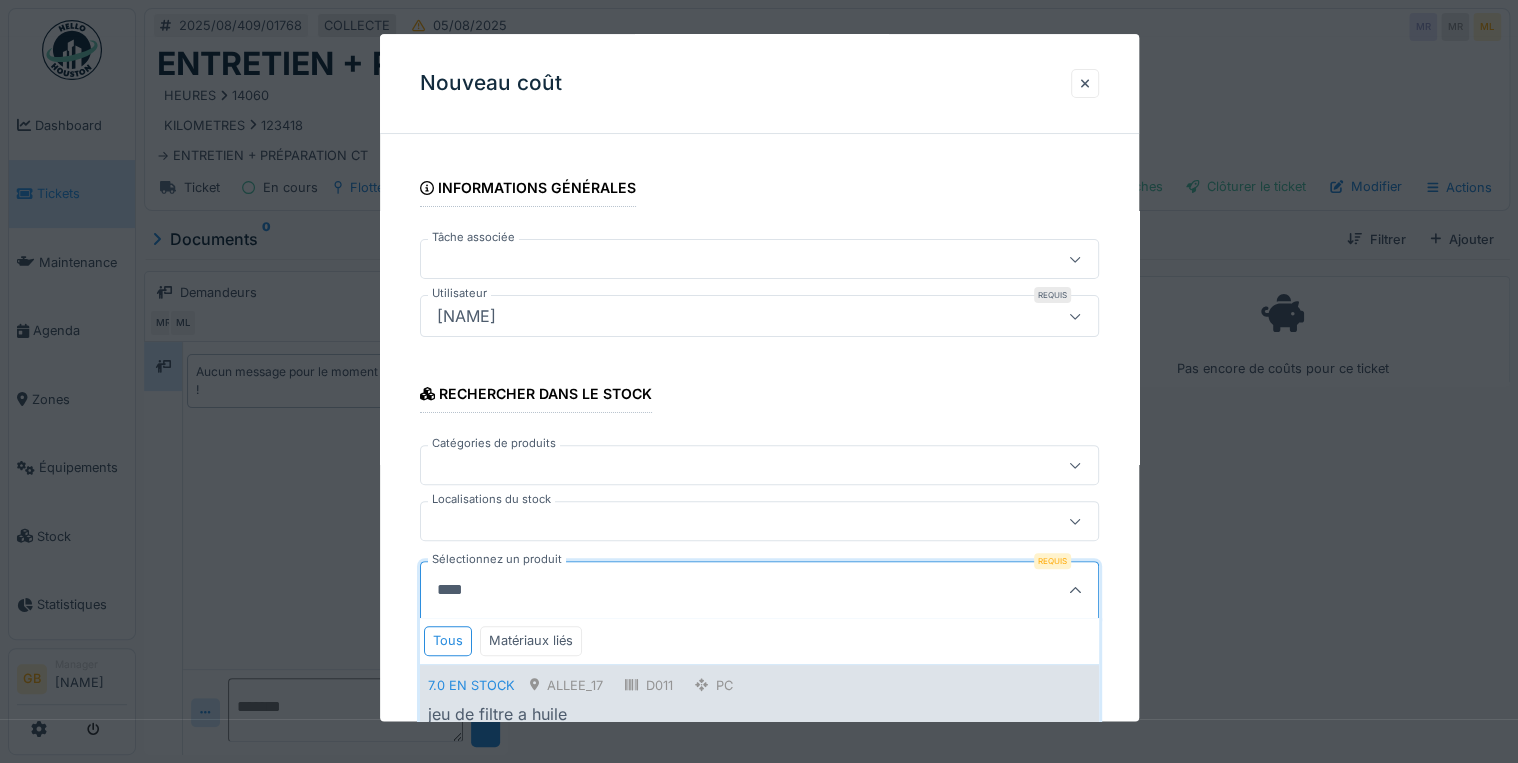 scroll, scrollTop: 132, scrollLeft: 0, axis: vertical 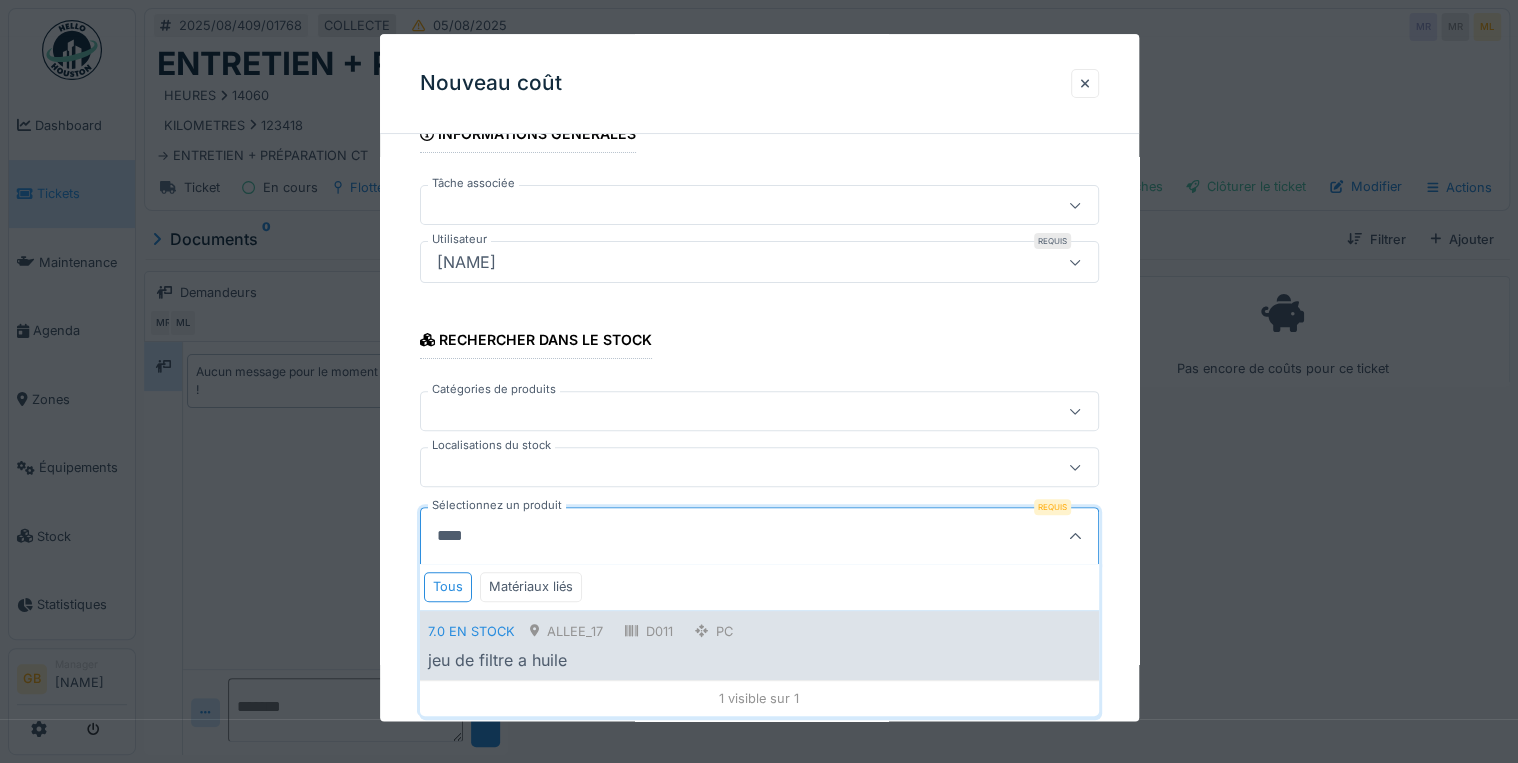 type on "****" 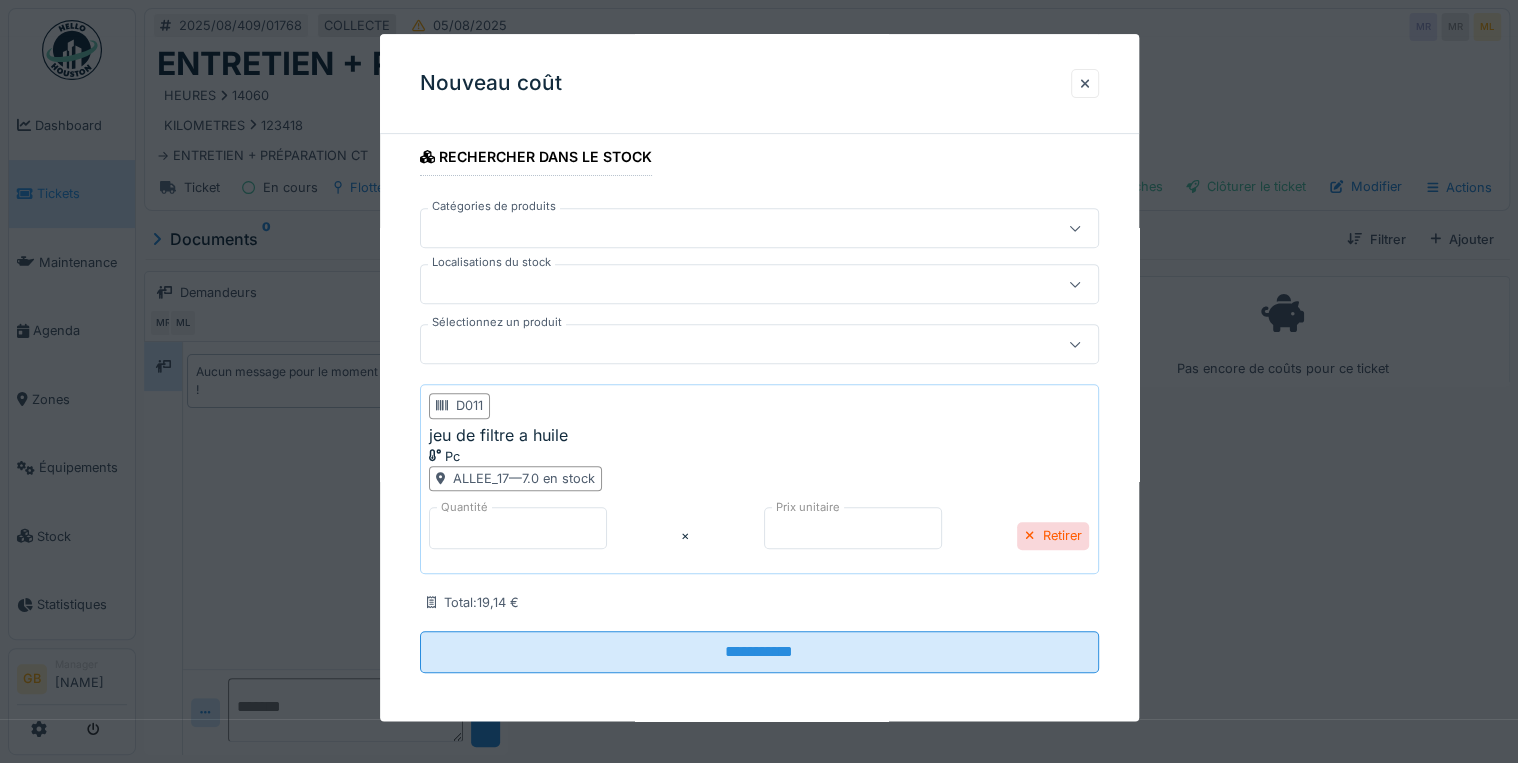 scroll, scrollTop: 319, scrollLeft: 0, axis: vertical 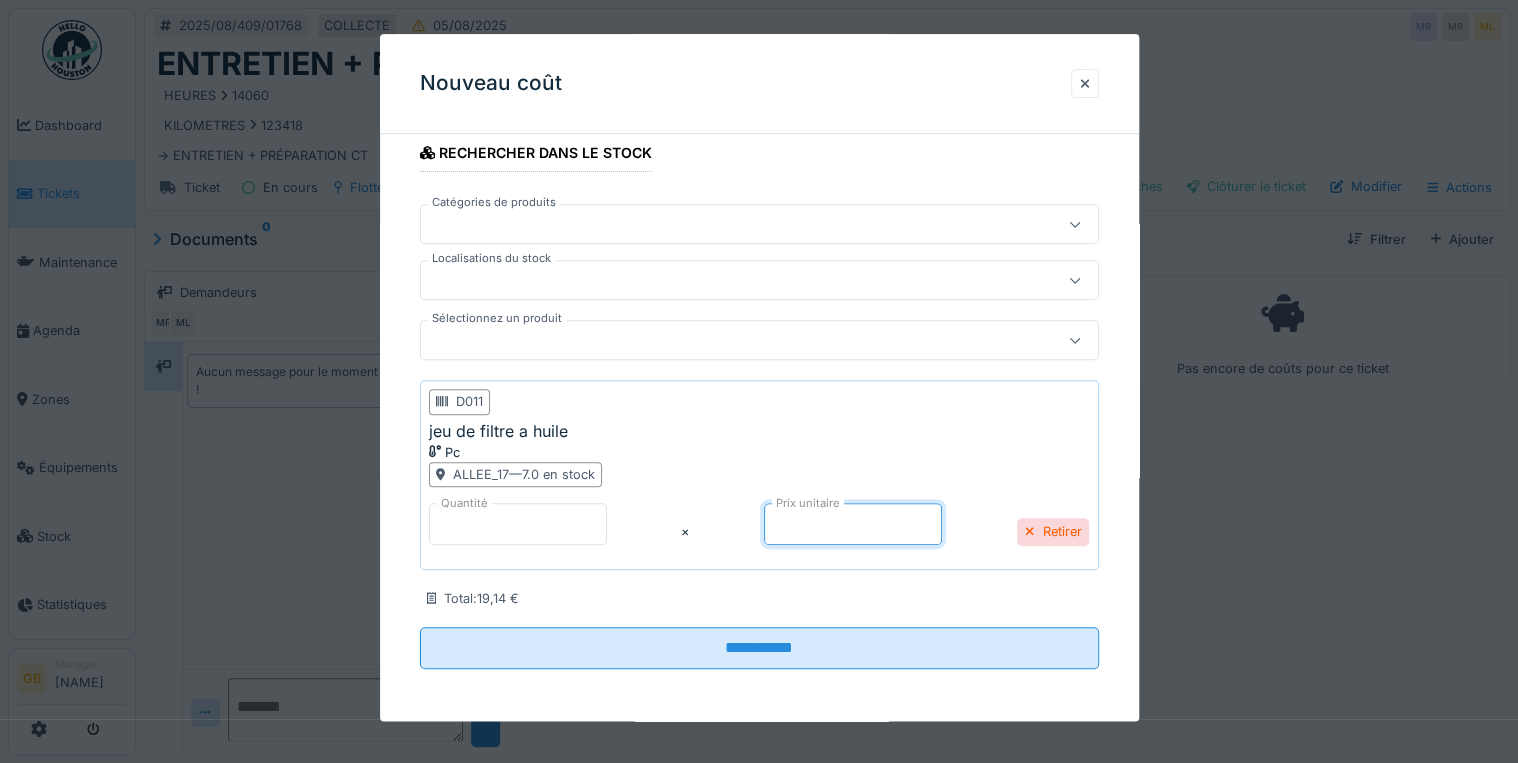 drag, startPoint x: 774, startPoint y: 521, endPoint x: 455, endPoint y: 516, distance: 319.03918 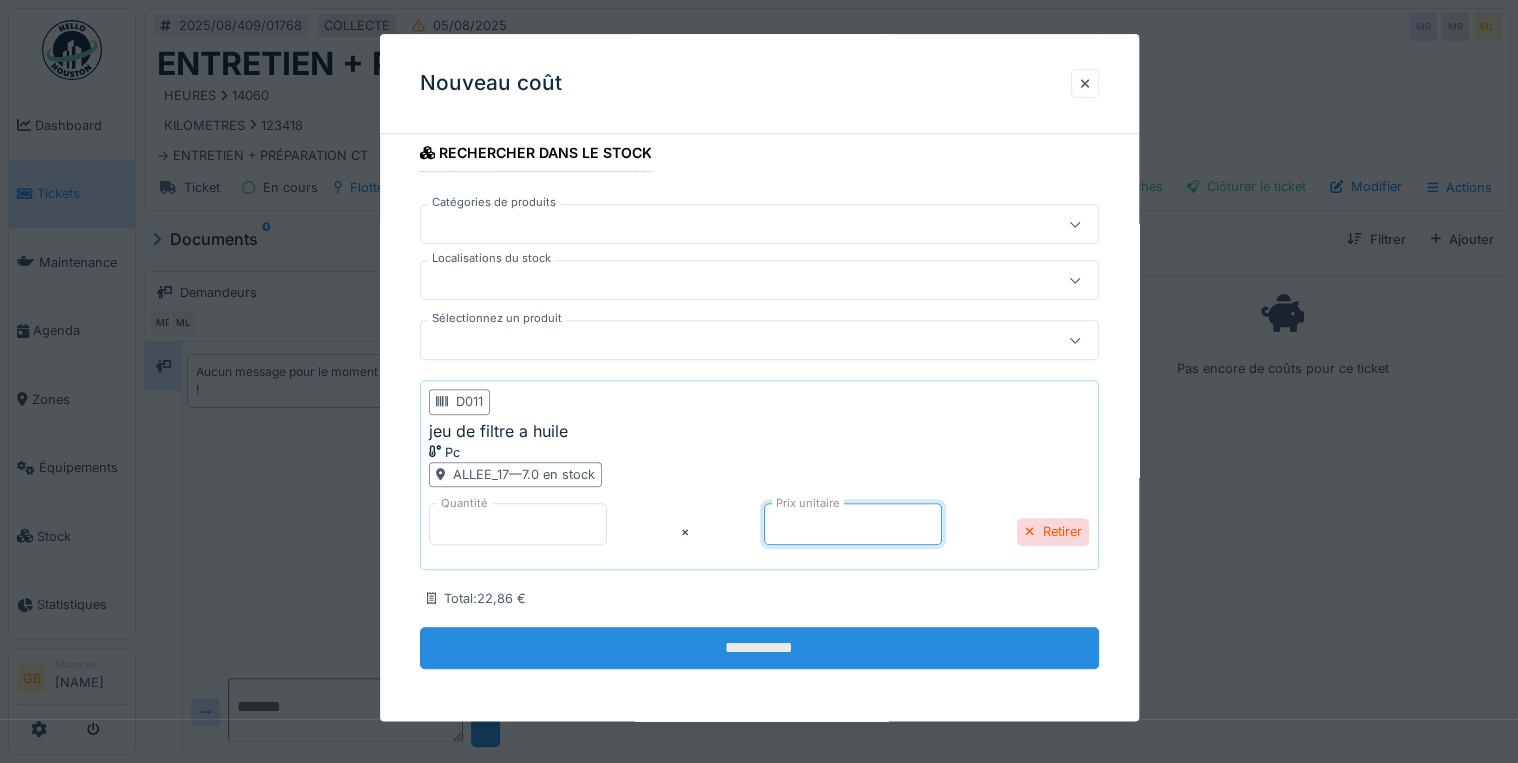 type on "*****" 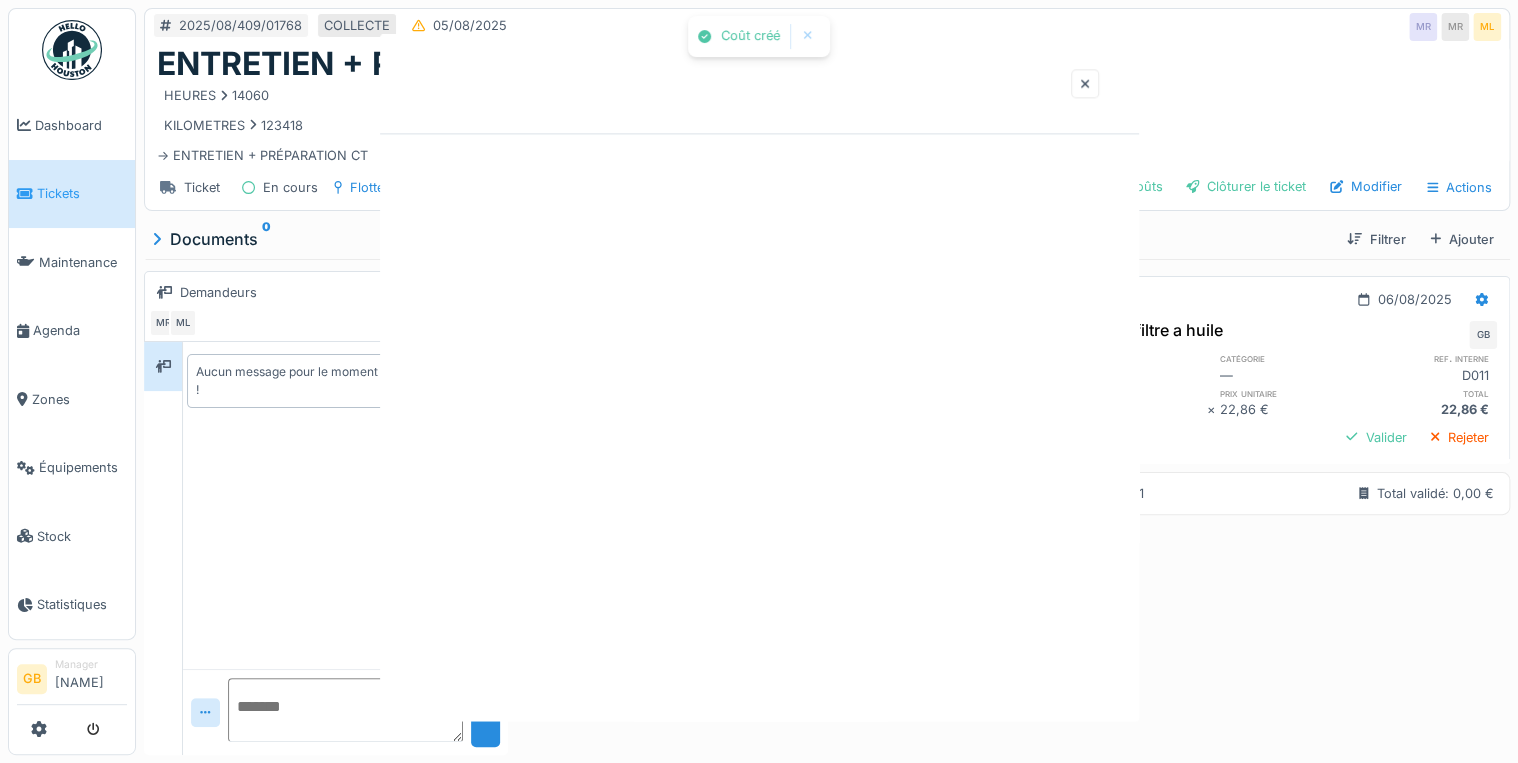 scroll, scrollTop: 0, scrollLeft: 0, axis: both 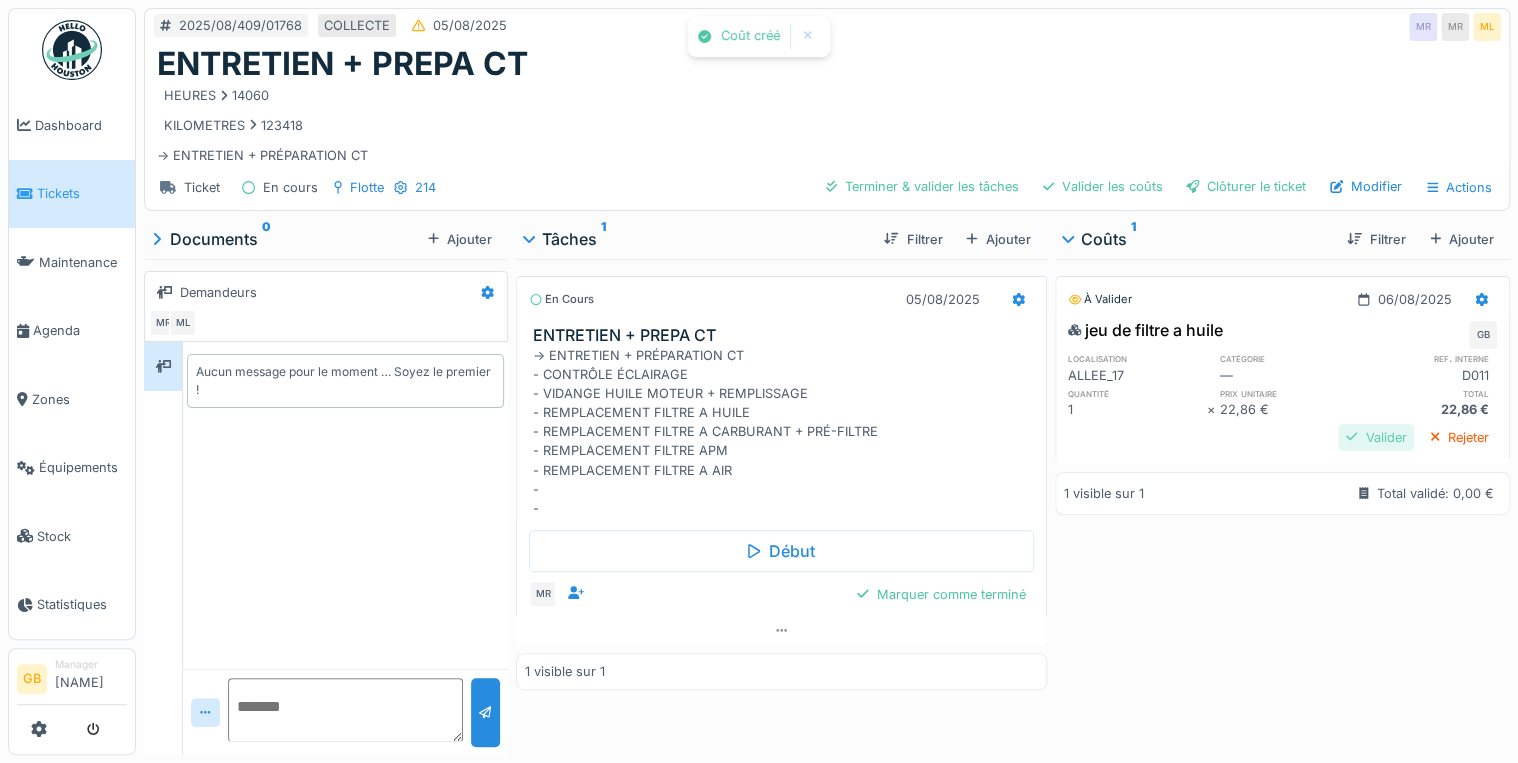 click on "Valider" at bounding box center (1376, 437) 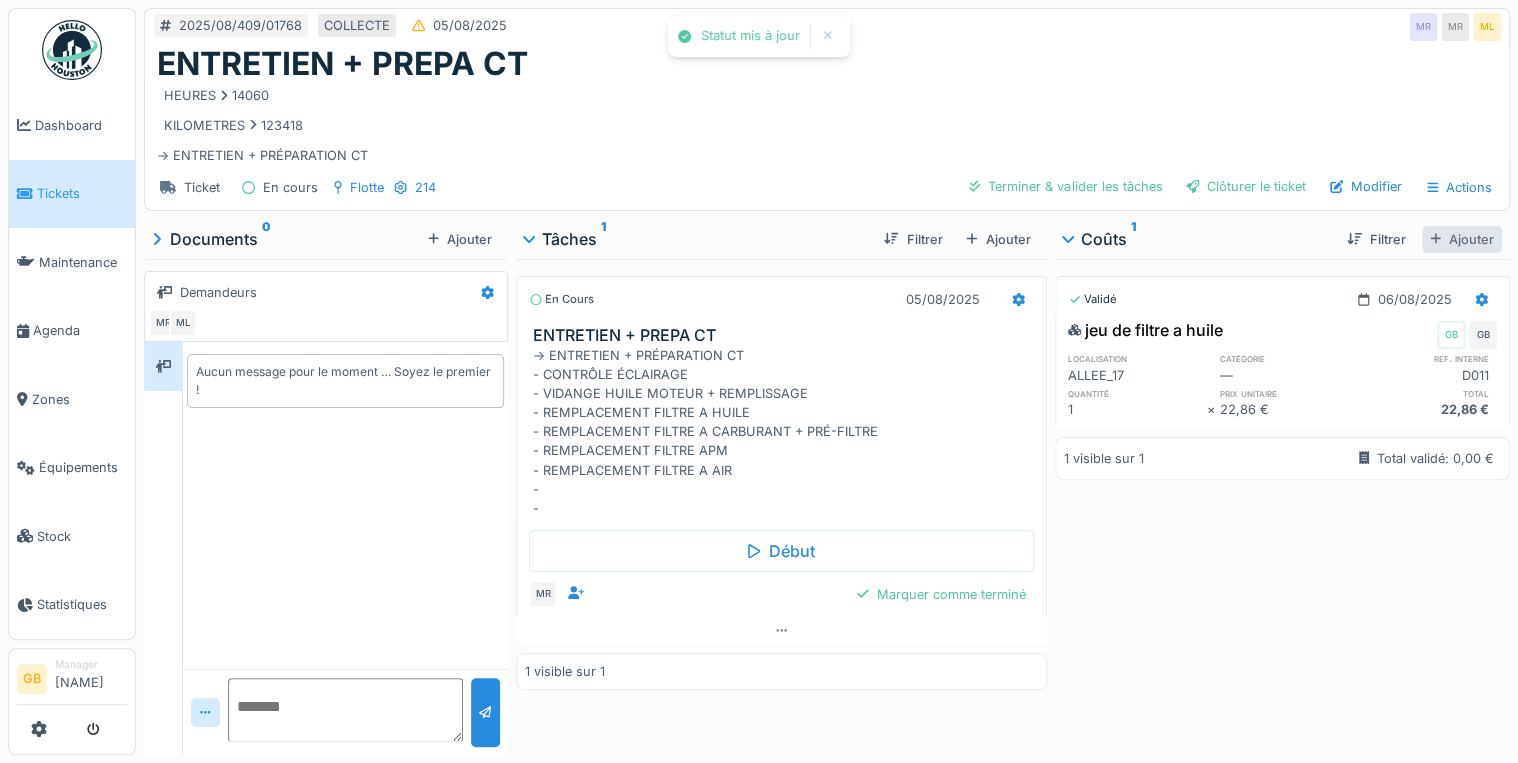 click on "Ajouter" at bounding box center [1462, 239] 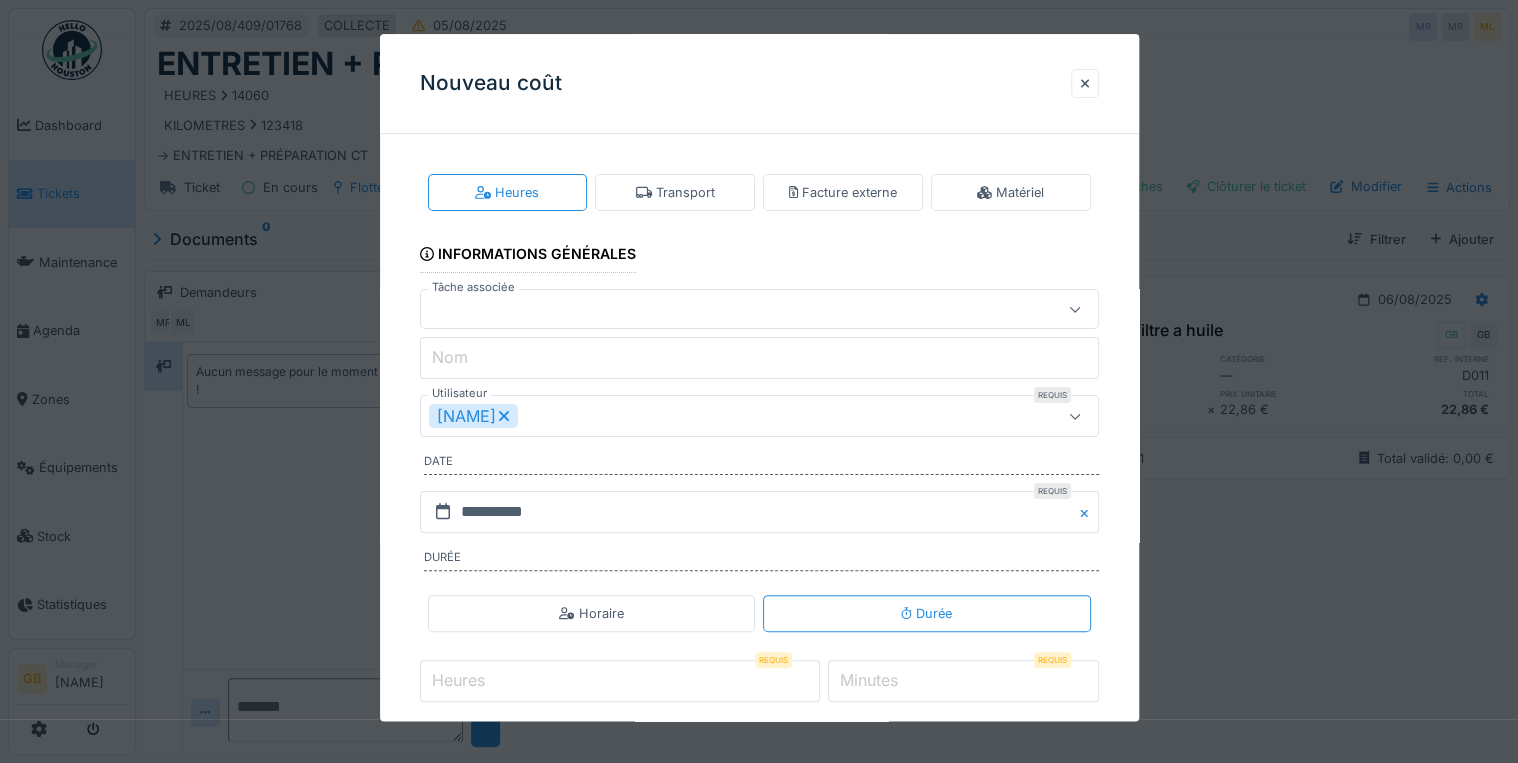 drag, startPoint x: 1027, startPoint y: 196, endPoint x: 1028, endPoint y: 212, distance: 16.03122 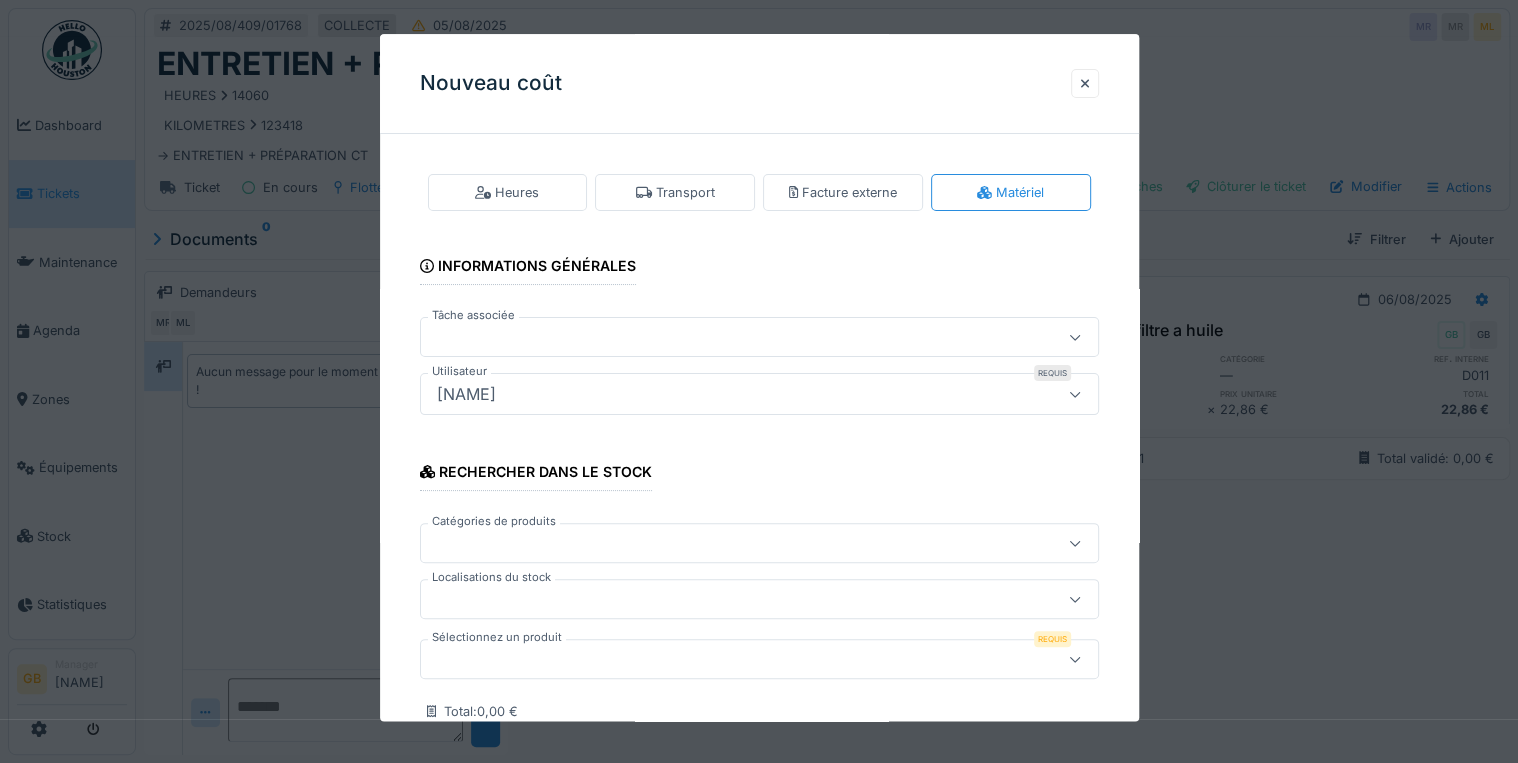 click at bounding box center (759, 660) 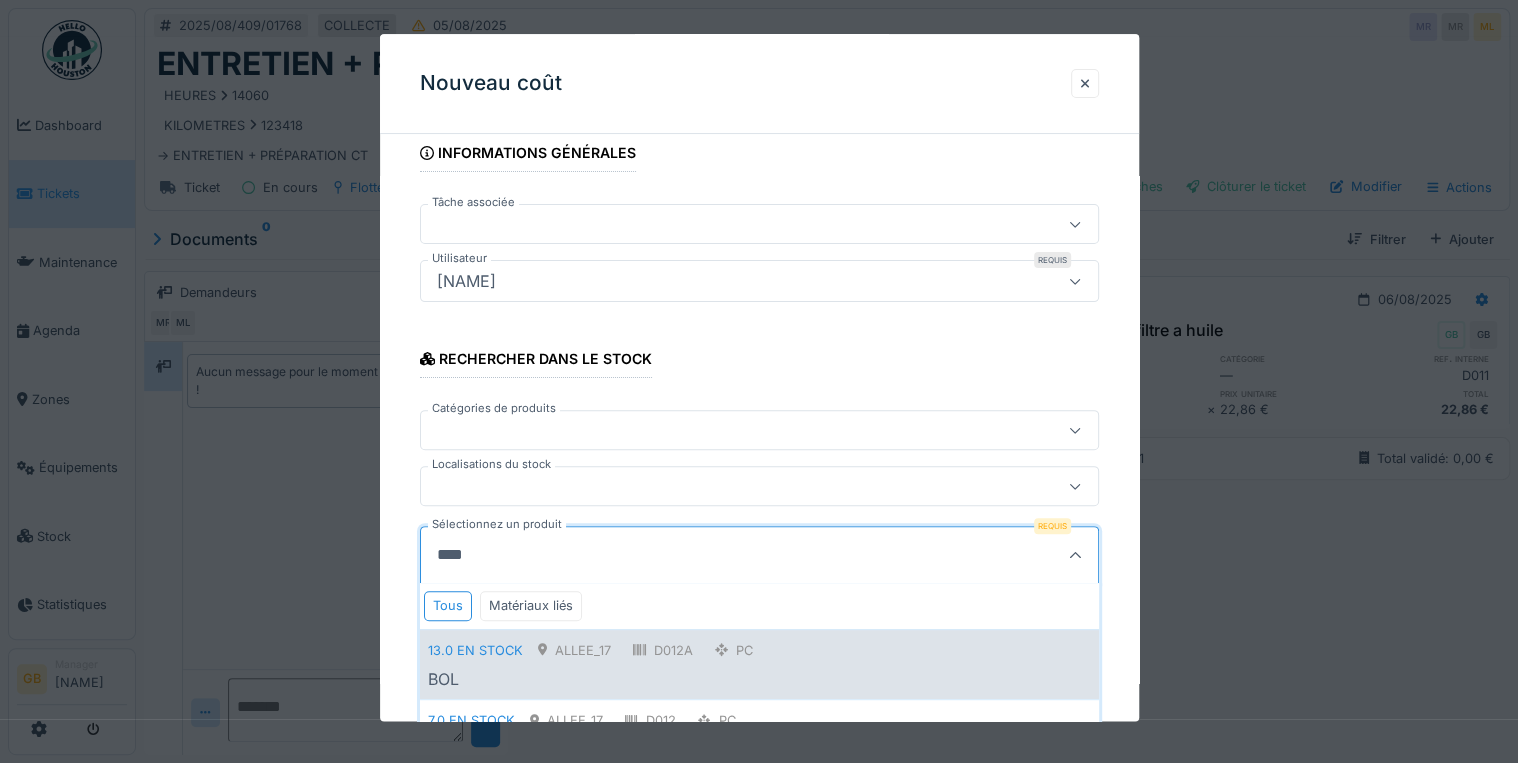 scroll, scrollTop: 193, scrollLeft: 0, axis: vertical 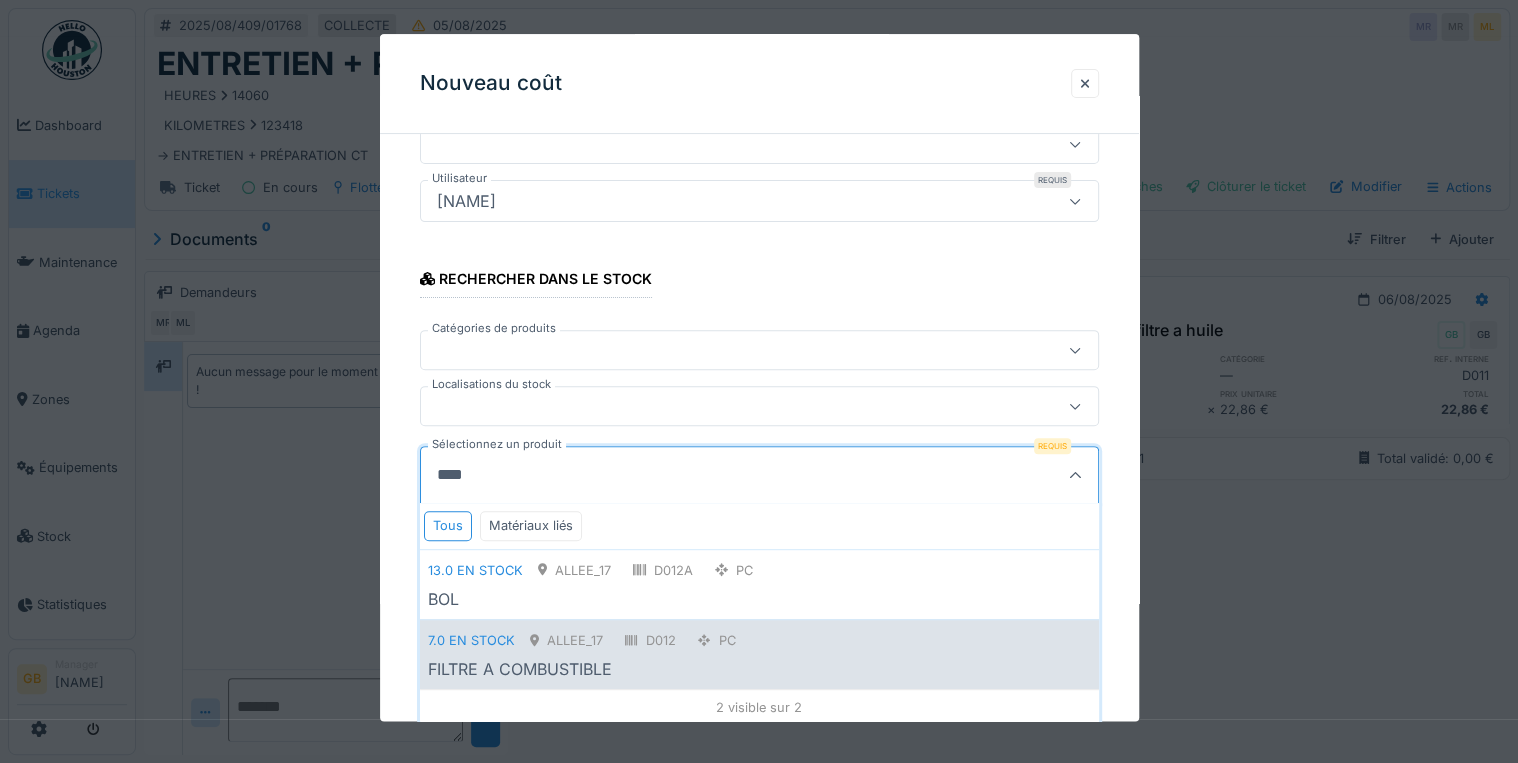 type on "****" 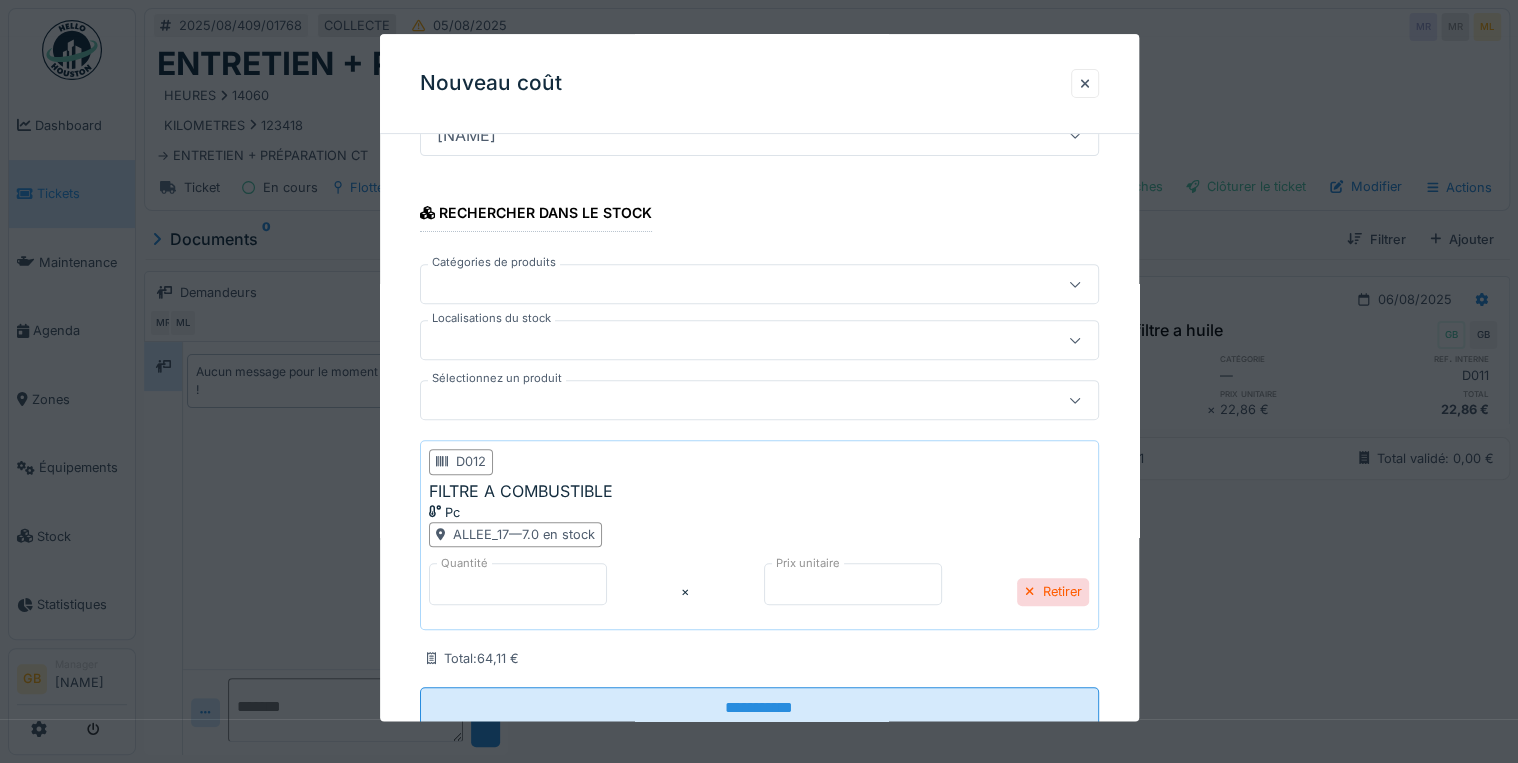 scroll, scrollTop: 319, scrollLeft: 0, axis: vertical 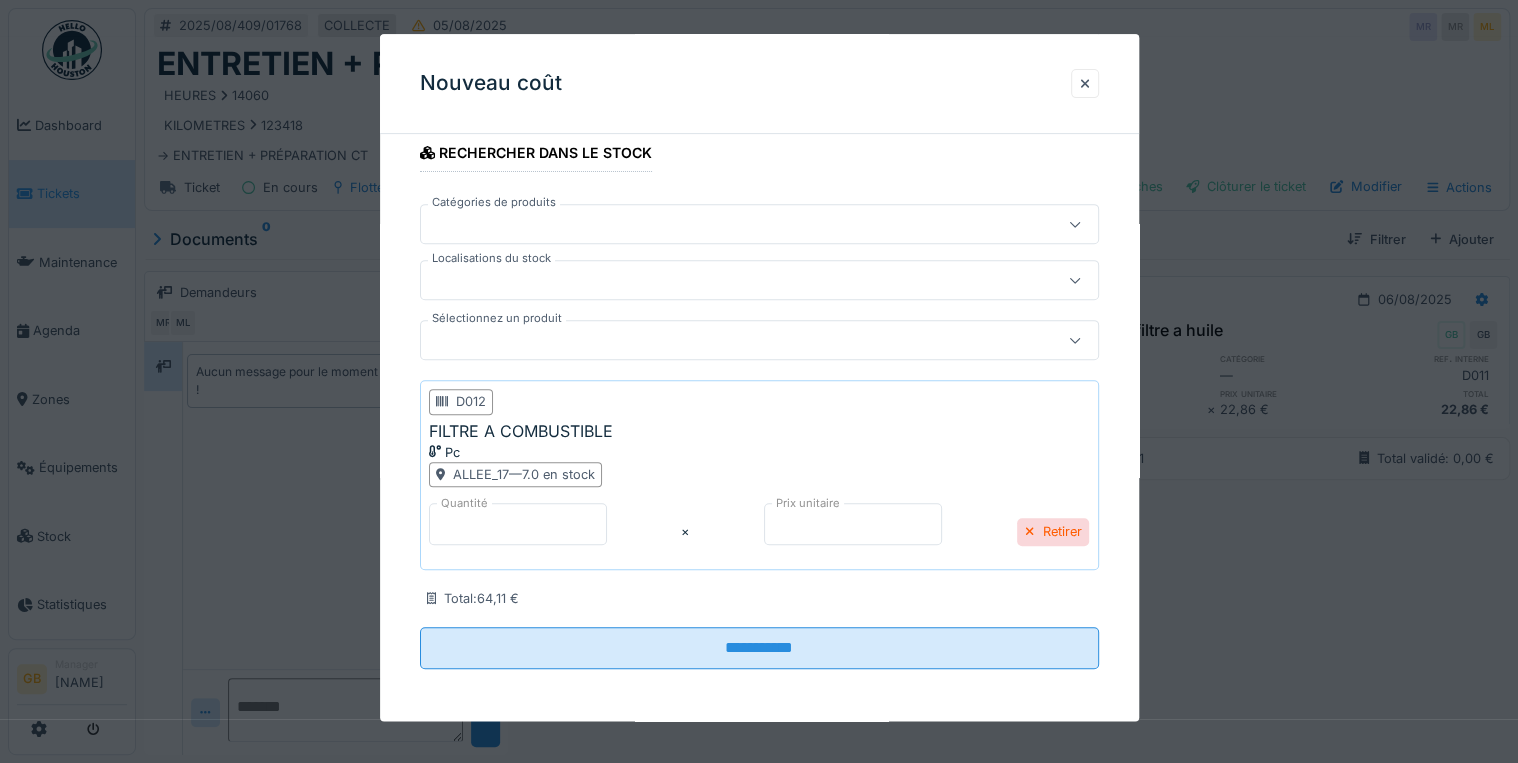 click on "*****" at bounding box center [853, 524] 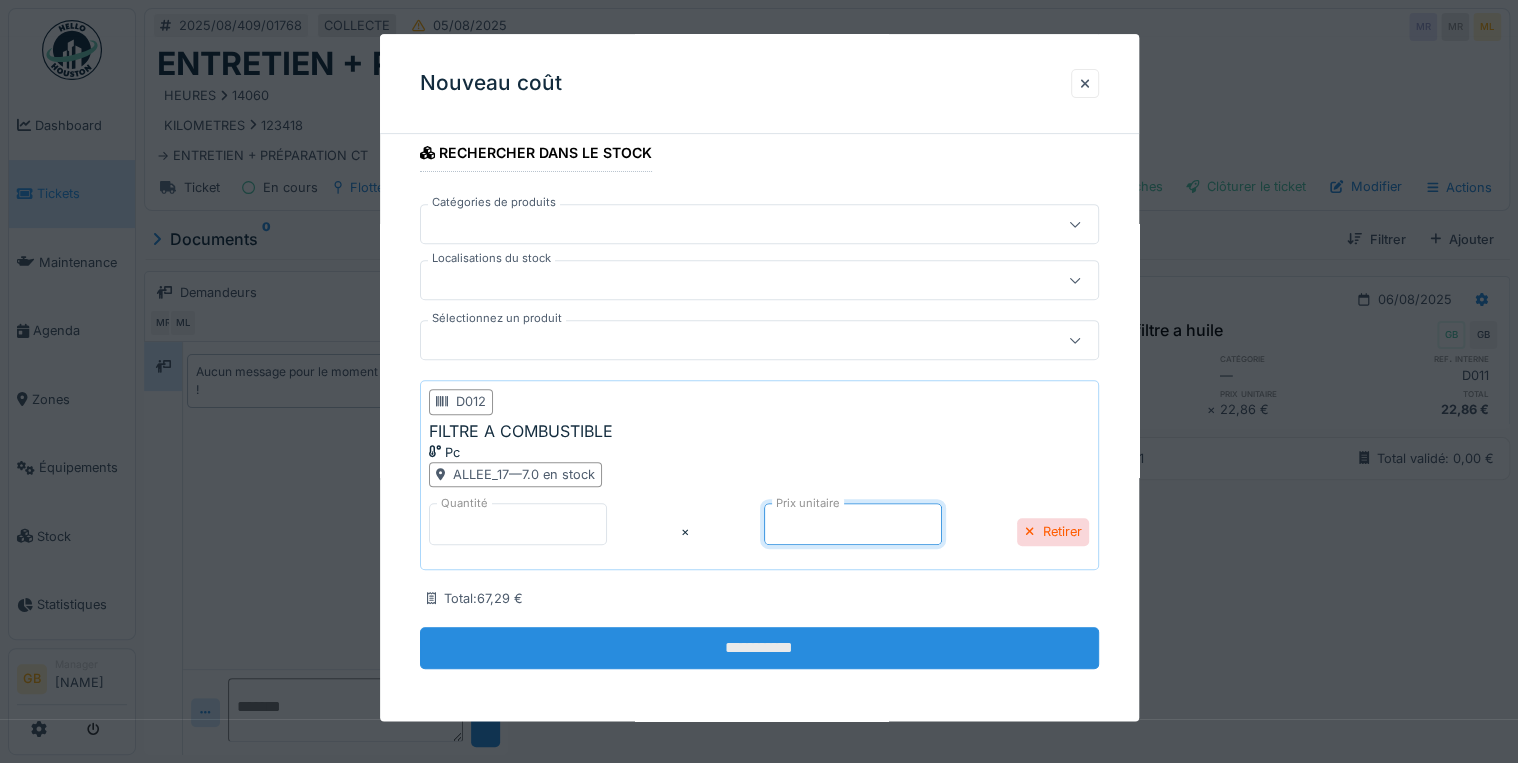 type on "*****" 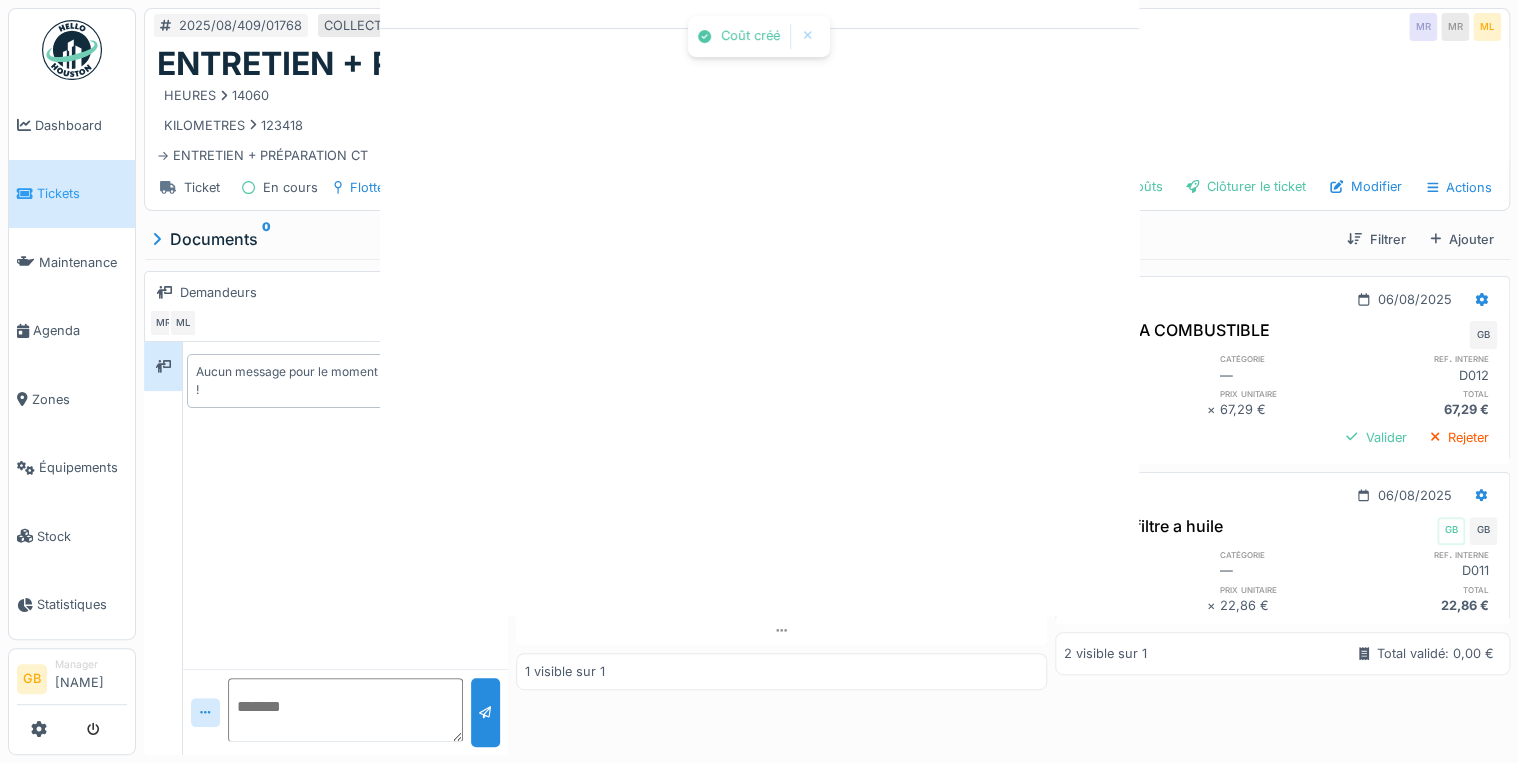 scroll, scrollTop: 0, scrollLeft: 0, axis: both 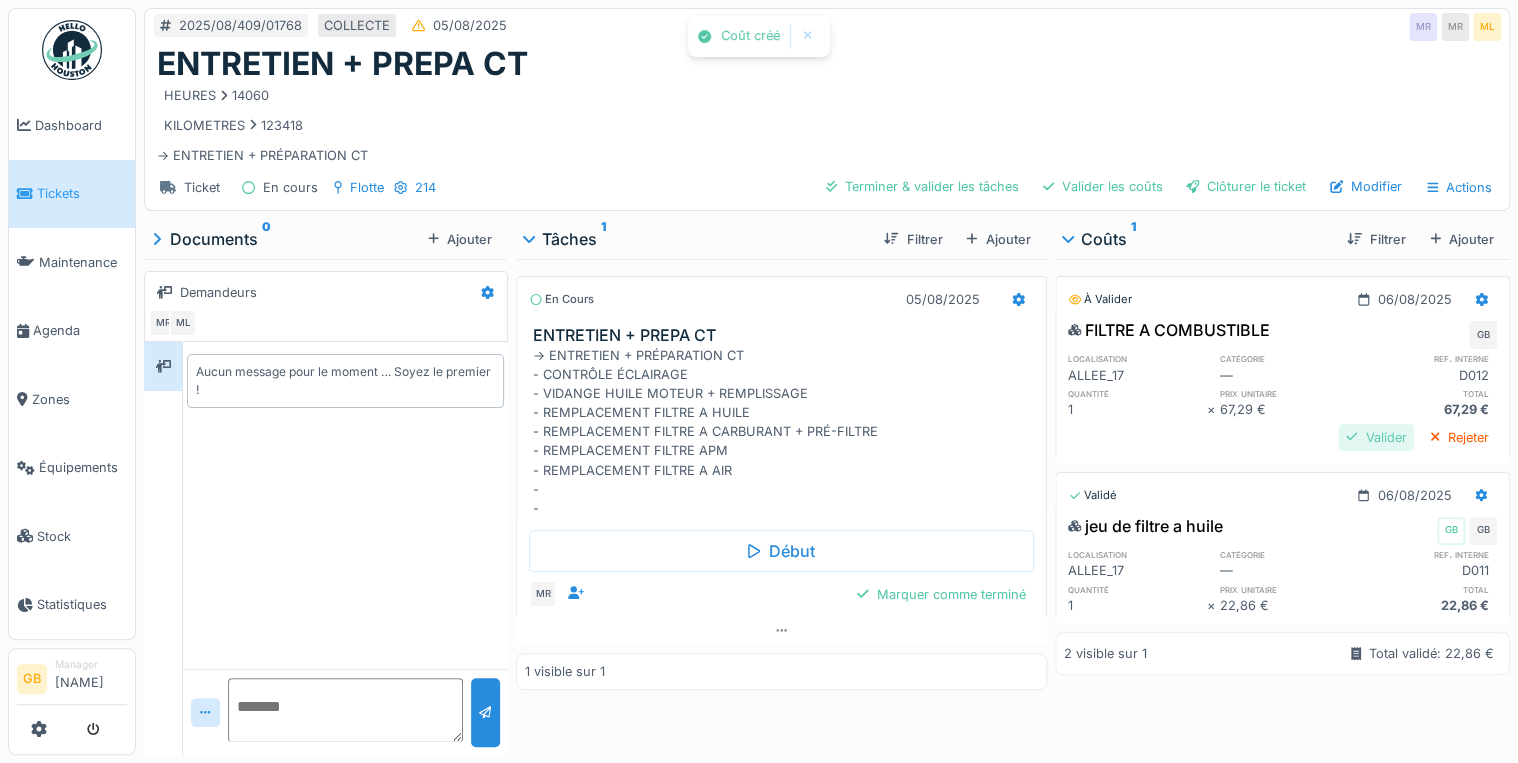 click on "Valider" at bounding box center [1376, 437] 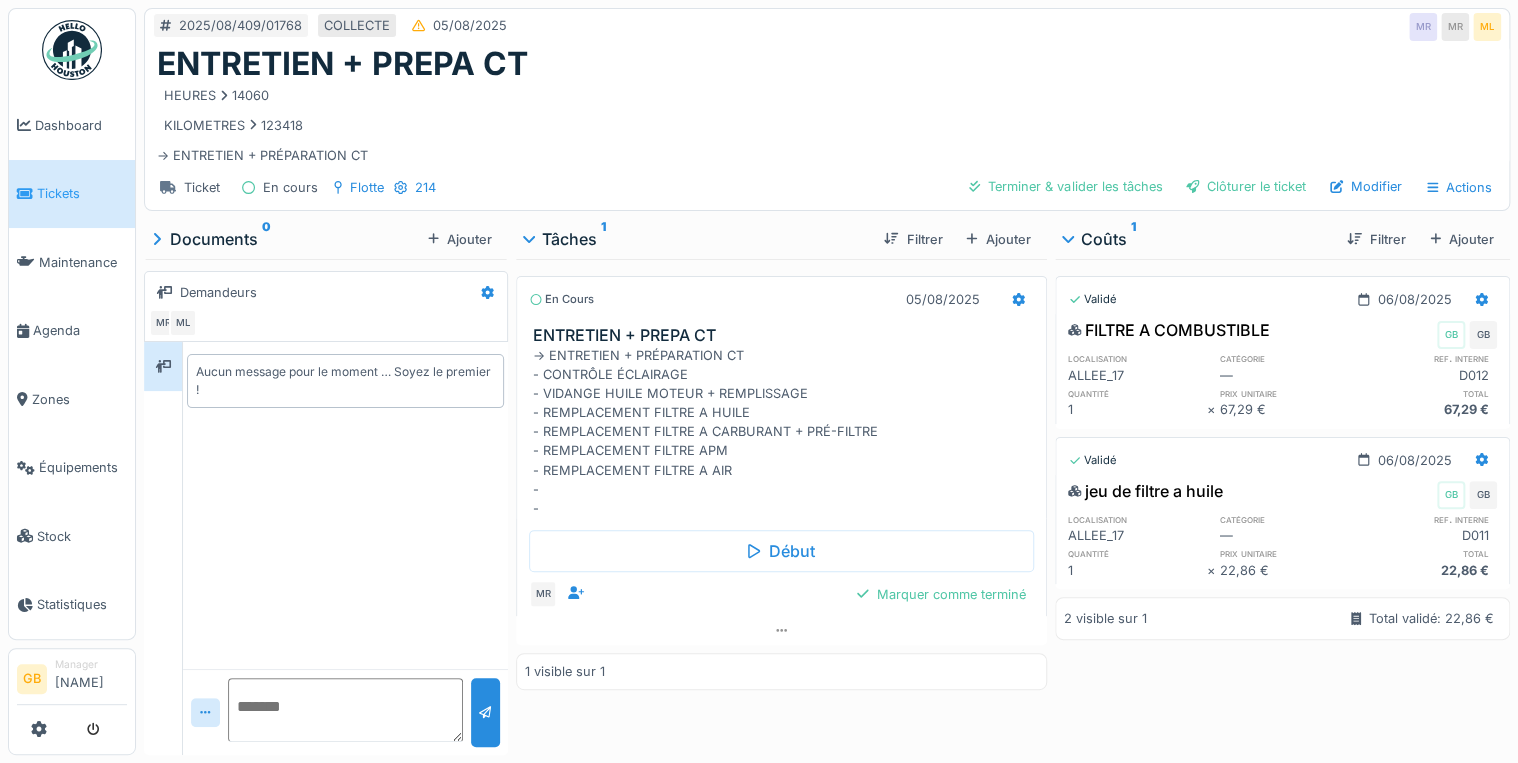 click on "Filtrer Ajouter" at bounding box center (1416, 239) 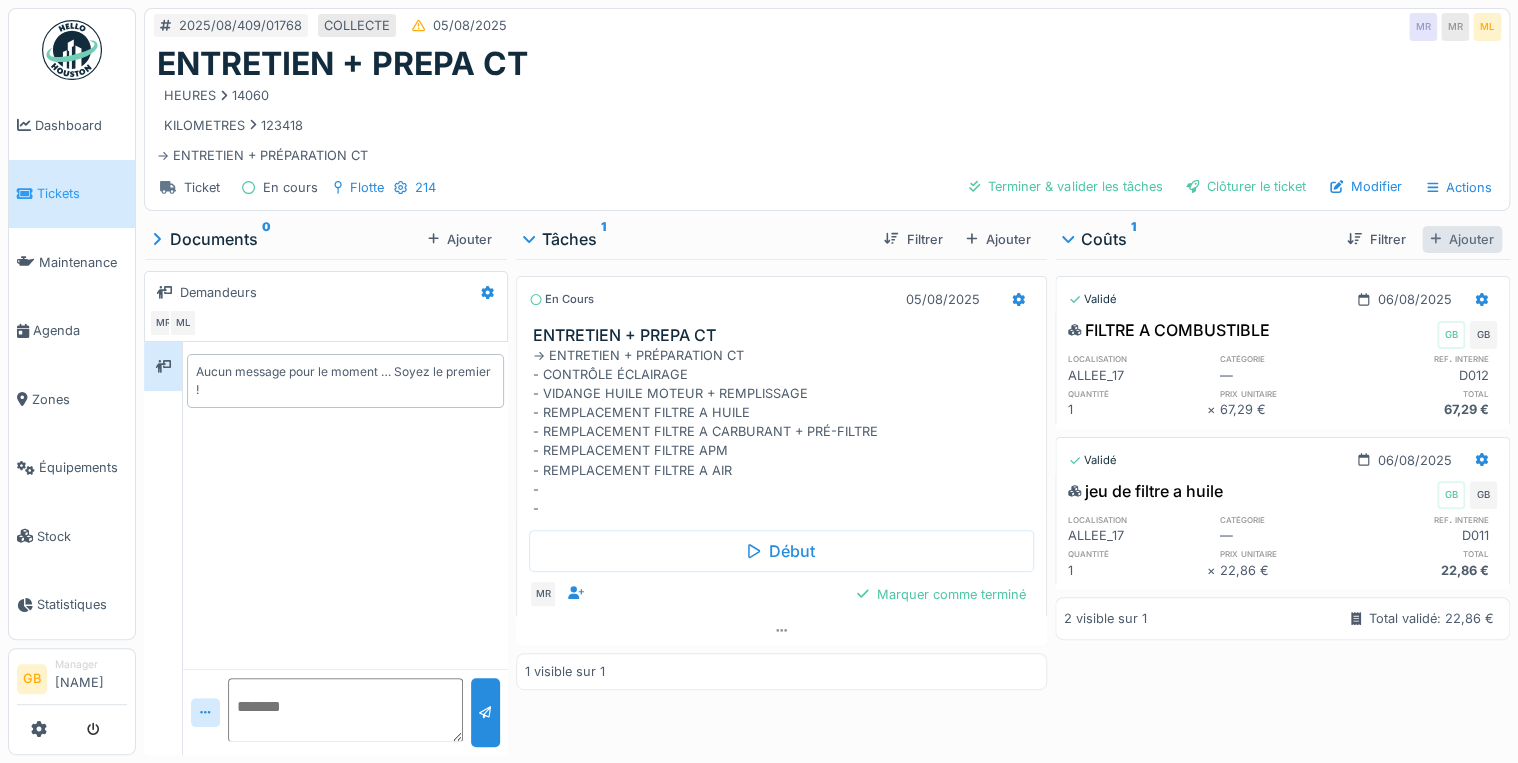 click on "Ajouter" at bounding box center [1462, 239] 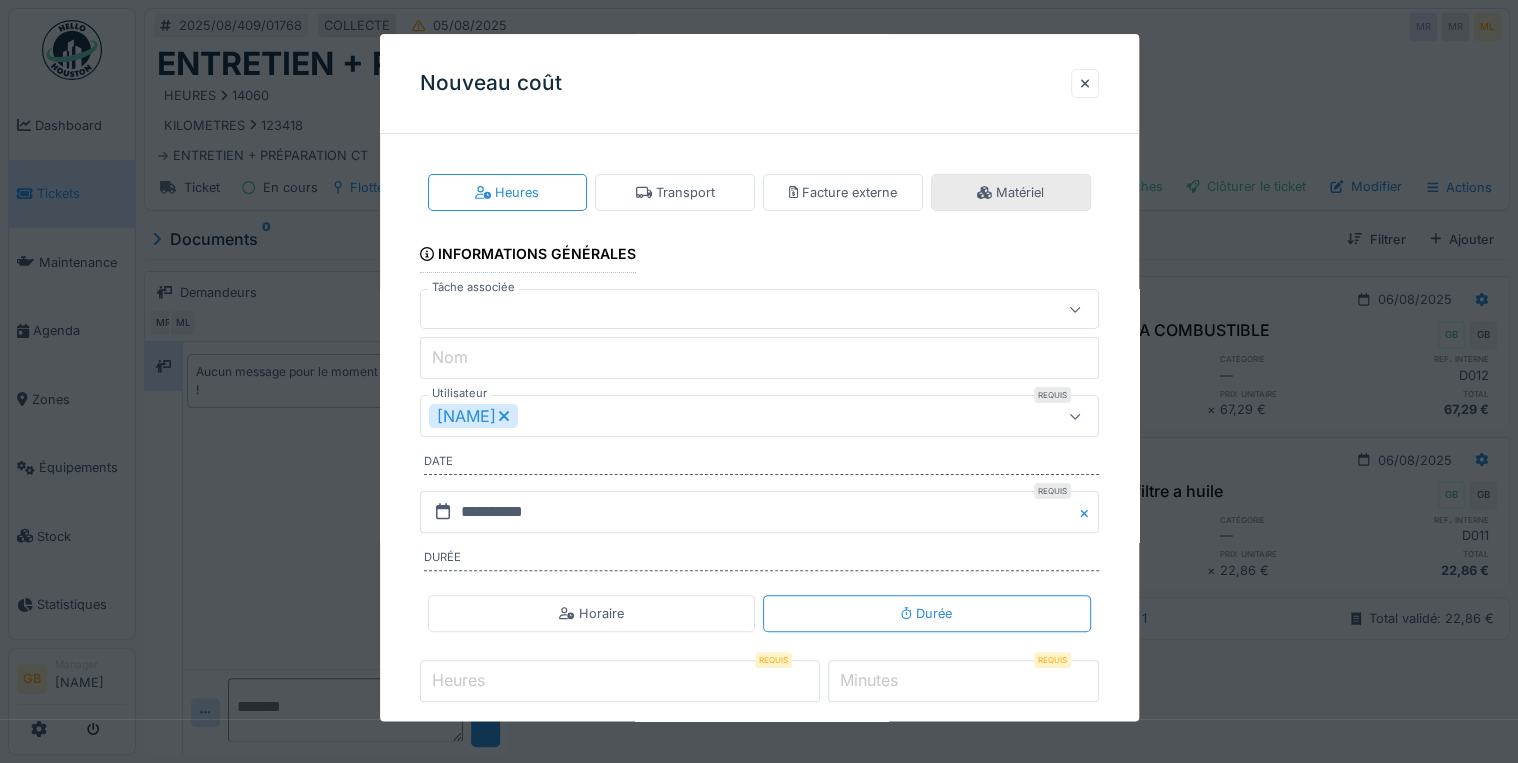 click on "Matériel" at bounding box center (1010, 192) 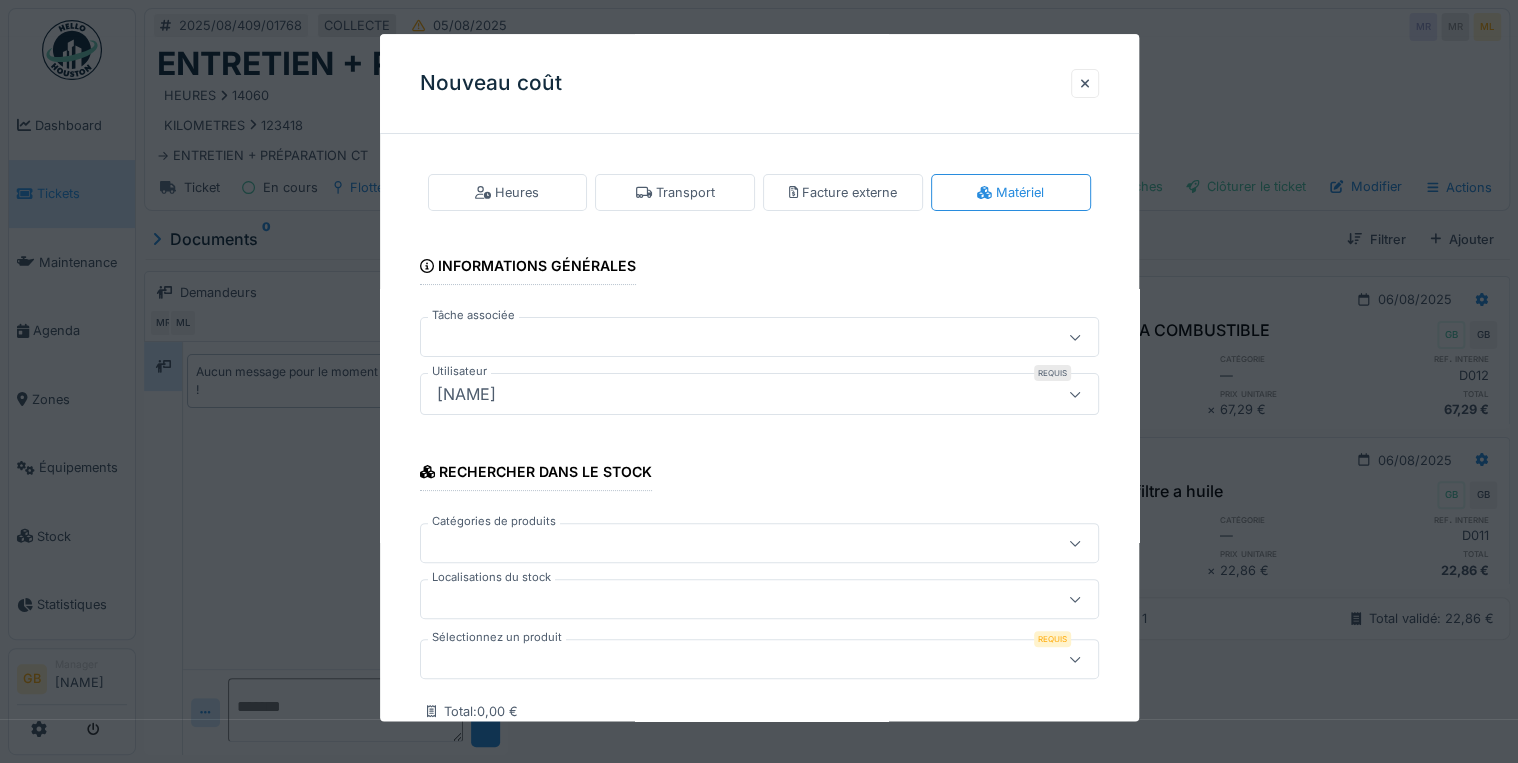 click at bounding box center [759, 660] 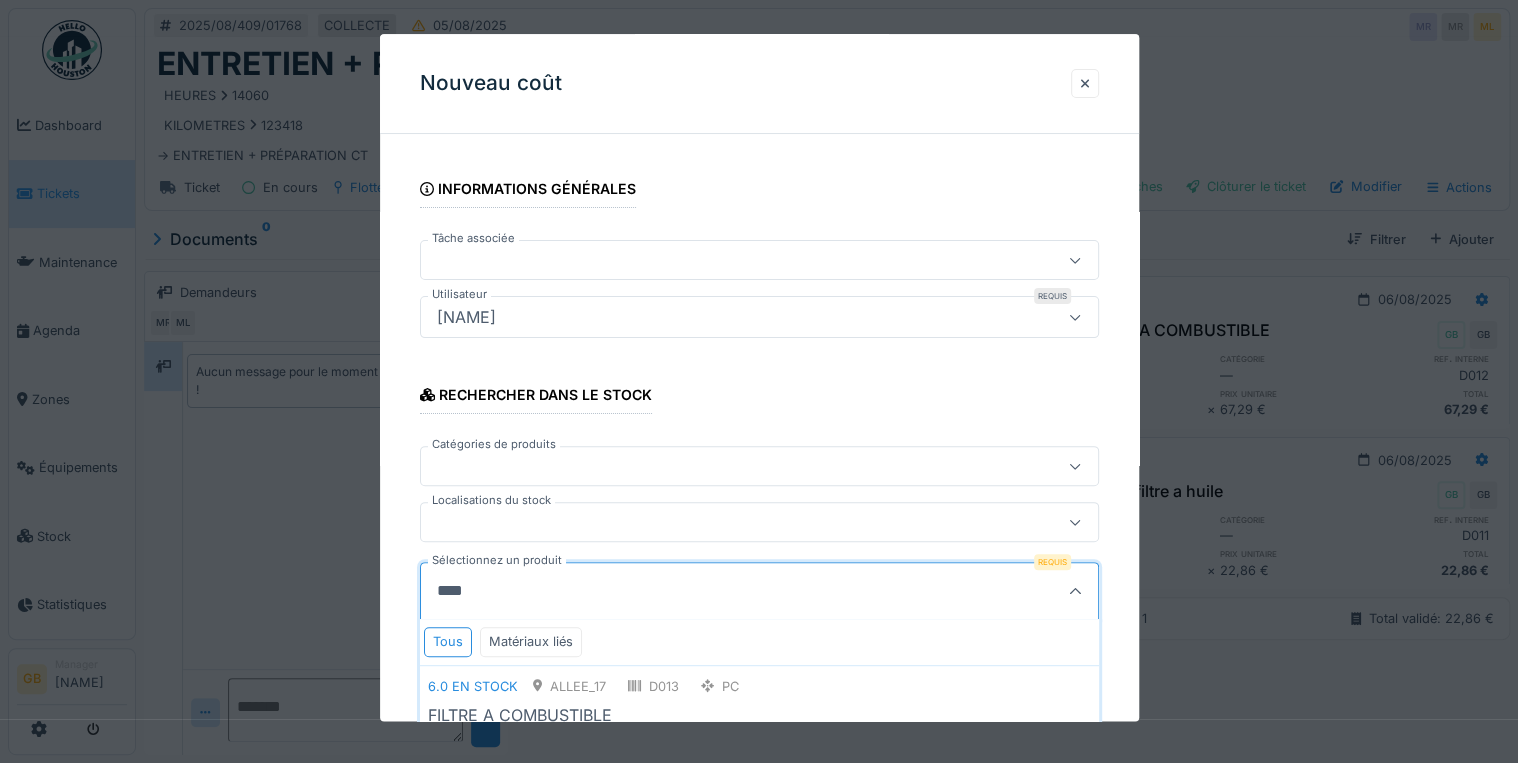 scroll, scrollTop: 132, scrollLeft: 0, axis: vertical 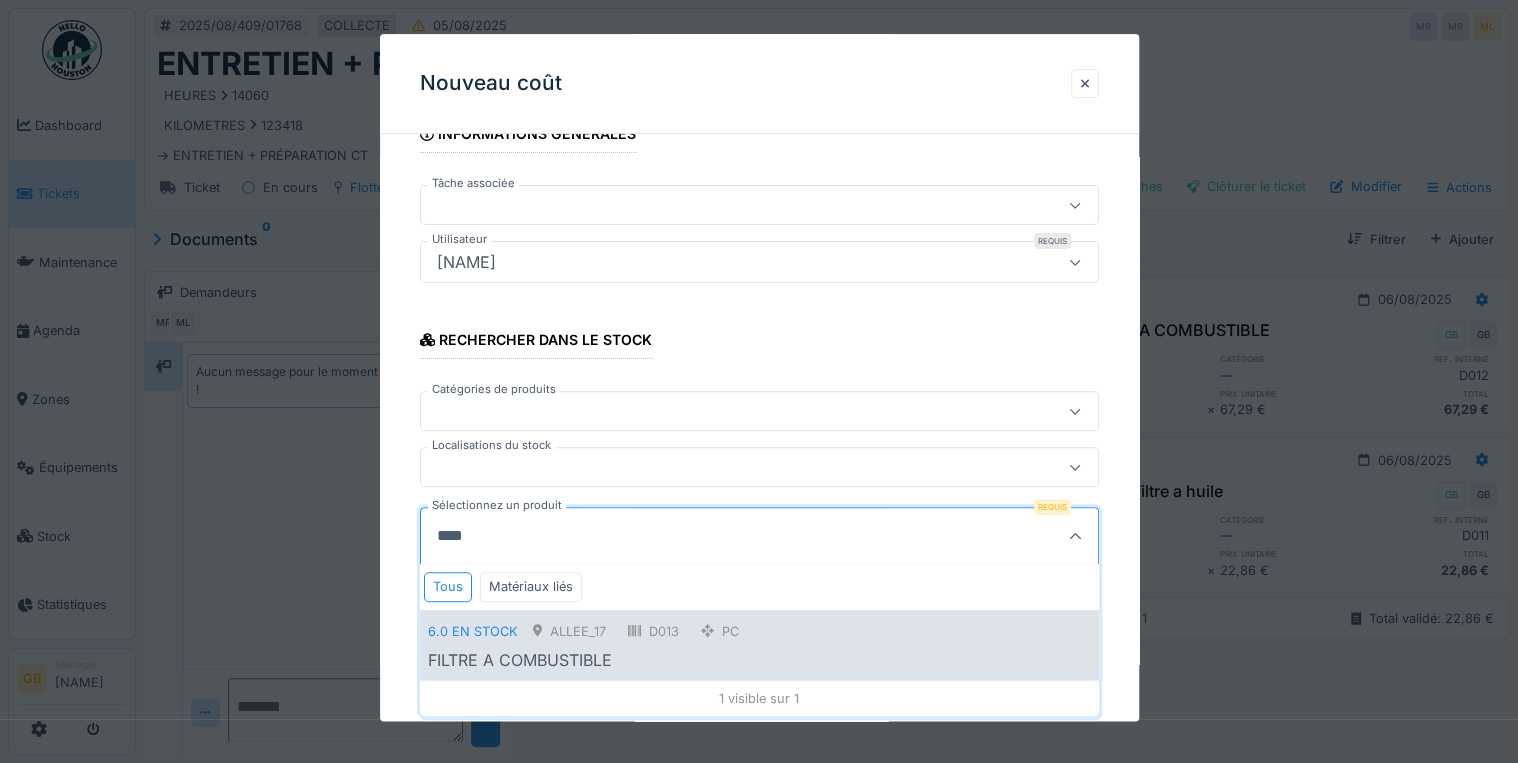 type on "****" 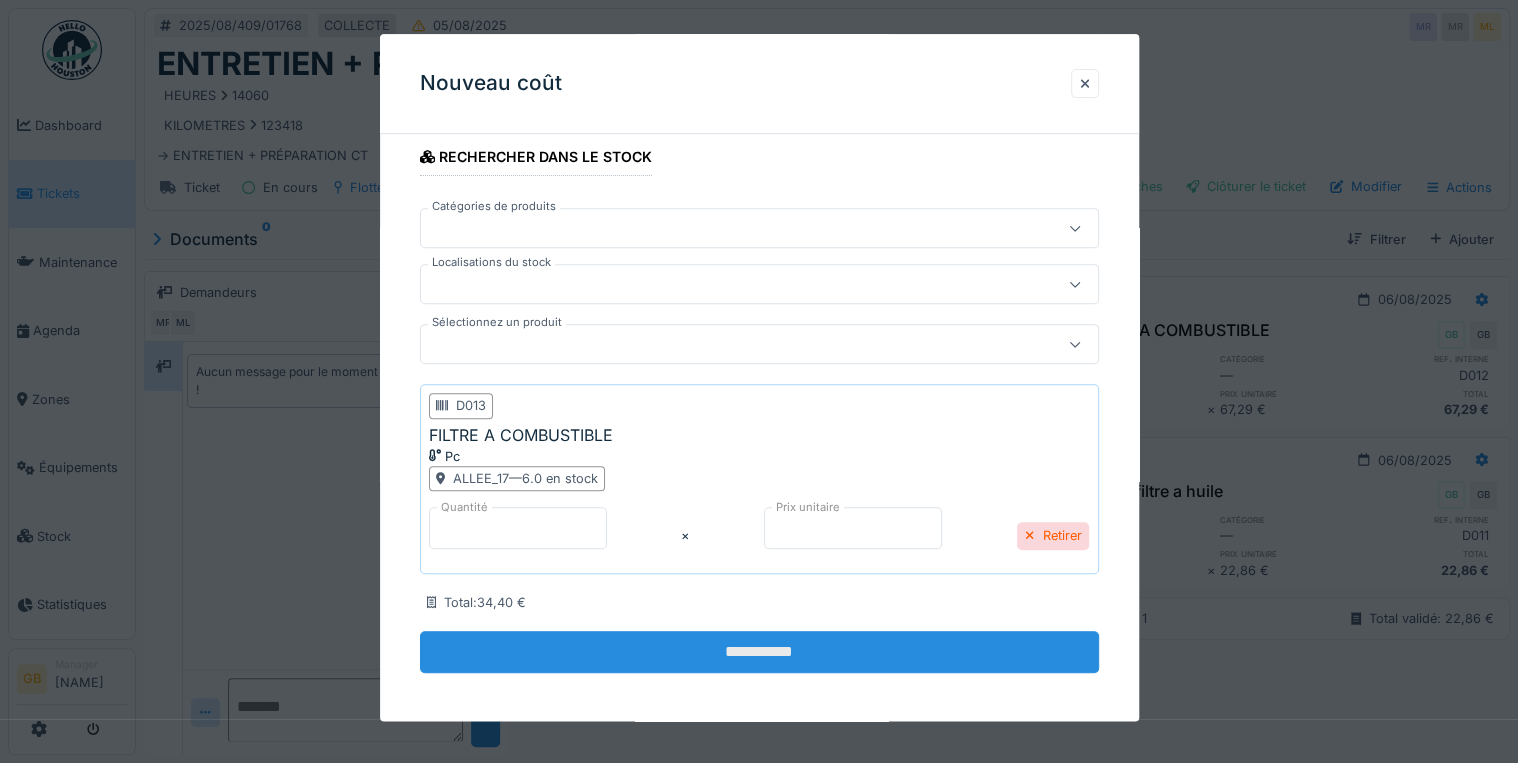 scroll, scrollTop: 319, scrollLeft: 0, axis: vertical 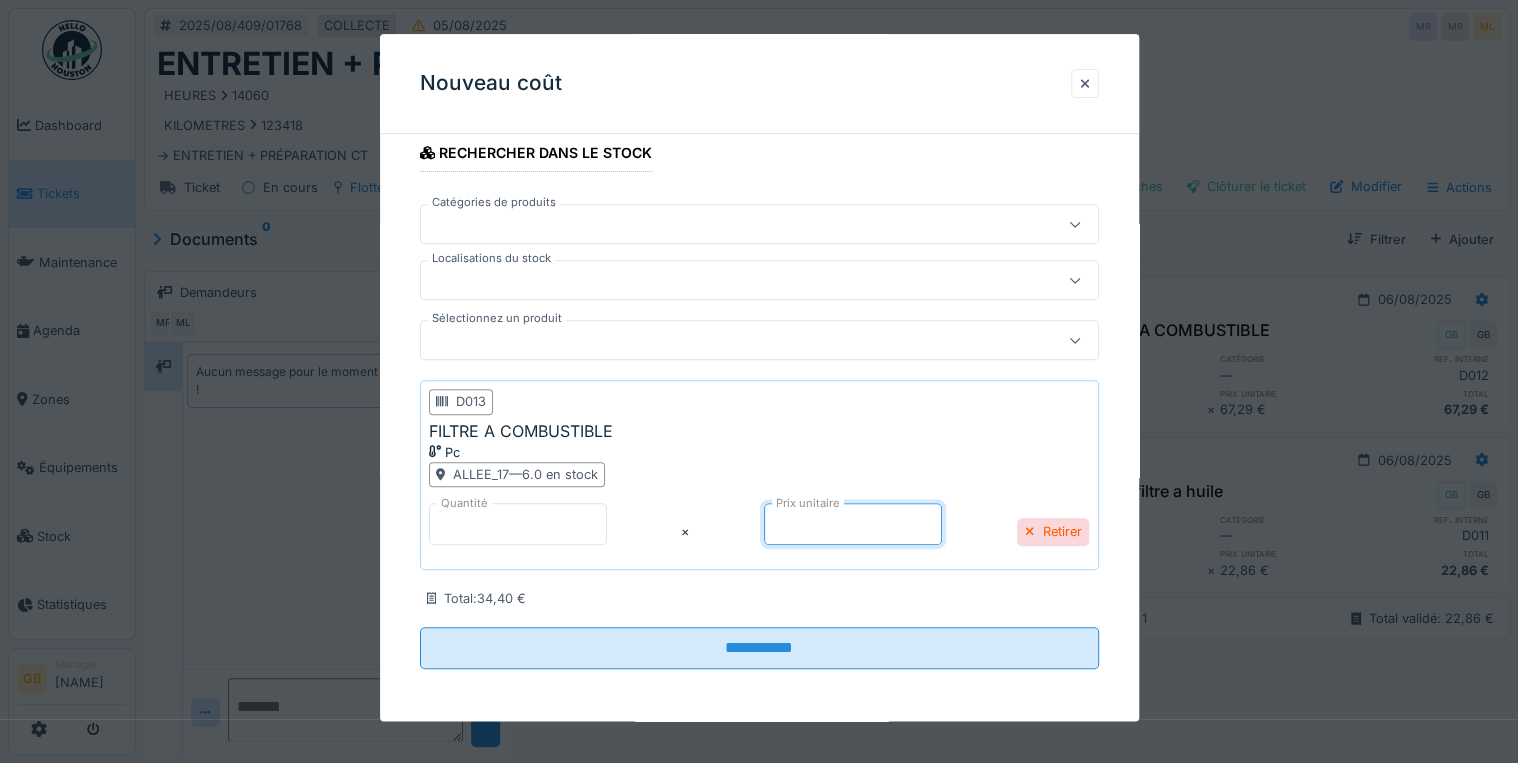 drag, startPoint x: 776, startPoint y: 514, endPoint x: 172, endPoint y: 392, distance: 616.198 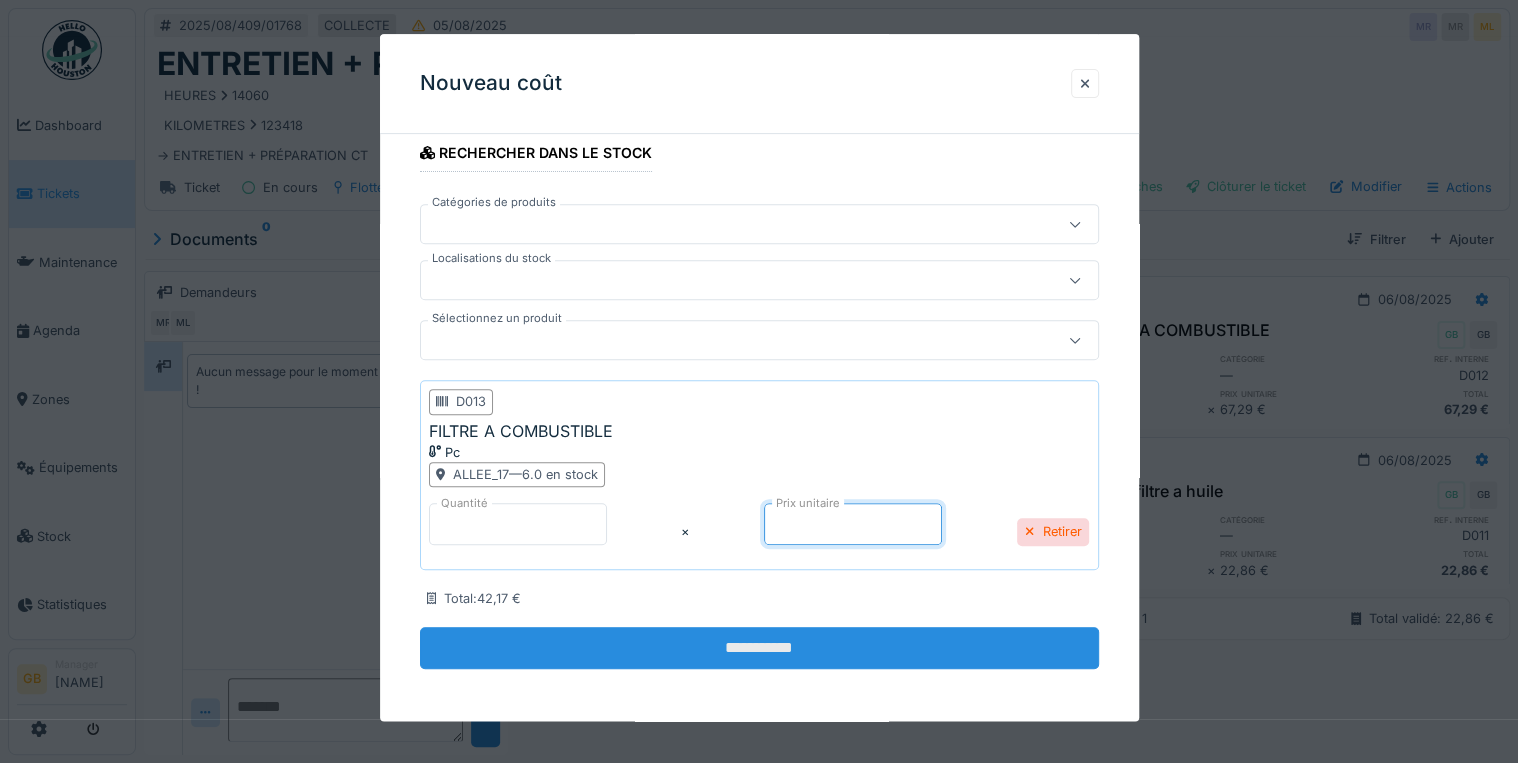 type on "*****" 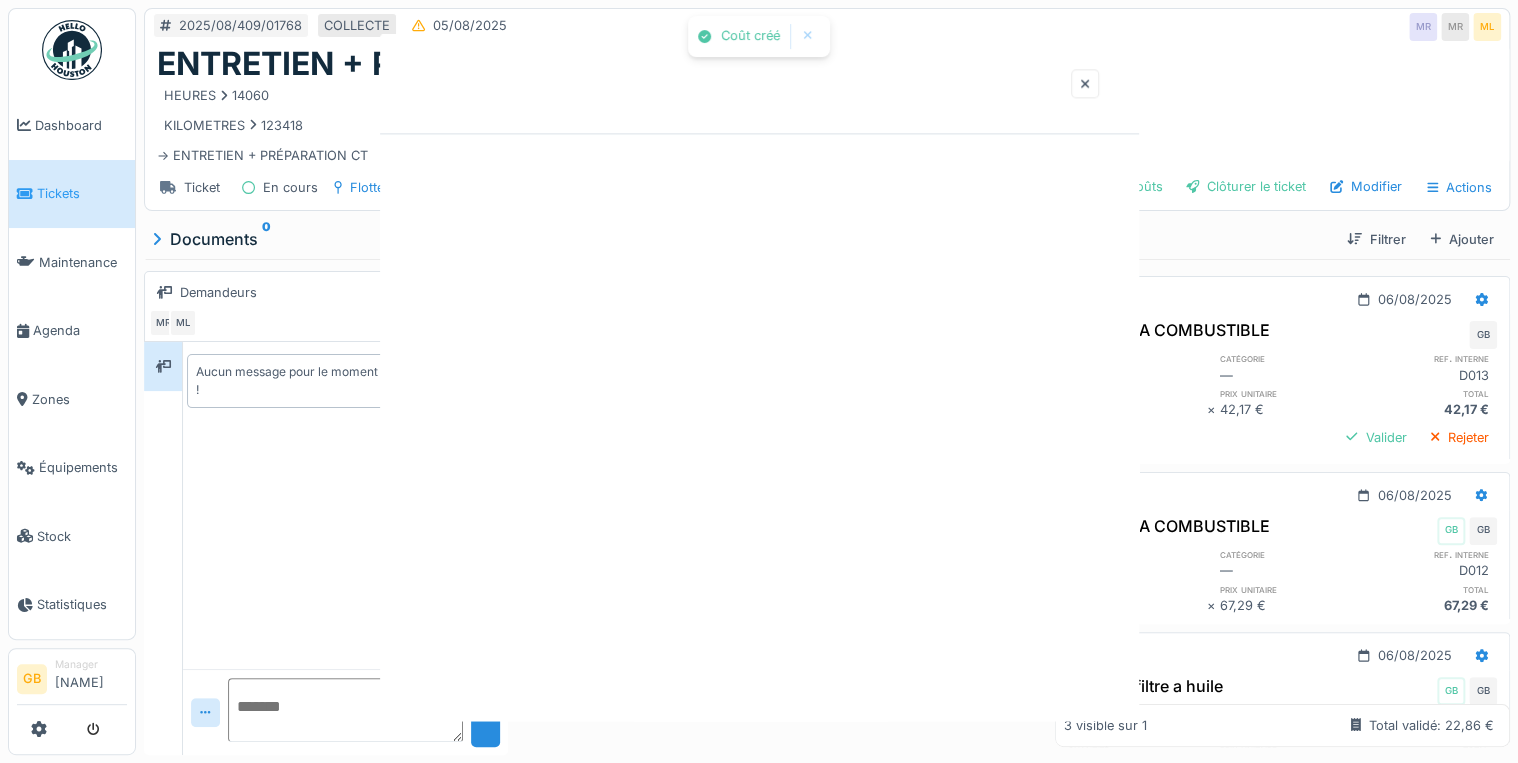 scroll, scrollTop: 0, scrollLeft: 0, axis: both 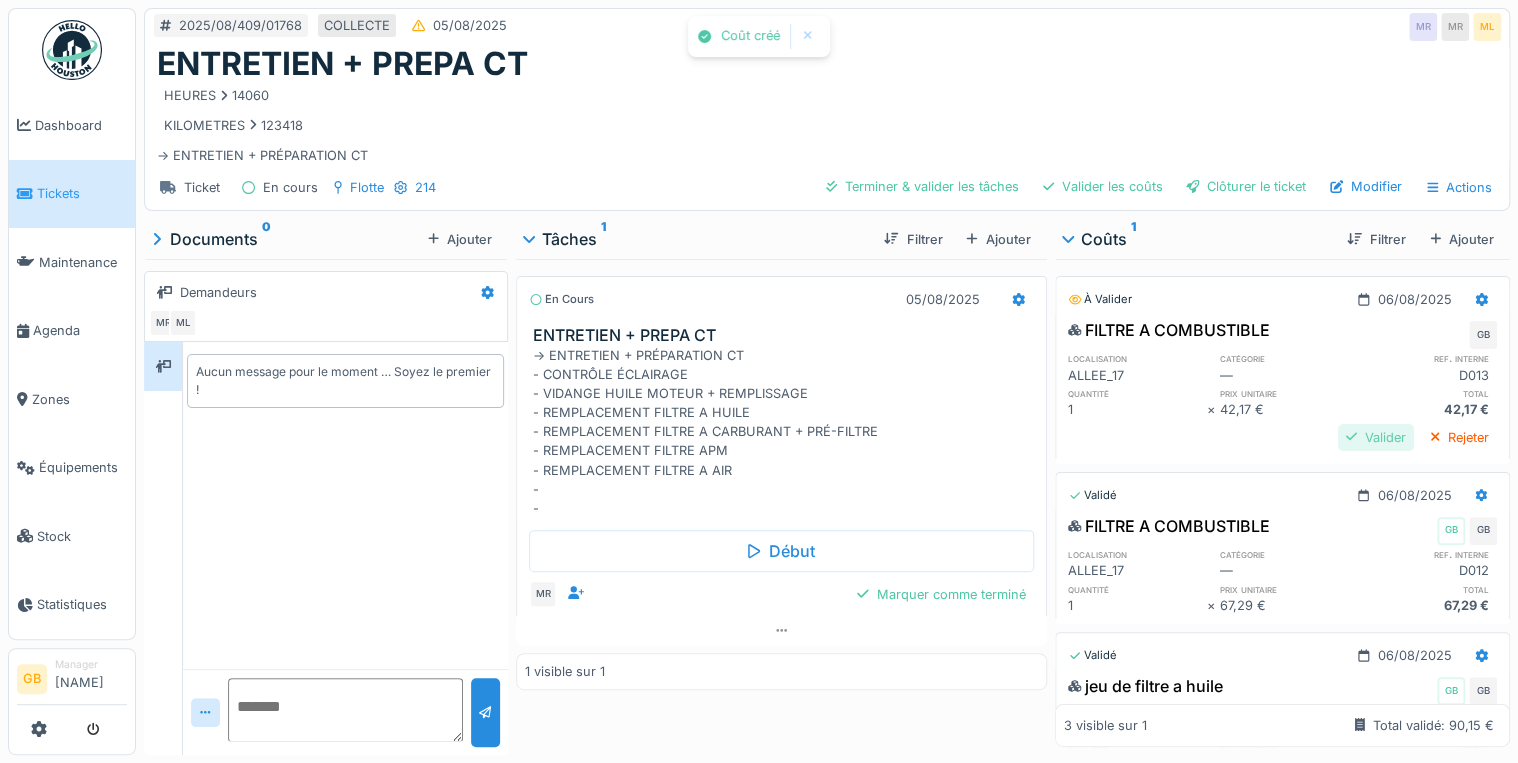 click on "Valider" at bounding box center (1376, 437) 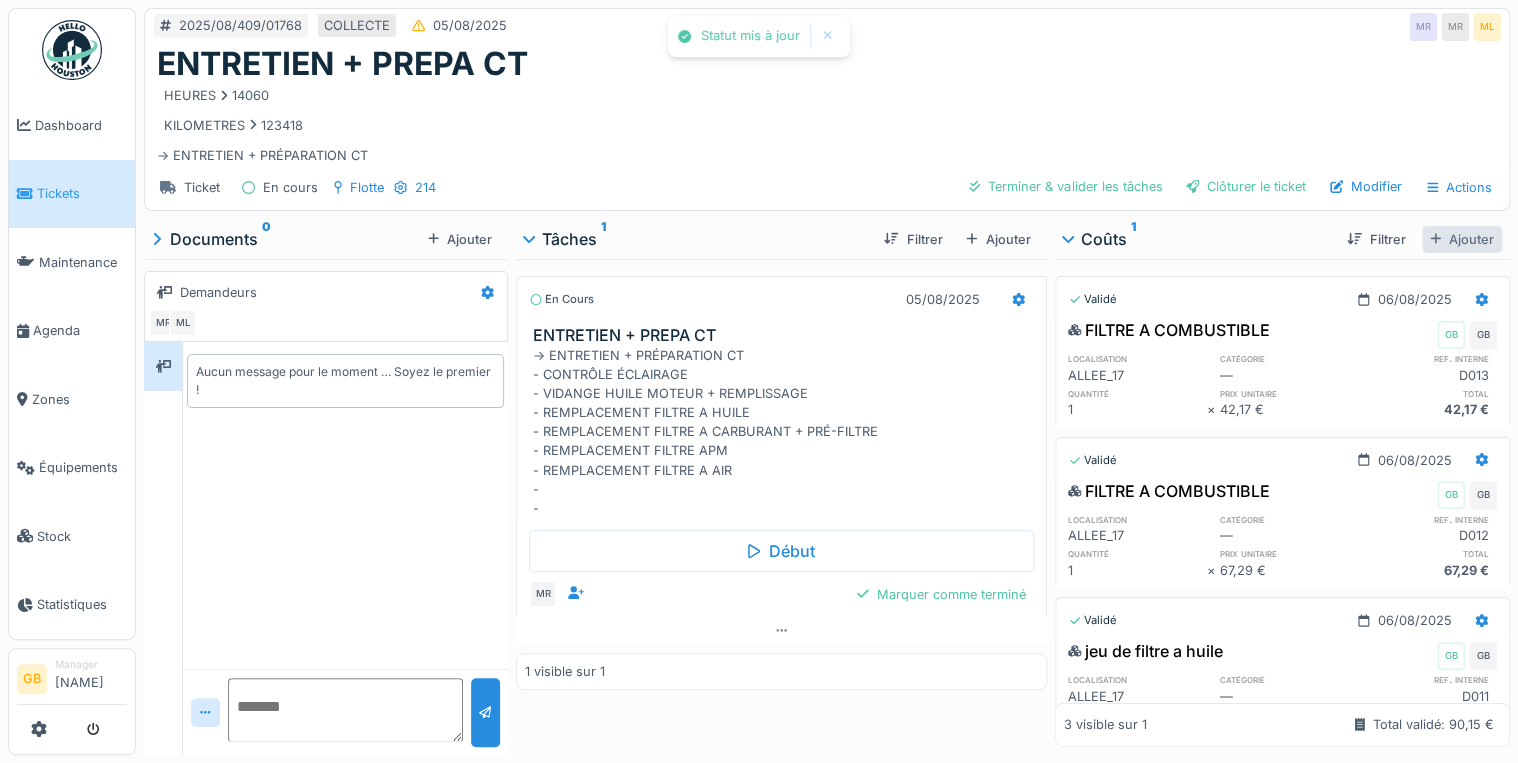 click on "Ajouter" at bounding box center [1462, 239] 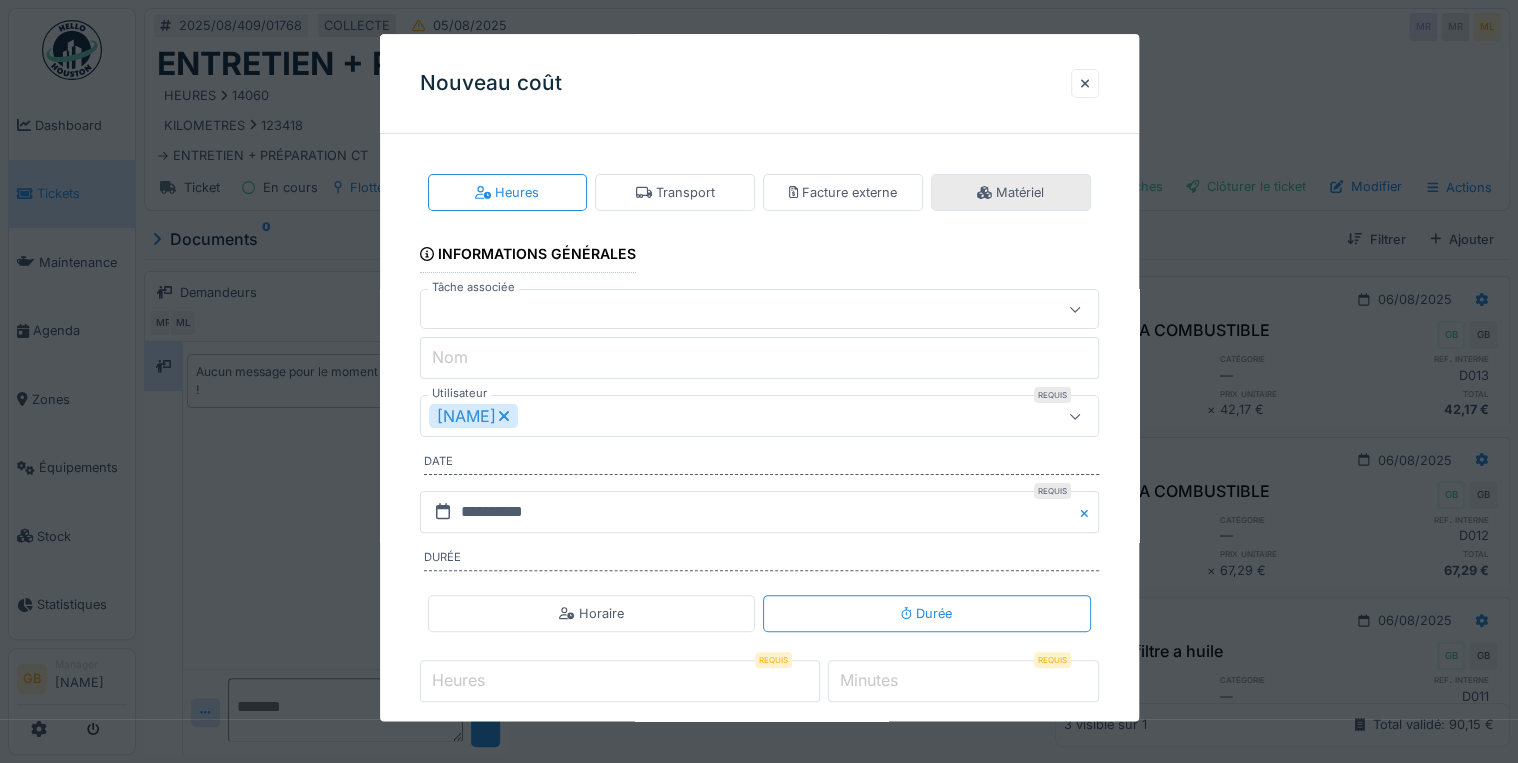 click on "Matériel" at bounding box center (1011, 192) 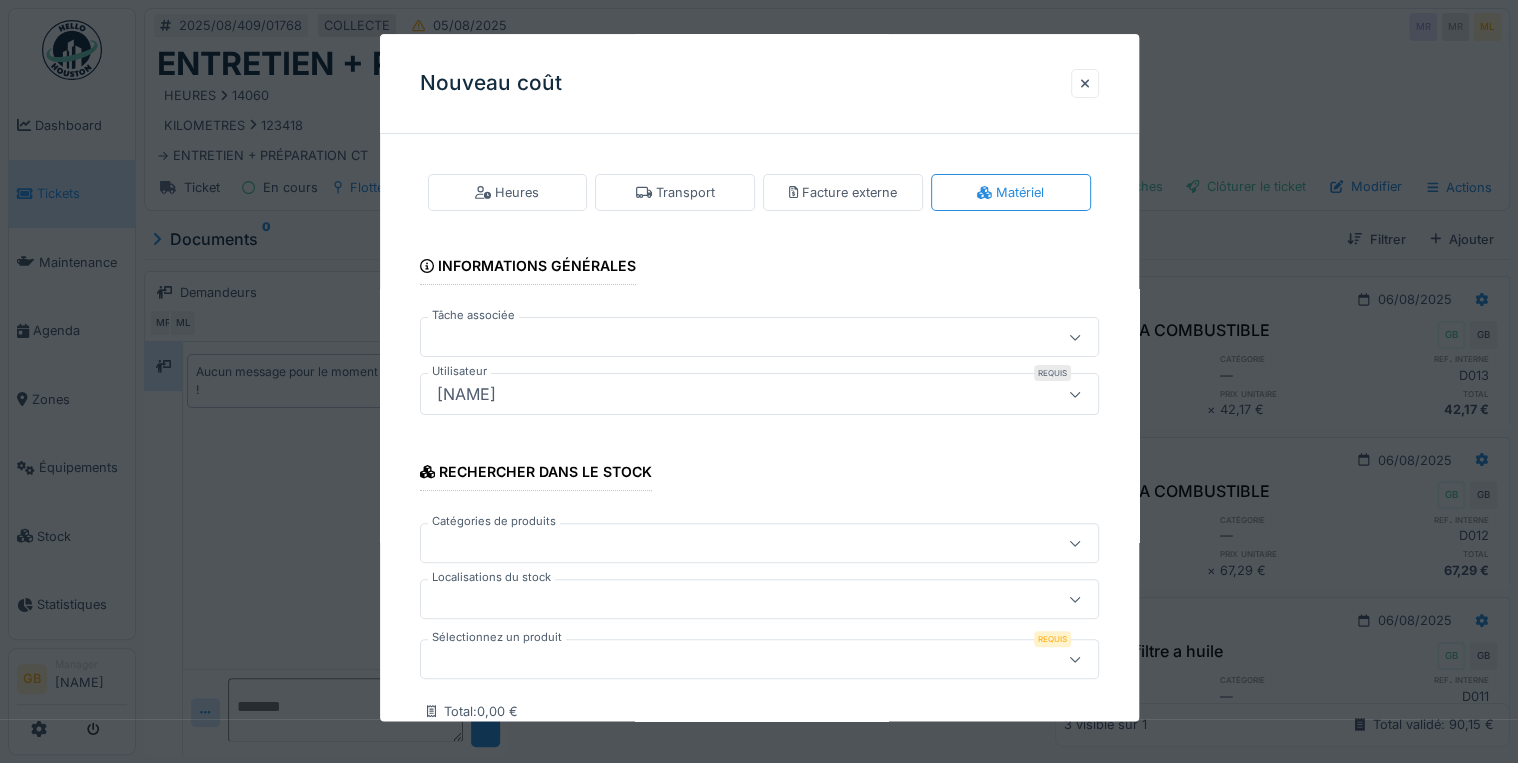 click at bounding box center (725, 660) 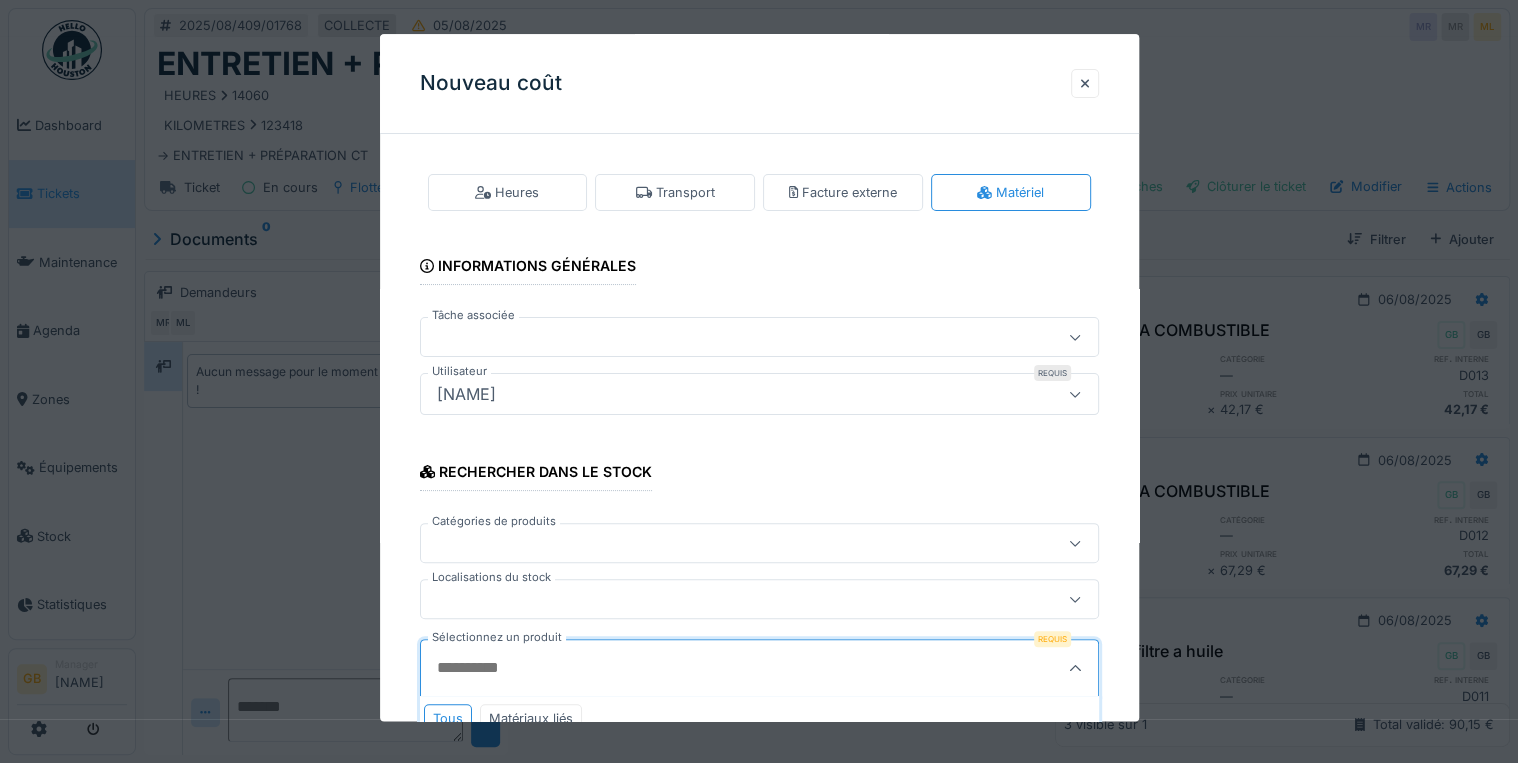 click at bounding box center [759, 668] 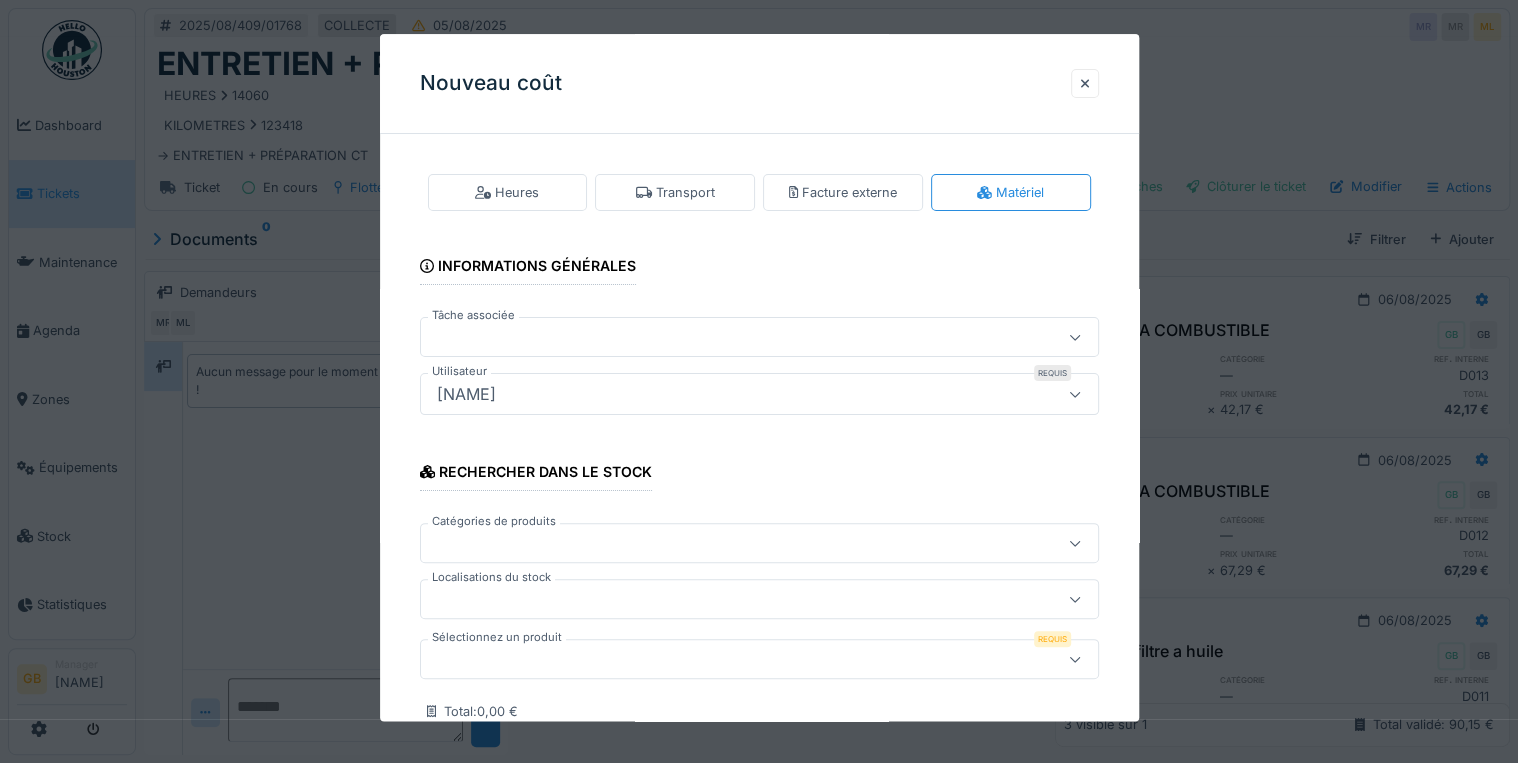 scroll, scrollTop: 115, scrollLeft: 0, axis: vertical 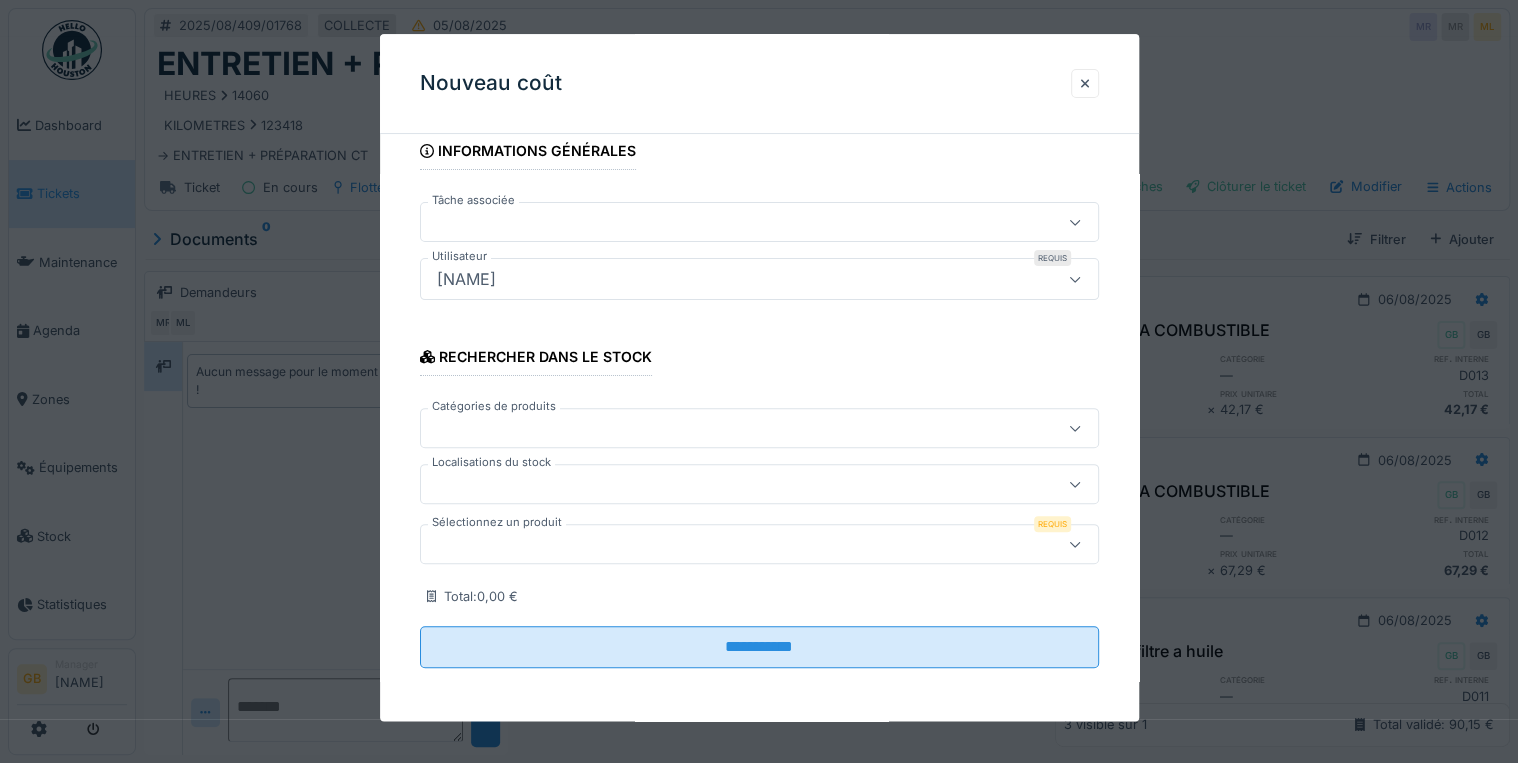 click at bounding box center [725, 545] 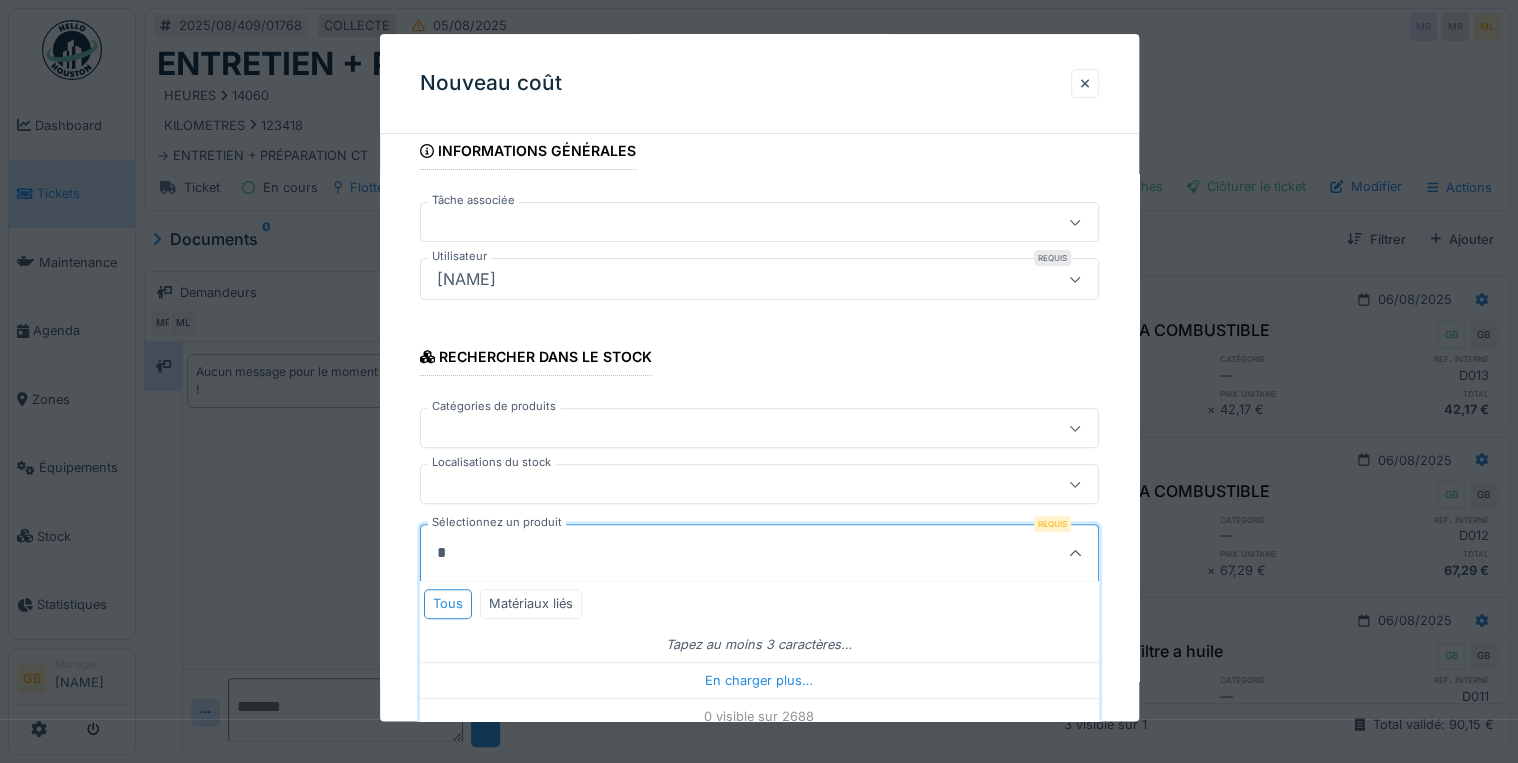 click on "*" at bounding box center [713, 554] 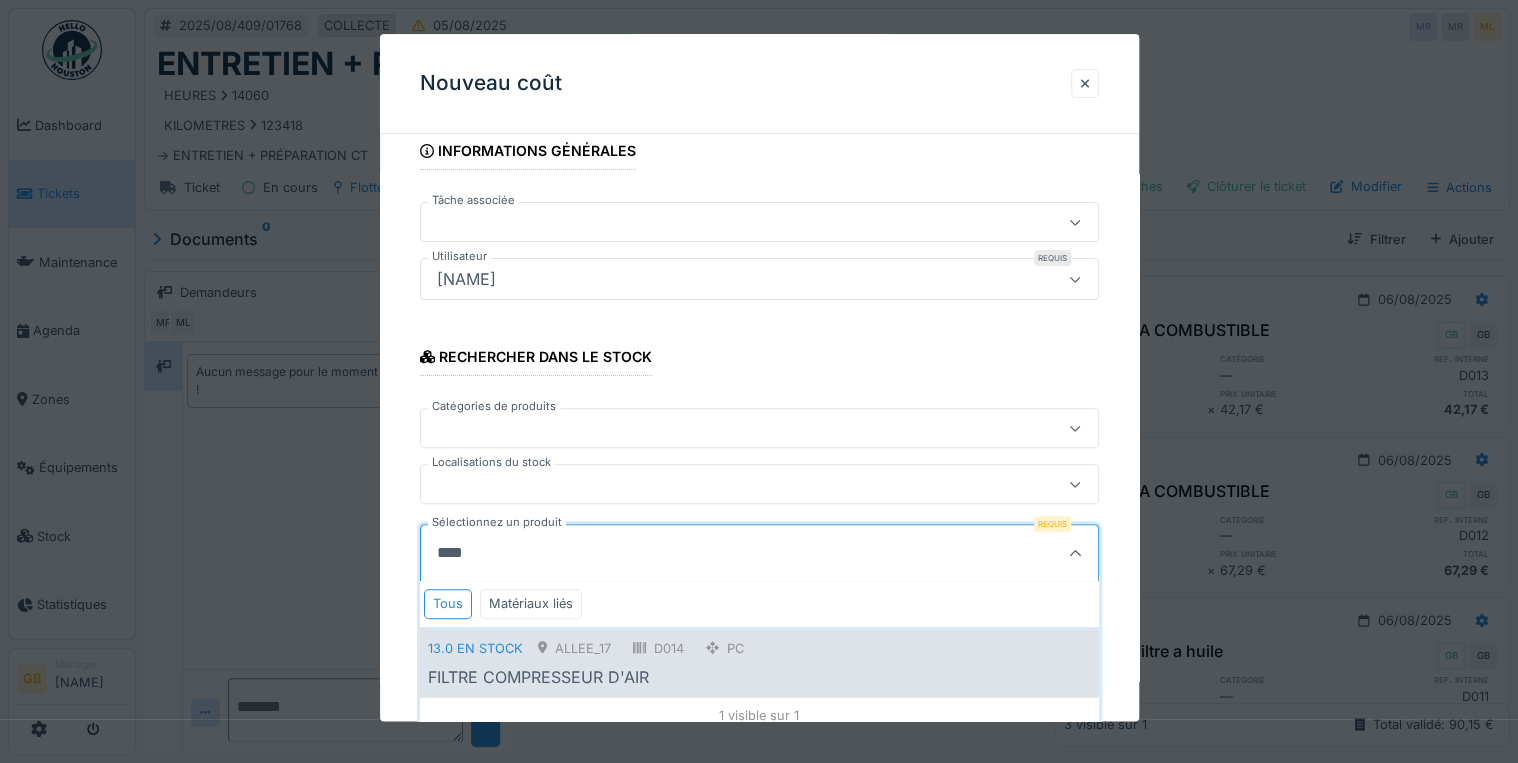 type on "****" 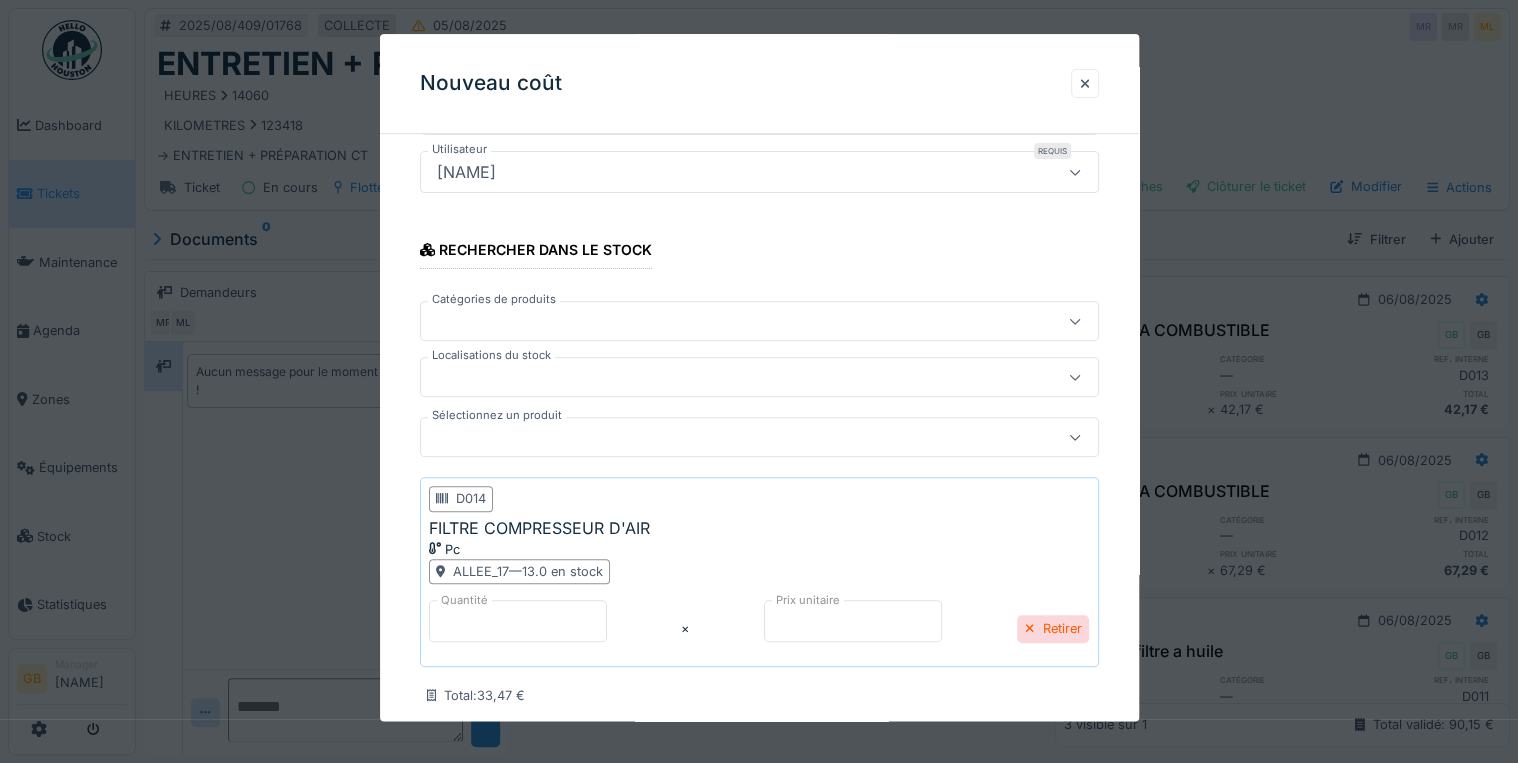 scroll, scrollTop: 319, scrollLeft: 0, axis: vertical 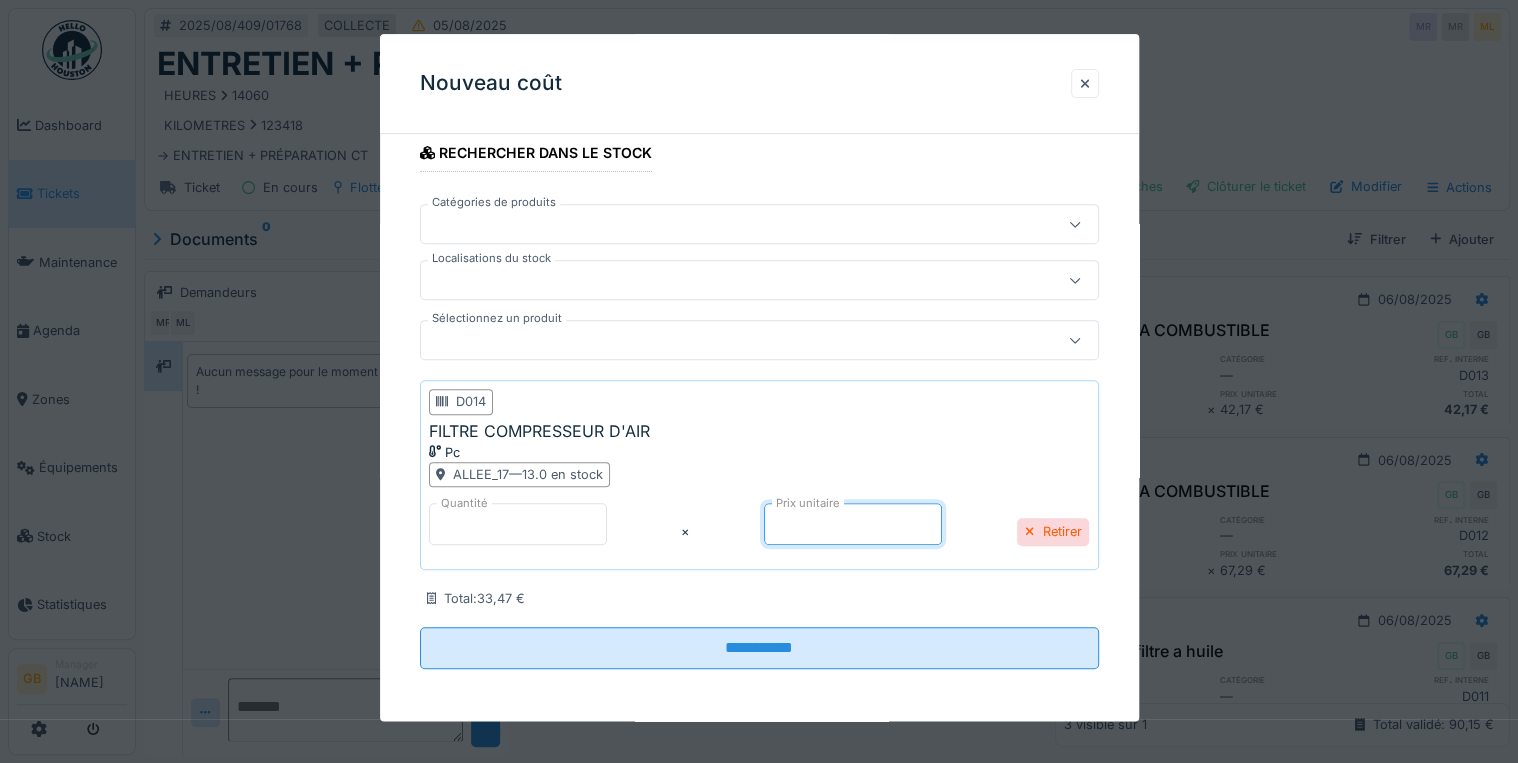 drag, startPoint x: 781, startPoint y: 523, endPoint x: 646, endPoint y: 536, distance: 135.62448 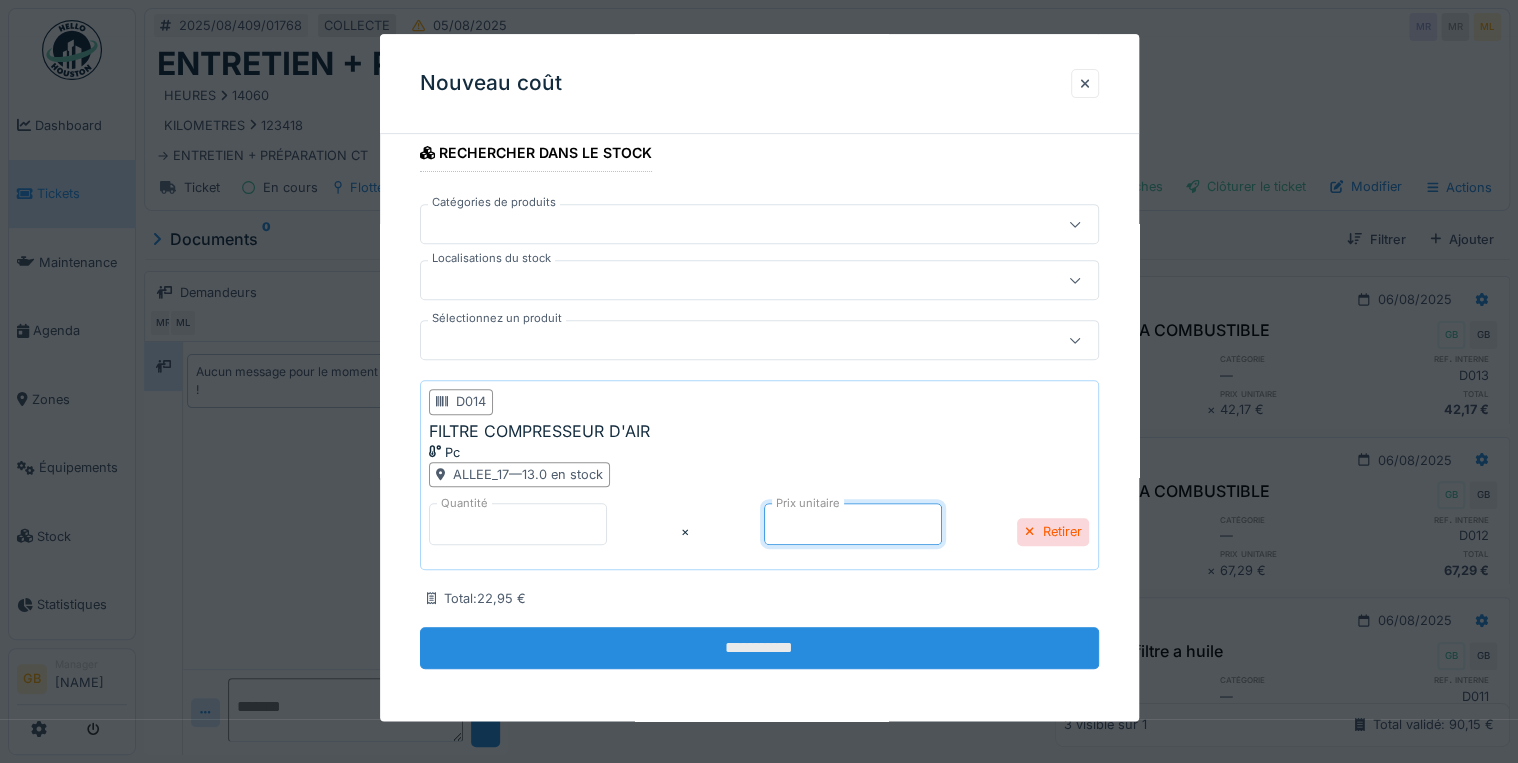 type on "*****" 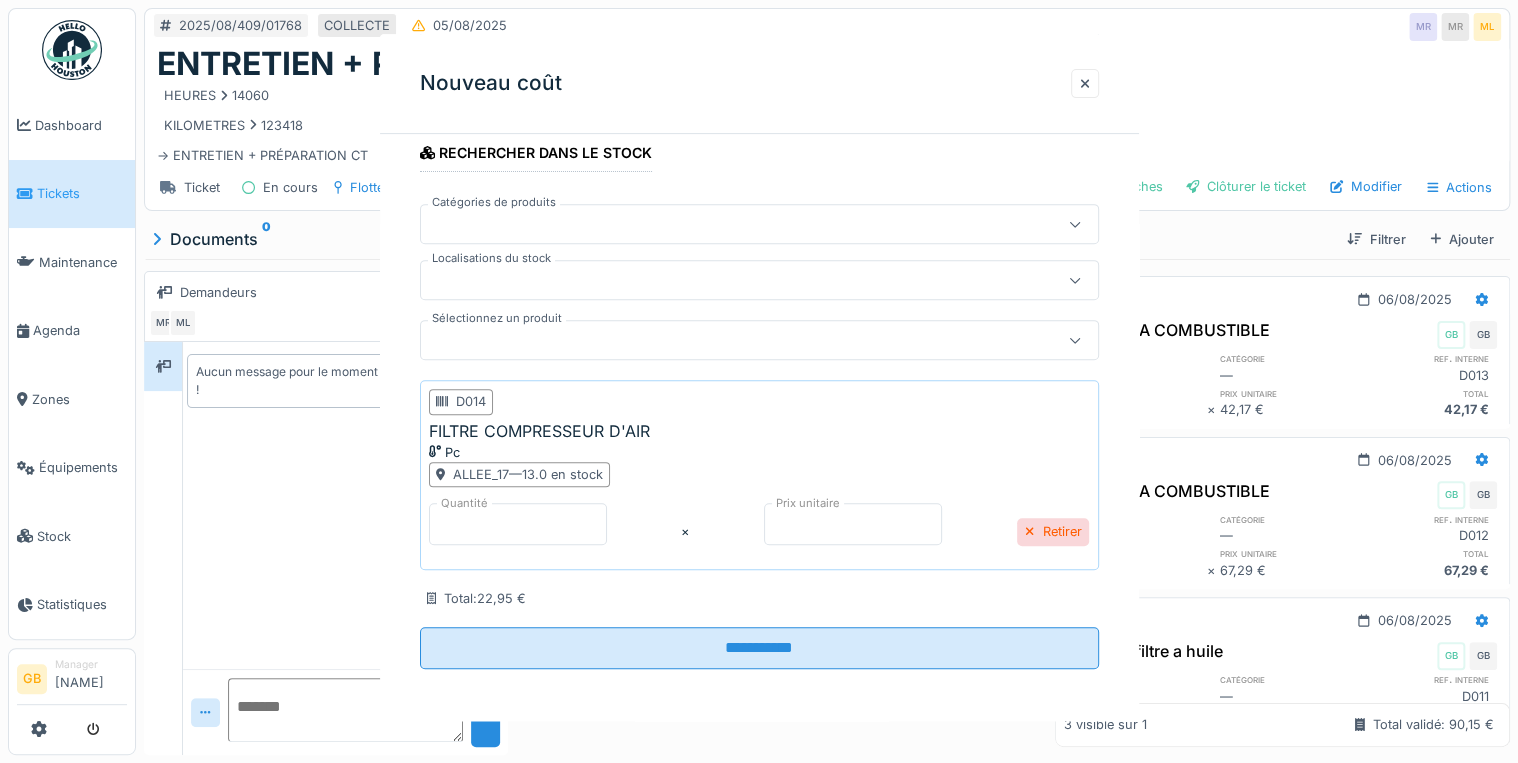 scroll, scrollTop: 0, scrollLeft: 0, axis: both 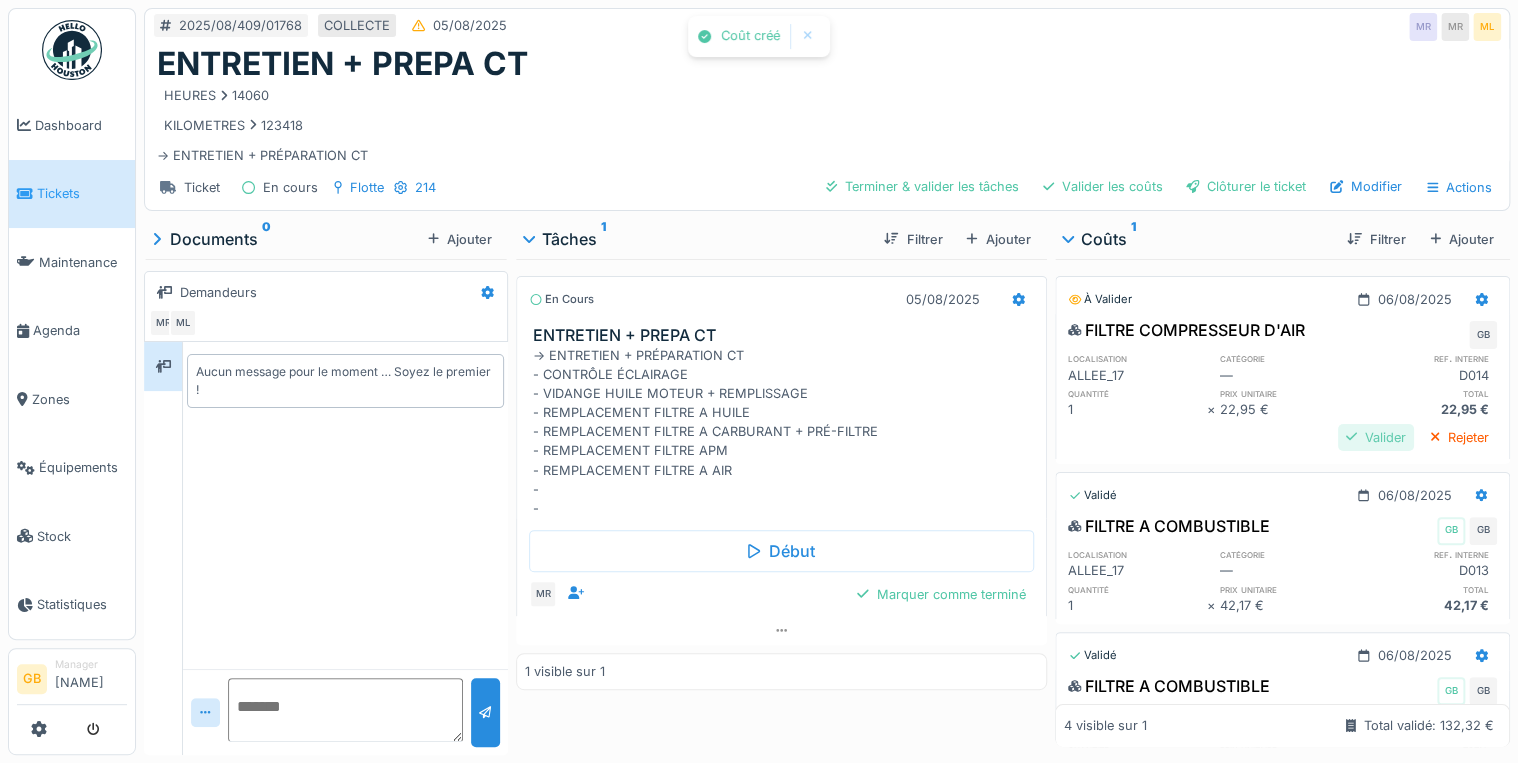 click on "Valider" at bounding box center [1376, 437] 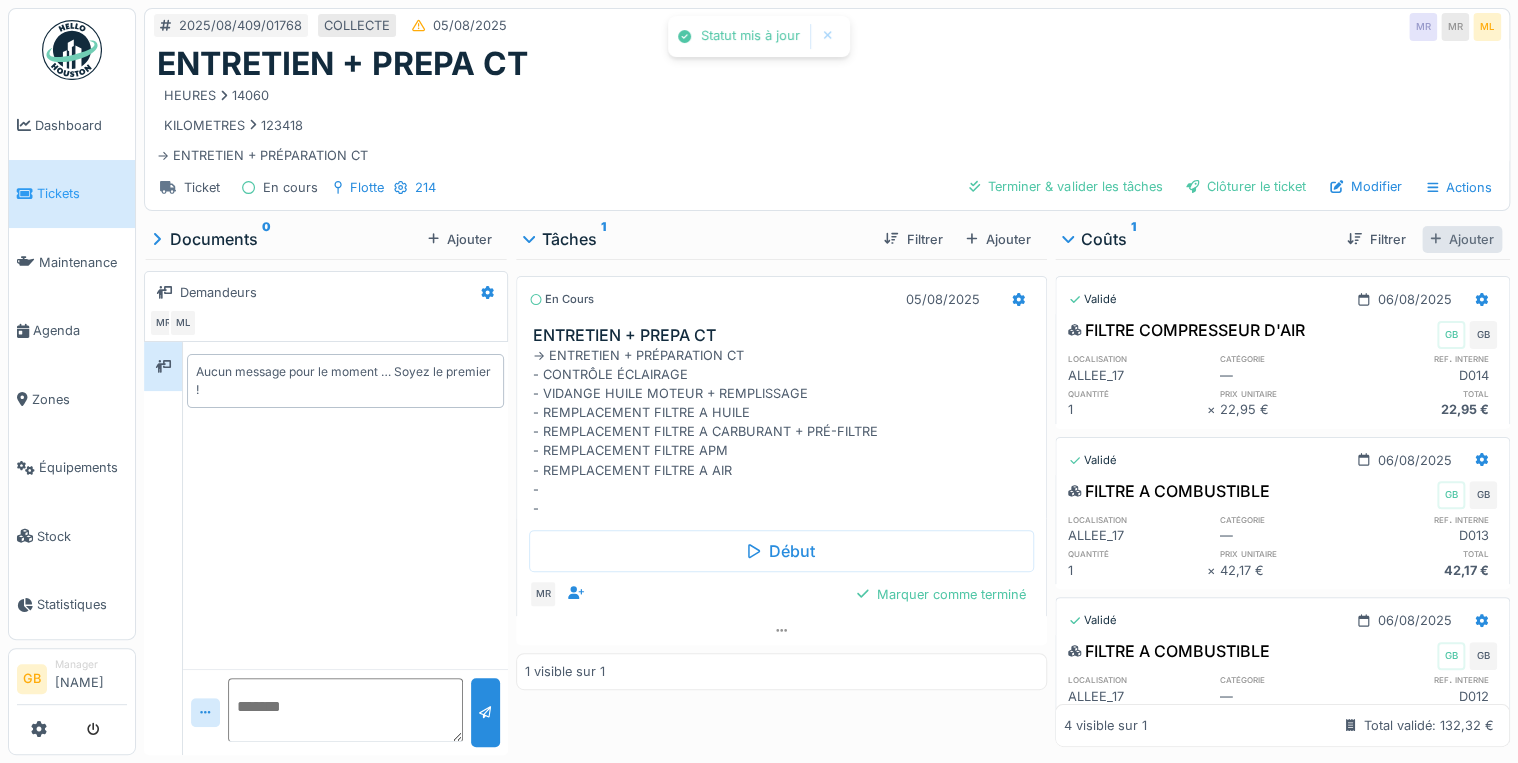 click on "Ajouter" at bounding box center [1462, 239] 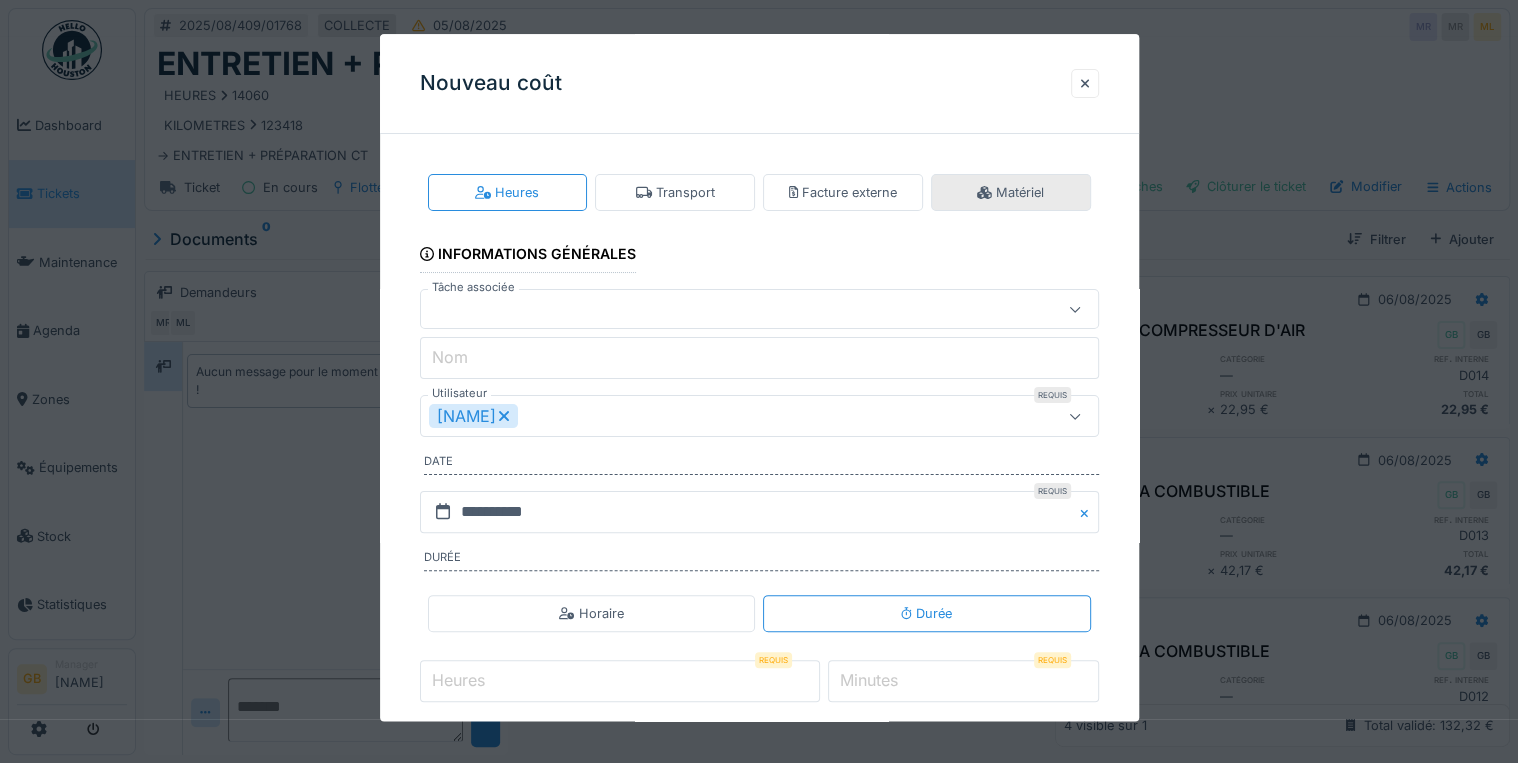 click on "Matériel" at bounding box center (1011, 192) 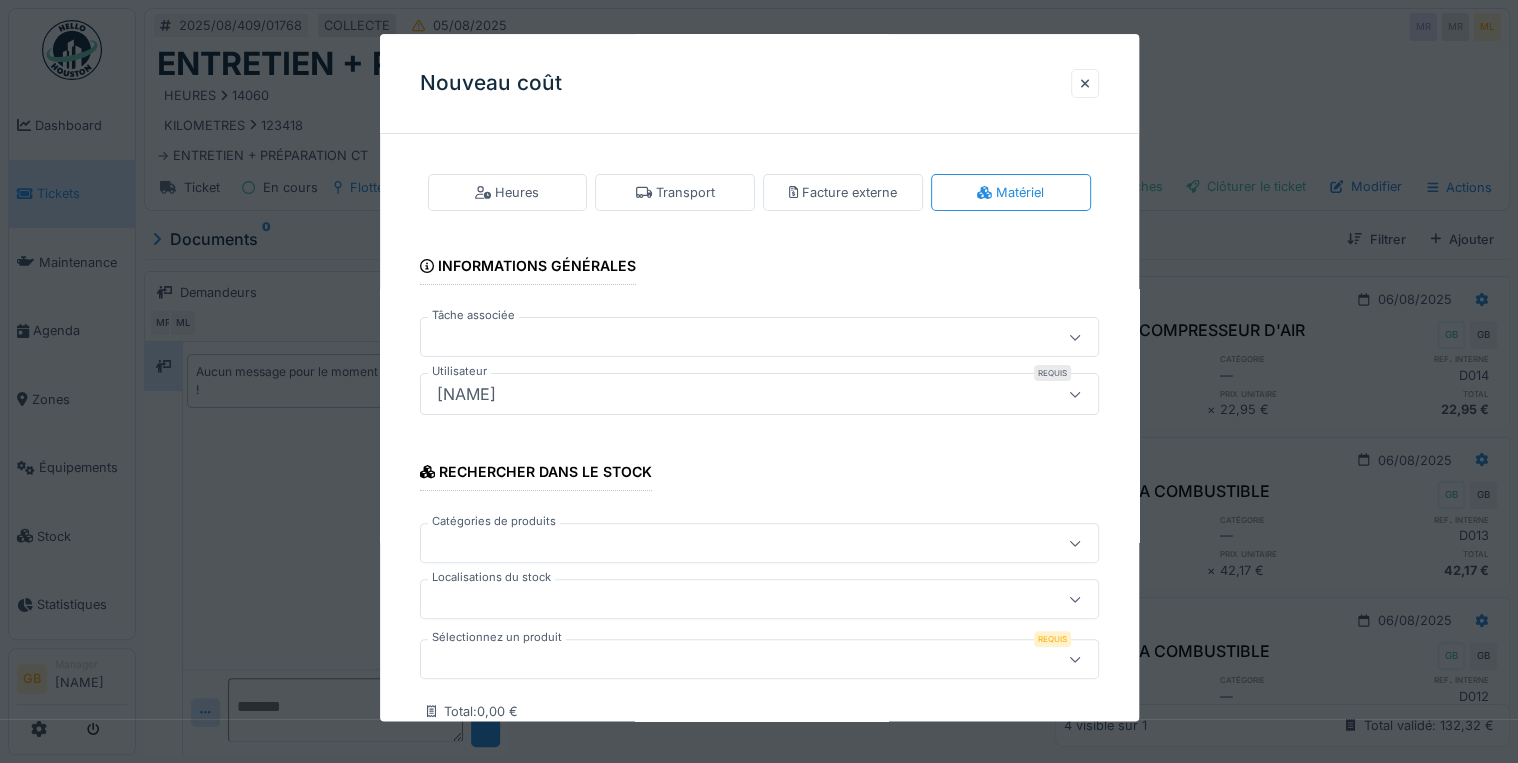 click at bounding box center (725, 660) 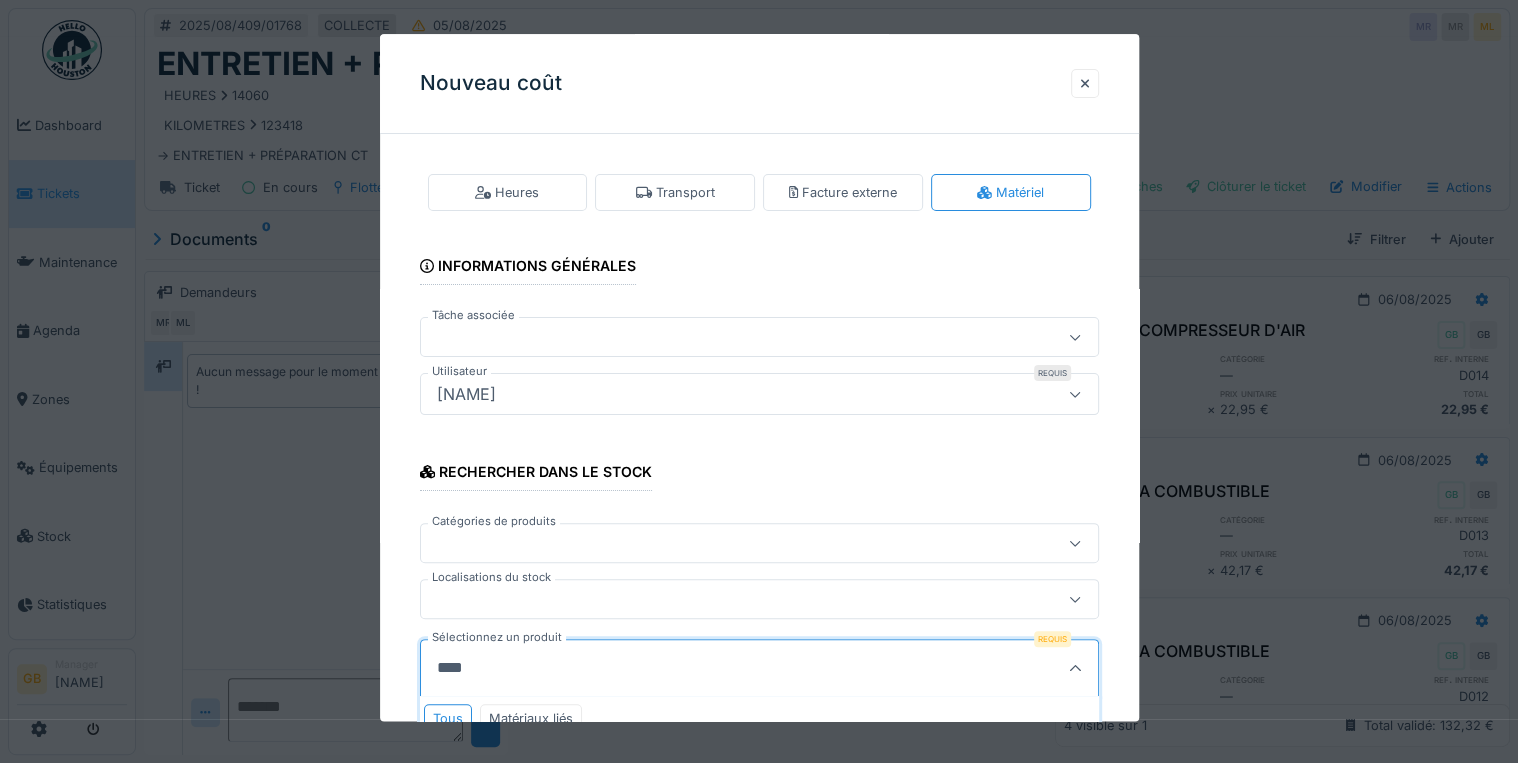 scroll, scrollTop: 320, scrollLeft: 0, axis: vertical 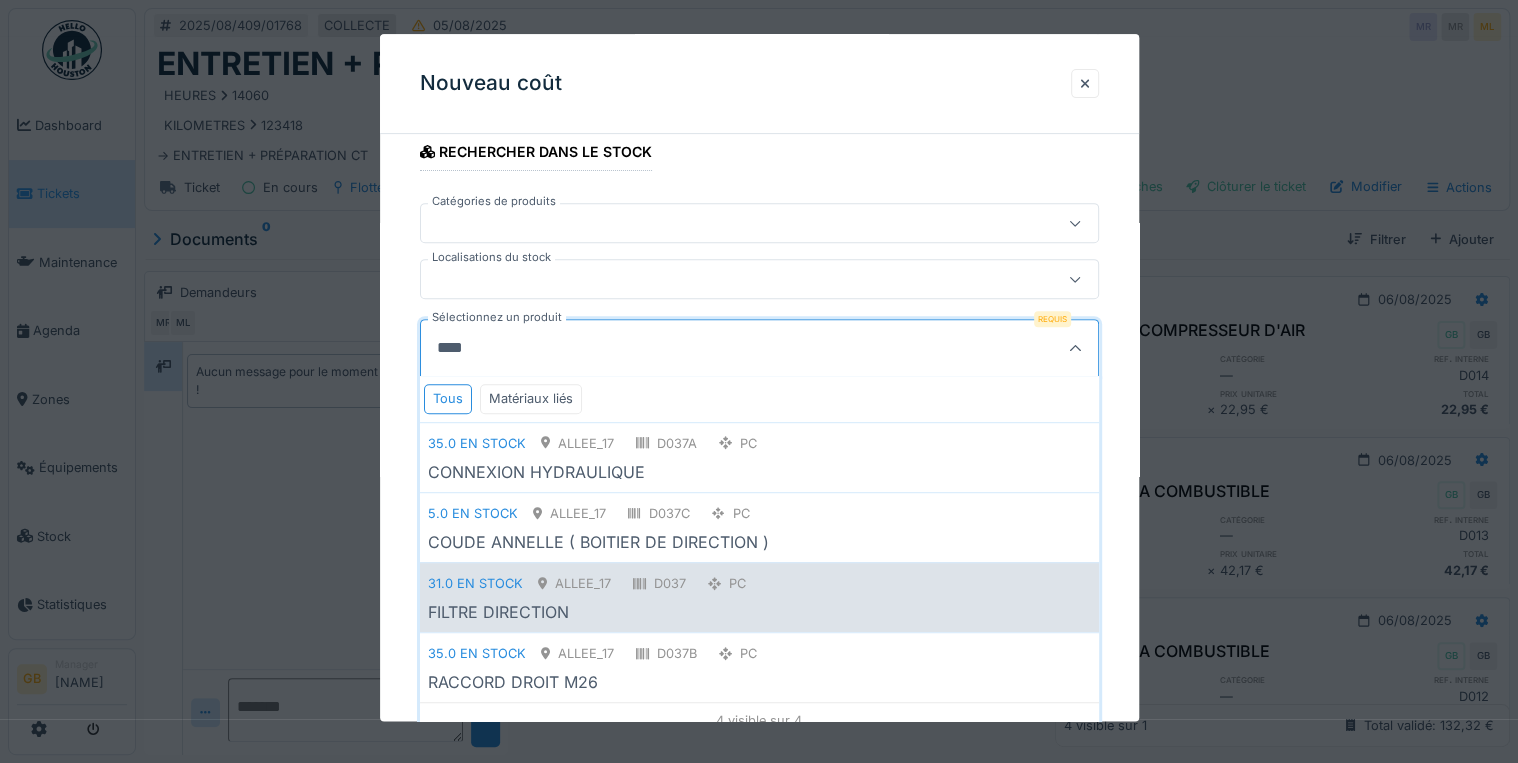 type on "****" 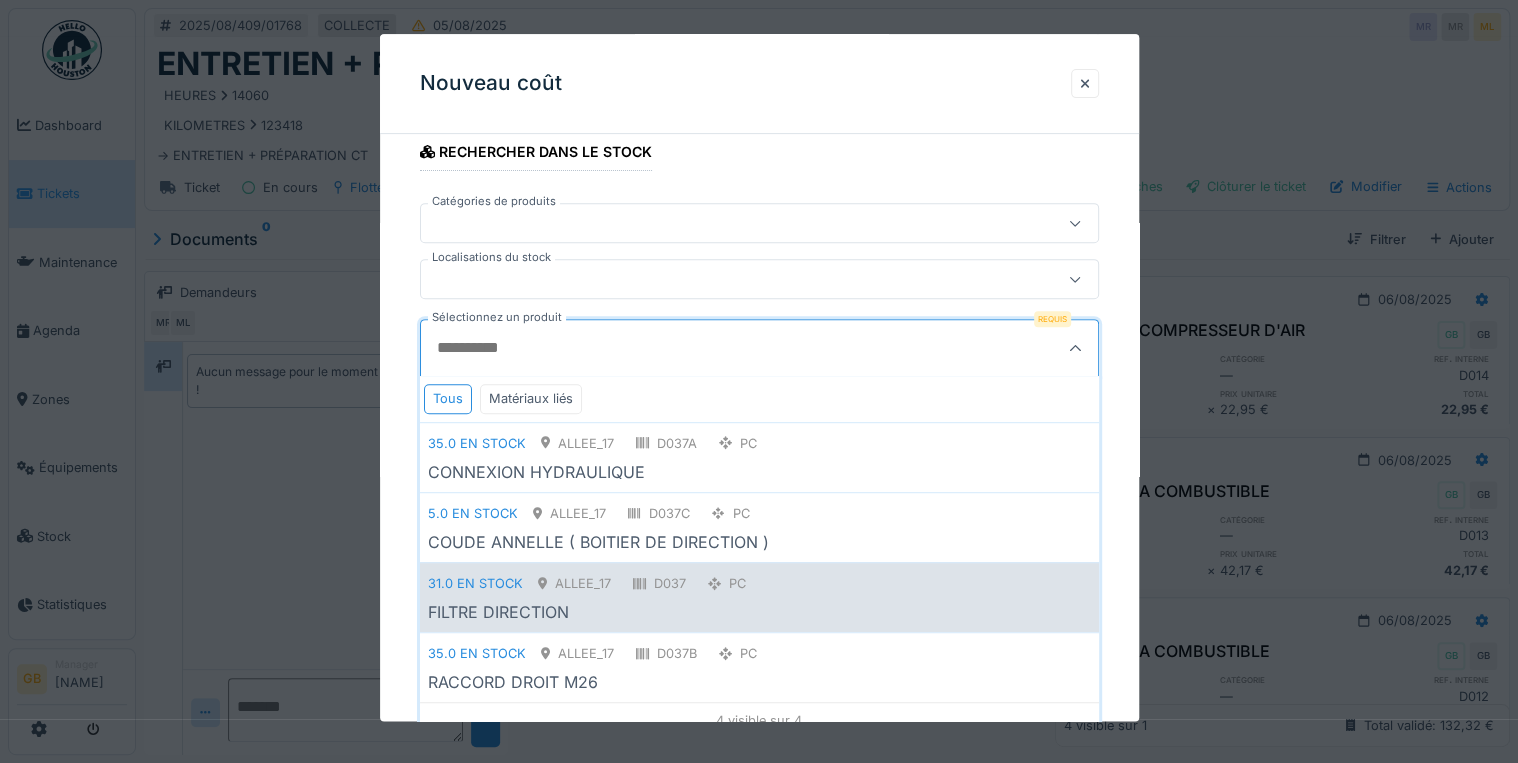 scroll, scrollTop: 319, scrollLeft: 0, axis: vertical 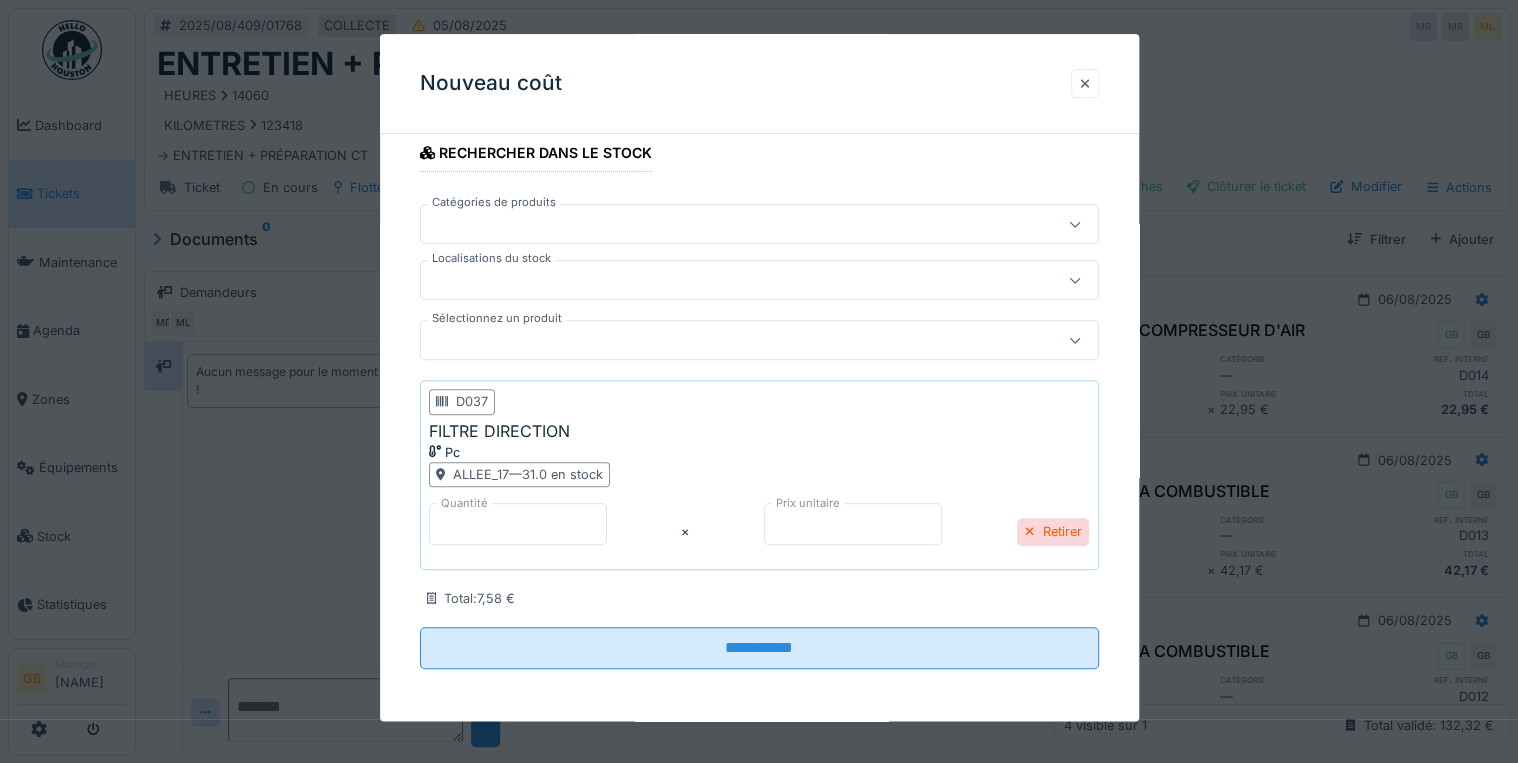 click at bounding box center (1085, 83) 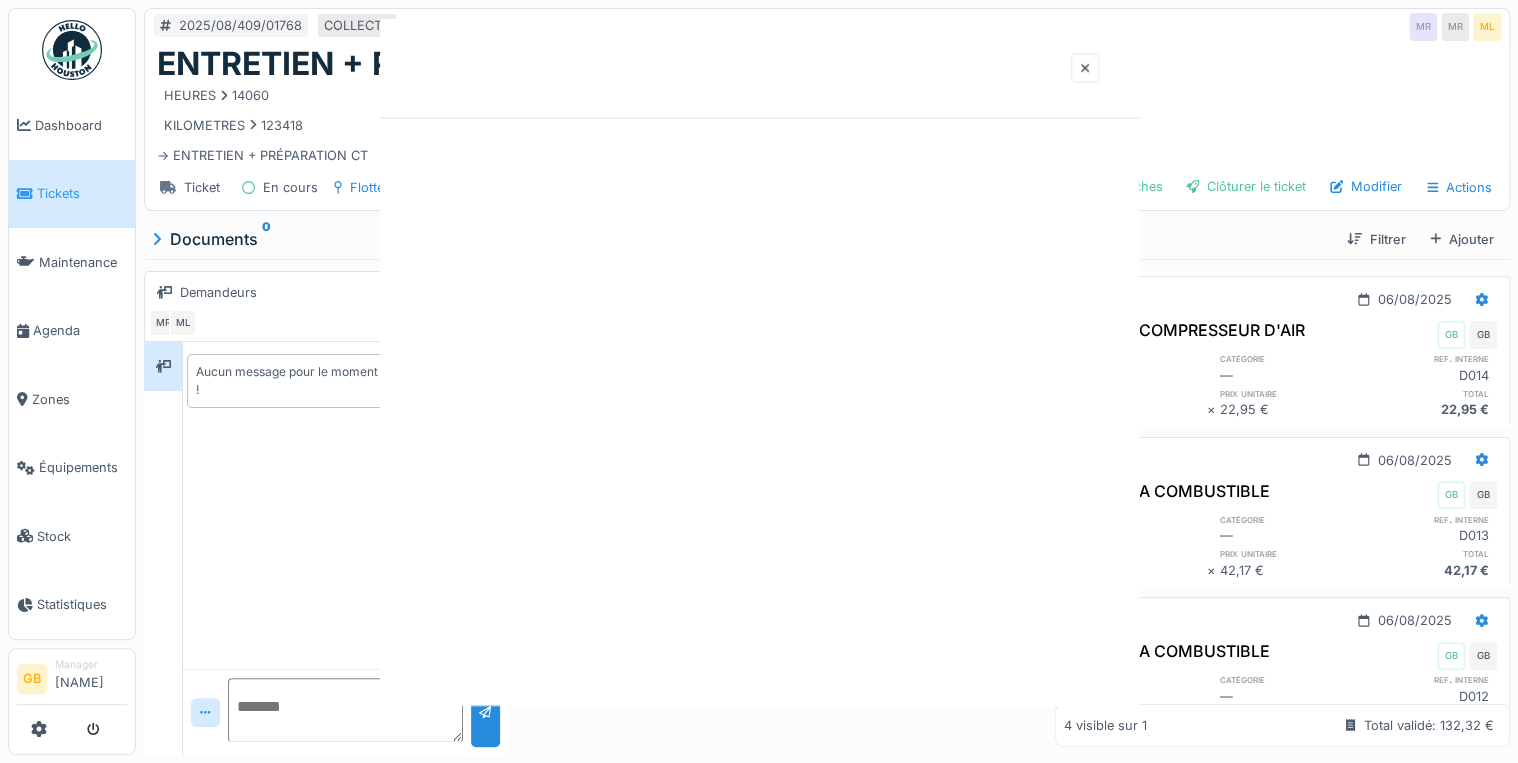 scroll, scrollTop: 0, scrollLeft: 0, axis: both 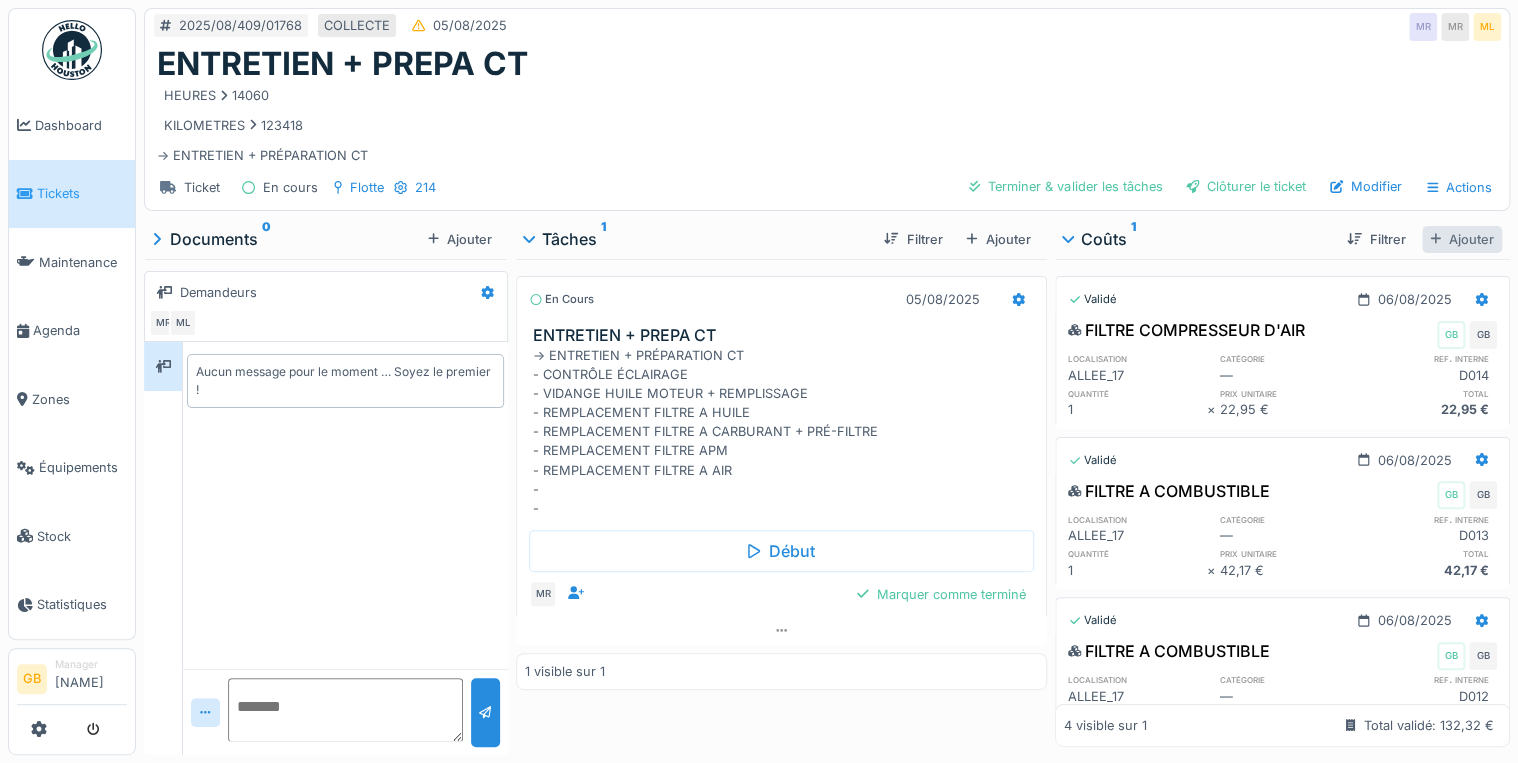 click on "Ajouter" at bounding box center (1462, 239) 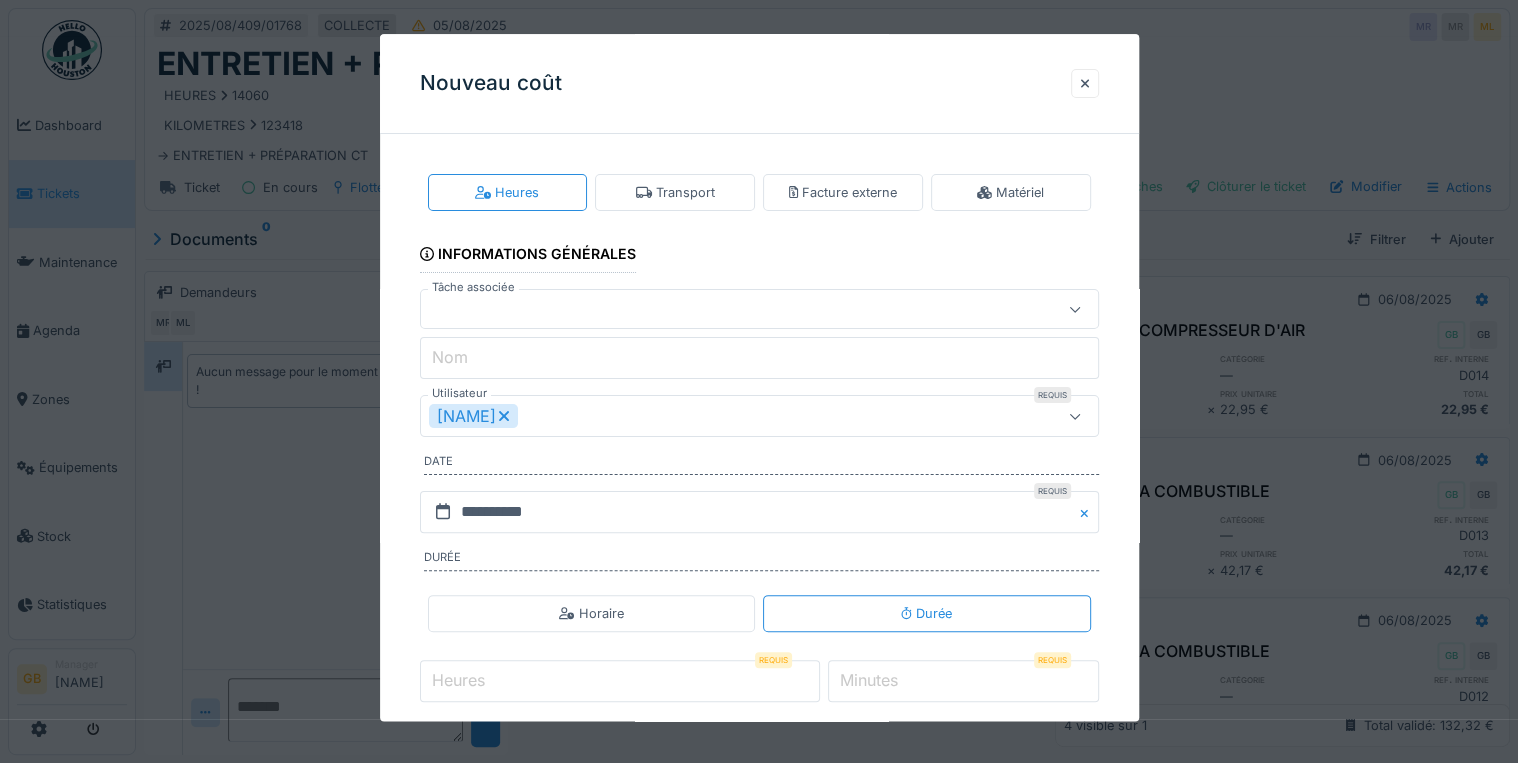 drag, startPoint x: 1046, startPoint y: 192, endPoint x: 932, endPoint y: 245, distance: 125.71794 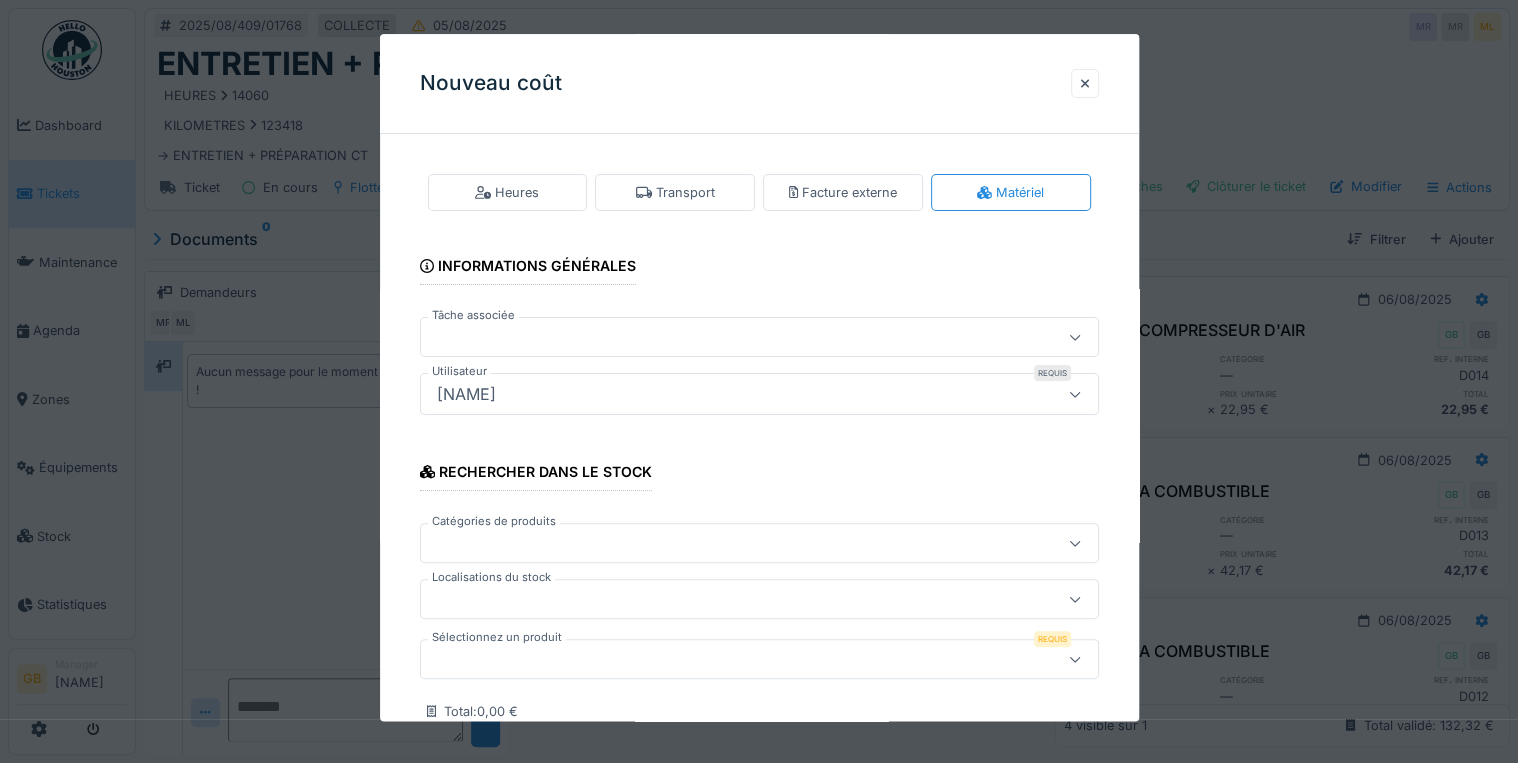 click at bounding box center (725, 660) 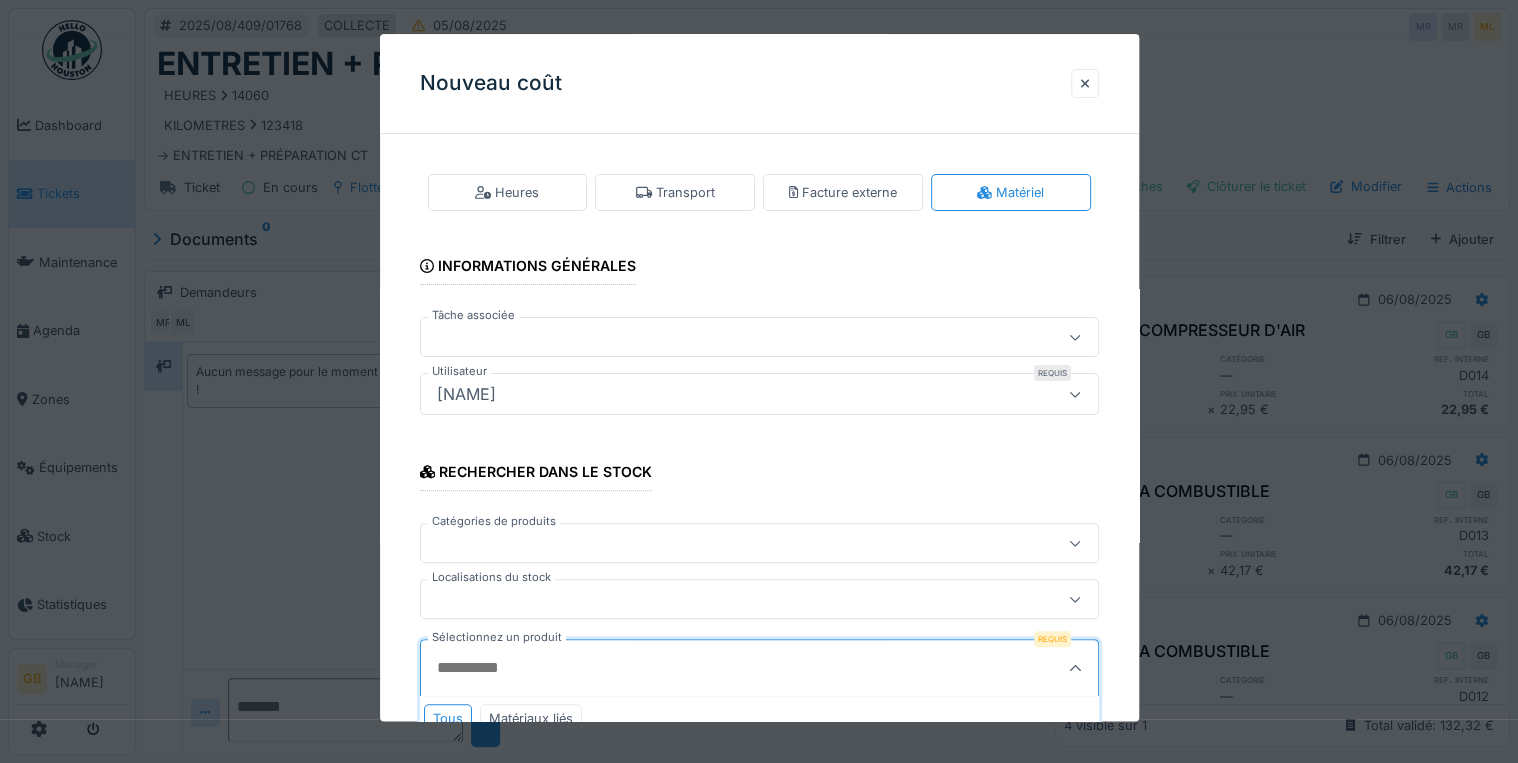 click on "Sélectionnez un produit" at bounding box center (713, 669) 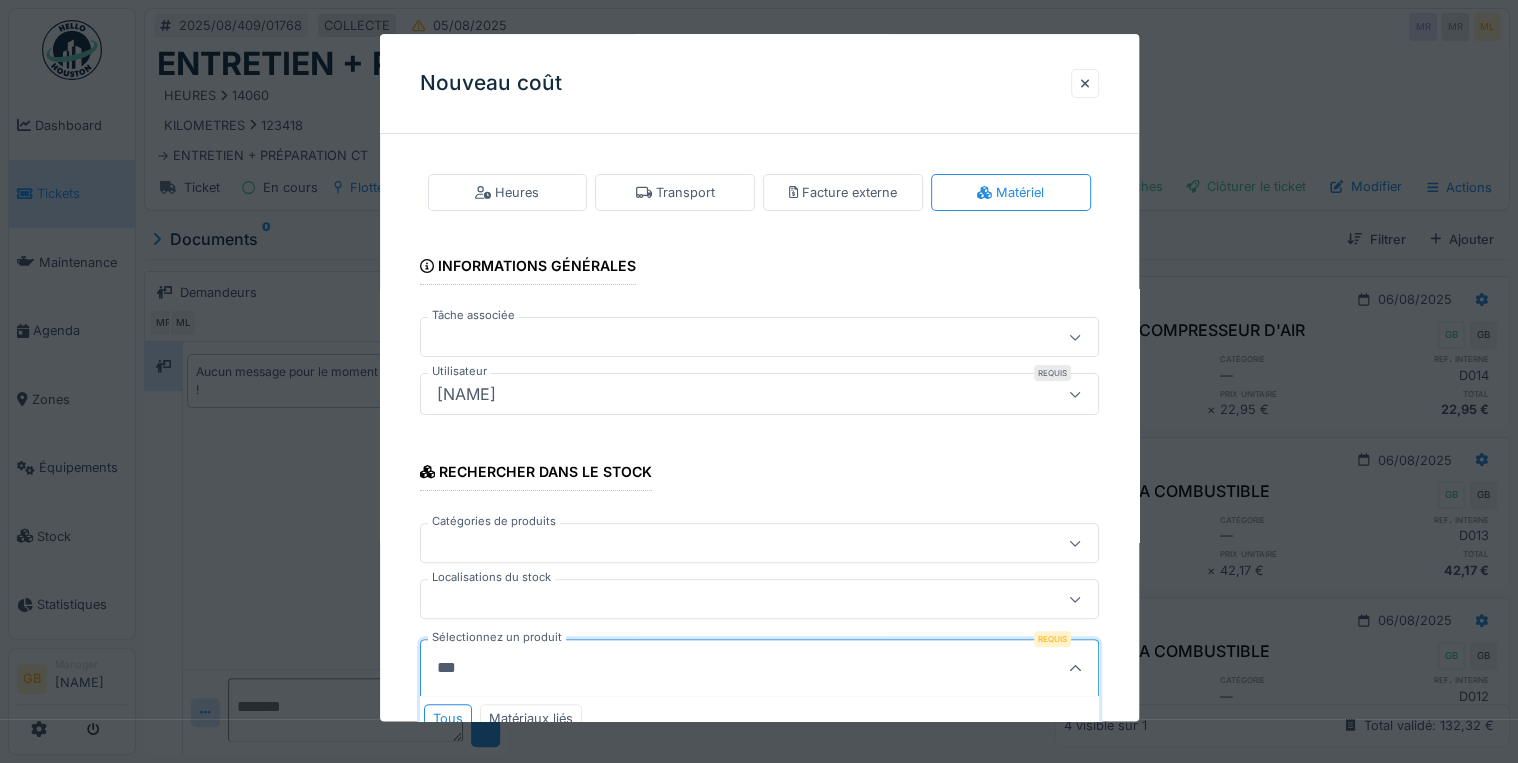type on "****" 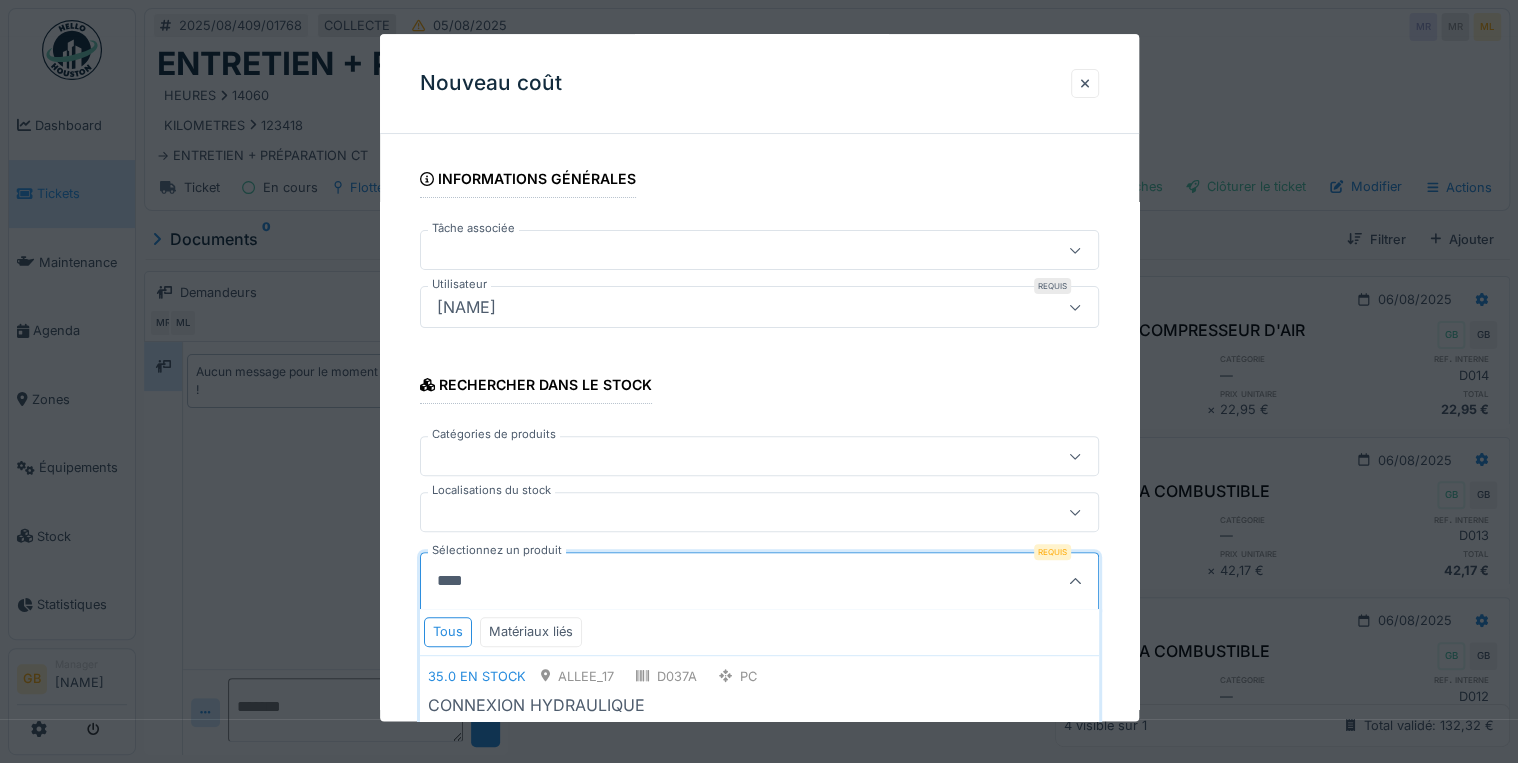 scroll, scrollTop: 240, scrollLeft: 0, axis: vertical 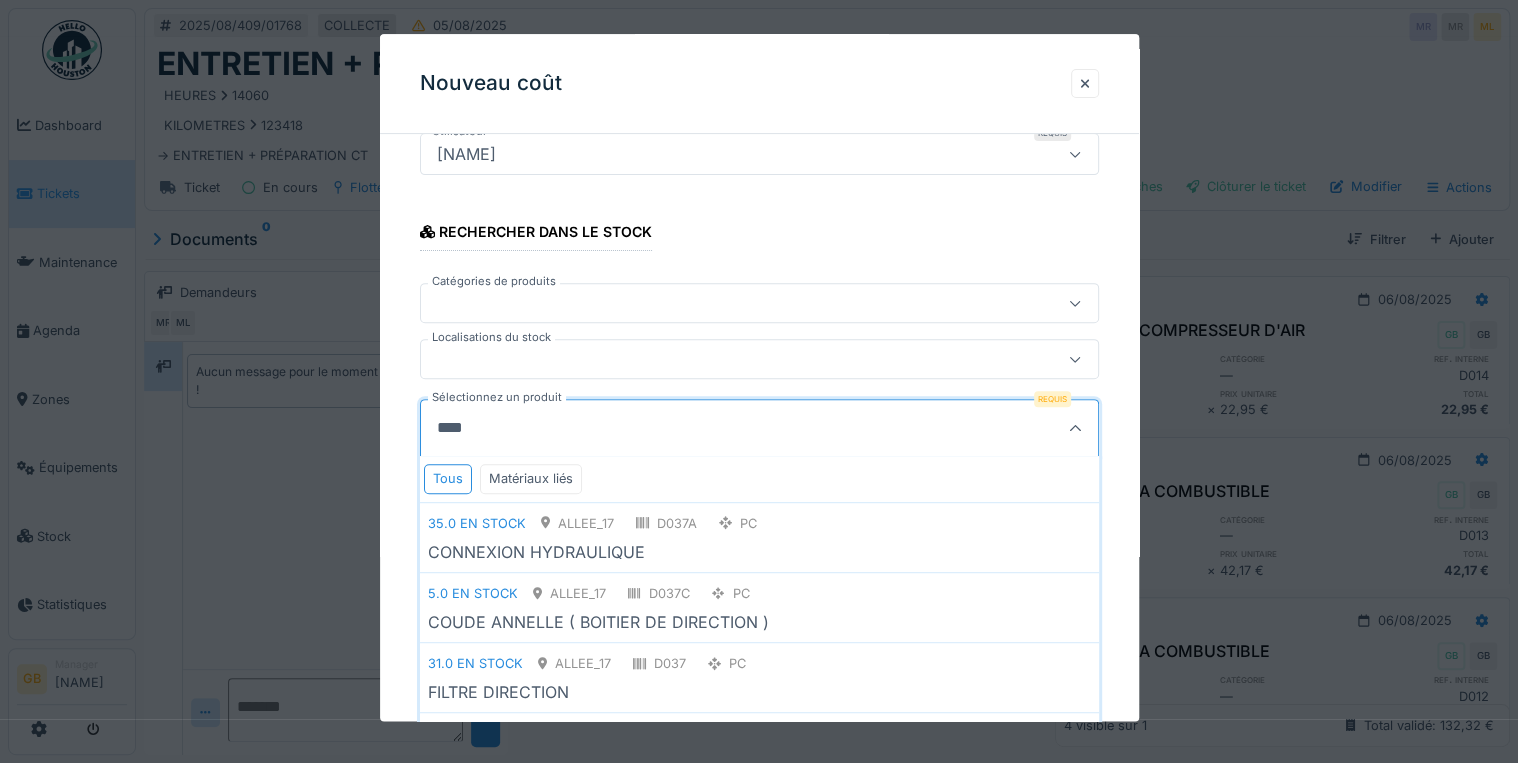 click on "FILTRE DIRECTION" at bounding box center (759, 692) 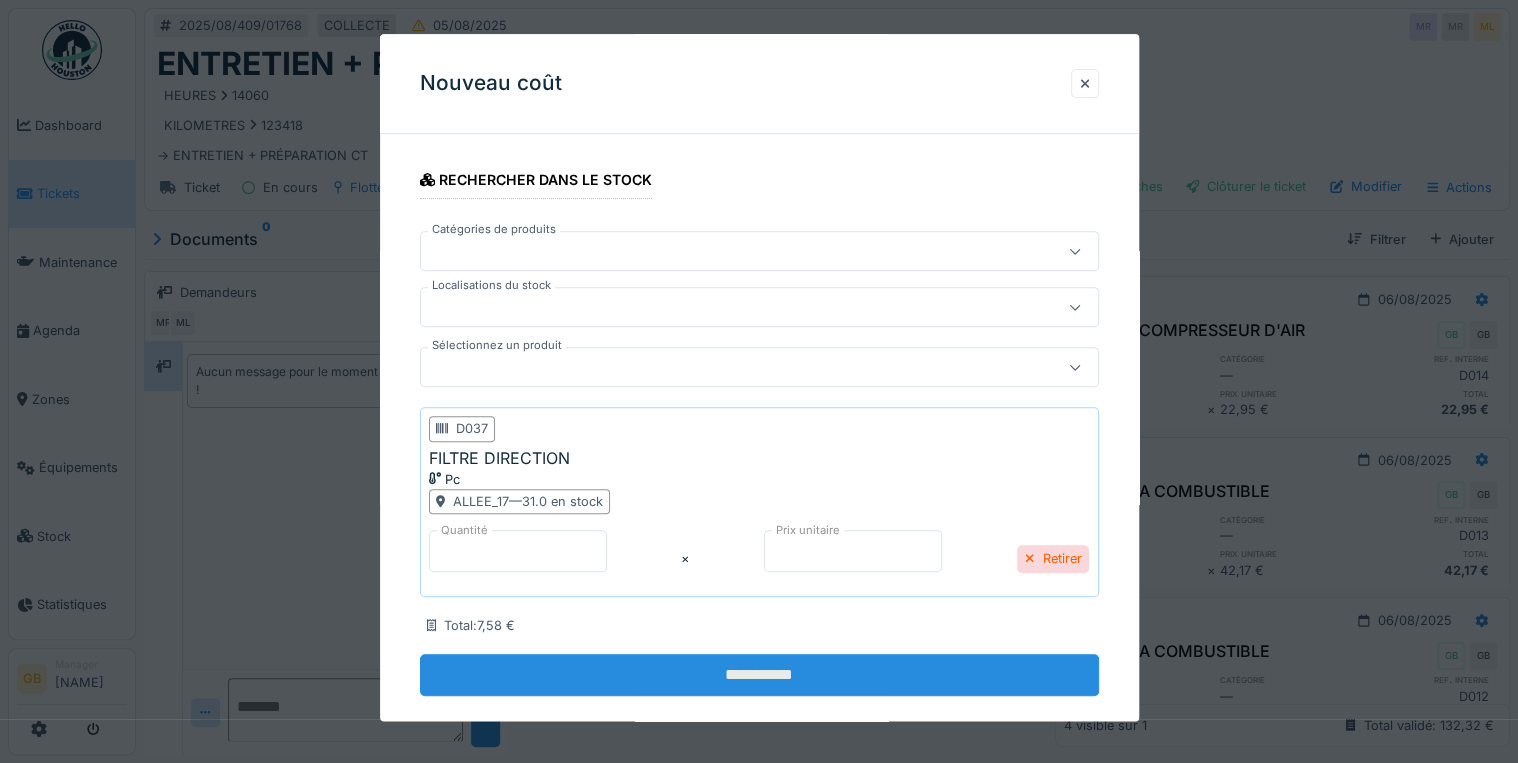 scroll, scrollTop: 319, scrollLeft: 0, axis: vertical 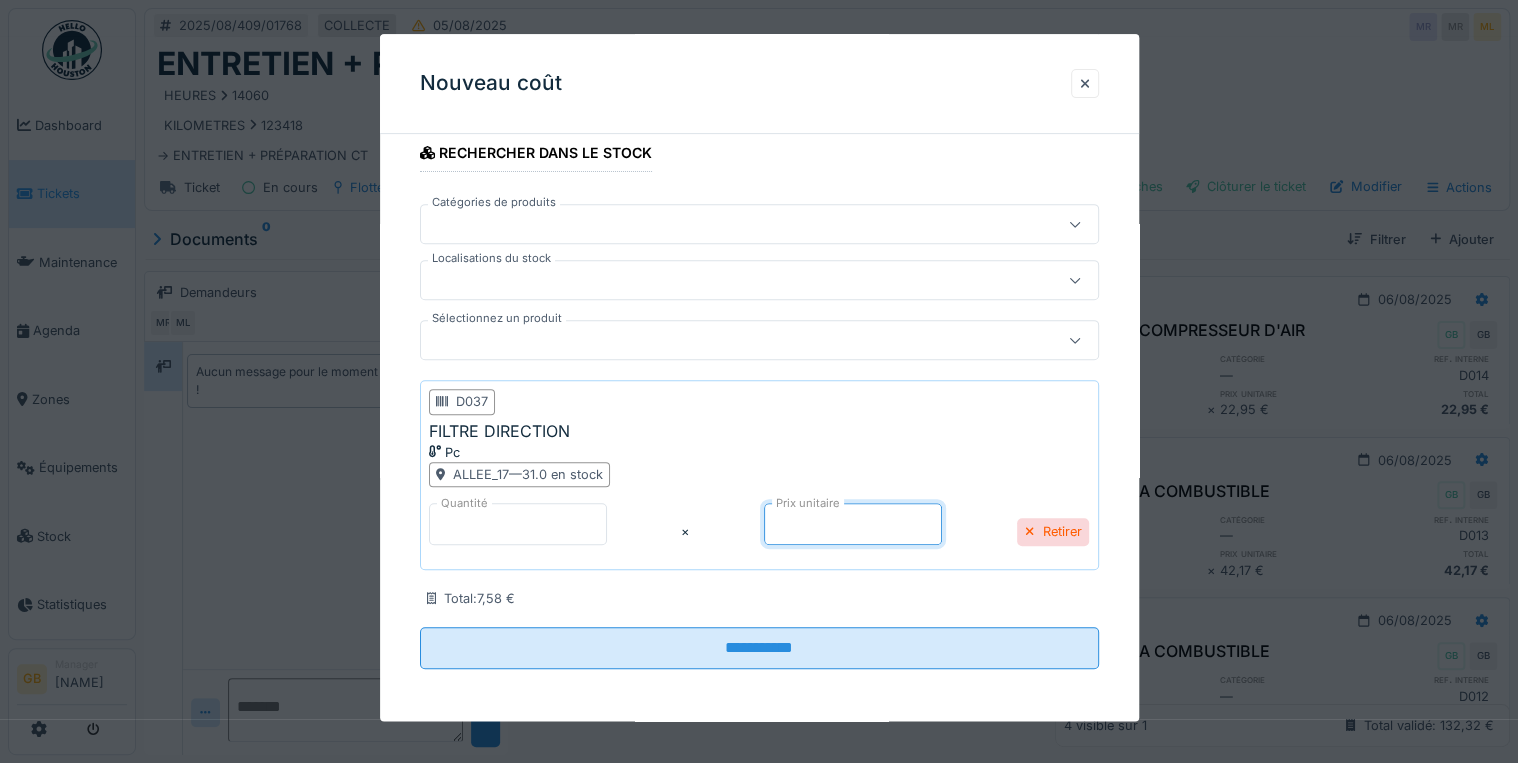 drag, startPoint x: 768, startPoint y: 516, endPoint x: 544, endPoint y: 516, distance: 224 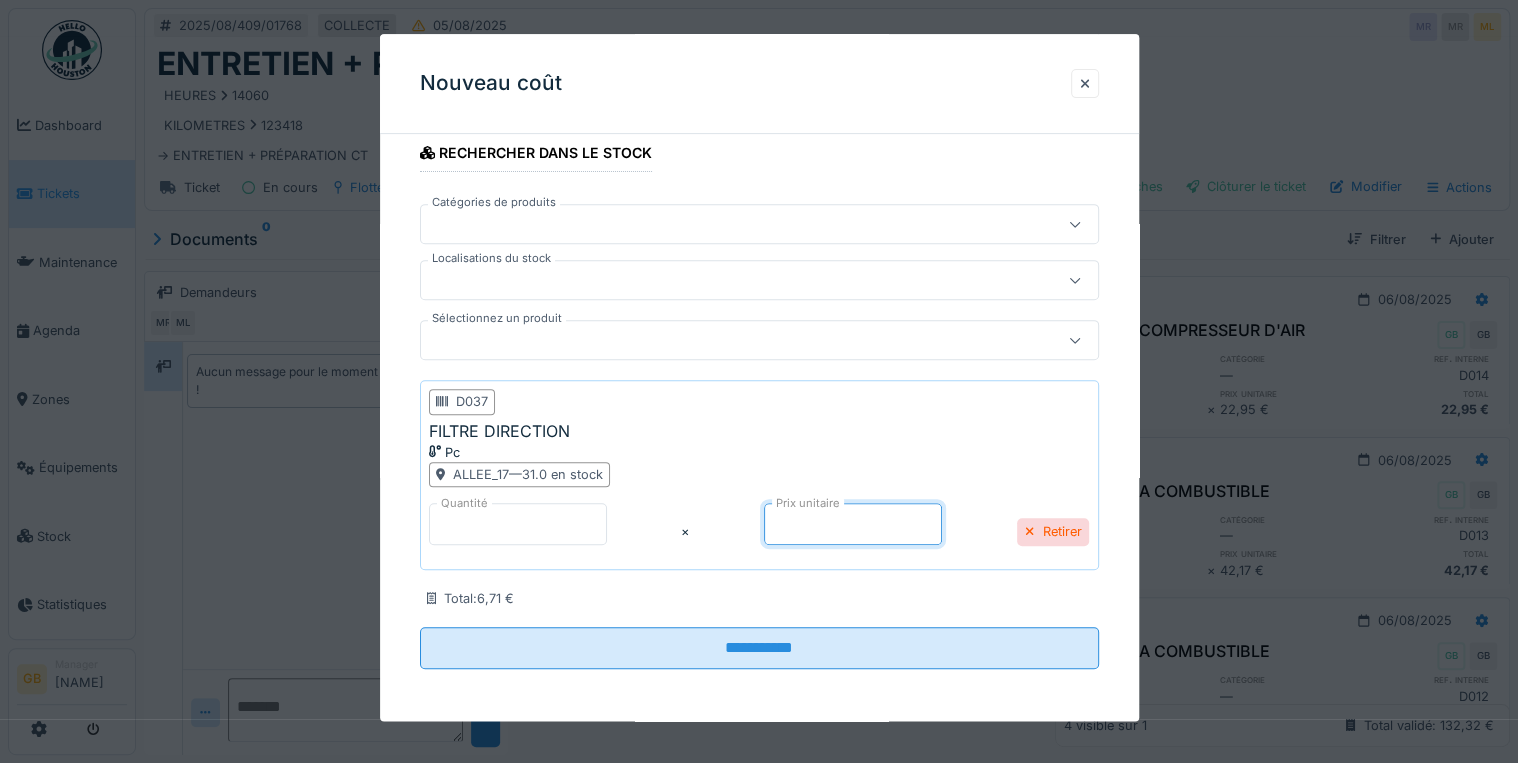 type on "****" 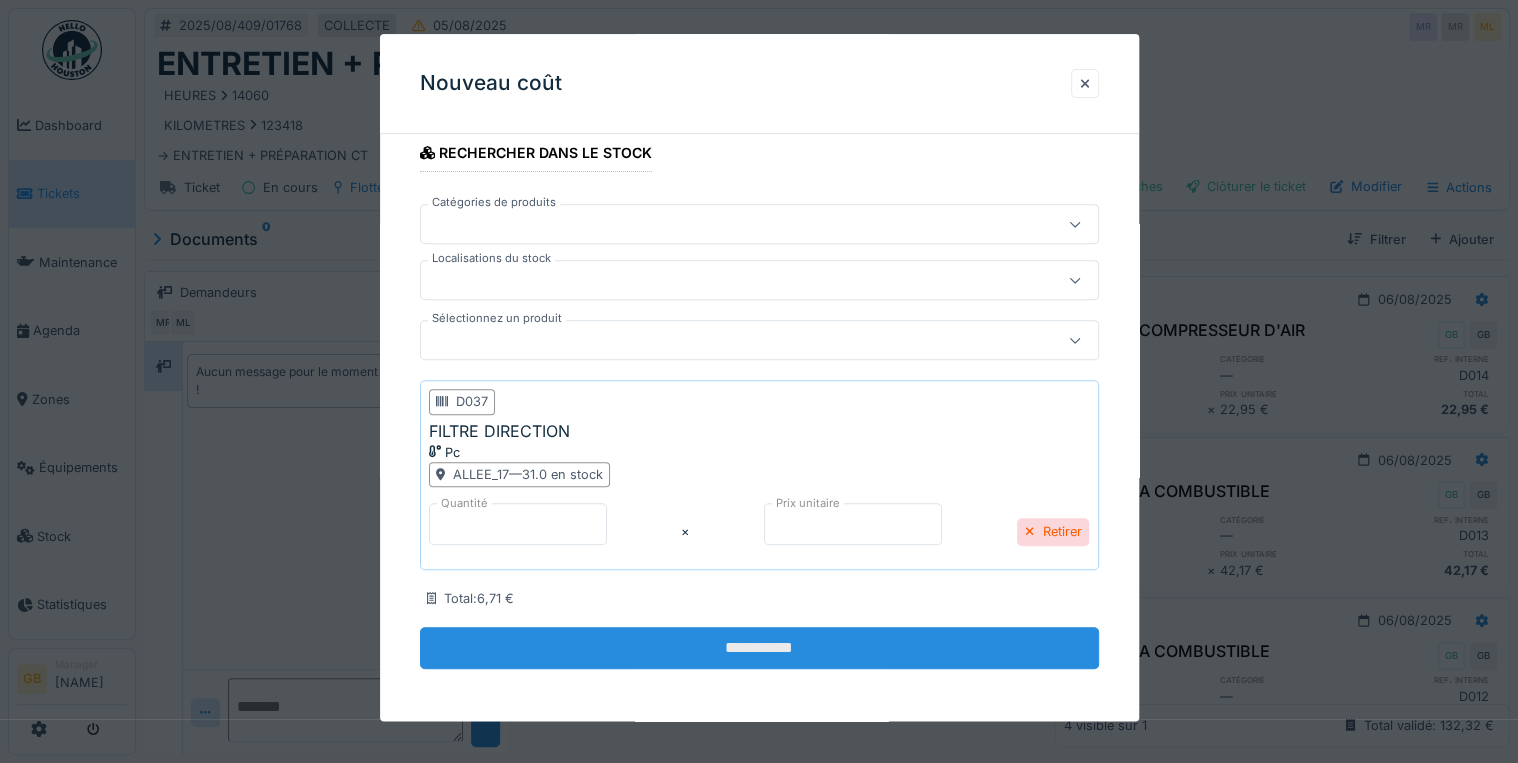click on "**********" at bounding box center (759, 648) 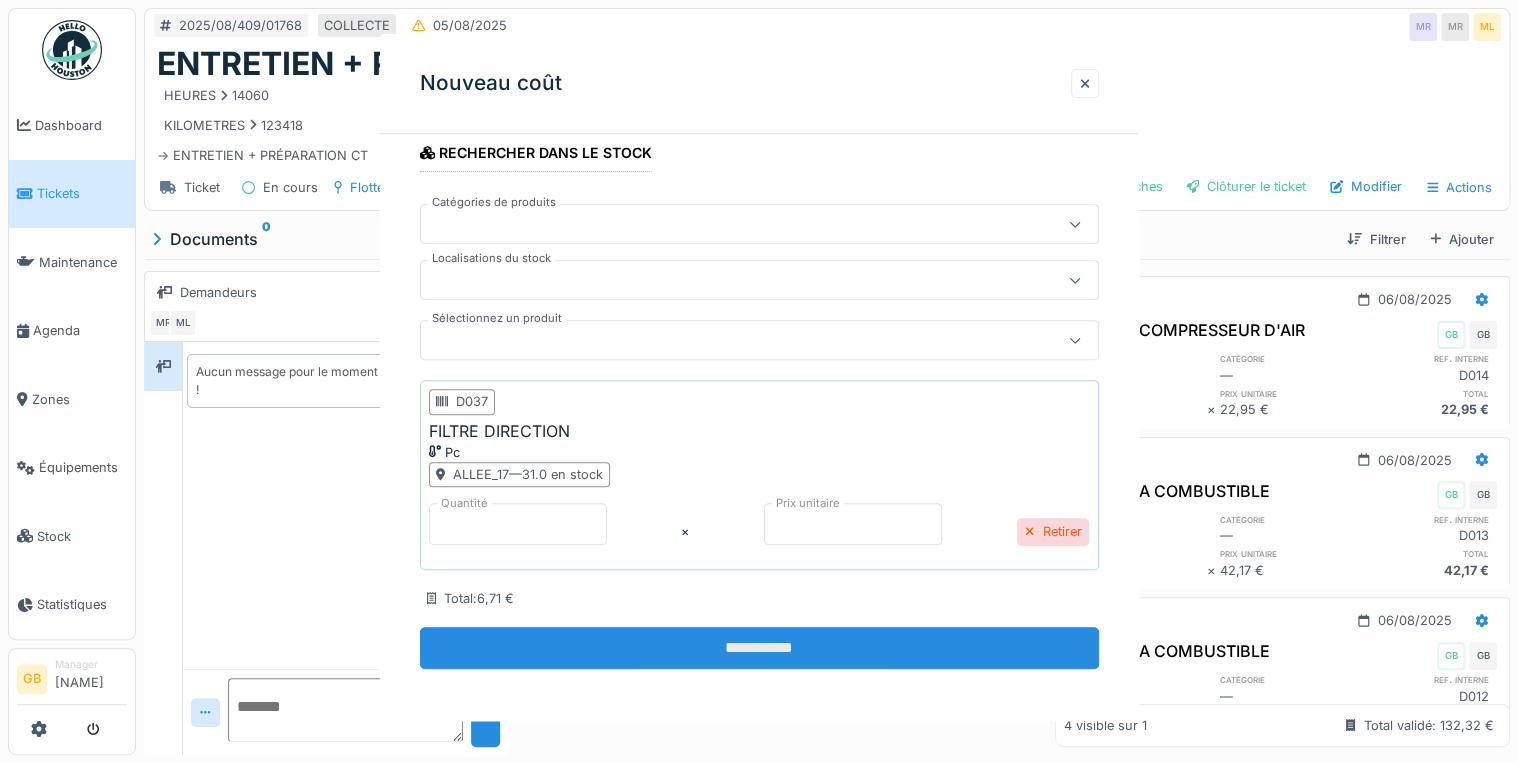 scroll, scrollTop: 0, scrollLeft: 0, axis: both 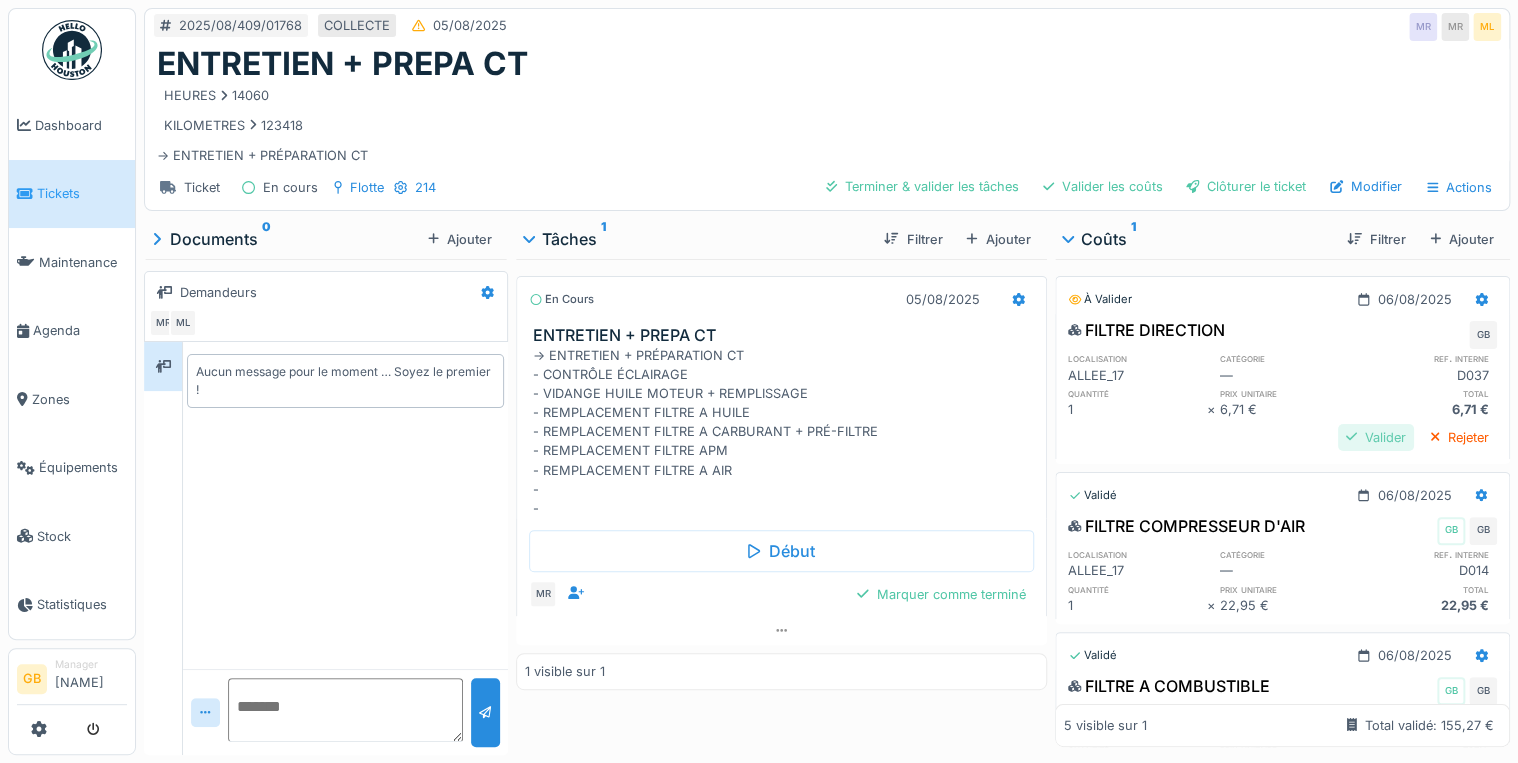 click on "Valider" at bounding box center (1376, 437) 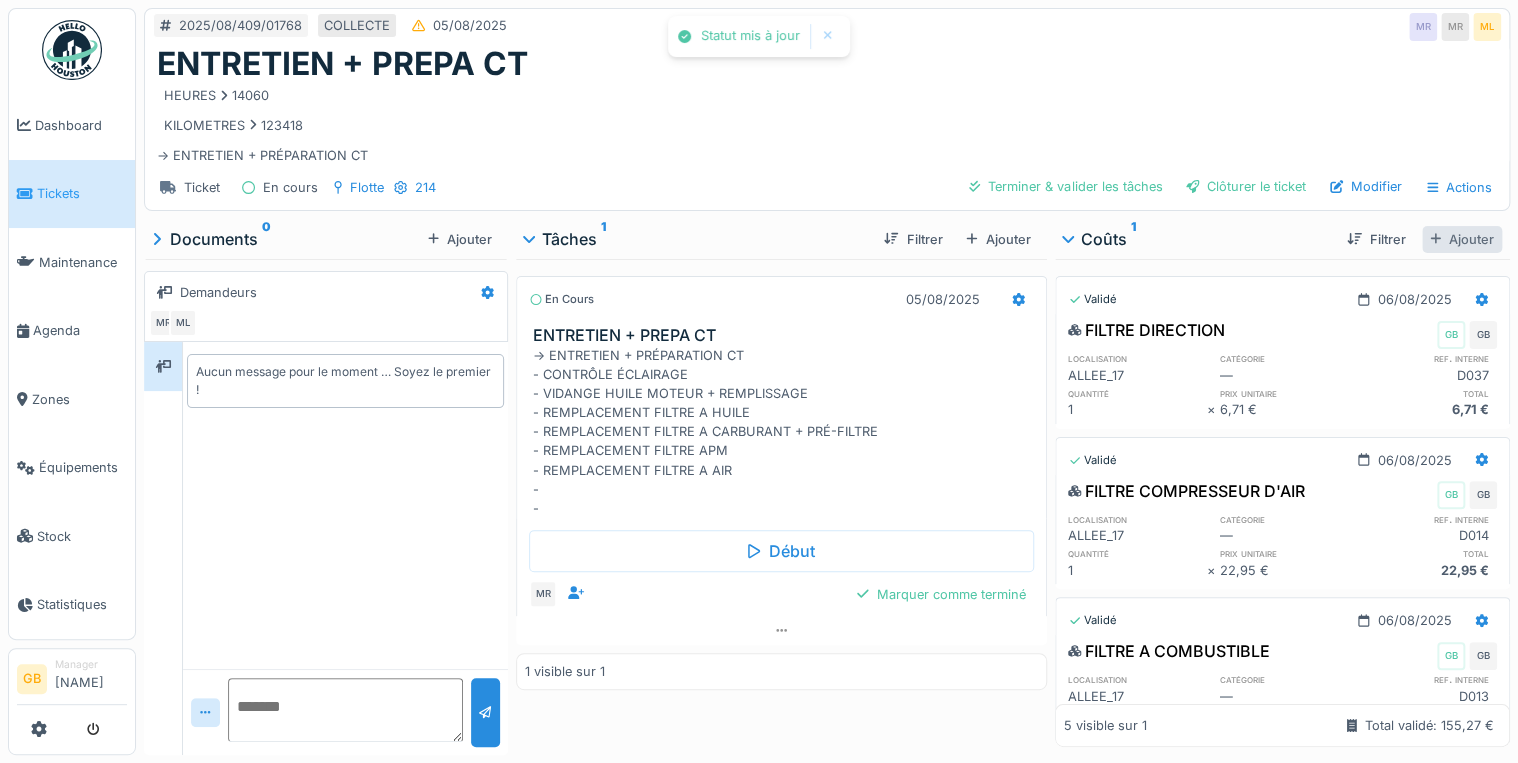 click on "Ajouter" at bounding box center [1462, 239] 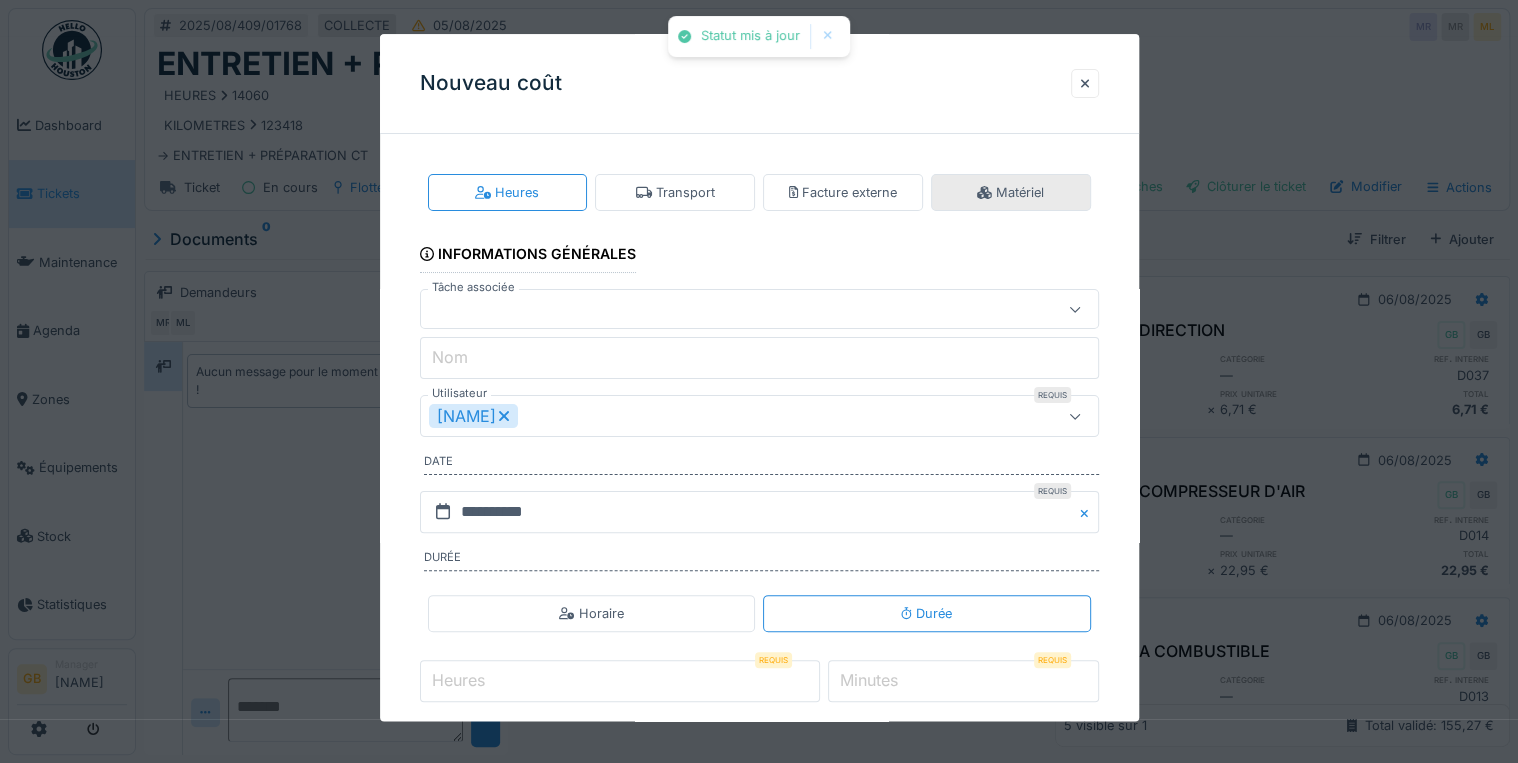 click on "Matériel" at bounding box center (1010, 192) 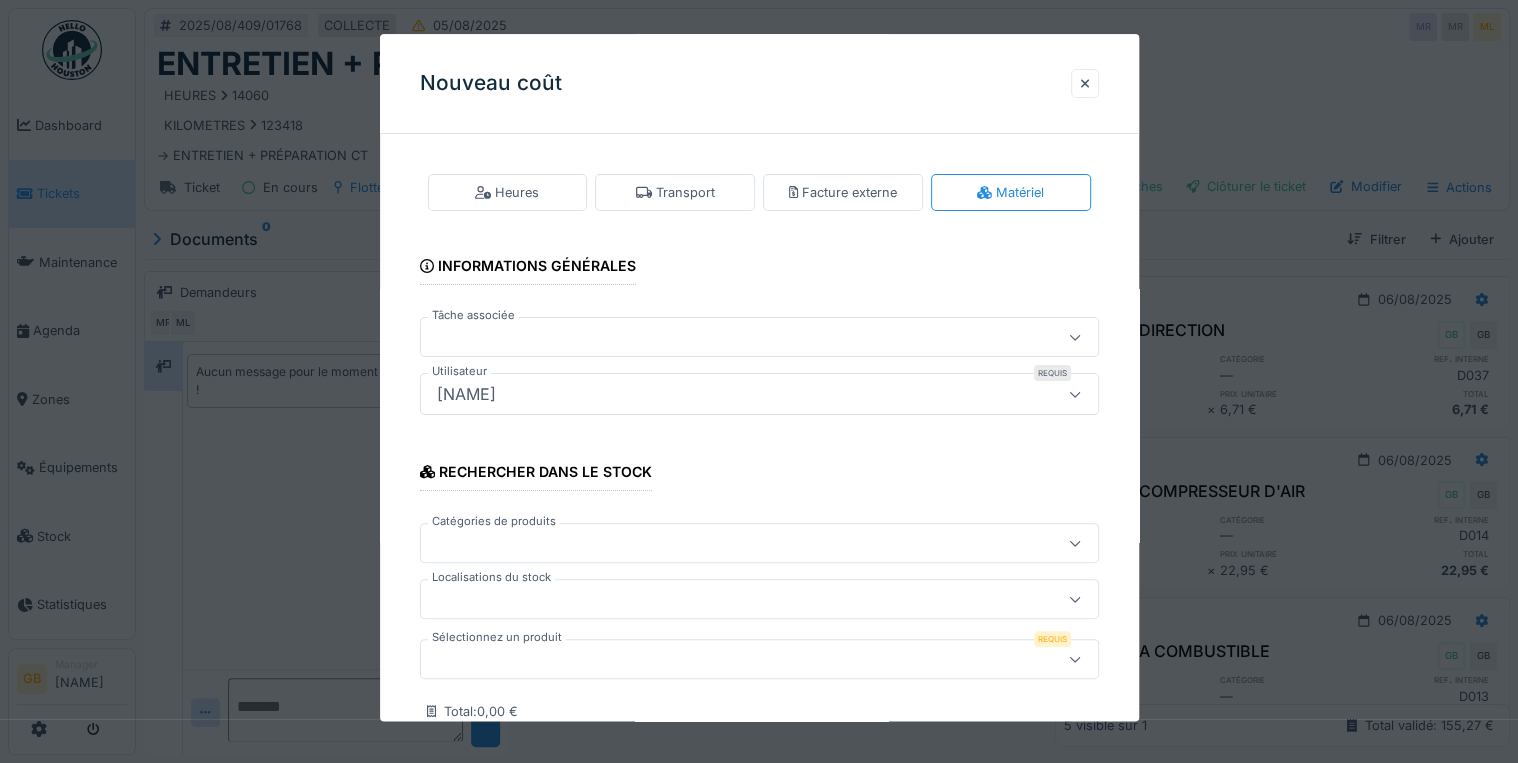 click at bounding box center [725, 660] 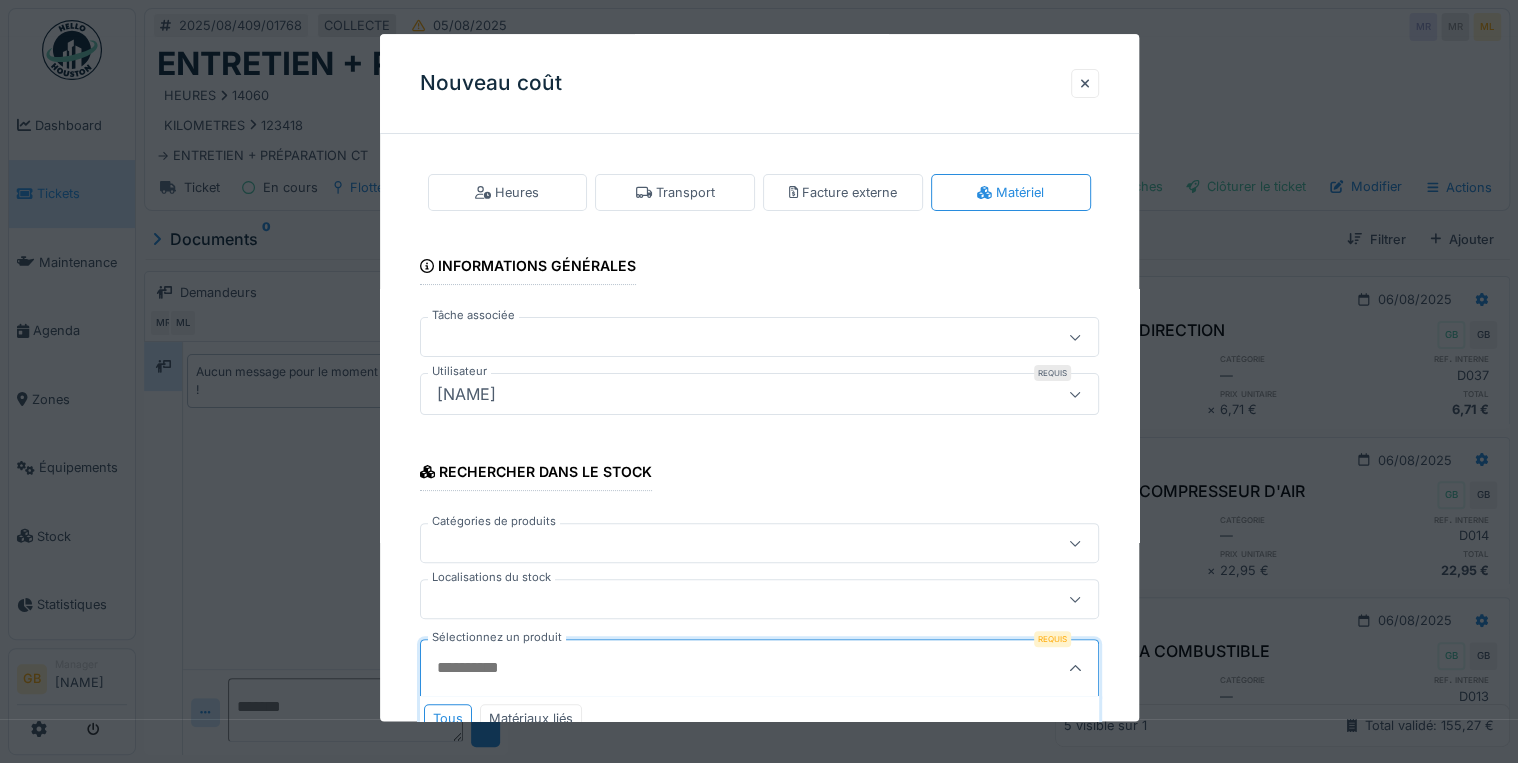click on "Sélectionnez un produit" at bounding box center (713, 669) 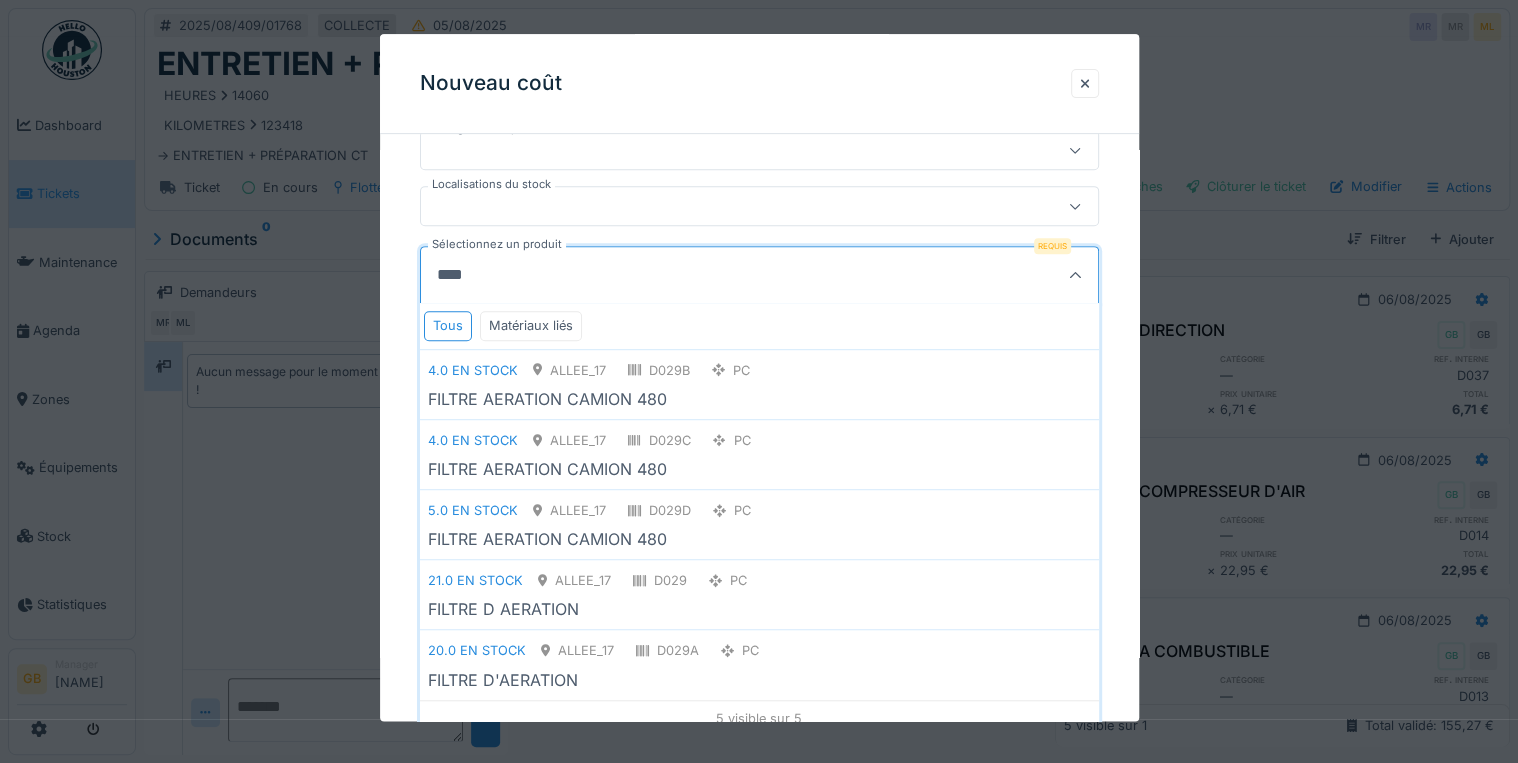 scroll, scrollTop: 402, scrollLeft: 0, axis: vertical 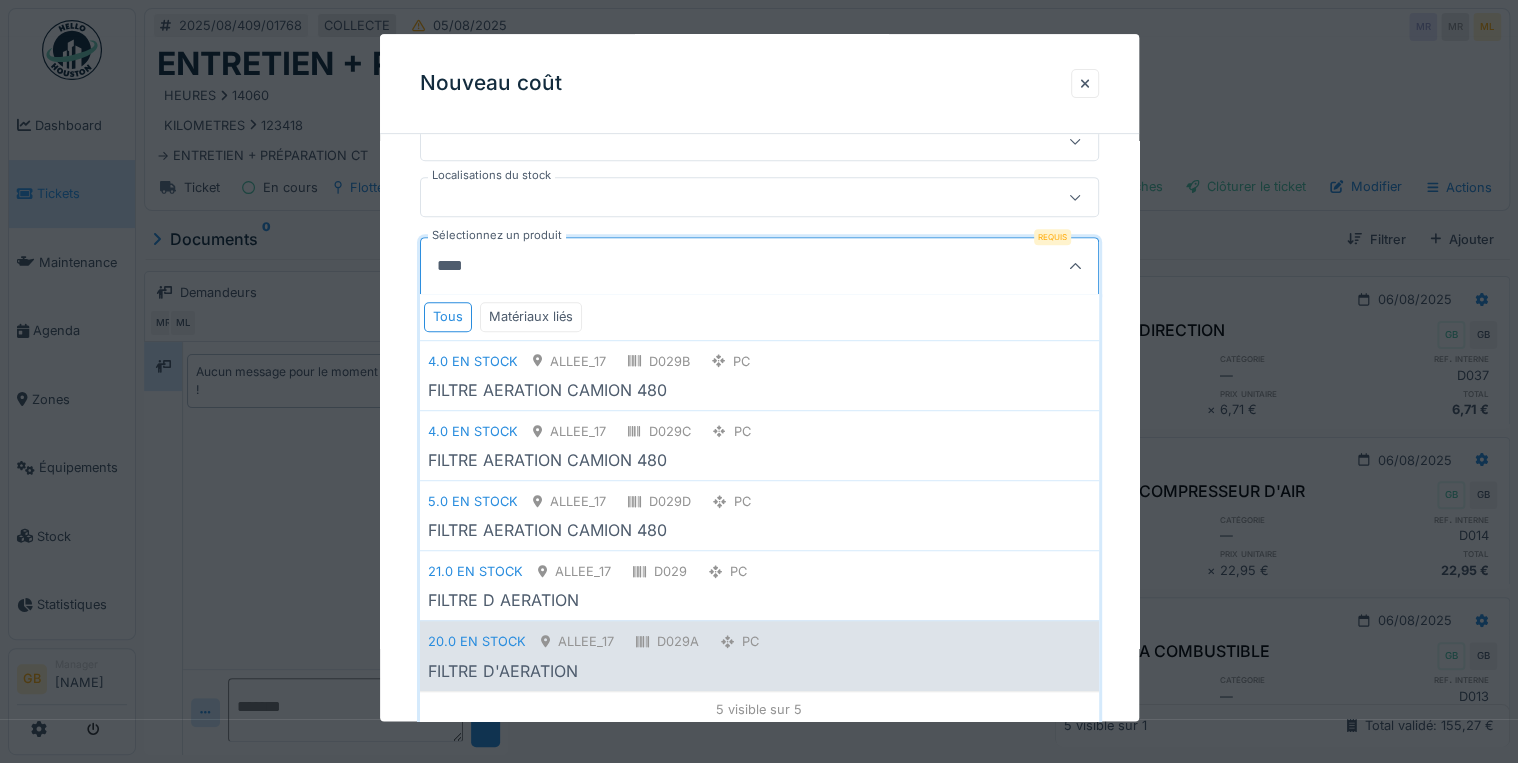 type on "****" 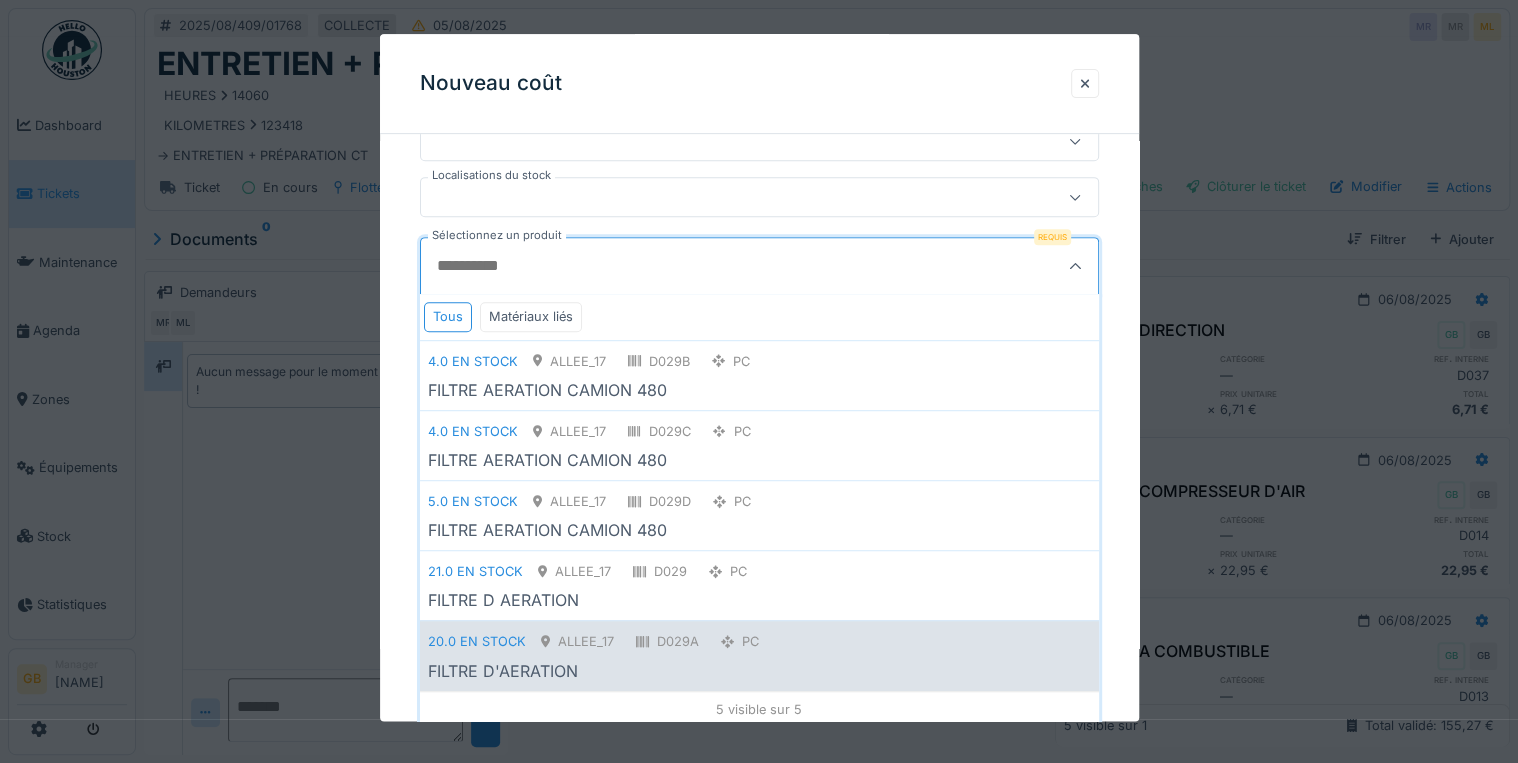 scroll, scrollTop: 319, scrollLeft: 0, axis: vertical 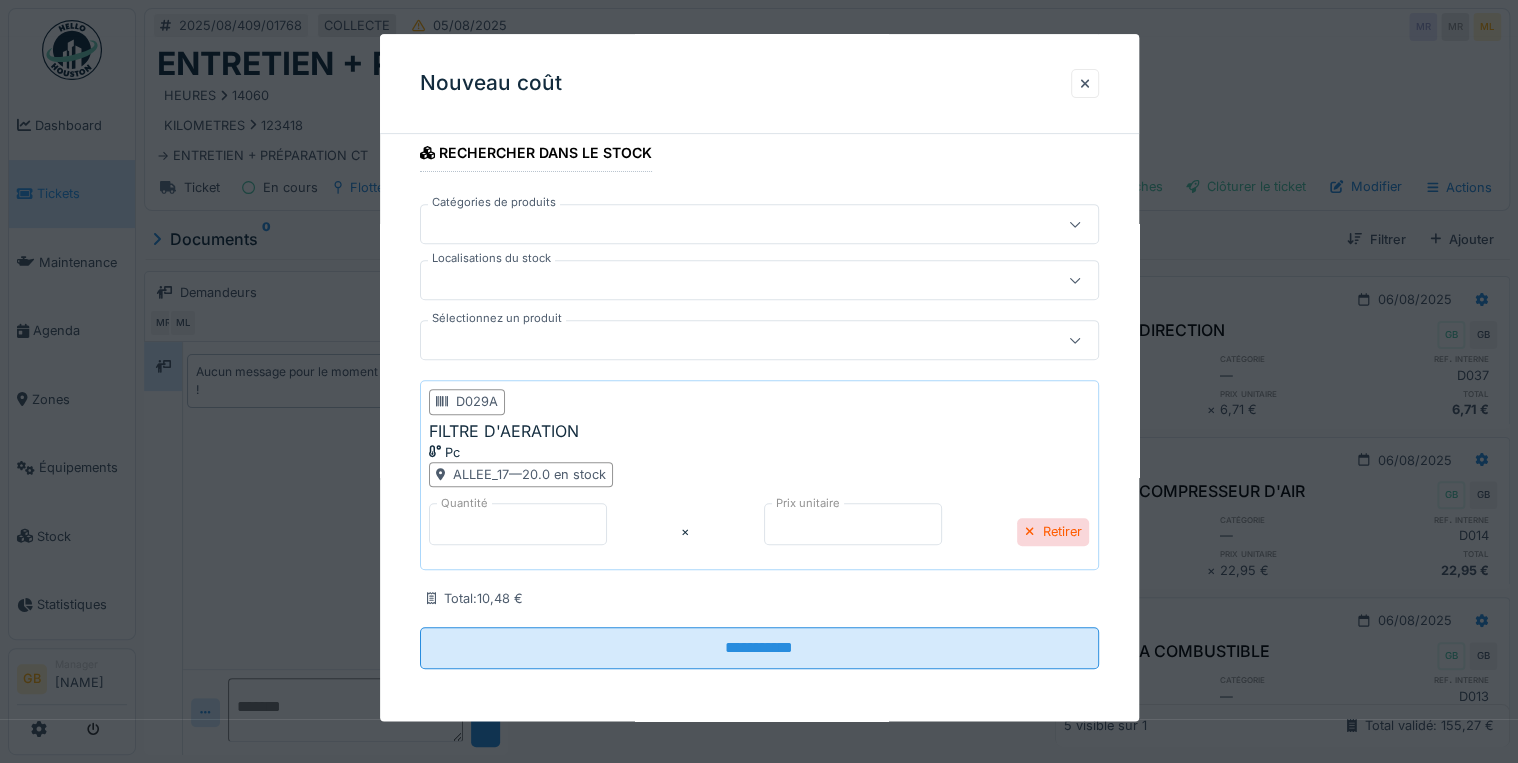 click on "*****" at bounding box center [853, 524] 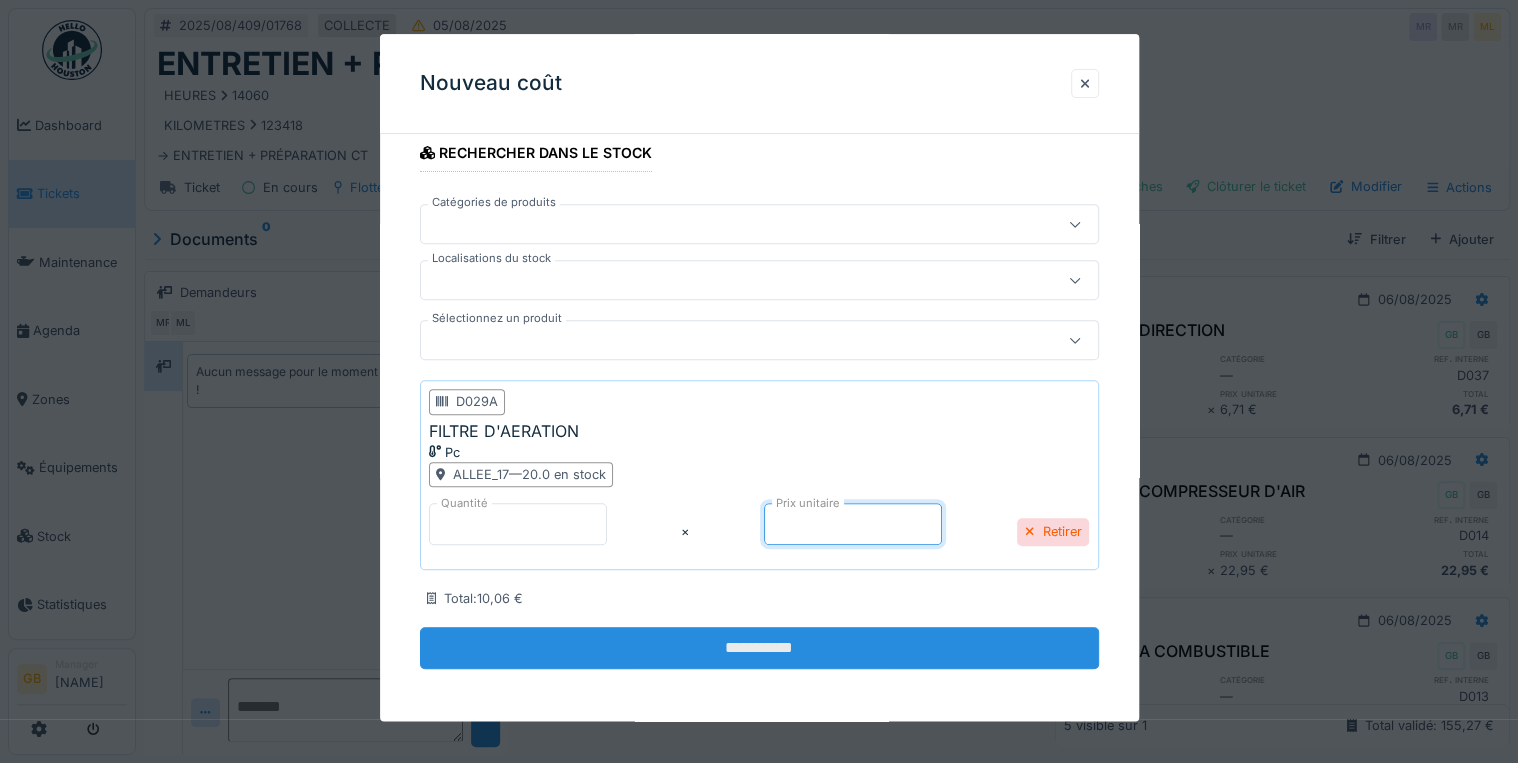 type on "*****" 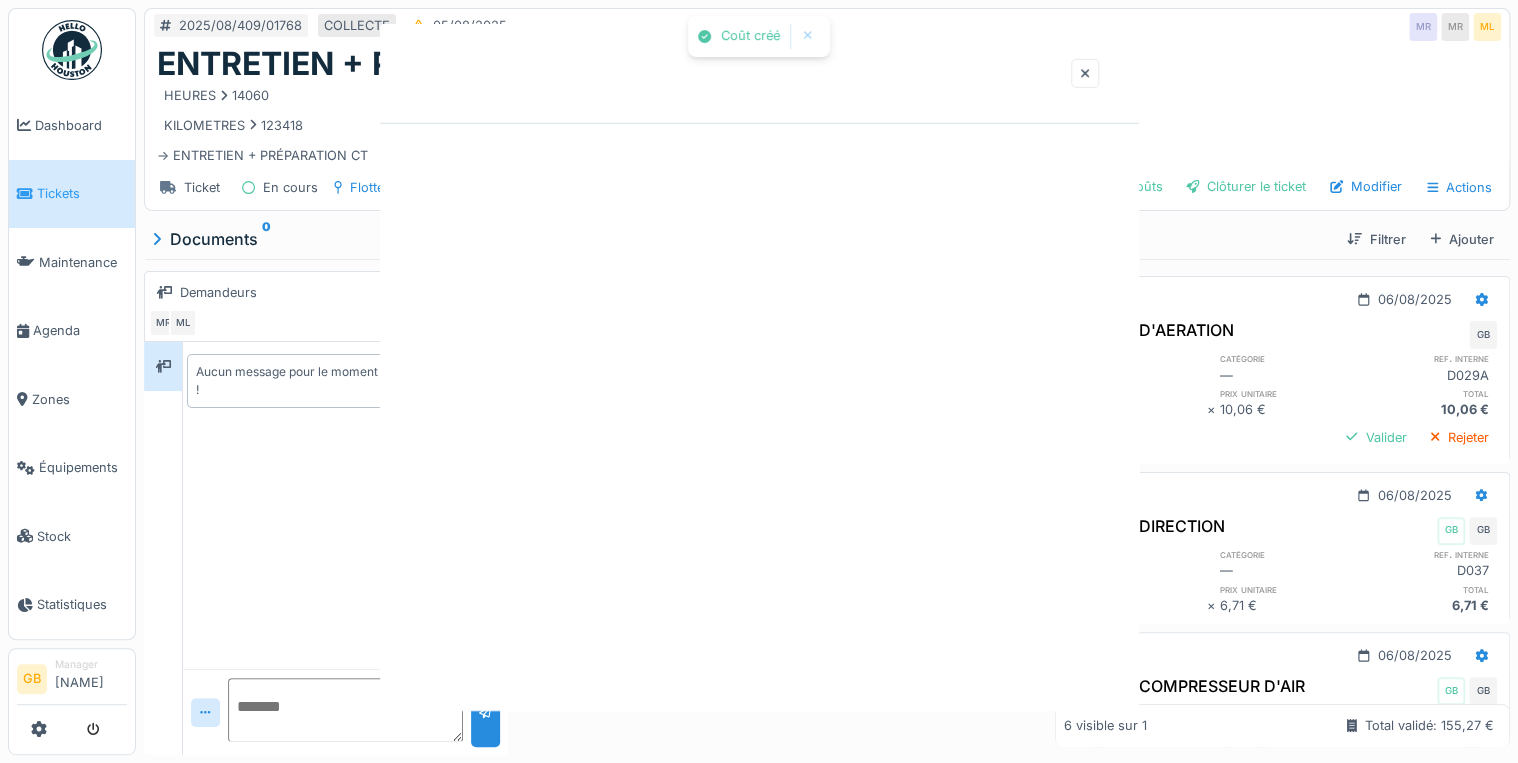 scroll, scrollTop: 0, scrollLeft: 0, axis: both 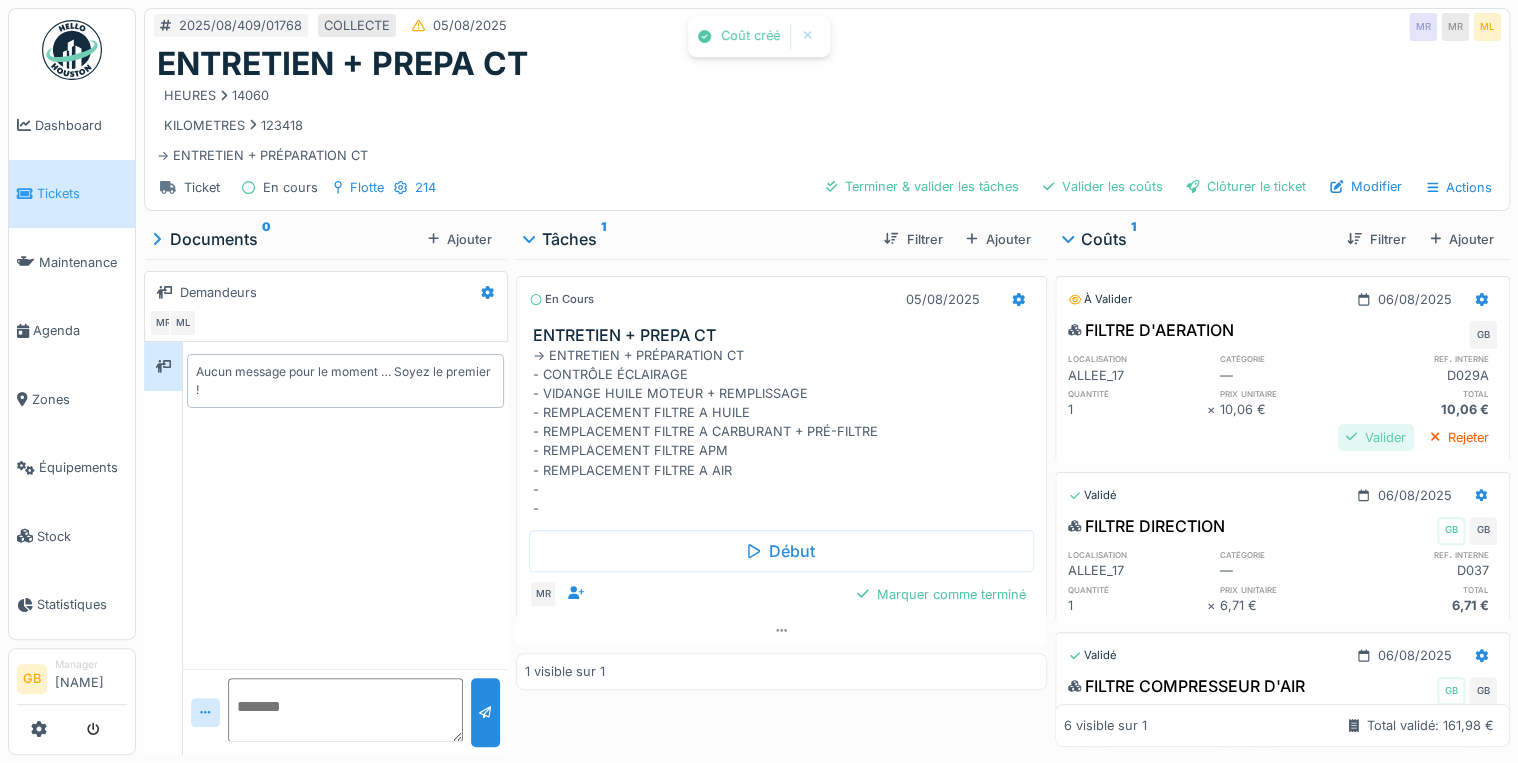 click on "Valider" at bounding box center (1376, 437) 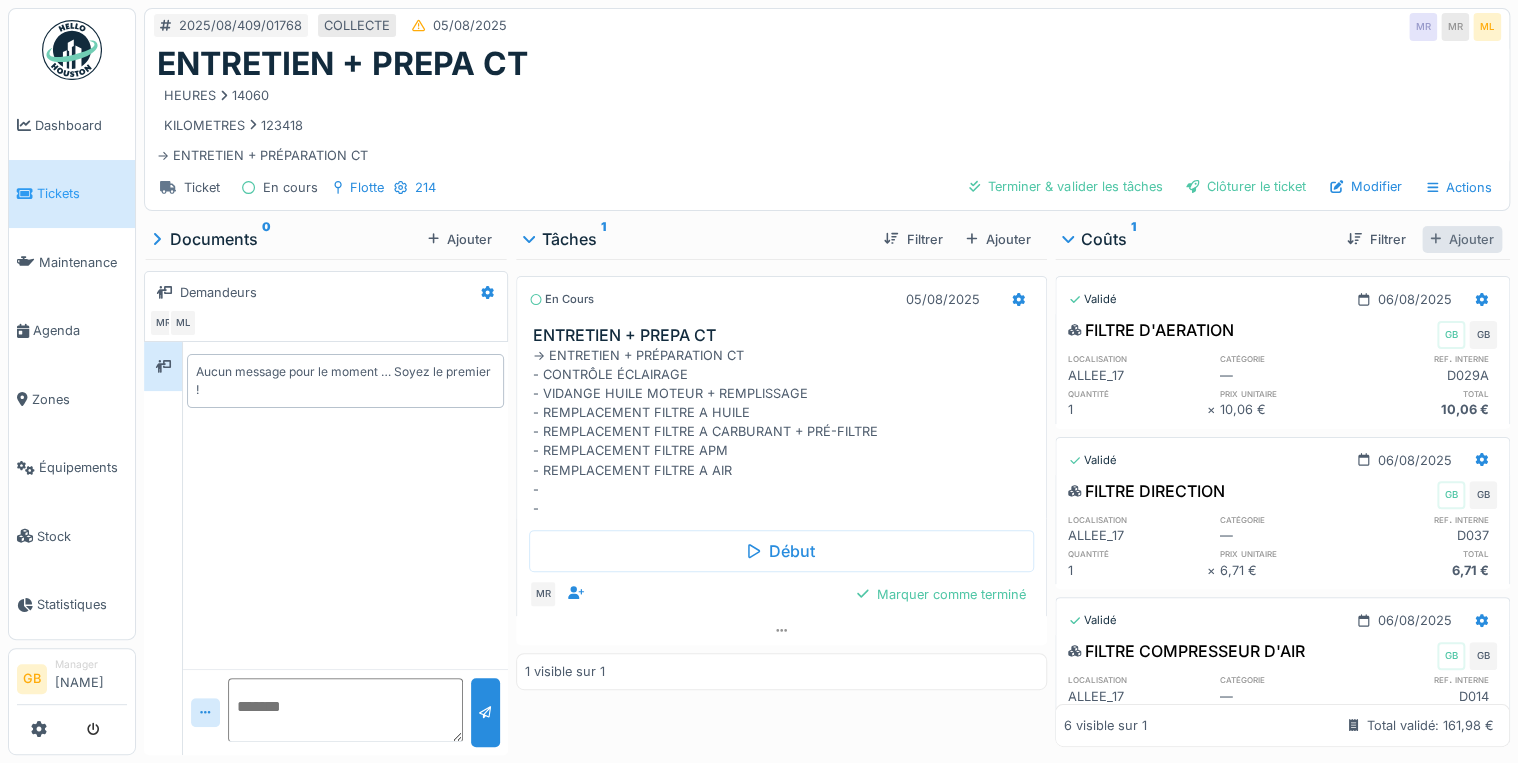 click on "Ajouter" at bounding box center (1462, 239) 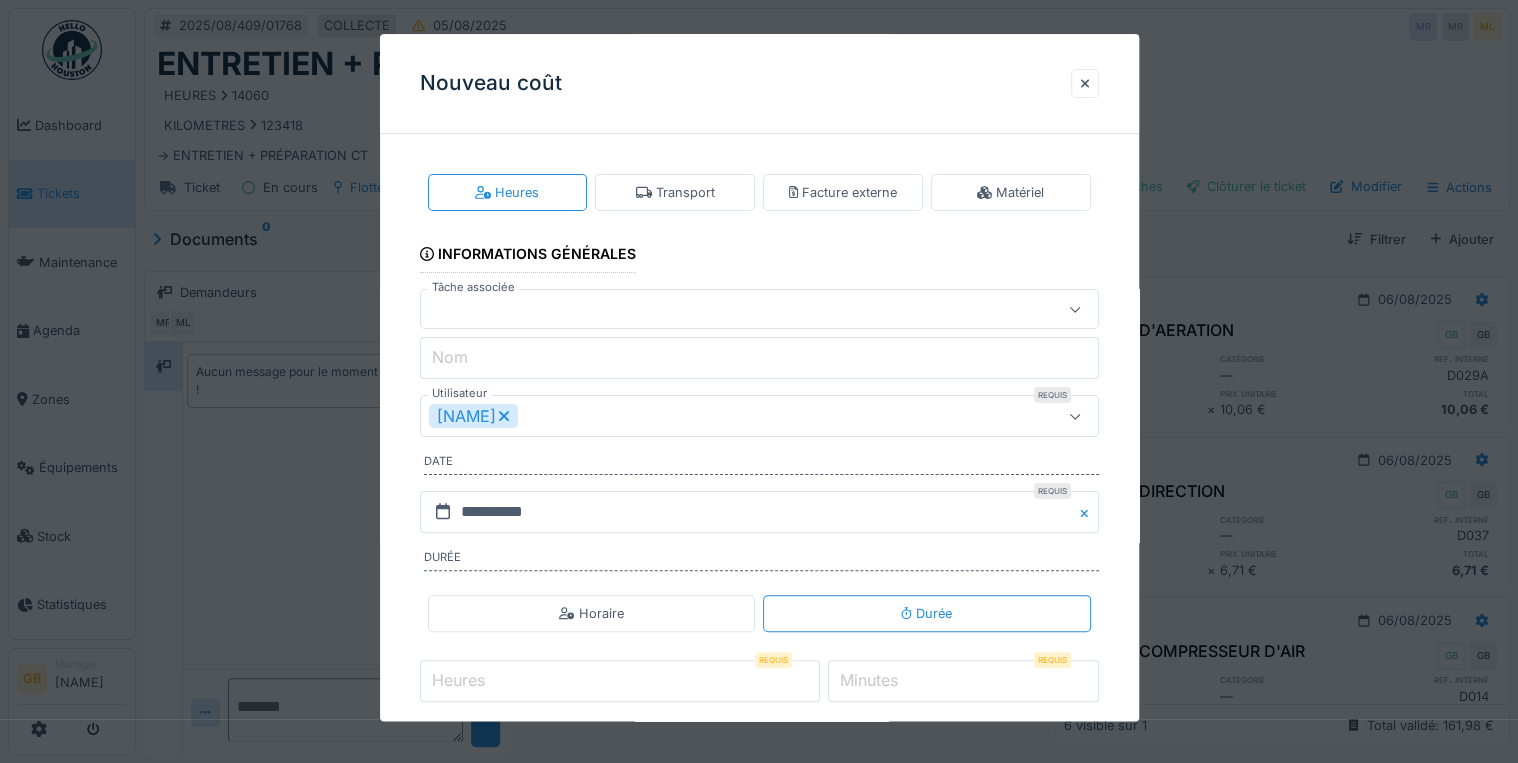 drag, startPoint x: 1077, startPoint y: 193, endPoint x: 1035, endPoint y: 271, distance: 88.588936 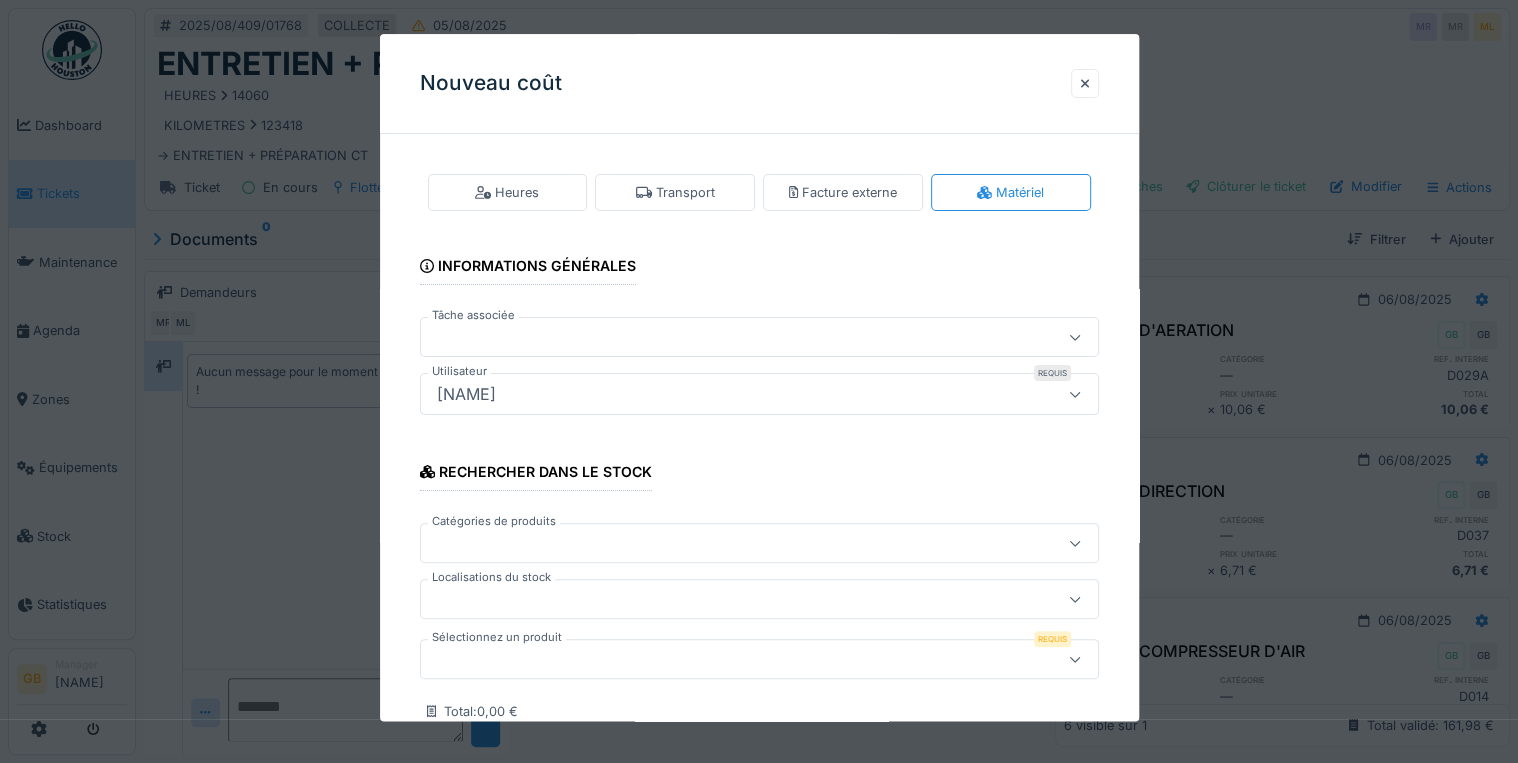 click at bounding box center (725, 660) 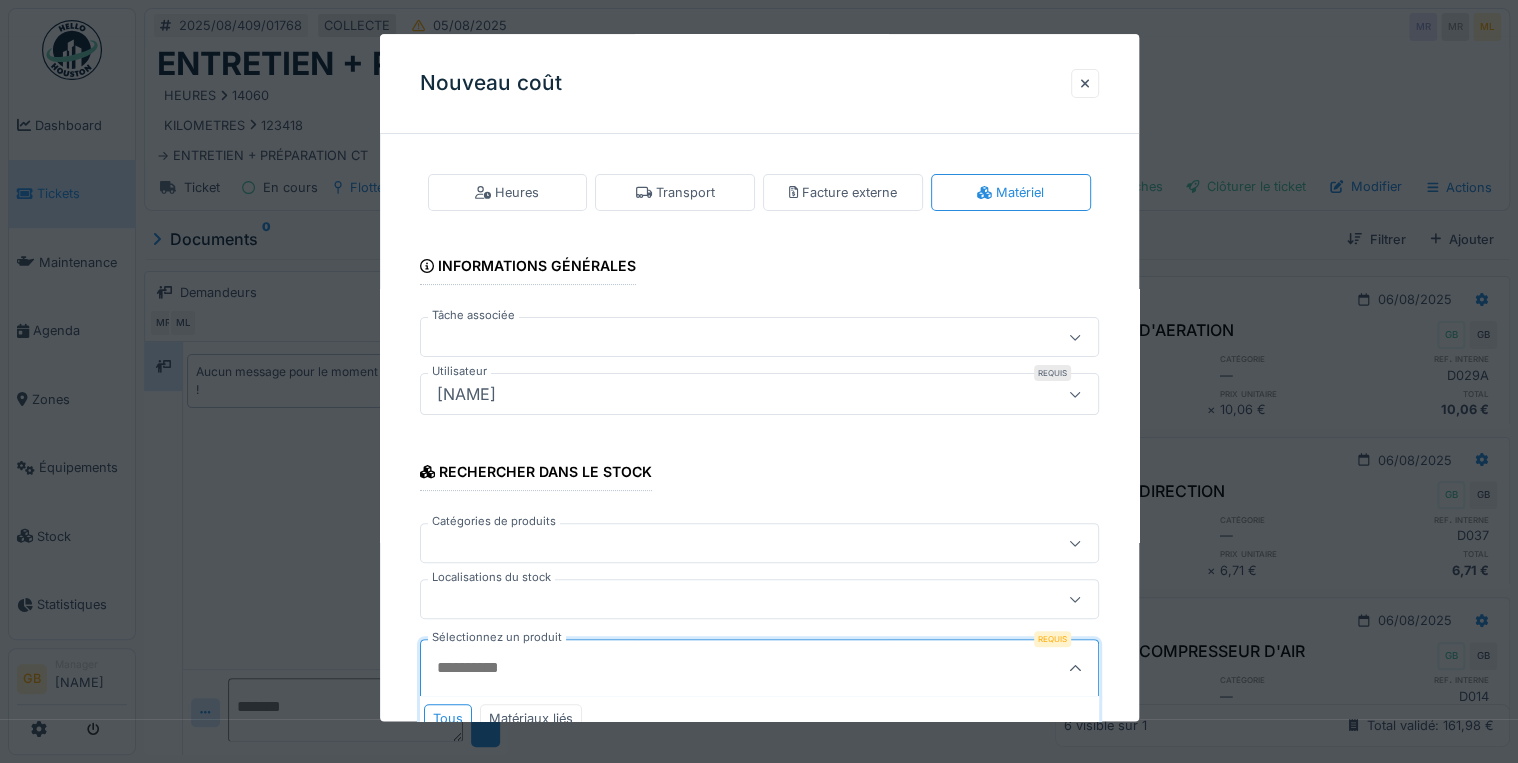 click on "Sélectionnez un produit" at bounding box center [713, 669] 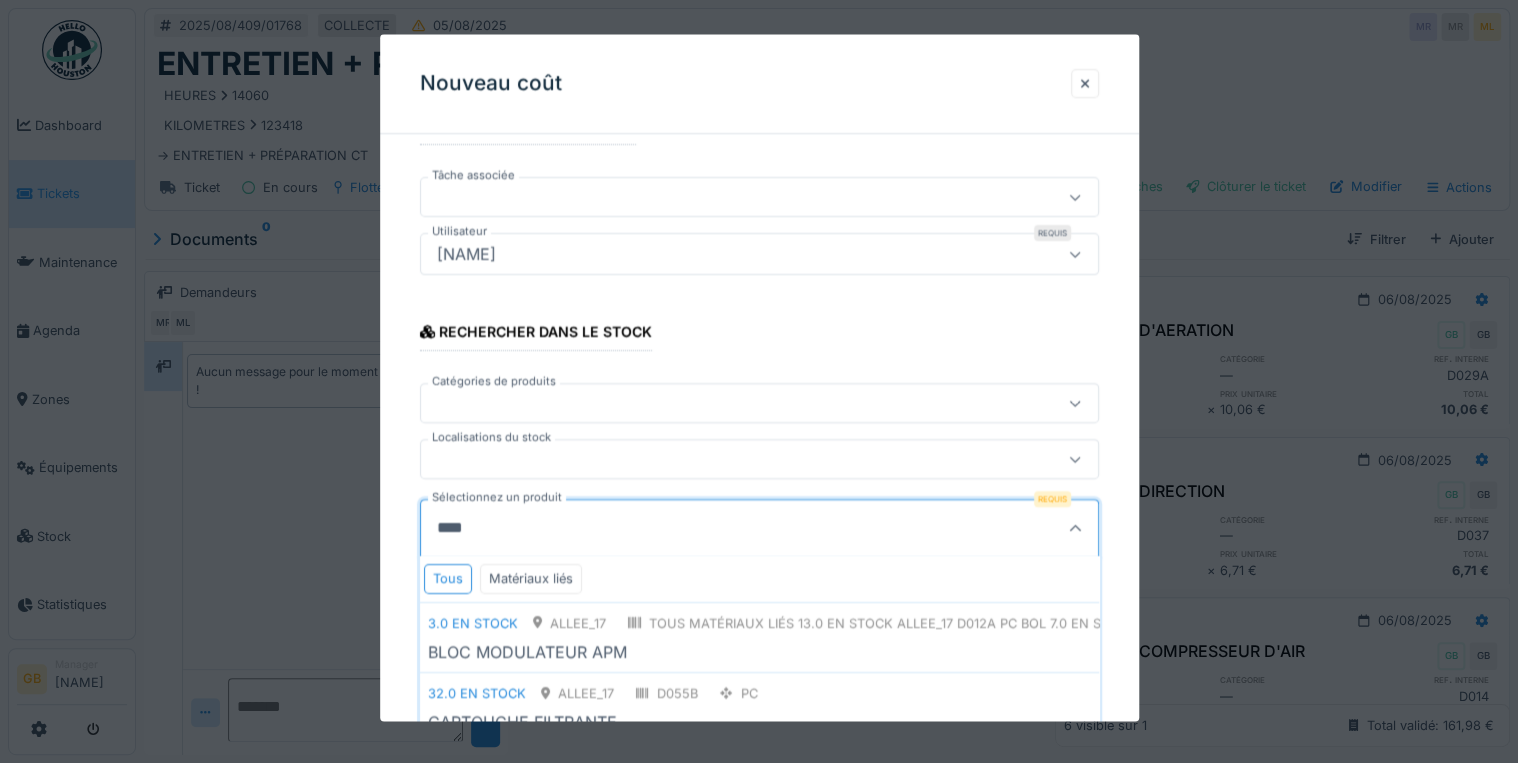 scroll, scrollTop: 400, scrollLeft: 0, axis: vertical 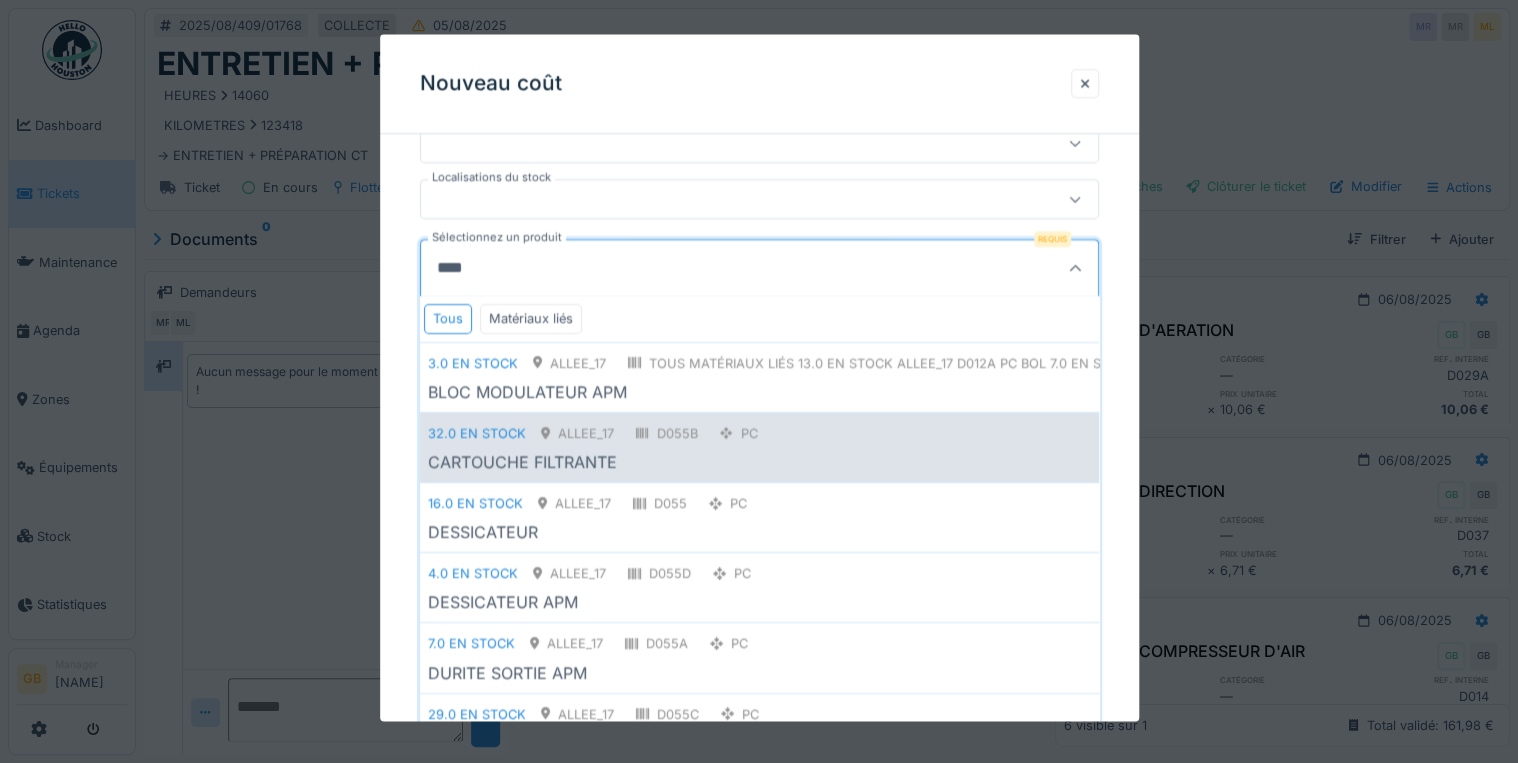 type on "****" 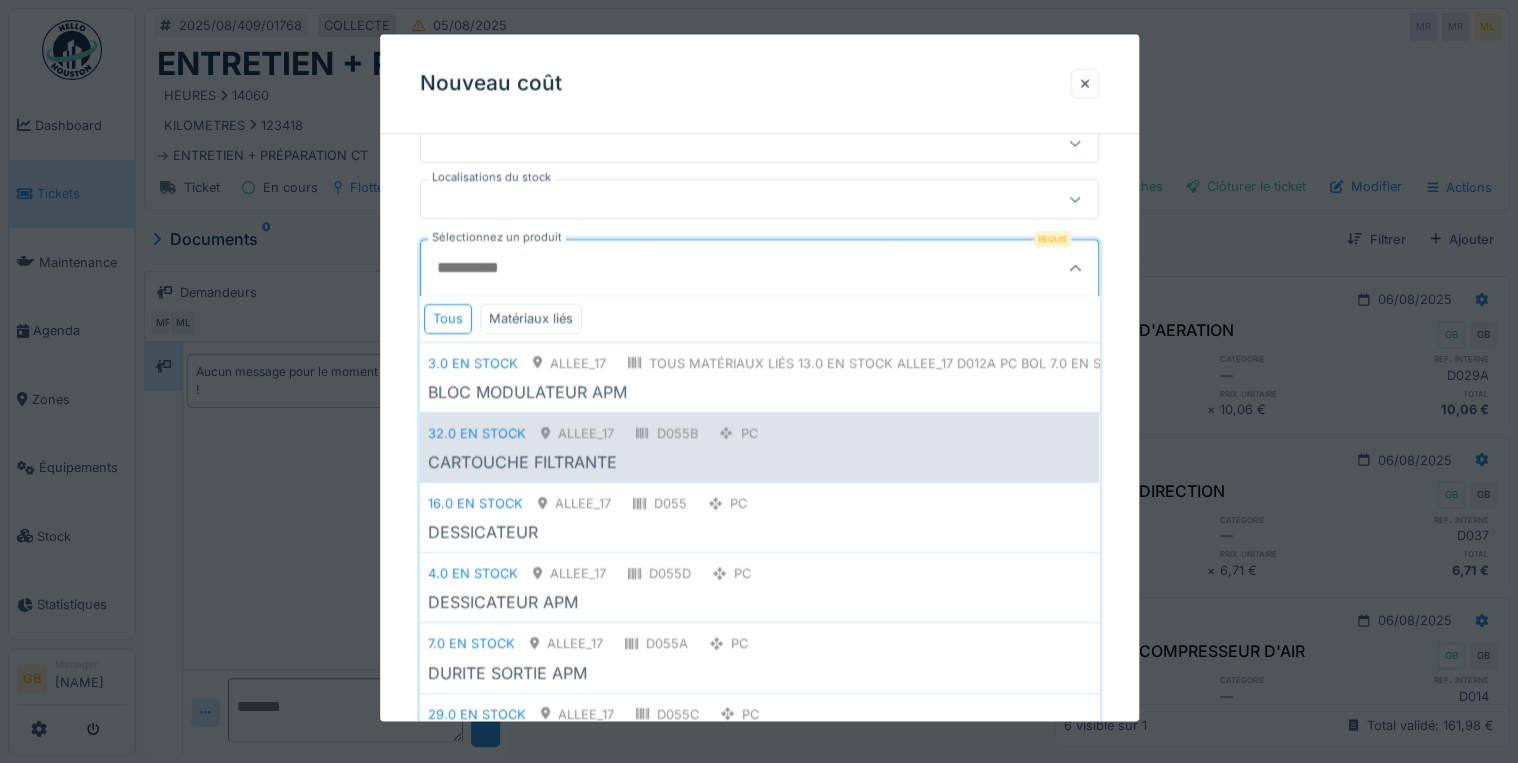 scroll, scrollTop: 319, scrollLeft: 0, axis: vertical 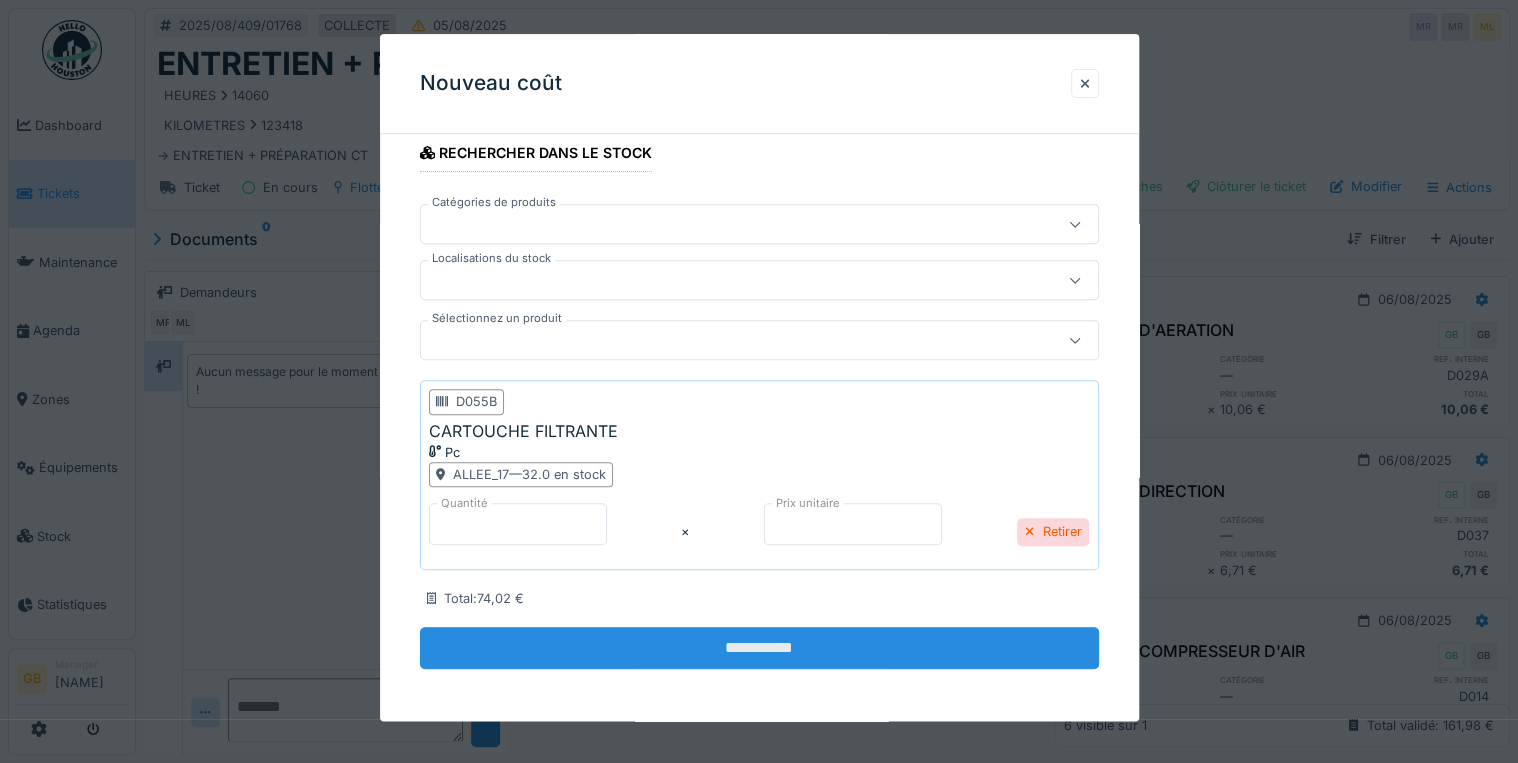 click on "**********" at bounding box center (759, 648) 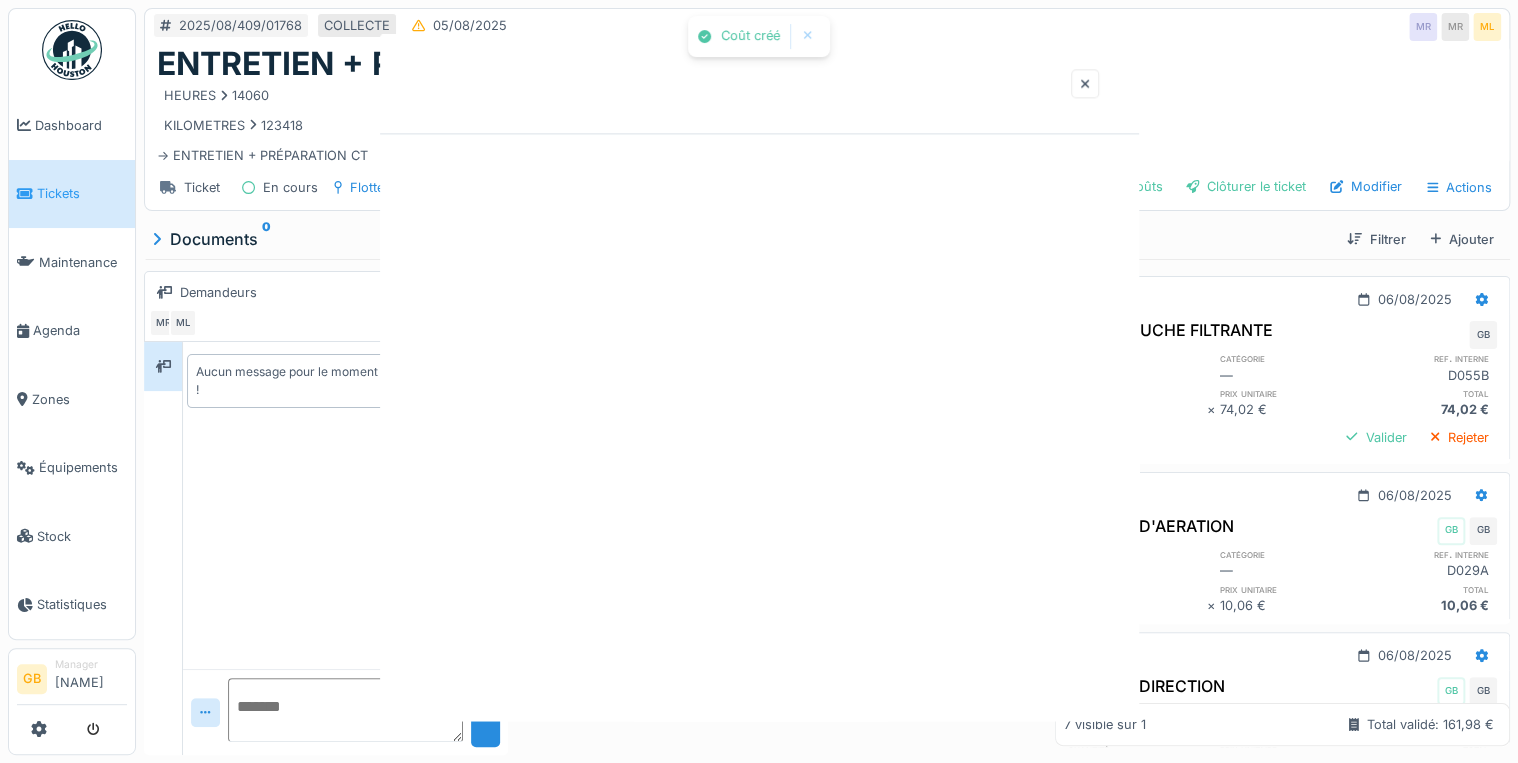 scroll, scrollTop: 0, scrollLeft: 0, axis: both 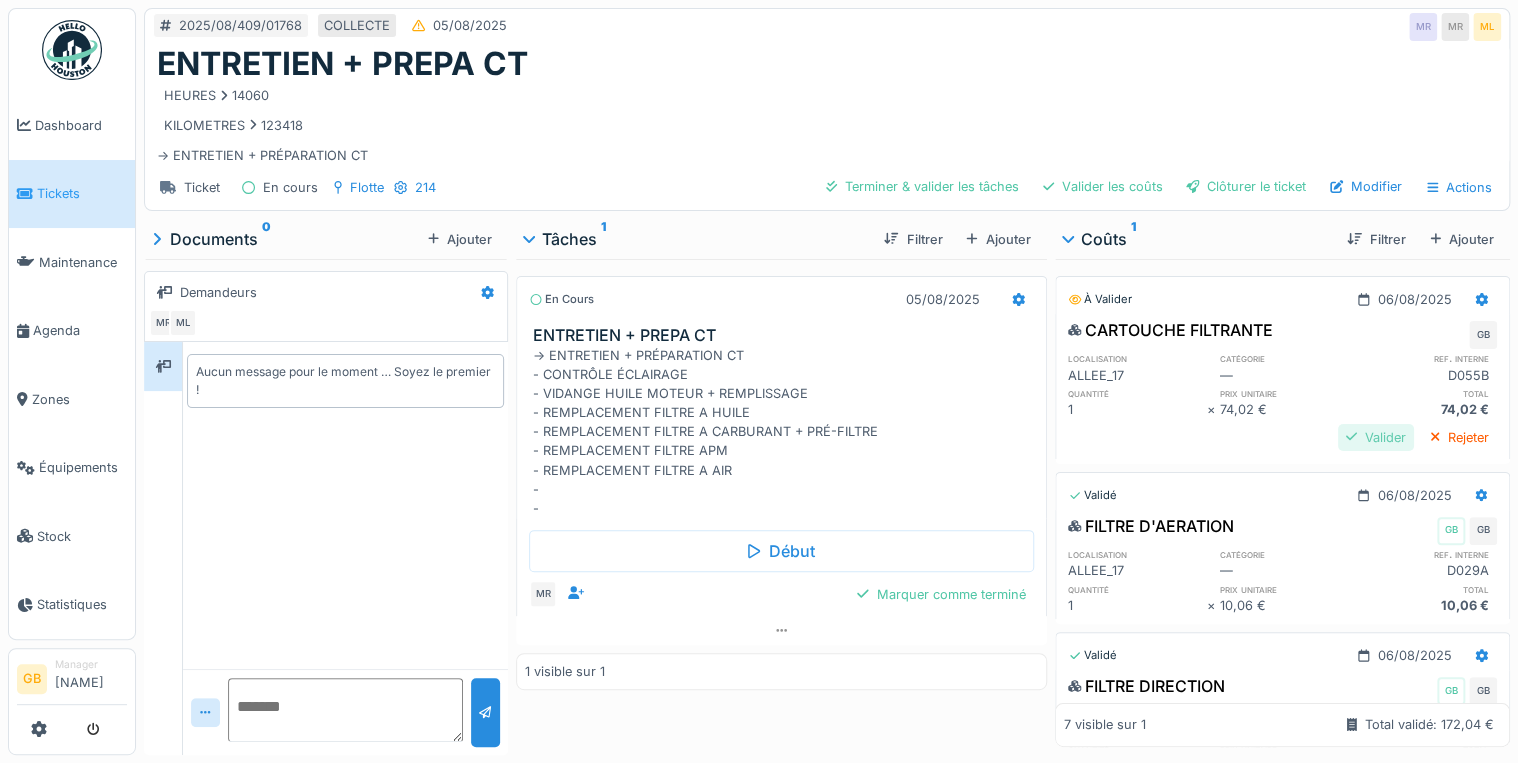 drag, startPoint x: 1330, startPoint y: 419, endPoint x: 1348, endPoint y: 420, distance: 18.027756 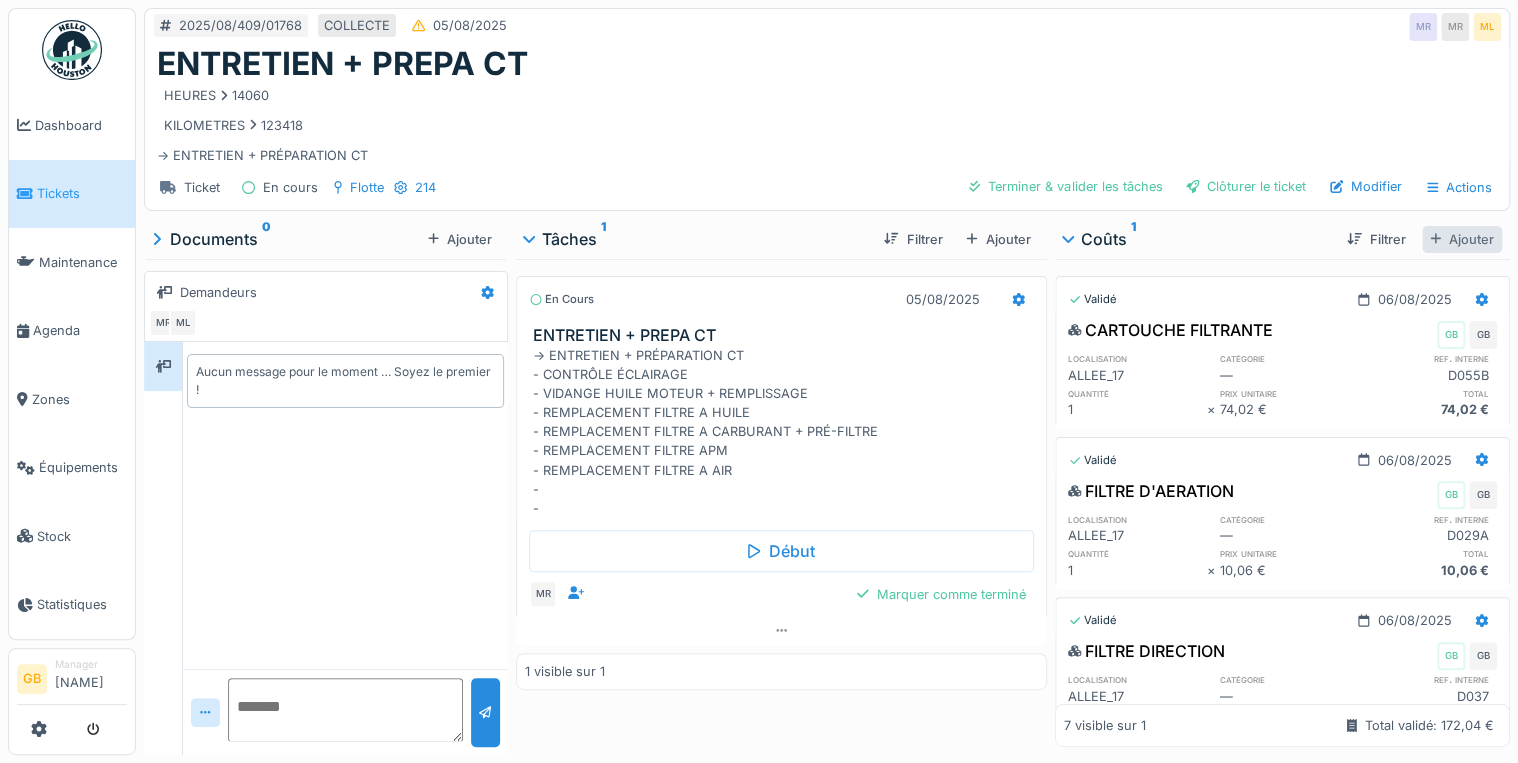 click on "Ajouter" at bounding box center [1462, 239] 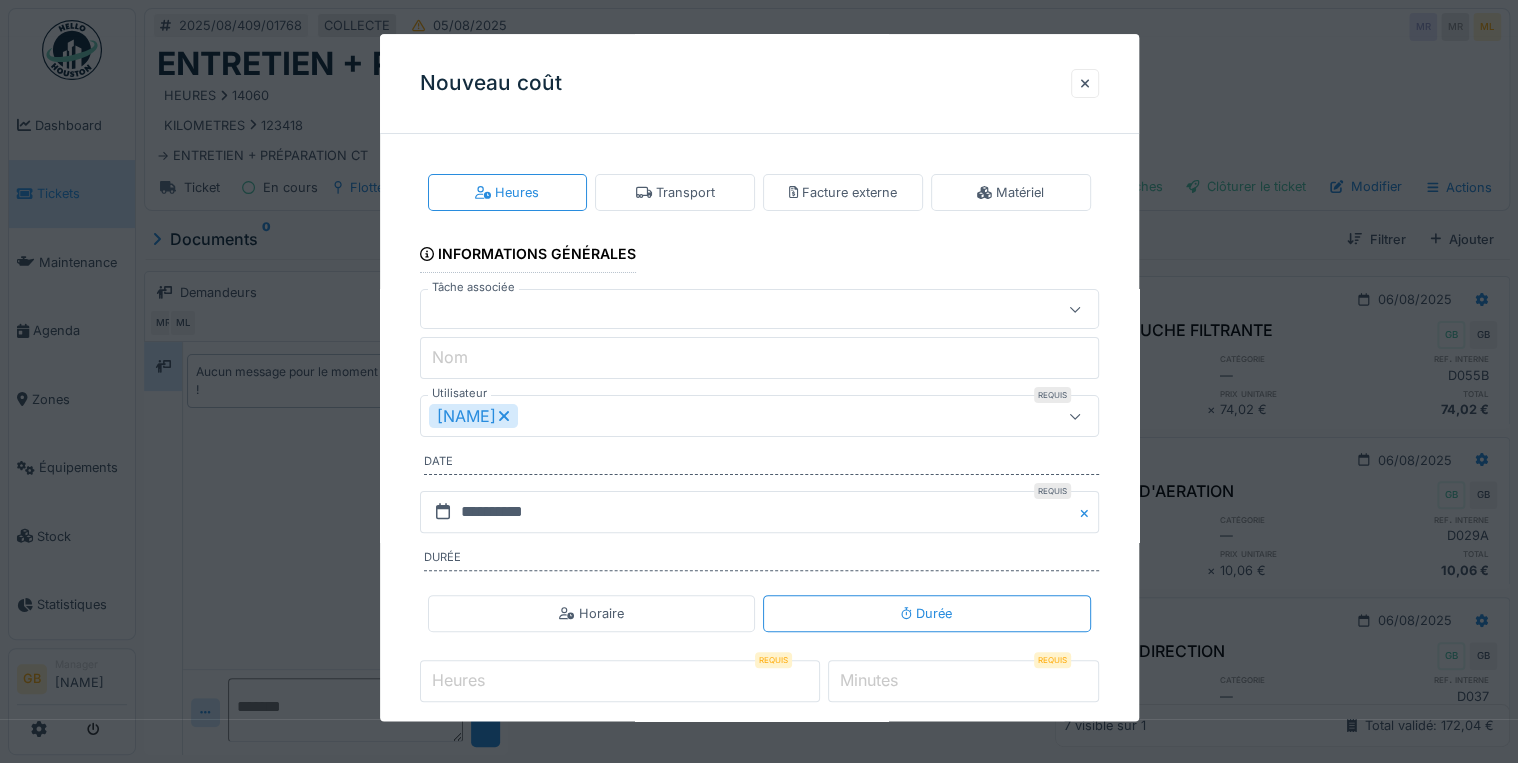 drag, startPoint x: 1458, startPoint y: 227, endPoint x: 1012, endPoint y: 98, distance: 464.28116 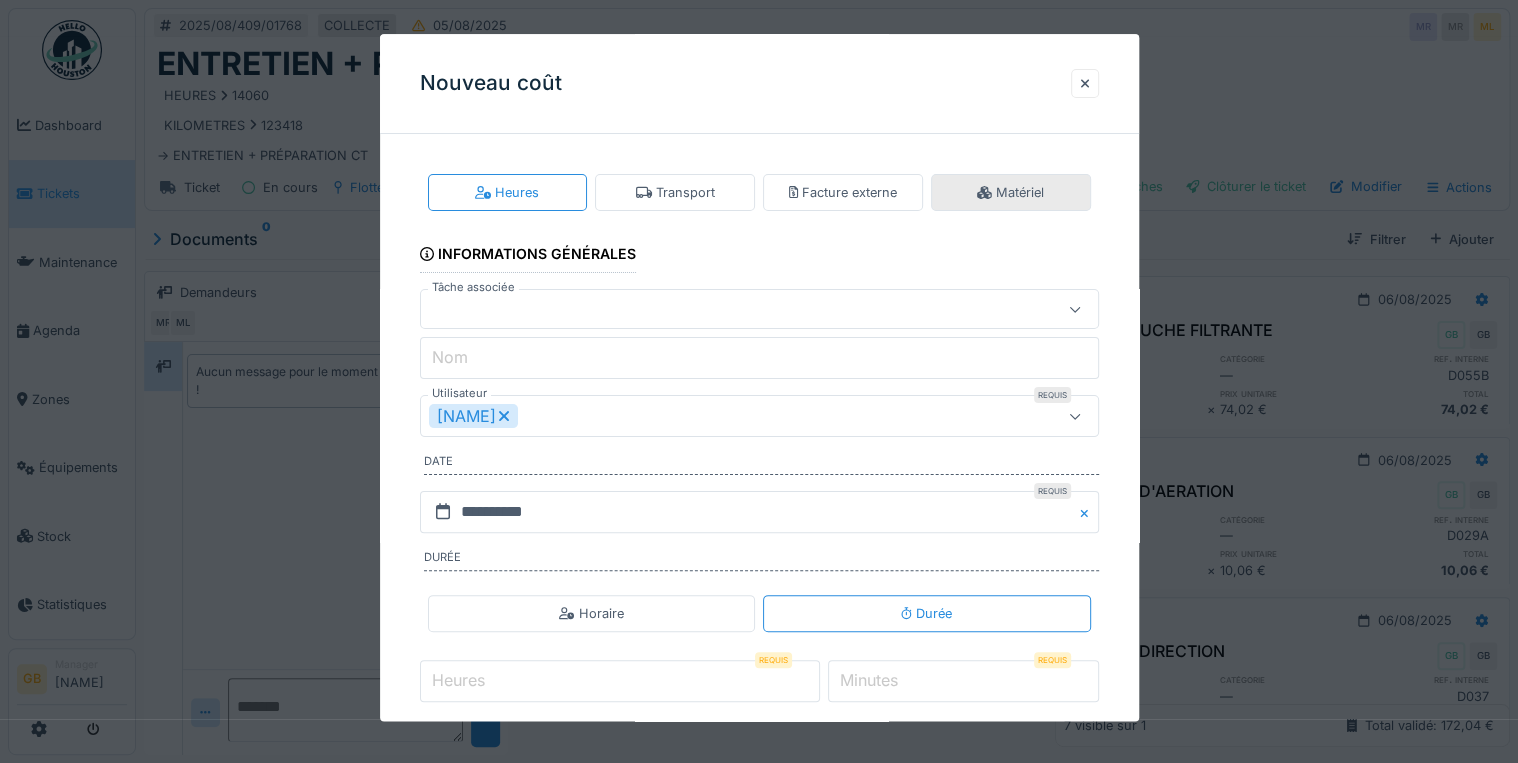 click on "Matériel" at bounding box center (1010, 192) 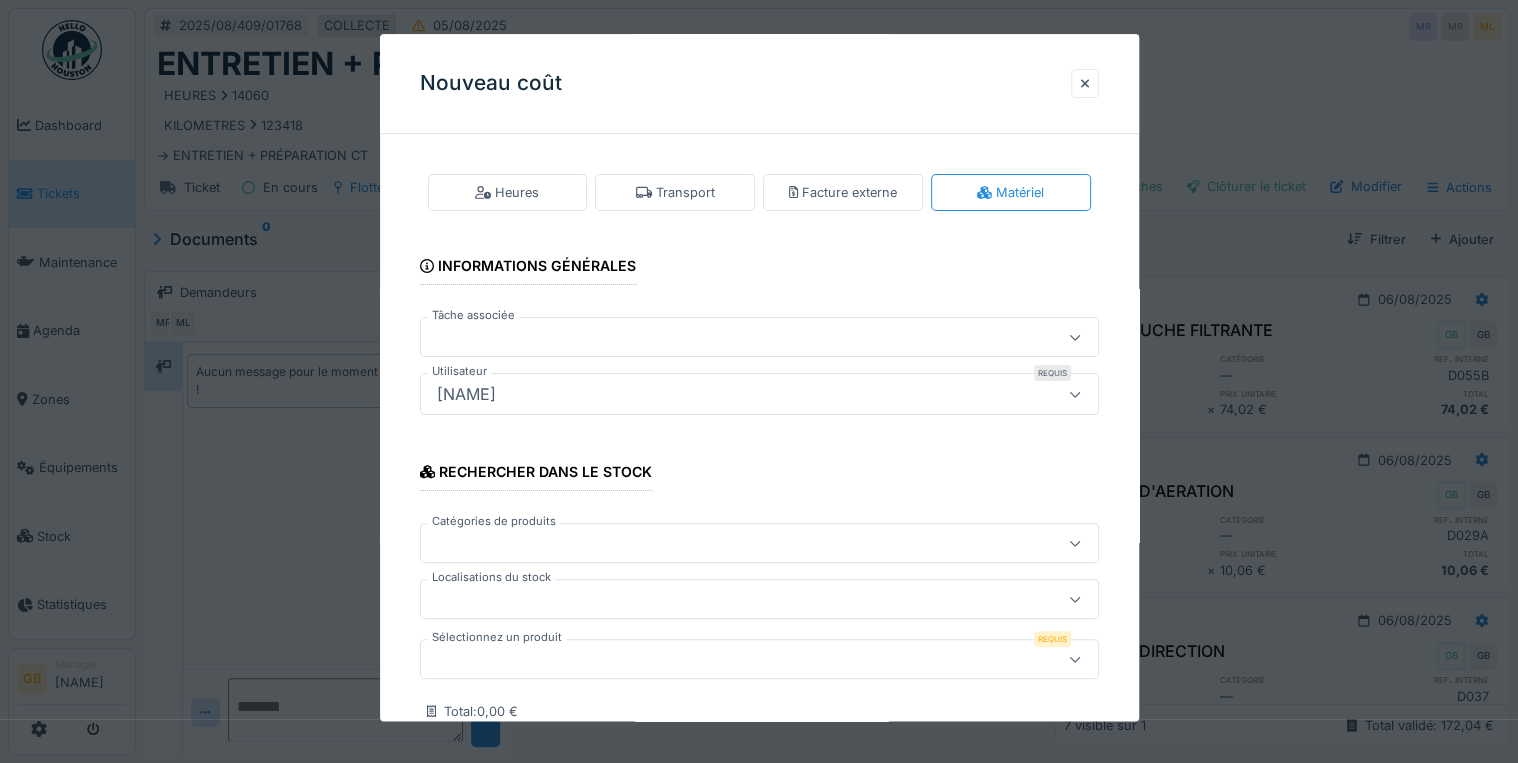 click at bounding box center [725, 660] 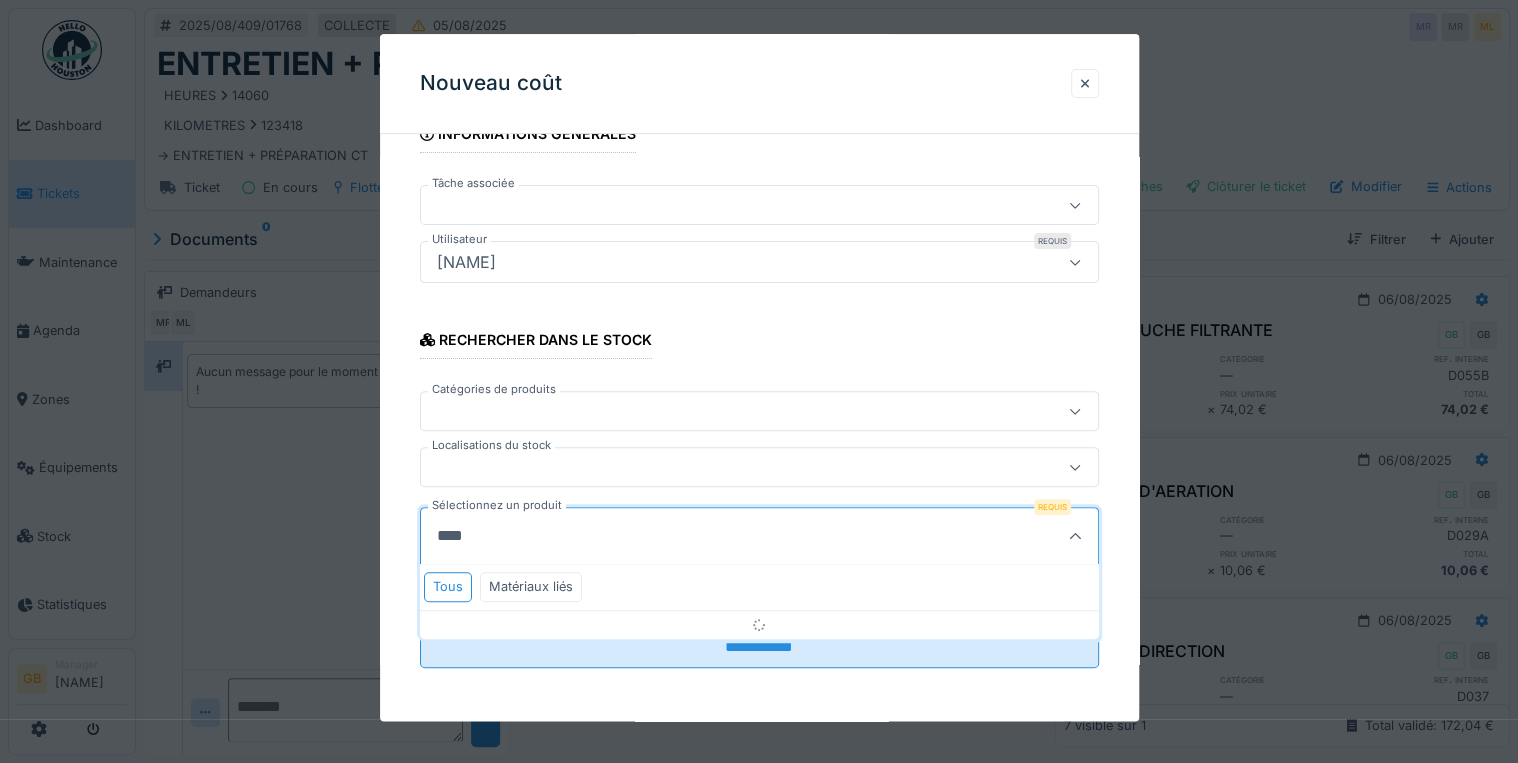 scroll, scrollTop: 240, scrollLeft: 0, axis: vertical 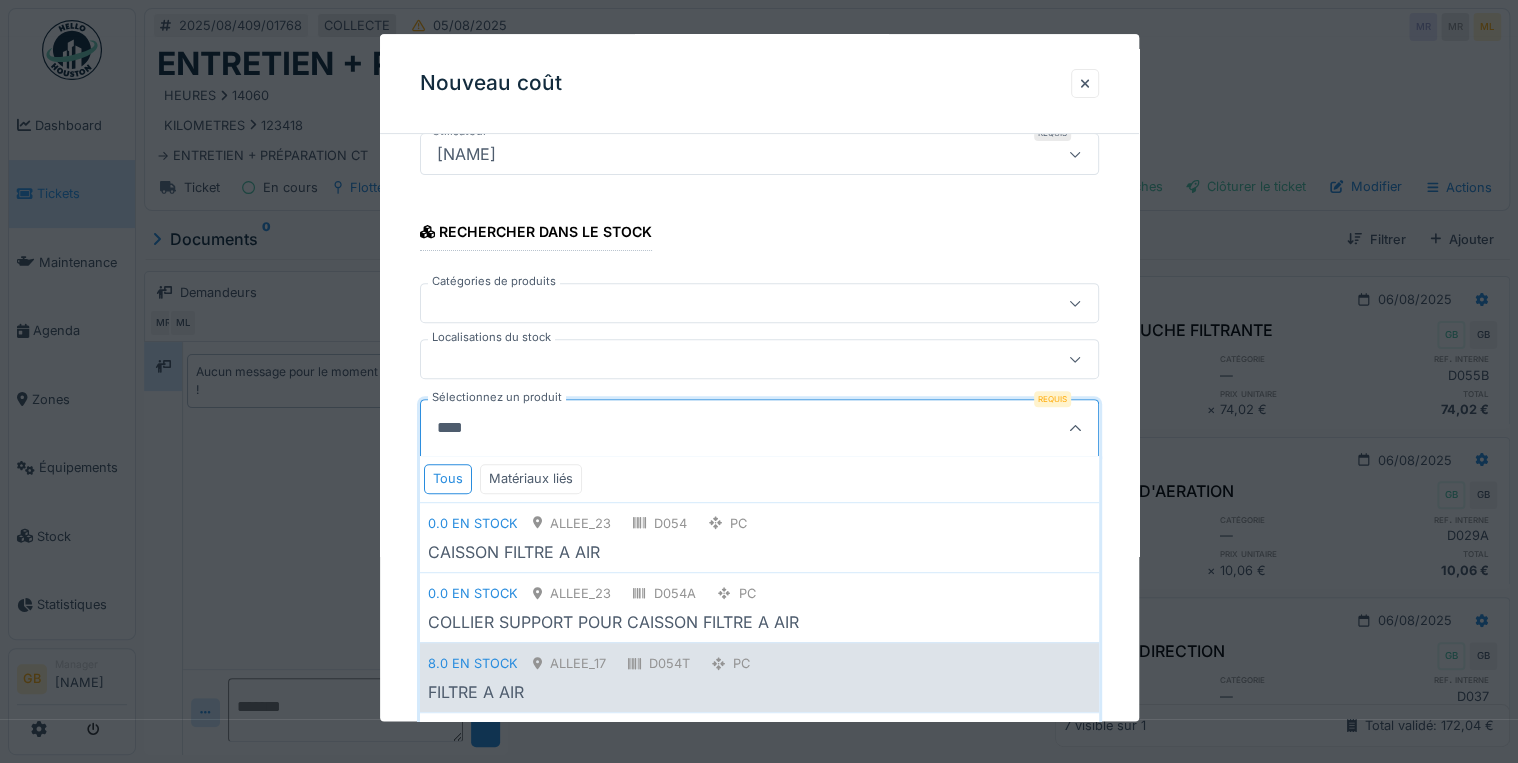 type on "****" 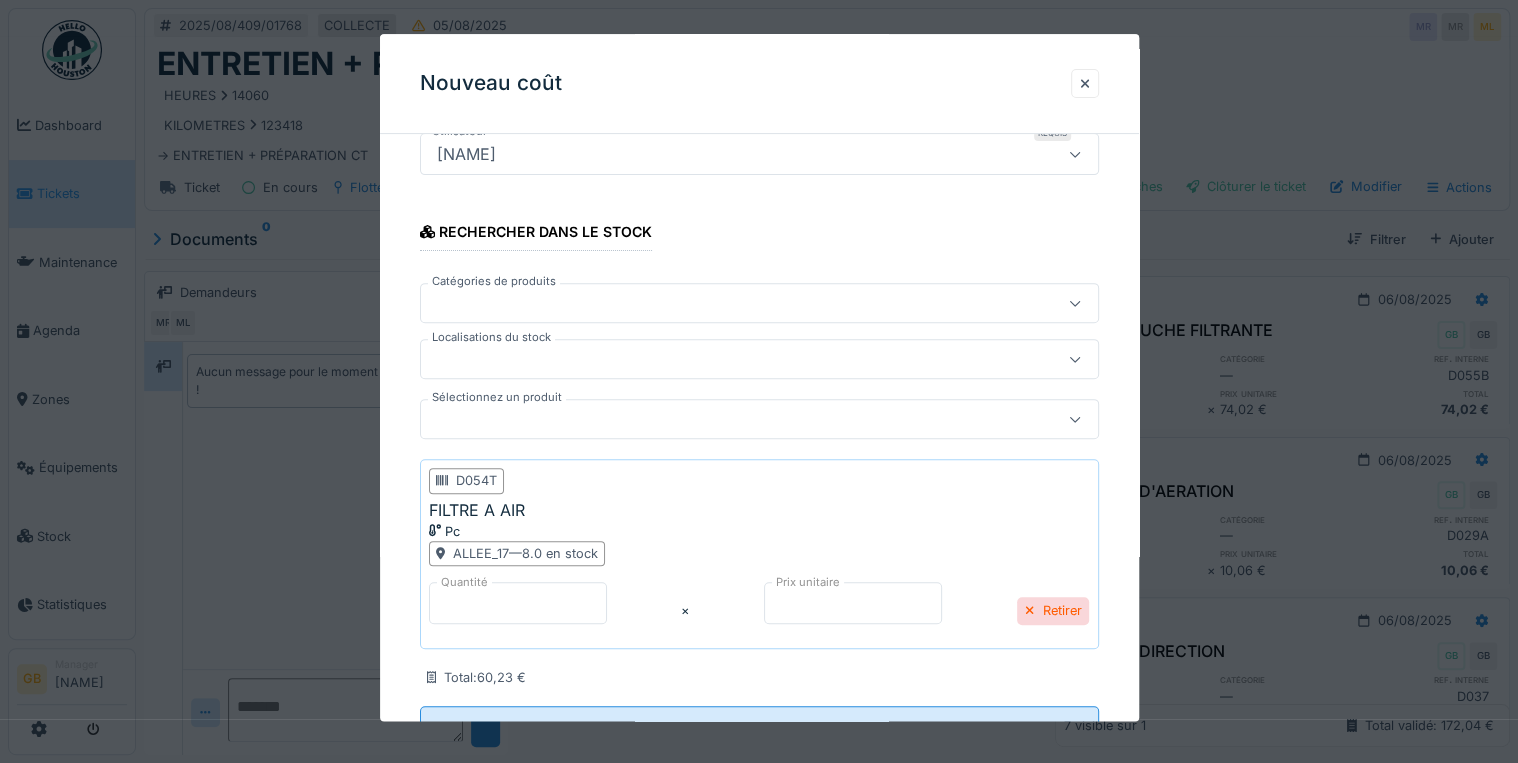 click on "*****" at bounding box center (853, 603) 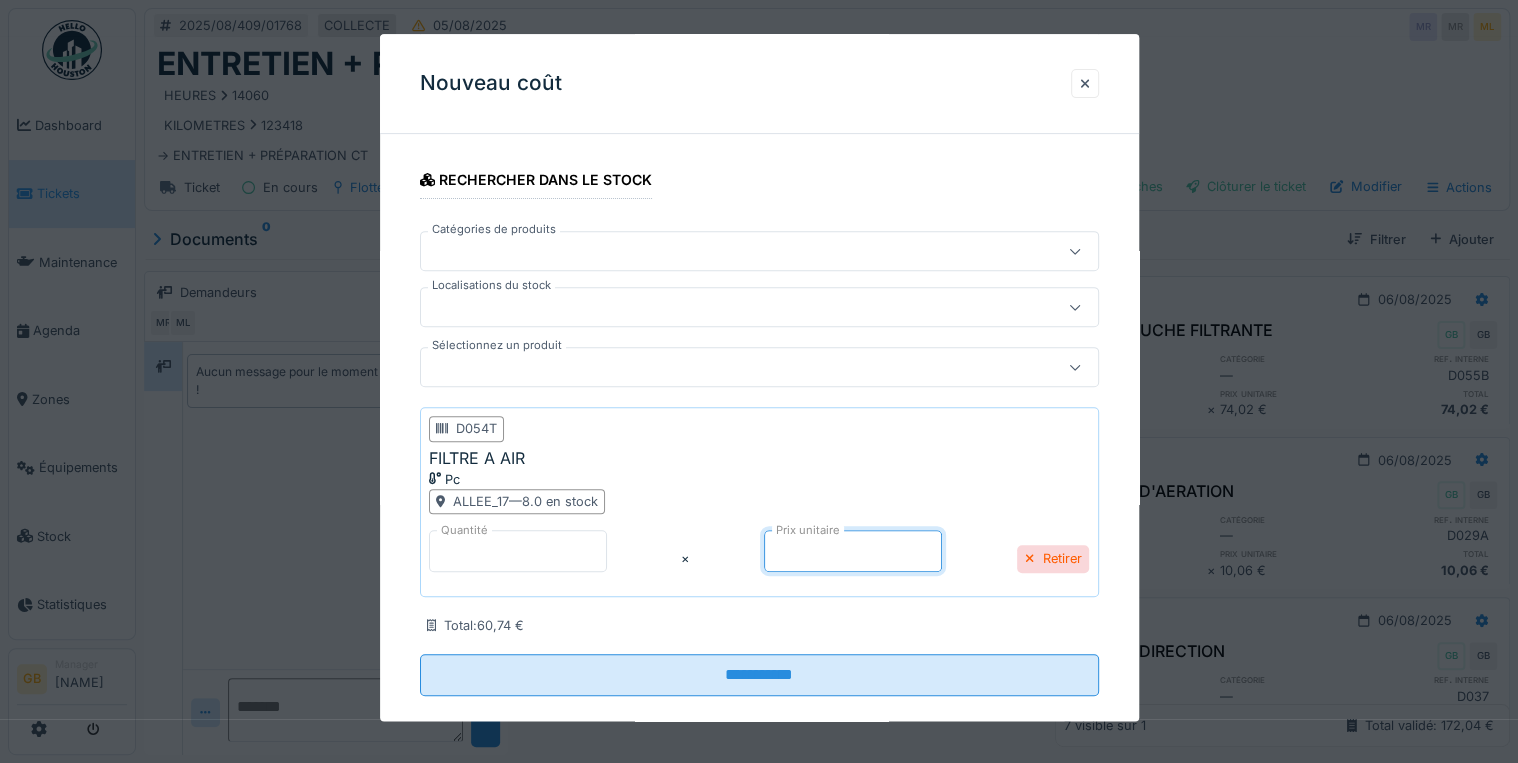 scroll, scrollTop: 319, scrollLeft: 0, axis: vertical 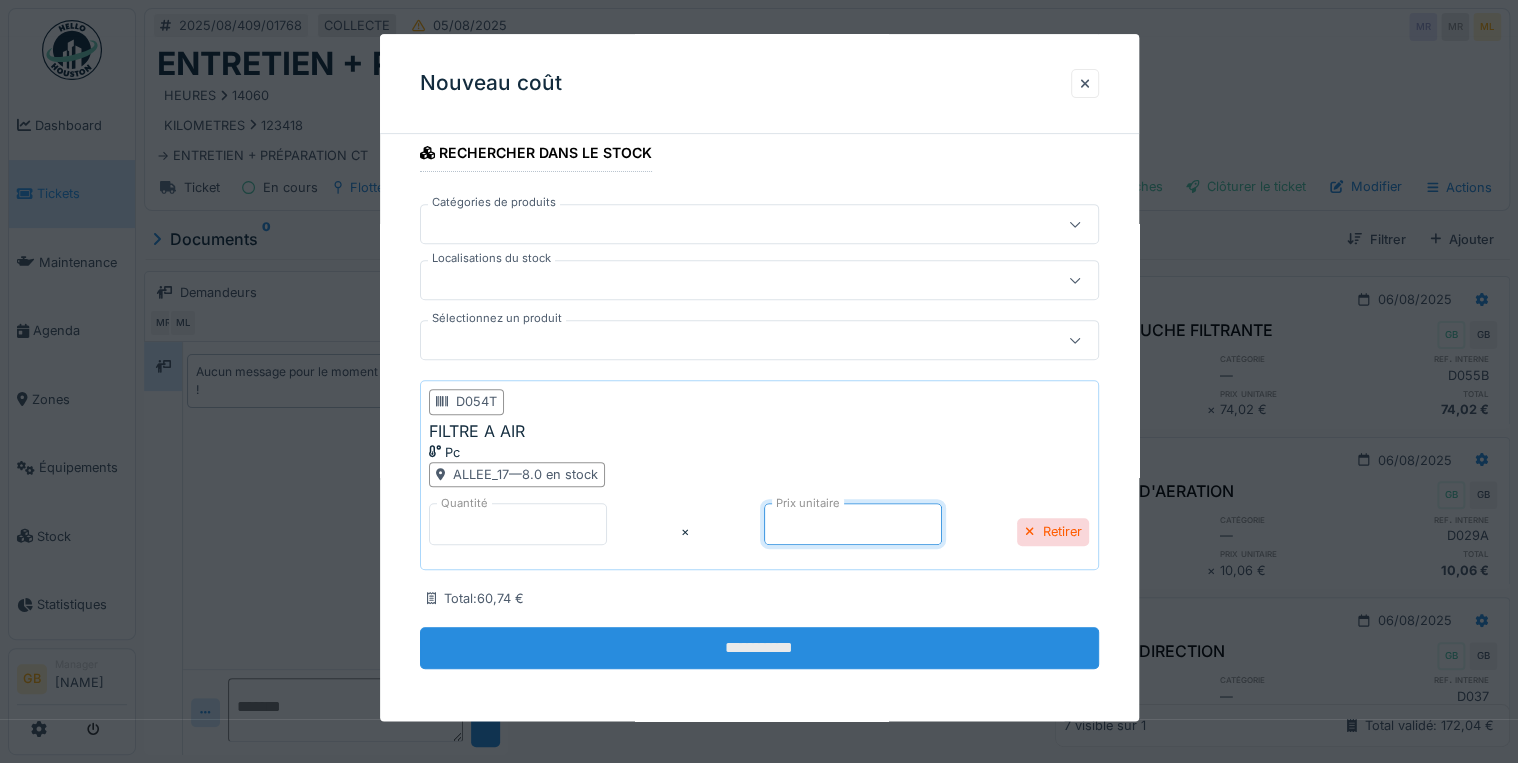 type on "*****" 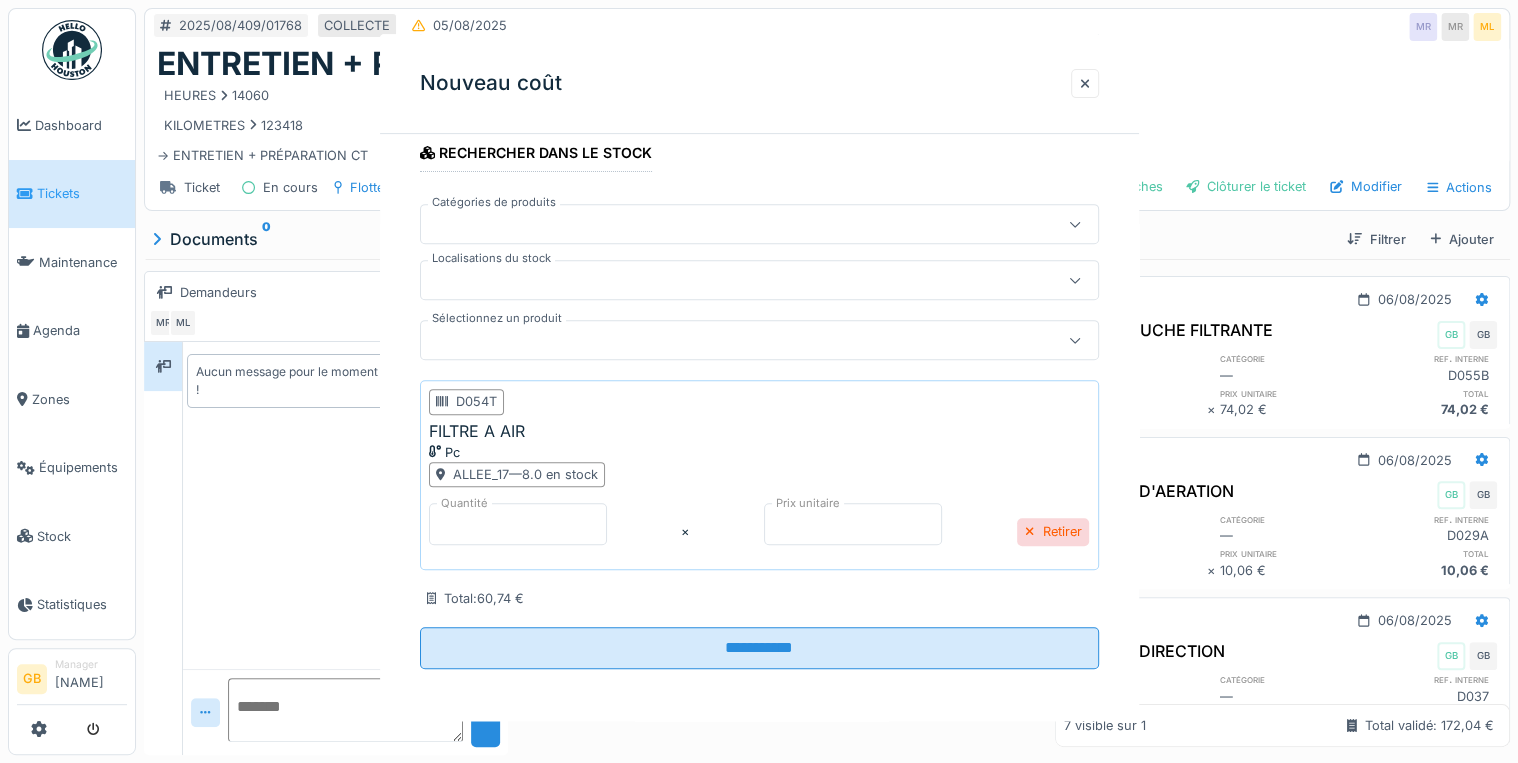 scroll, scrollTop: 0, scrollLeft: 0, axis: both 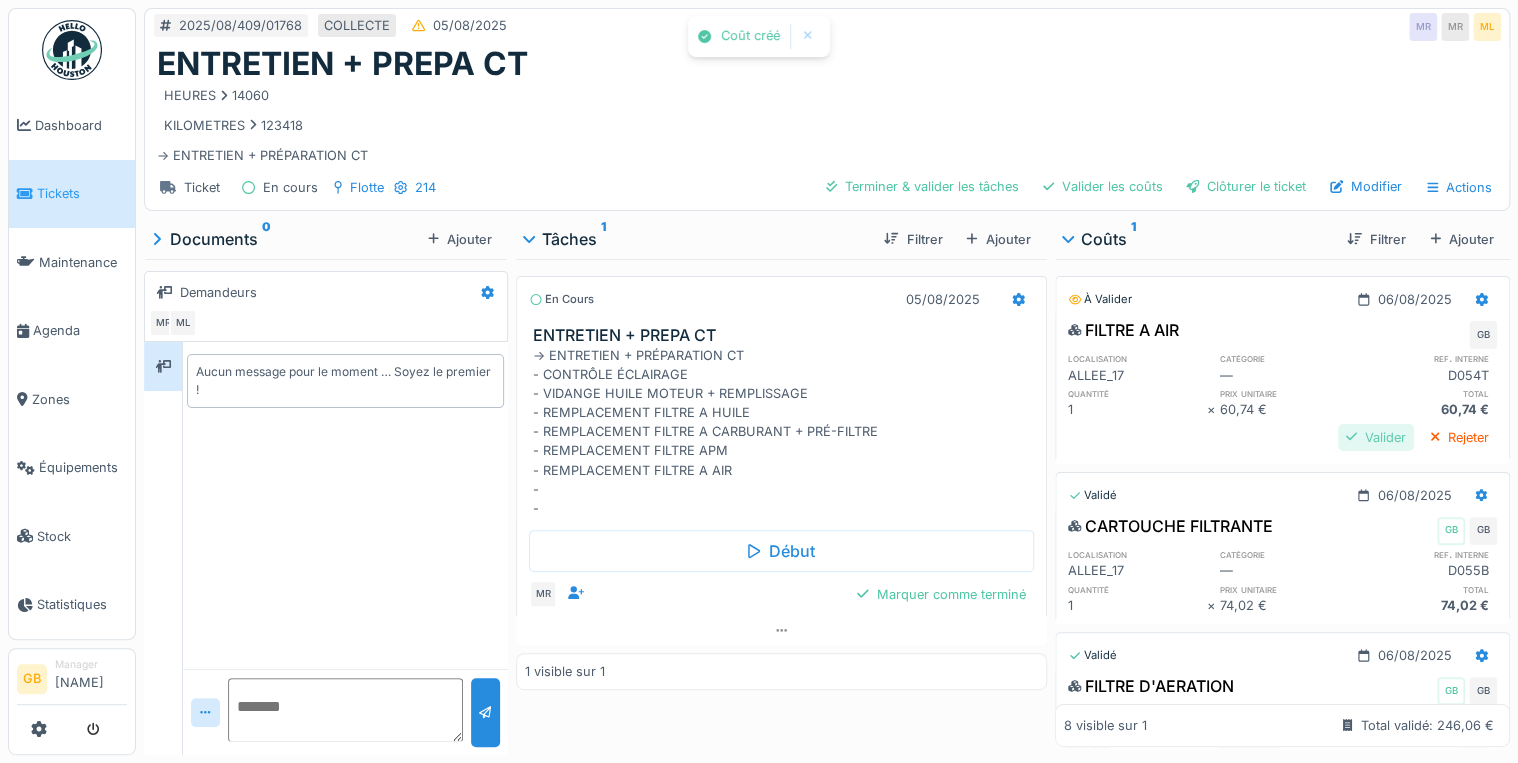 click on "Valider" at bounding box center (1376, 437) 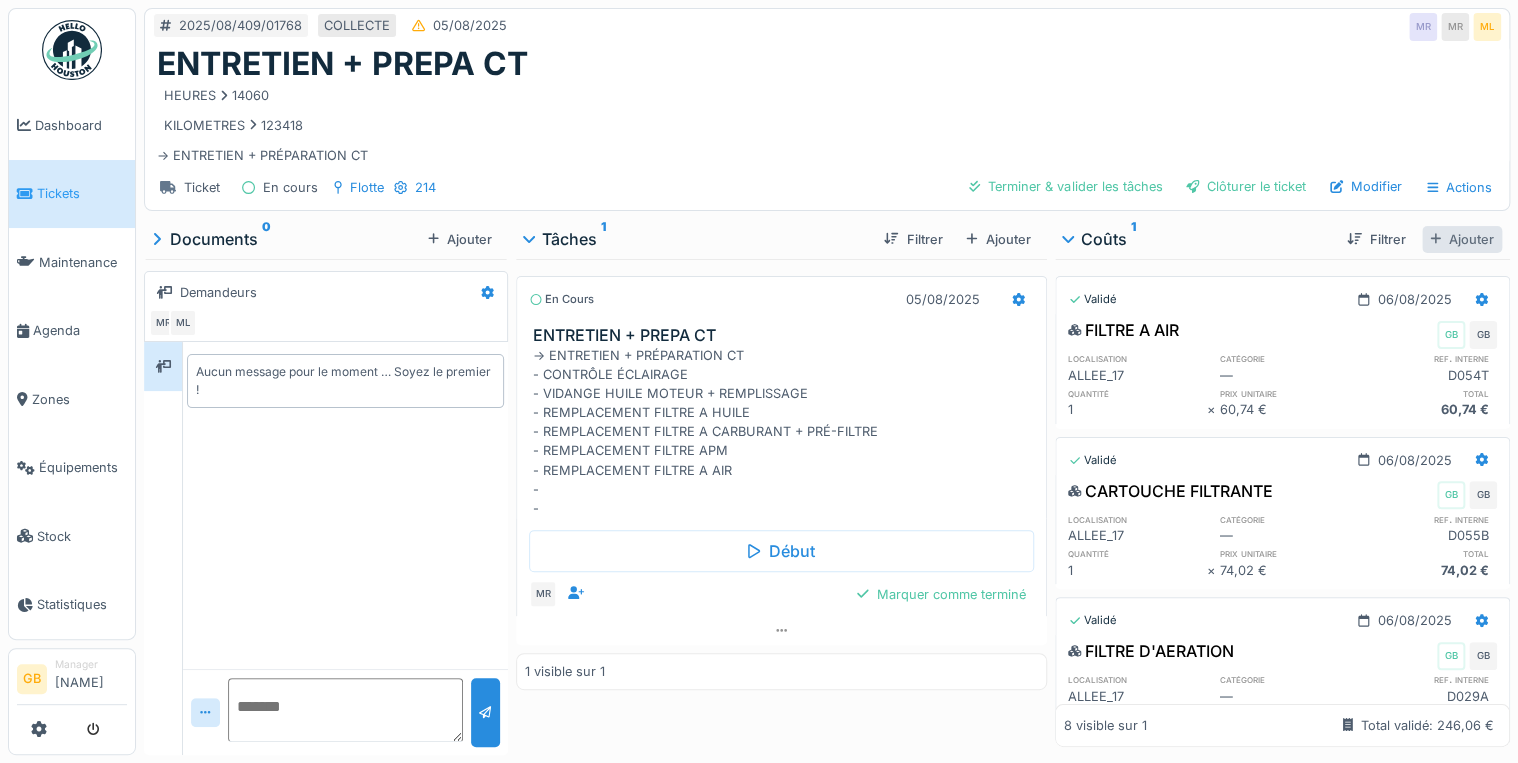 click on "Ajouter" at bounding box center [1462, 239] 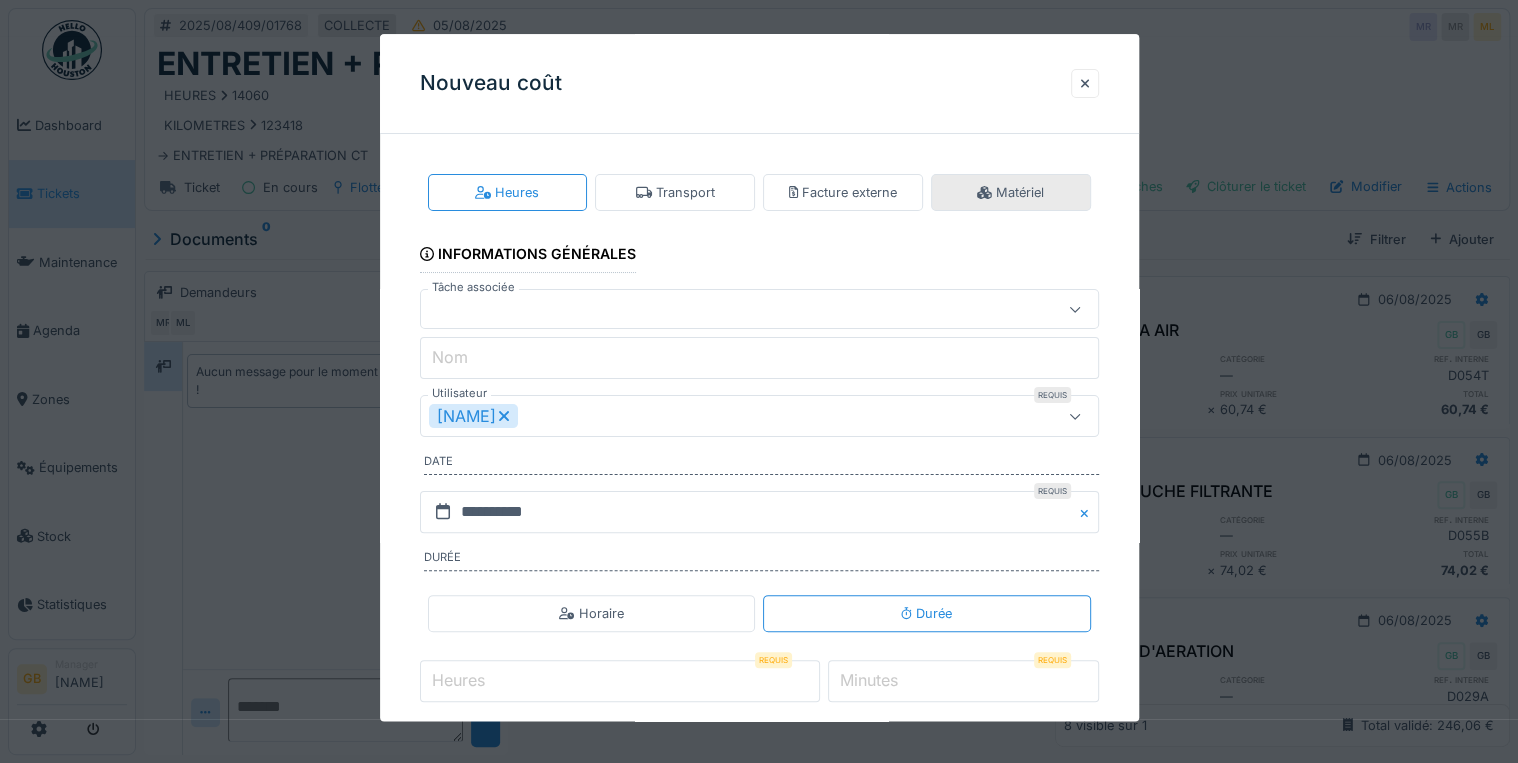 click on "Matériel" at bounding box center (1011, 192) 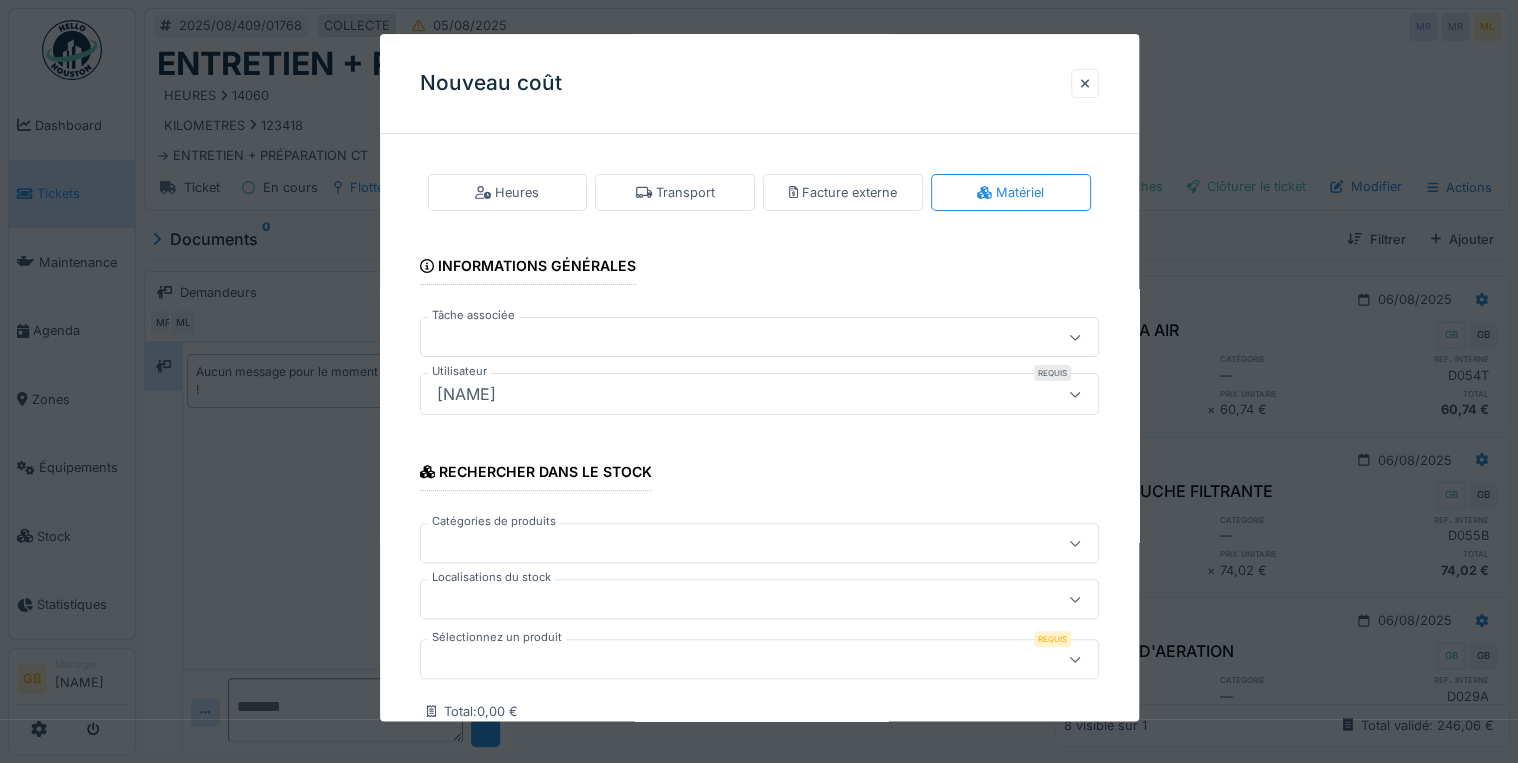 click at bounding box center [725, 660] 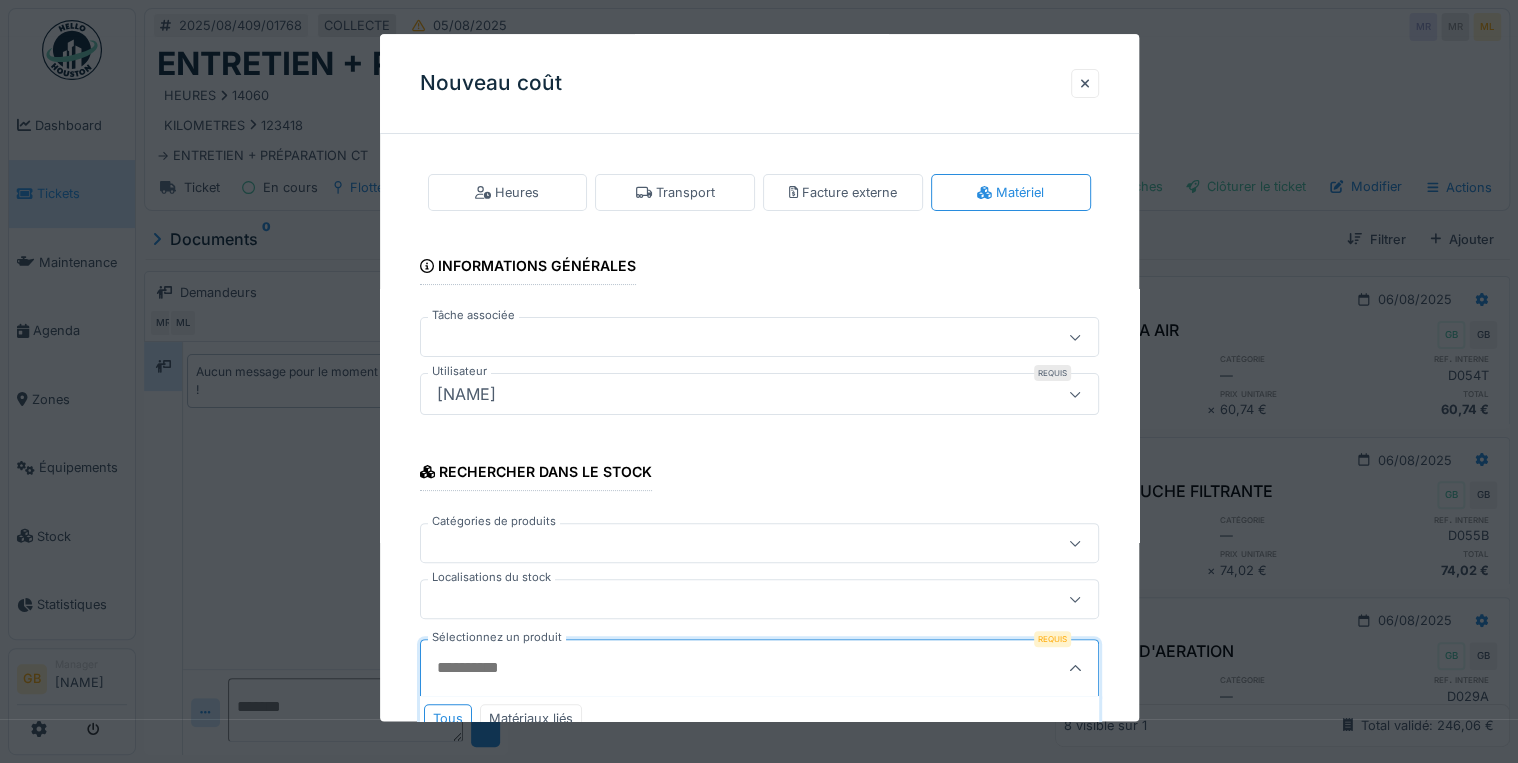 click on "Sélectionnez un produit" at bounding box center (713, 669) 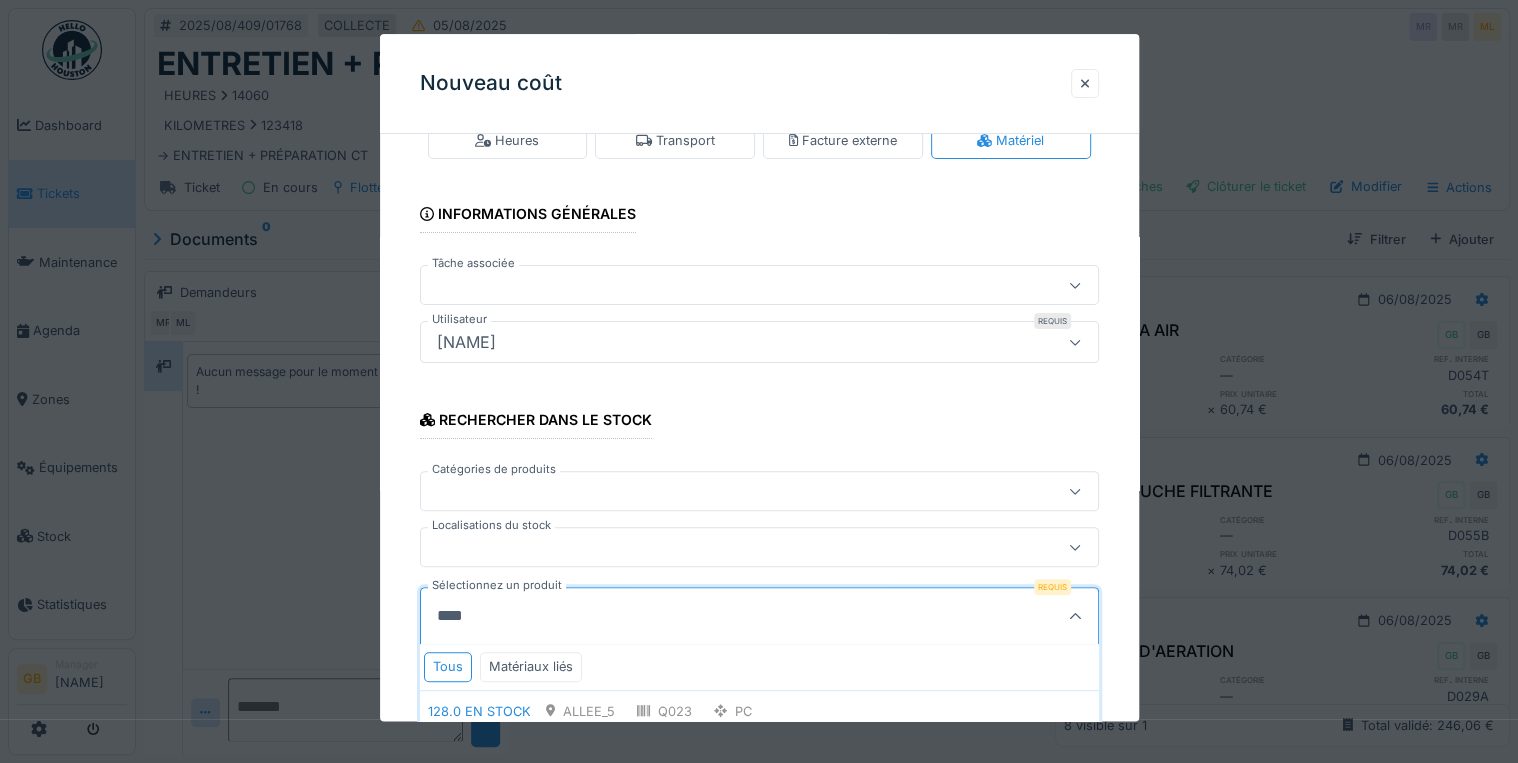 scroll, scrollTop: 132, scrollLeft: 0, axis: vertical 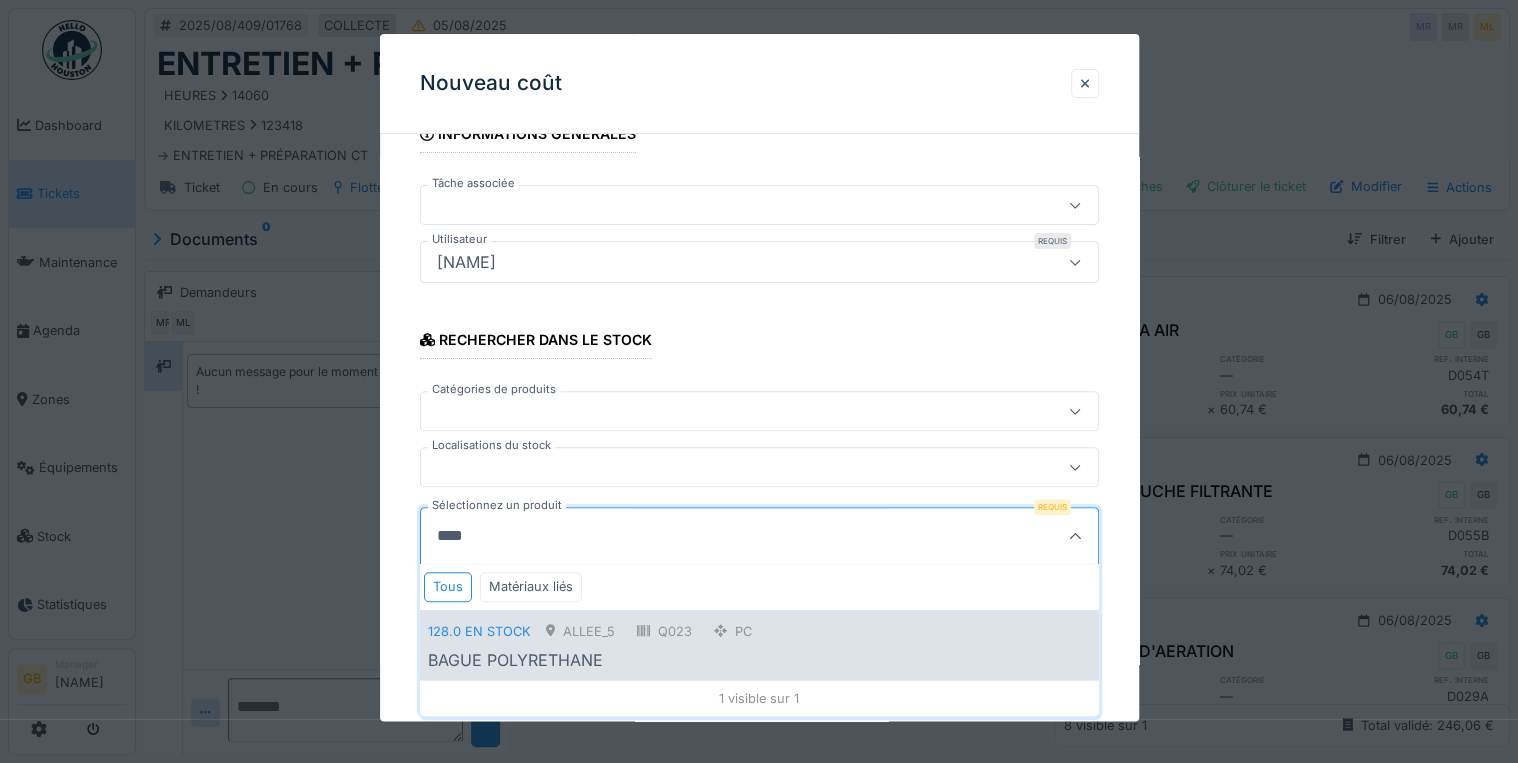 type on "****" 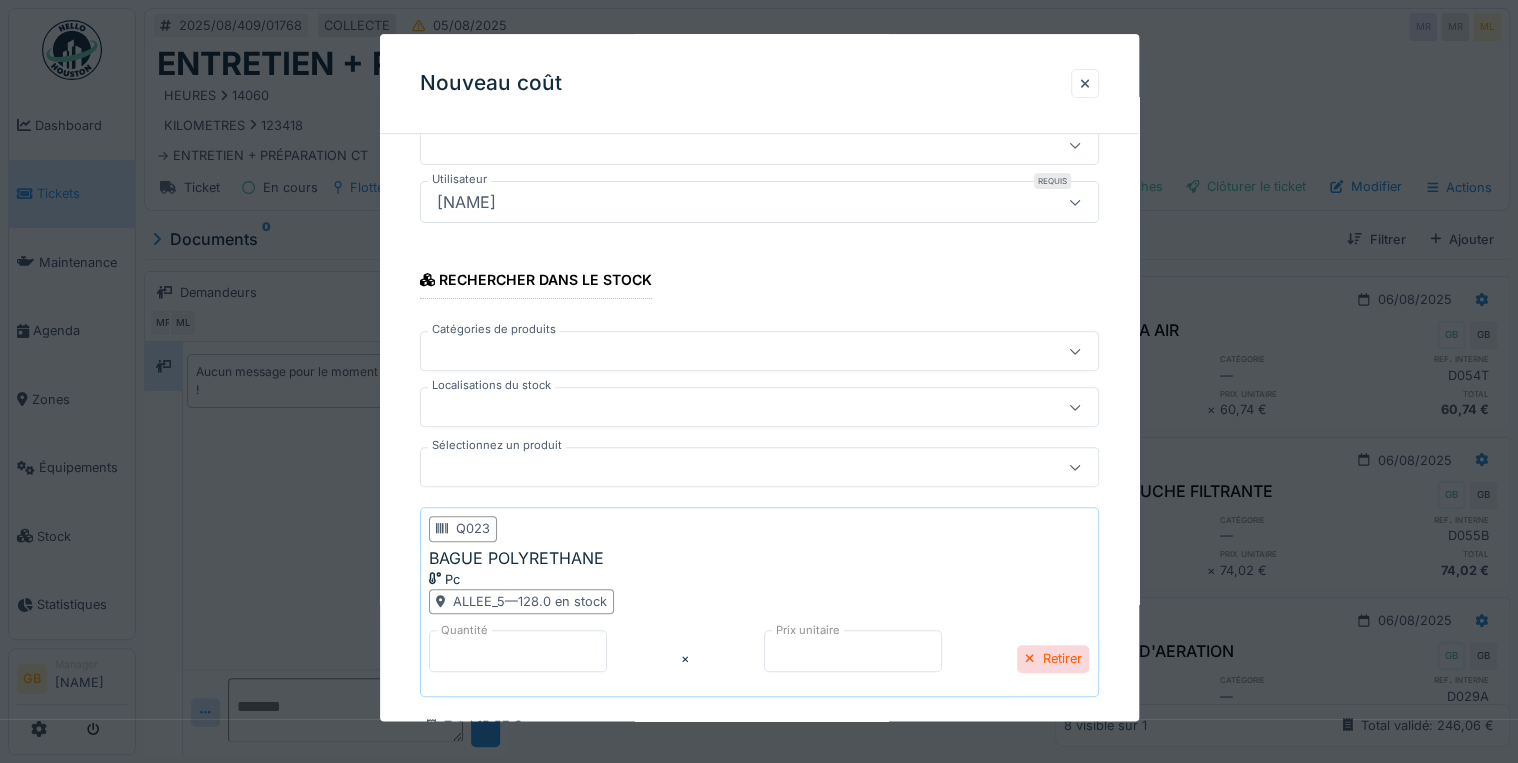 scroll, scrollTop: 319, scrollLeft: 0, axis: vertical 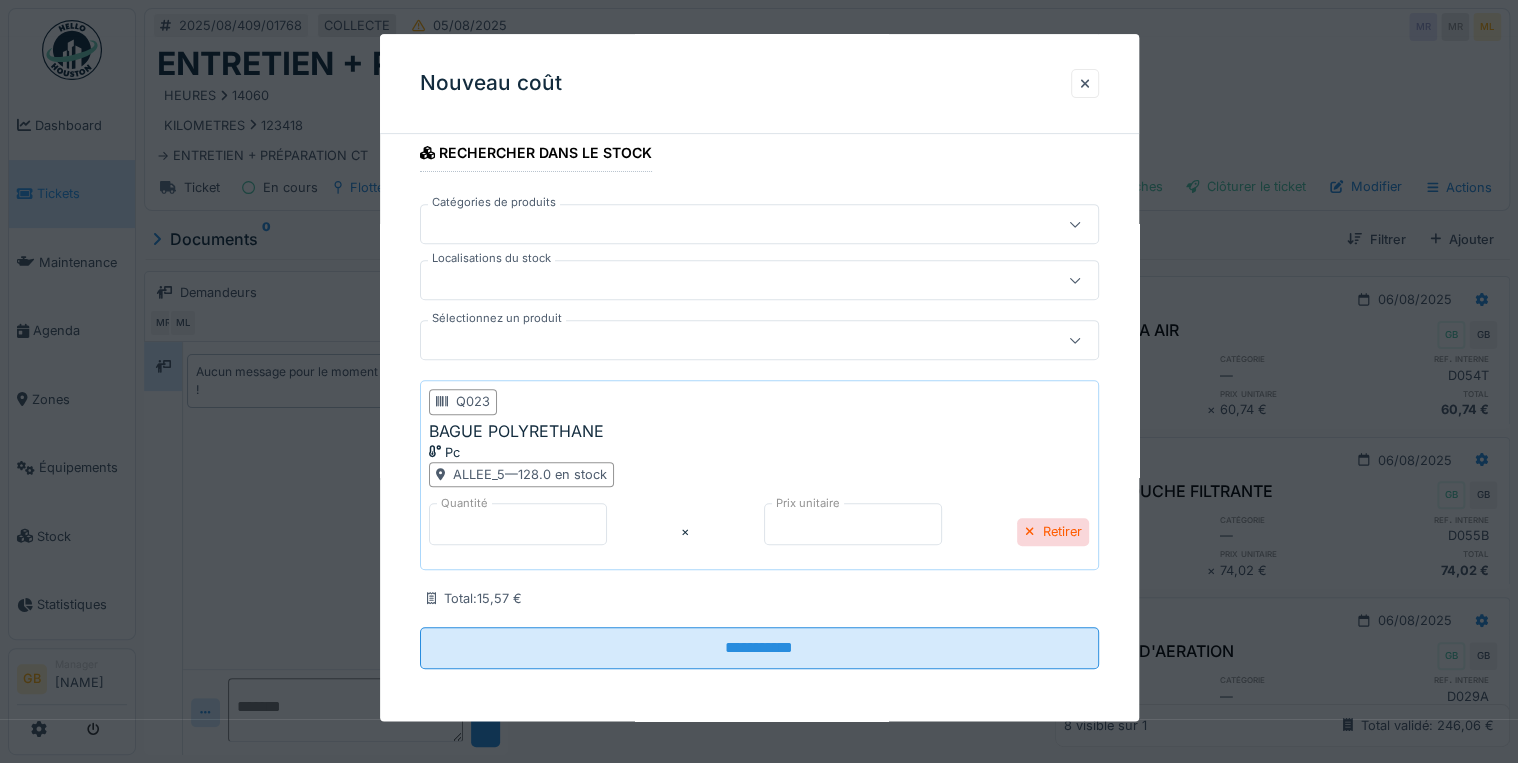 drag, startPoint x: 443, startPoint y: 536, endPoint x: 157, endPoint y: 545, distance: 286.14157 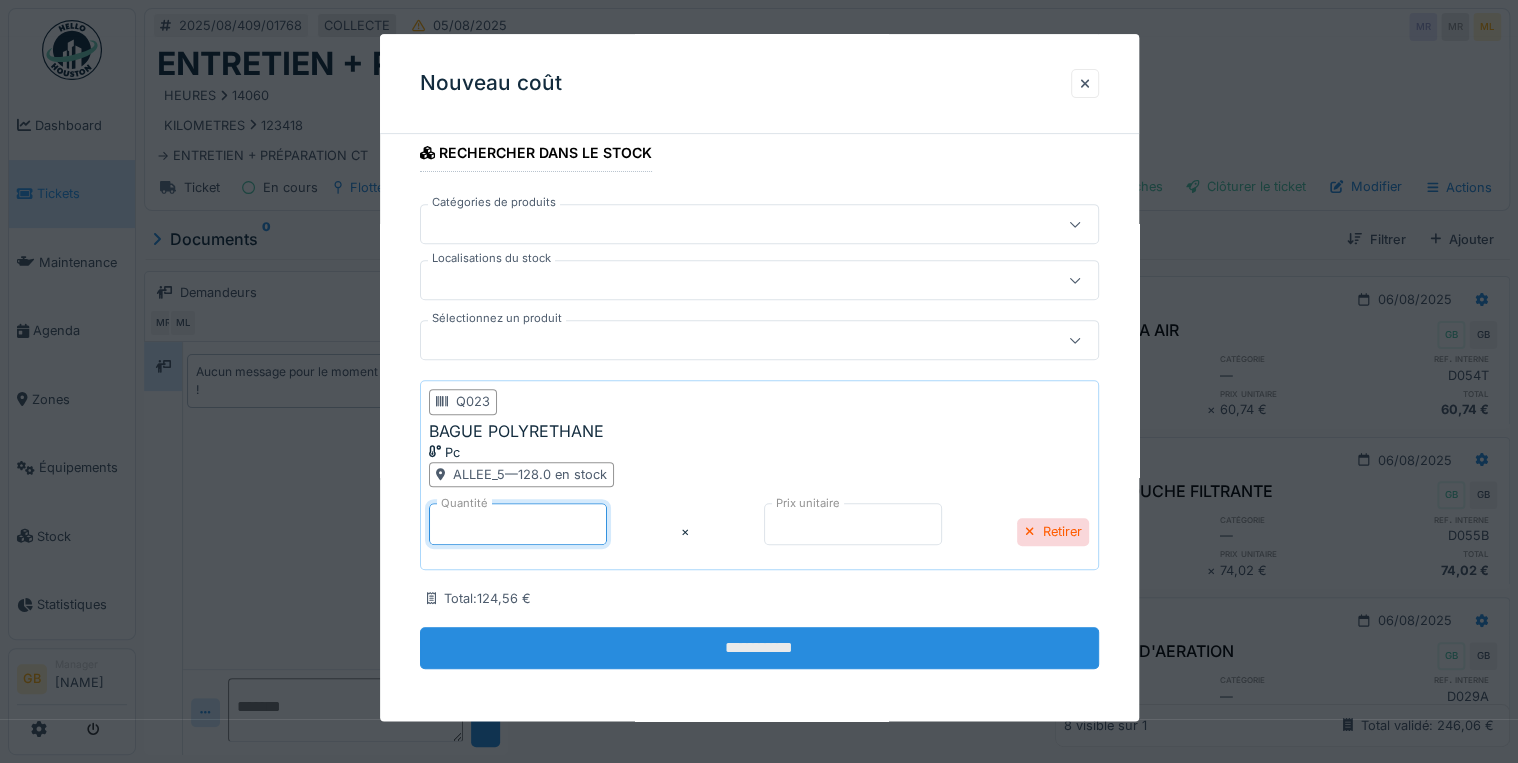 type on "*" 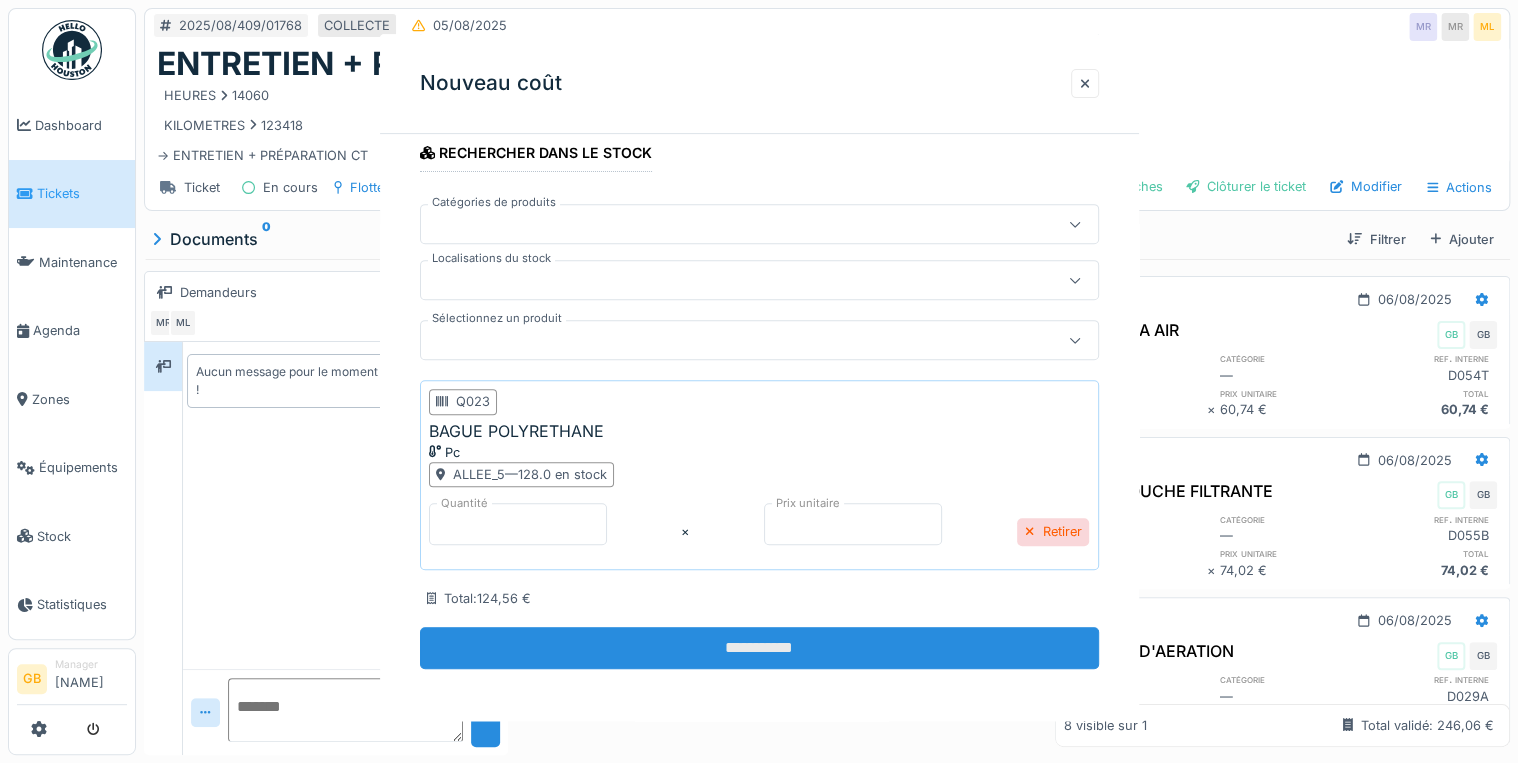 scroll, scrollTop: 0, scrollLeft: 0, axis: both 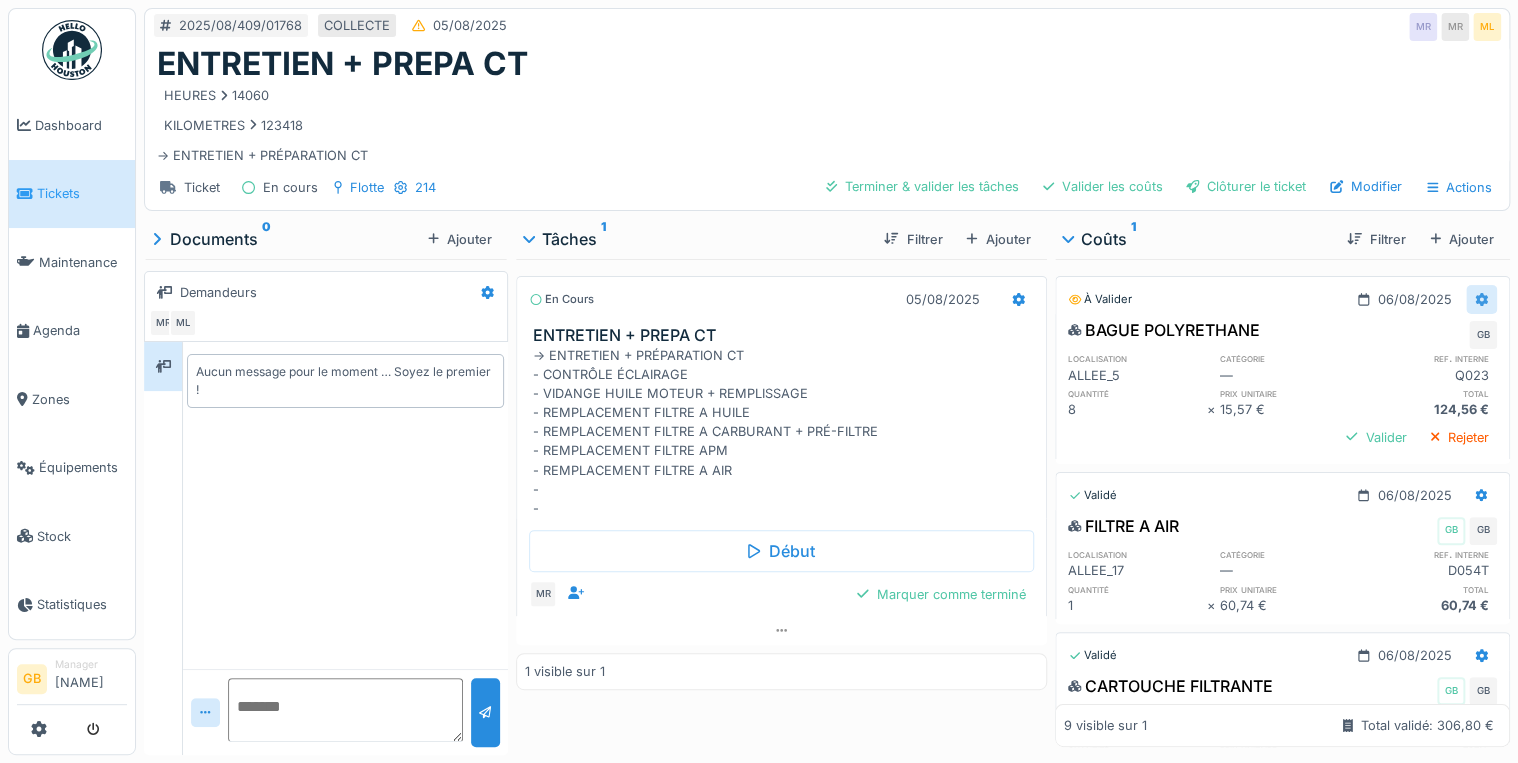 click at bounding box center [1481, 299] 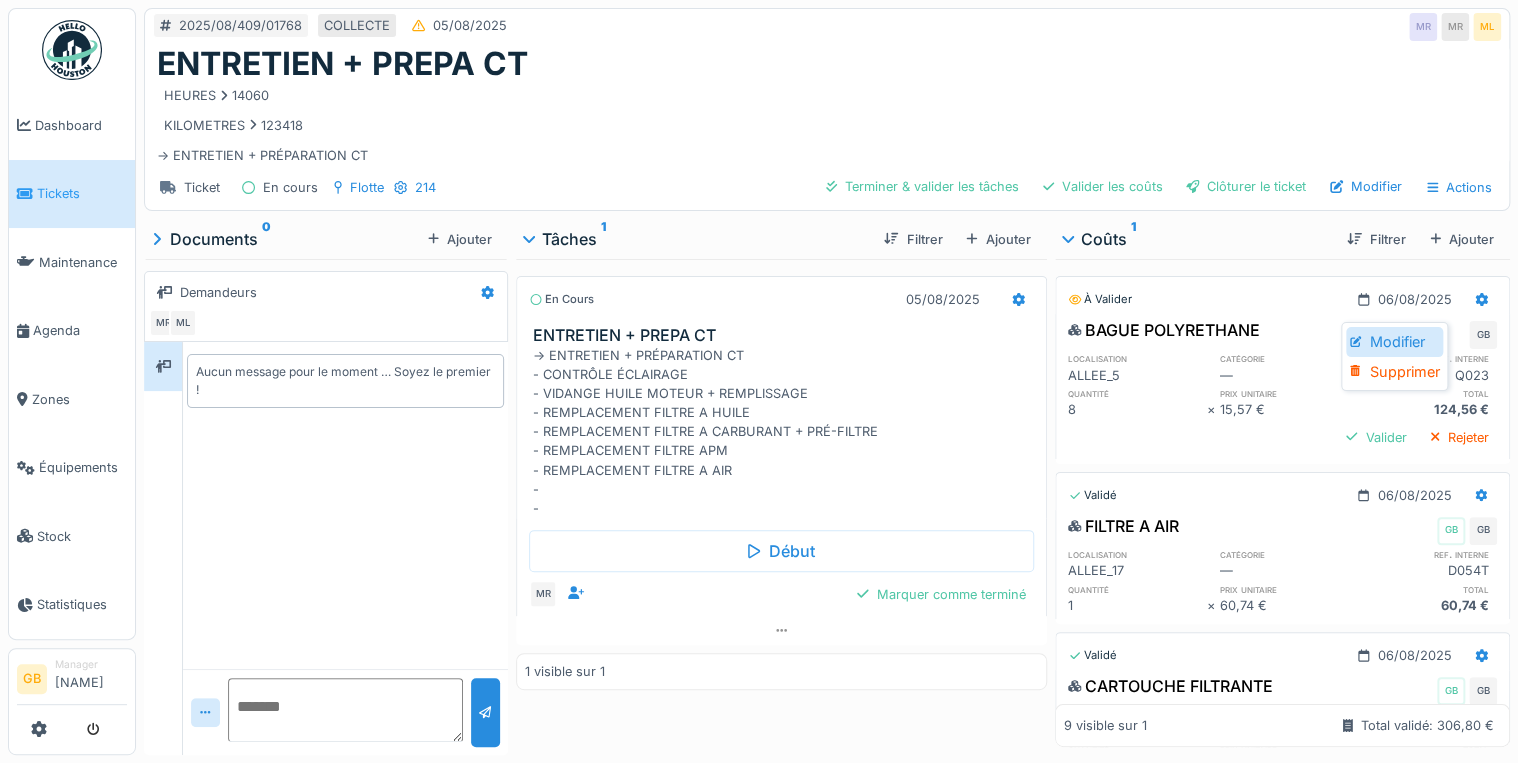 click on "Modifier" at bounding box center (1394, 342) 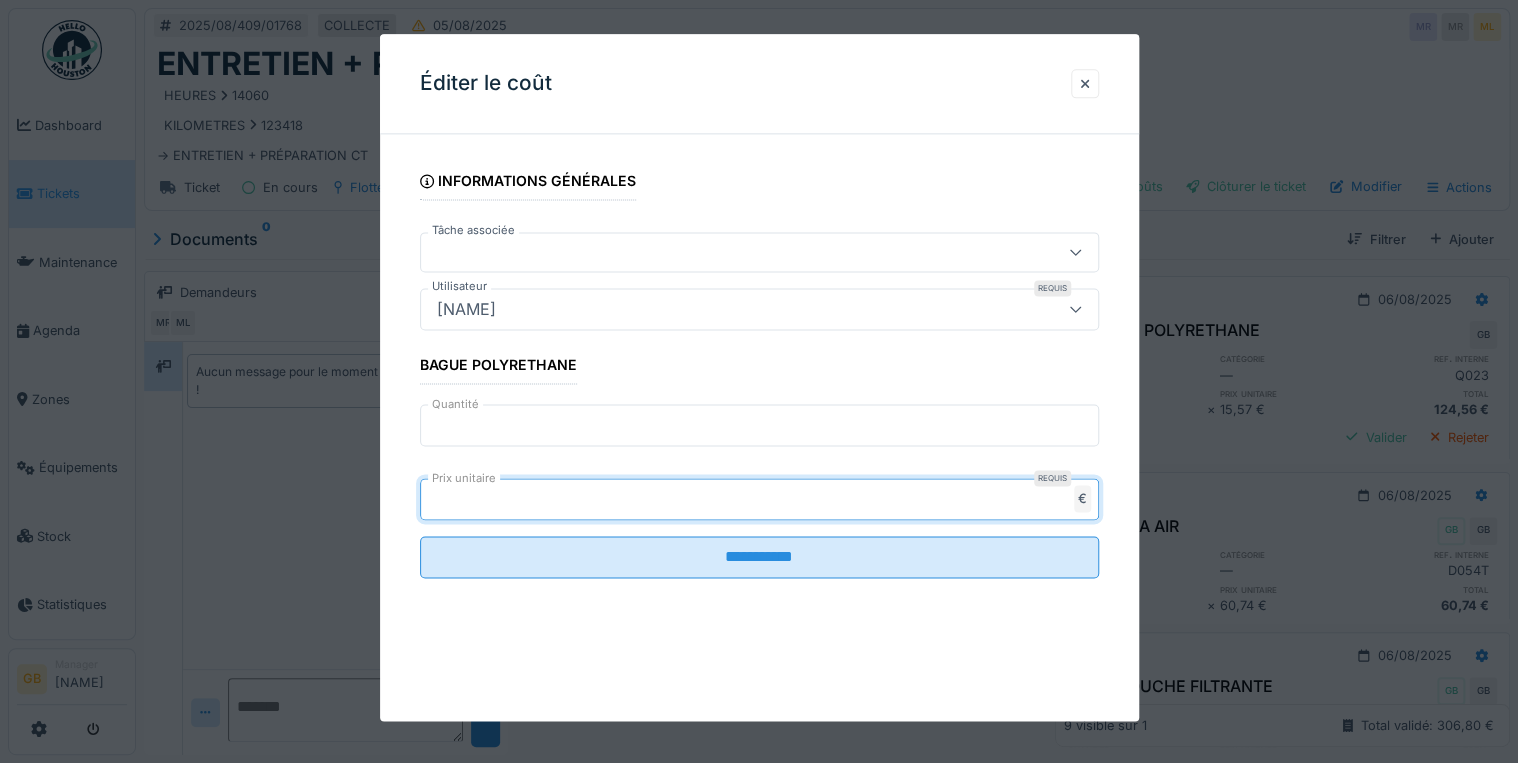 drag, startPoint x: 444, startPoint y: 498, endPoint x: 331, endPoint y: 489, distance: 113.35784 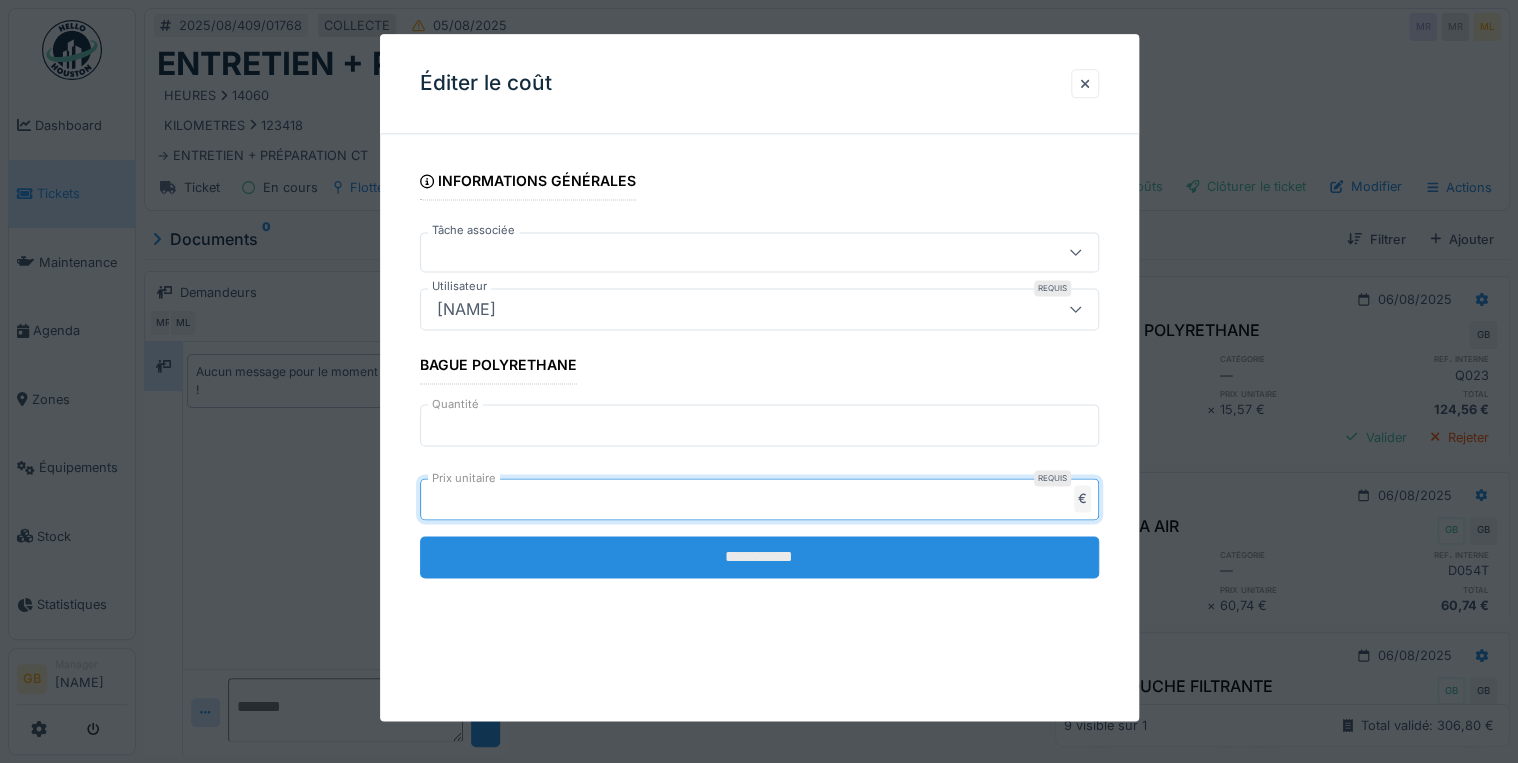 type on "*****" 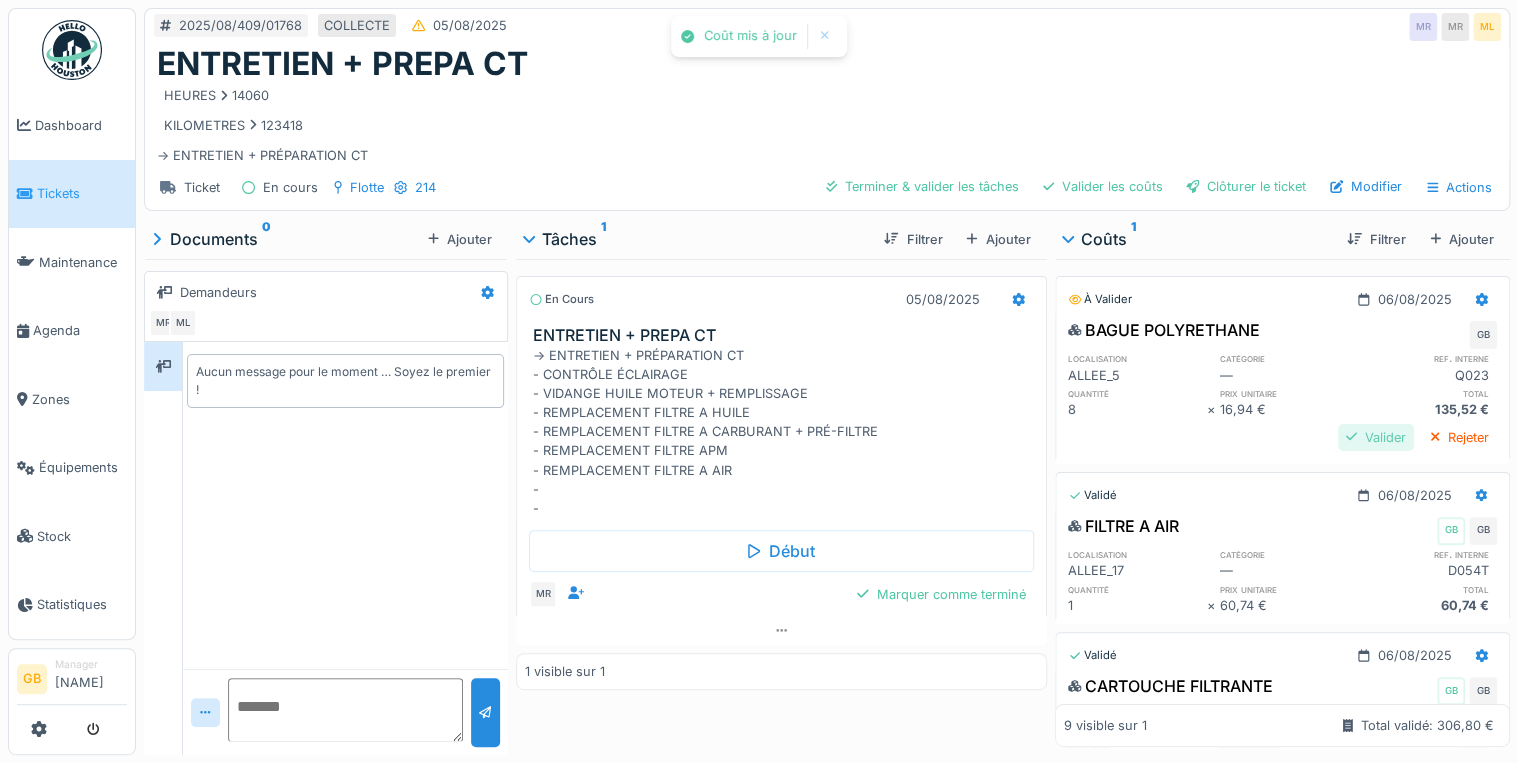 click on "Valider" at bounding box center (1376, 437) 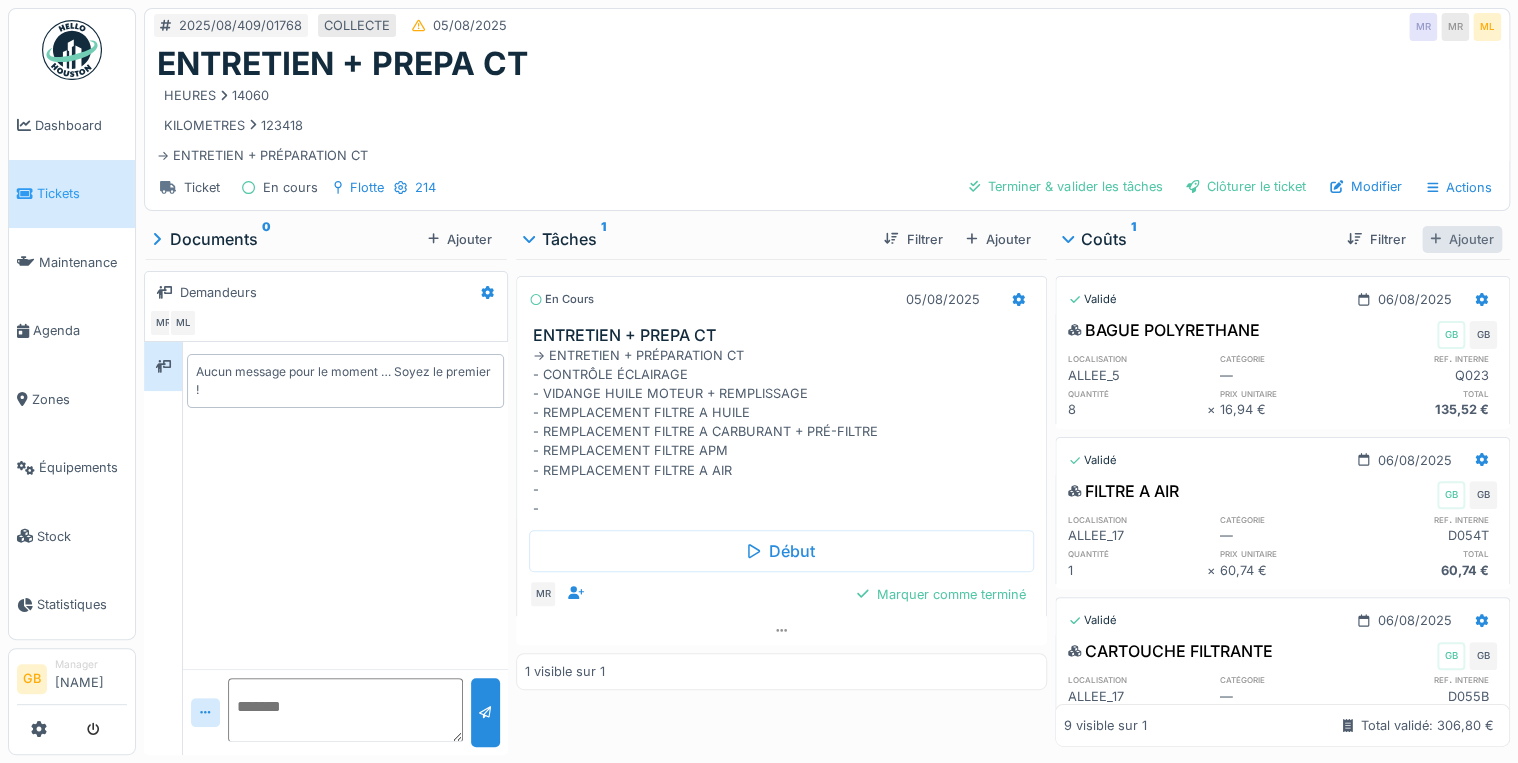 click on "Ajouter" at bounding box center (1462, 239) 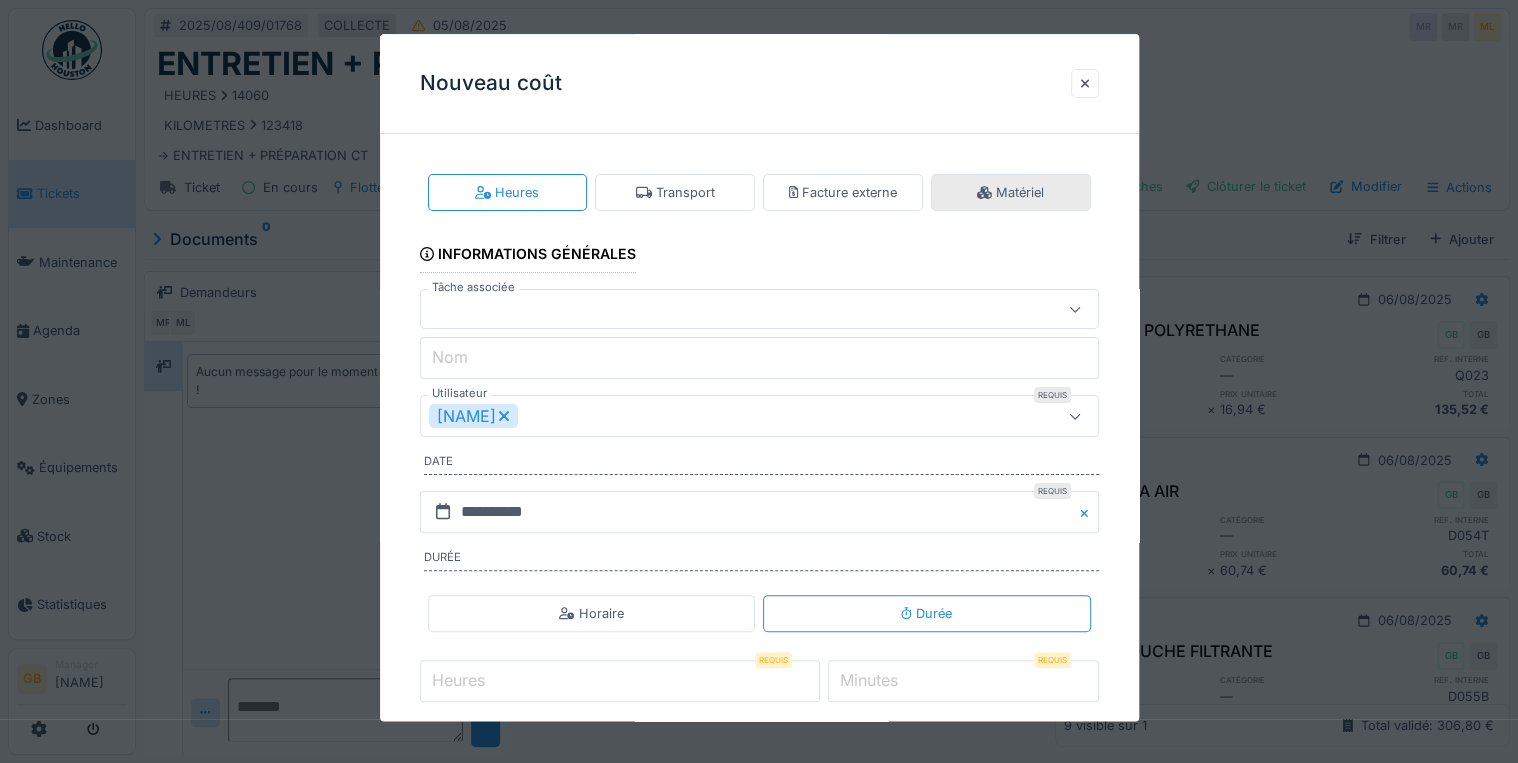click on "Matériel" at bounding box center (1011, 192) 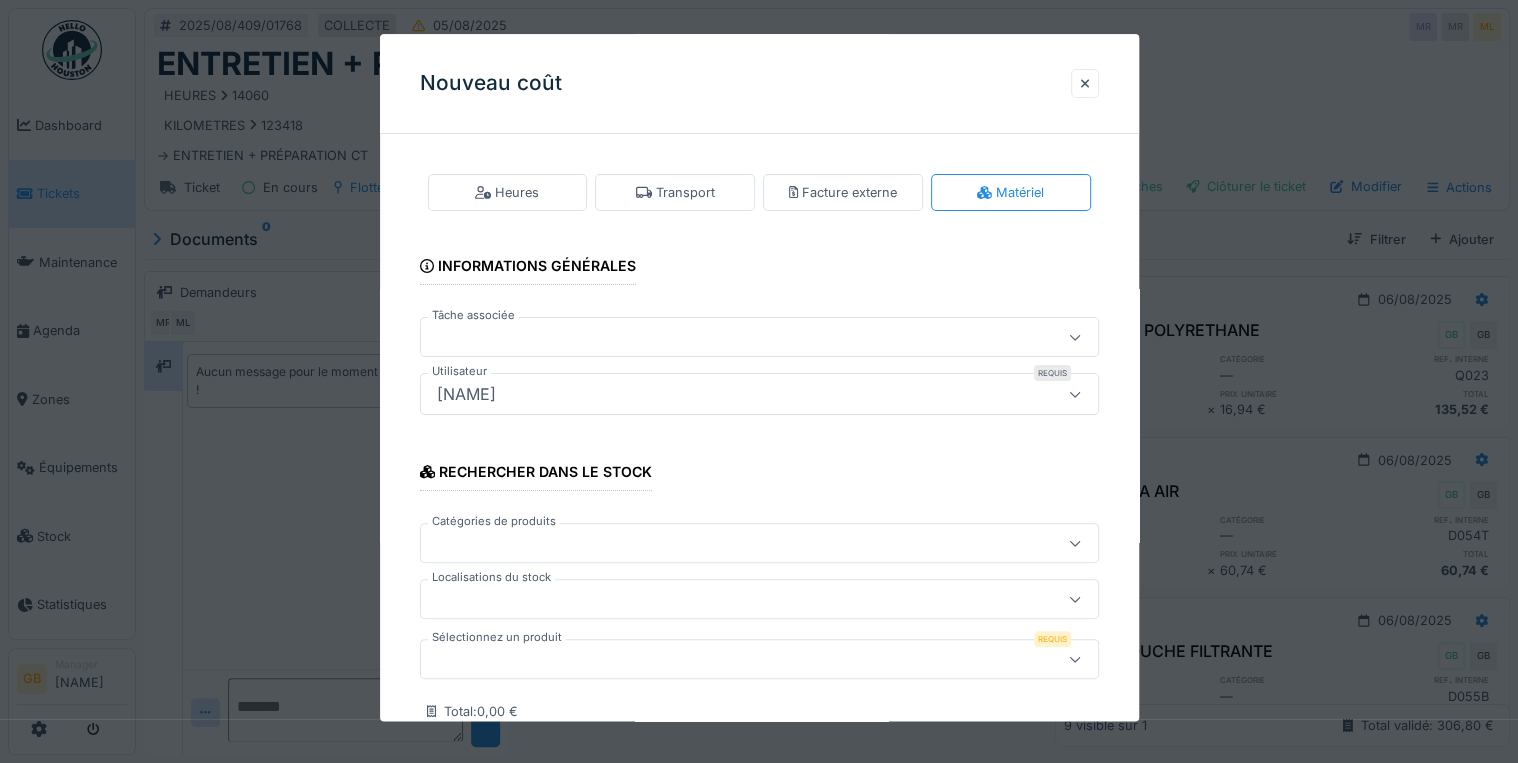 click at bounding box center (759, 660) 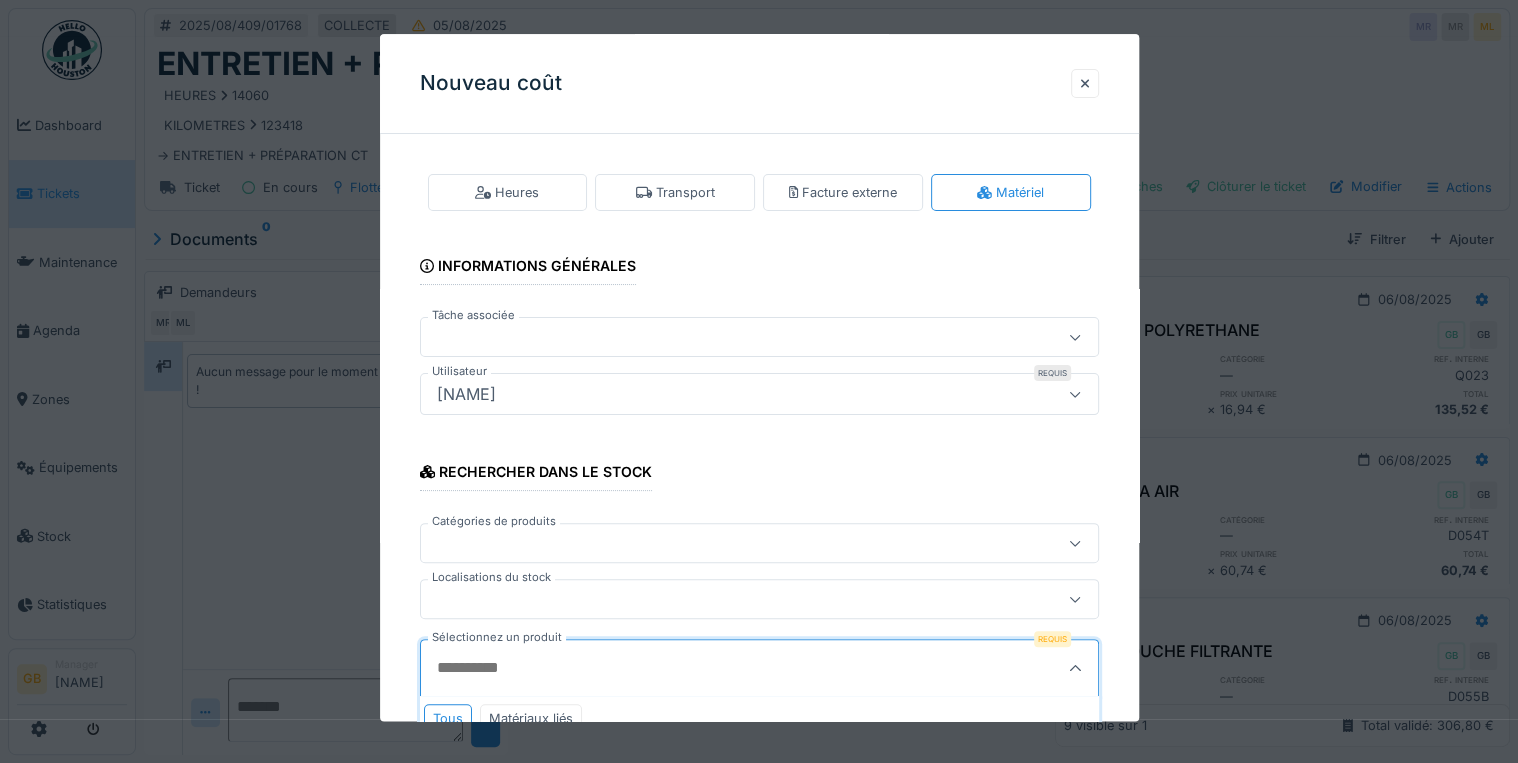 click on "Sélectionnez un produit" at bounding box center (713, 669) 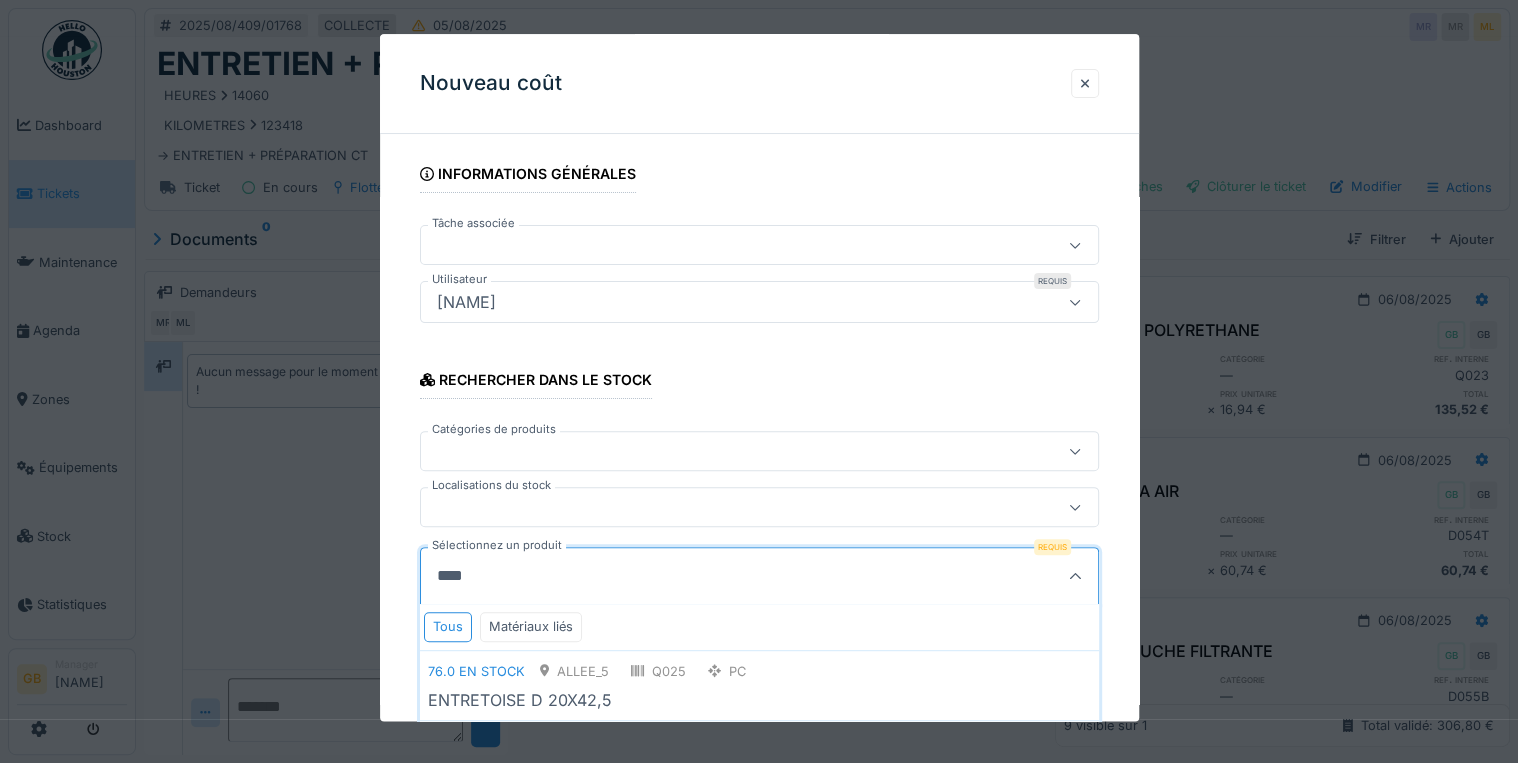 scroll, scrollTop: 193, scrollLeft: 0, axis: vertical 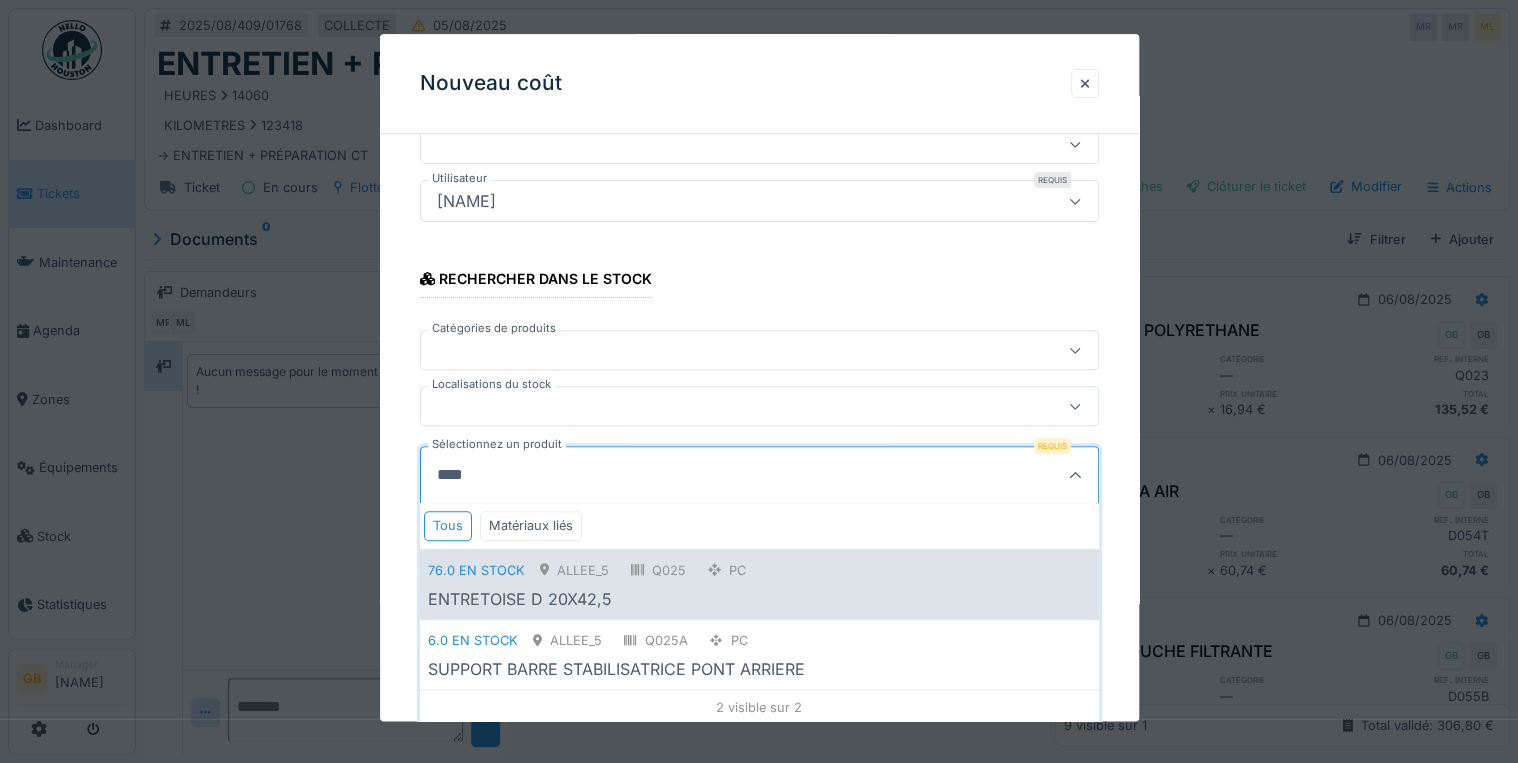 type on "****" 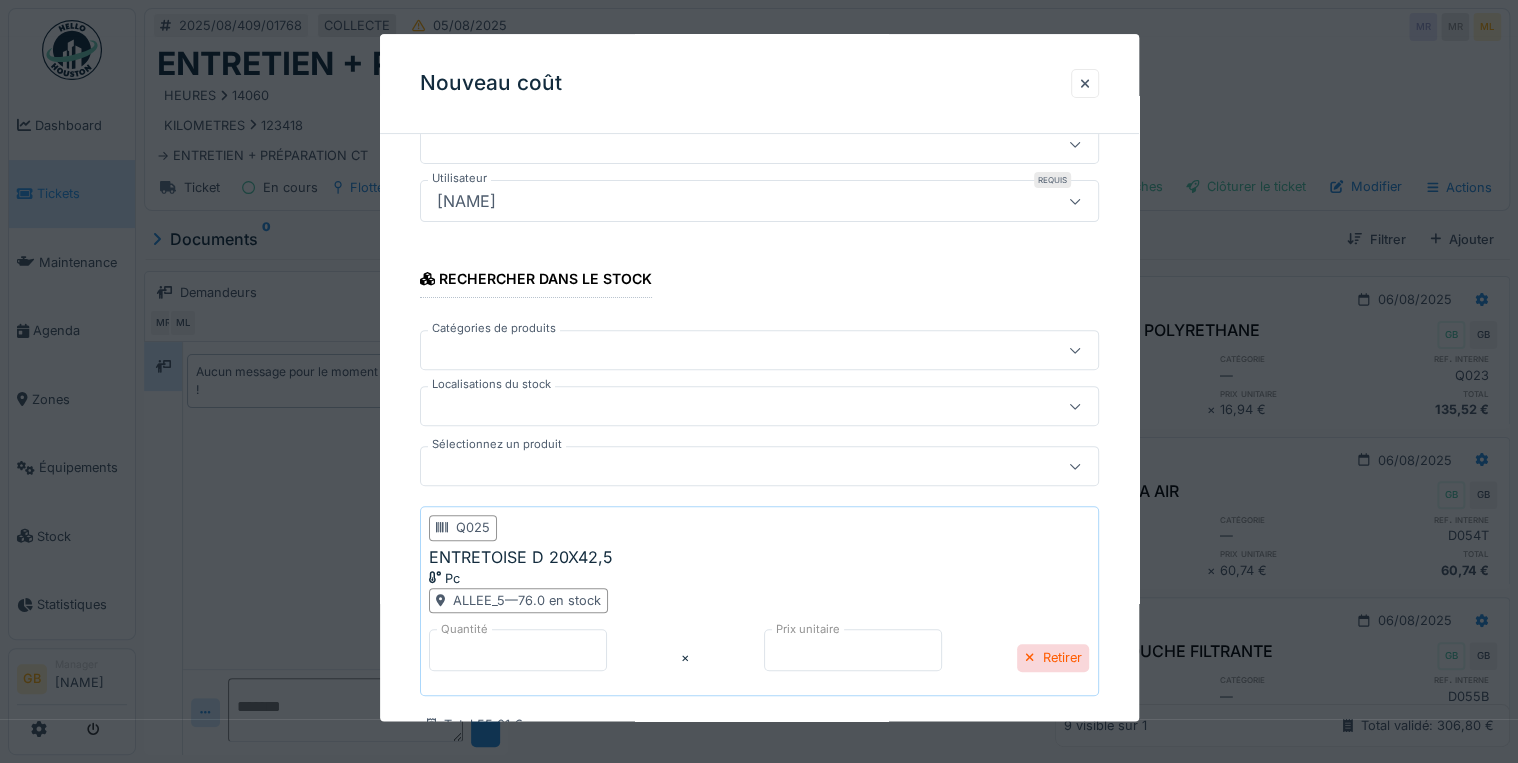 click on "*" at bounding box center (518, 650) 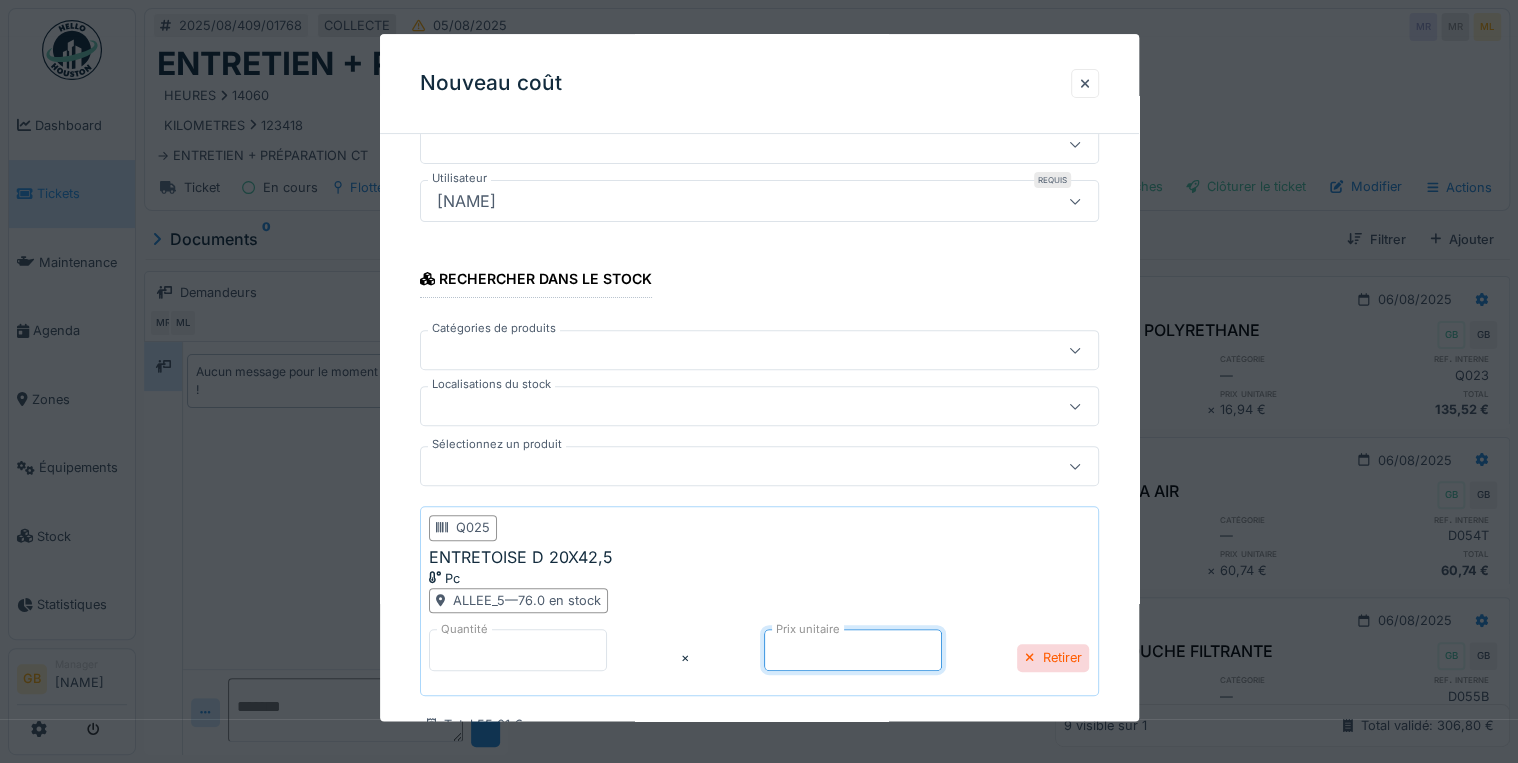 drag, startPoint x: 775, startPoint y: 645, endPoint x: 583, endPoint y: 672, distance: 193.88914 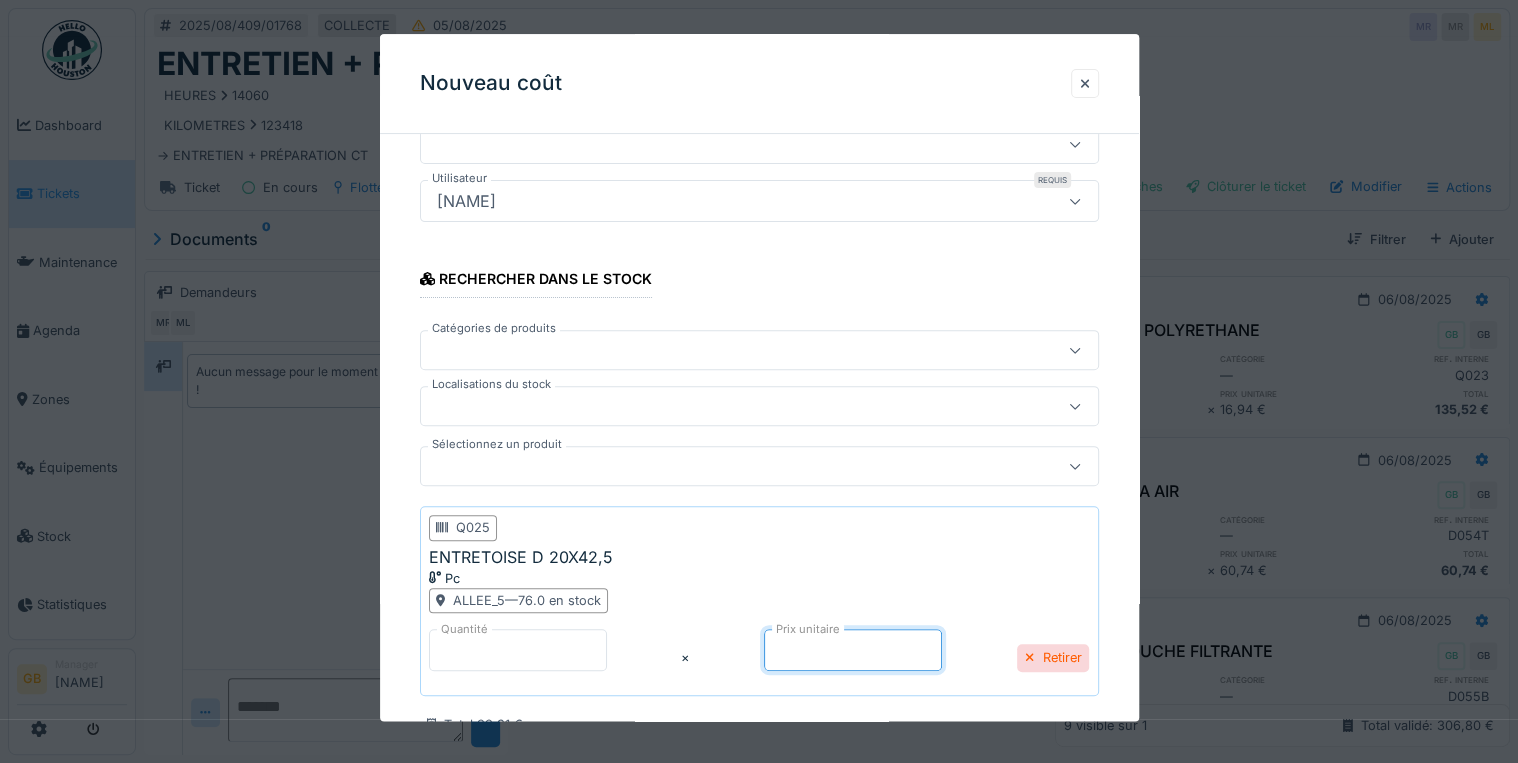 type on "*****" 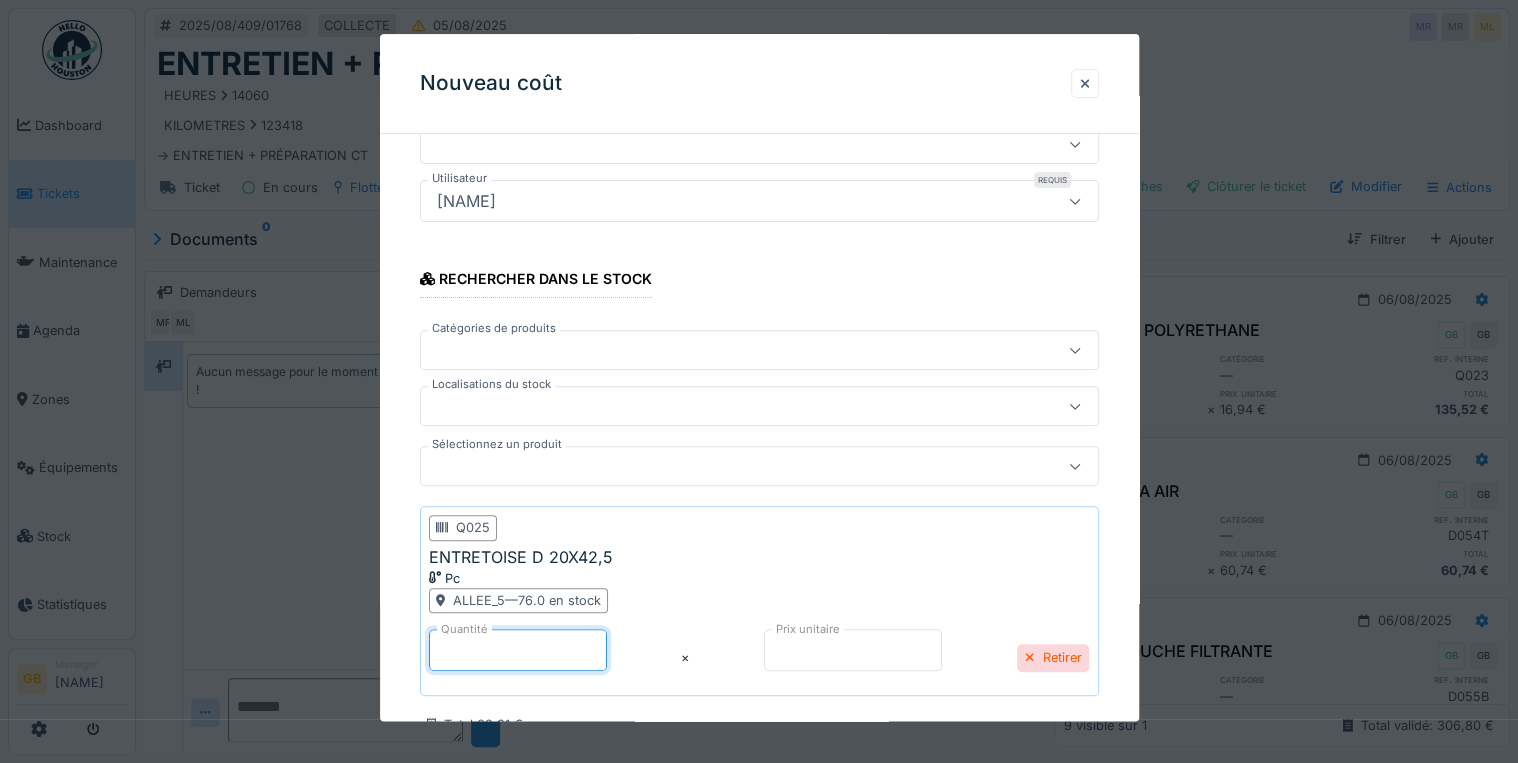 drag, startPoint x: 458, startPoint y: 644, endPoint x: 406, endPoint y: 651, distance: 52.46904 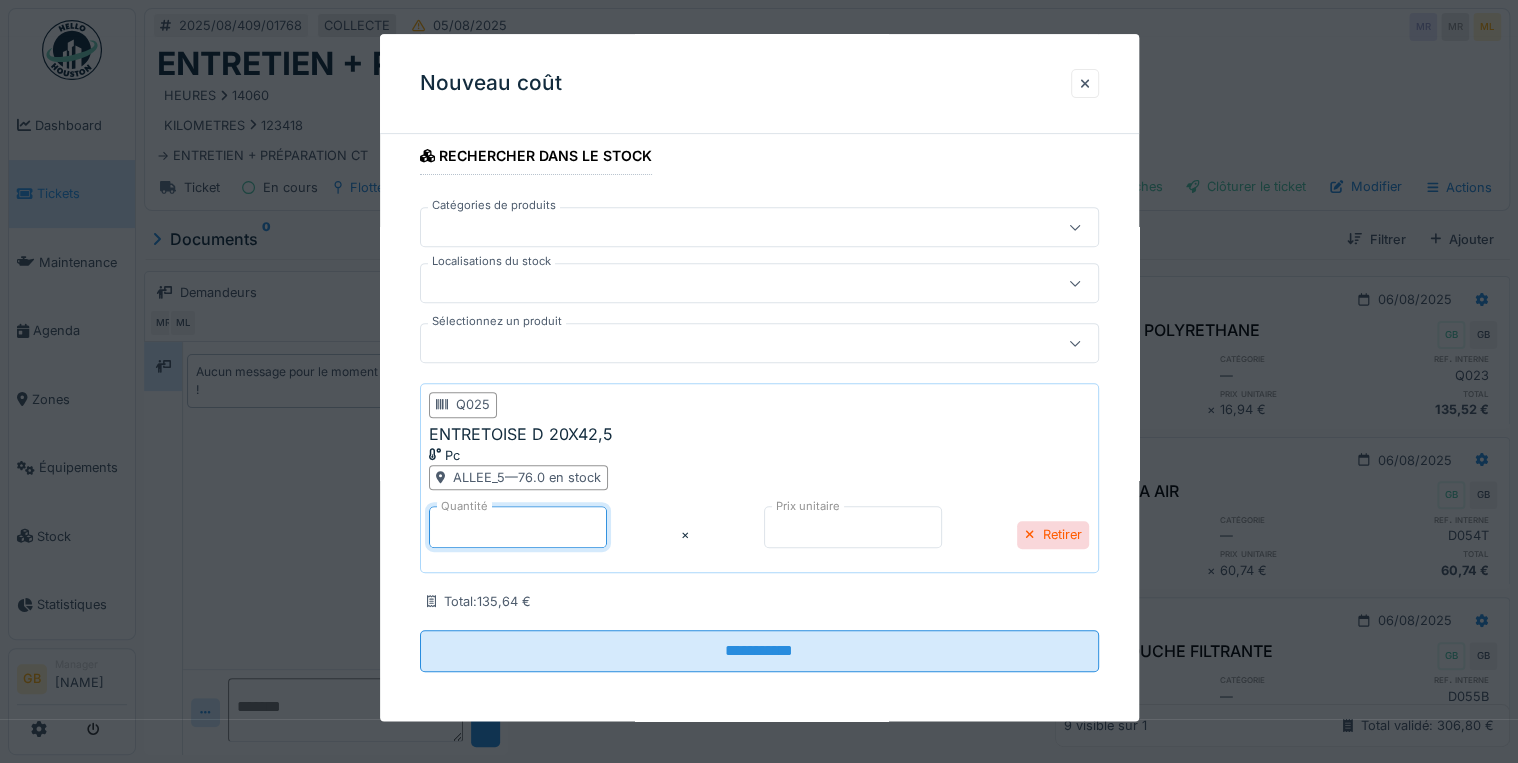 scroll, scrollTop: 319, scrollLeft: 0, axis: vertical 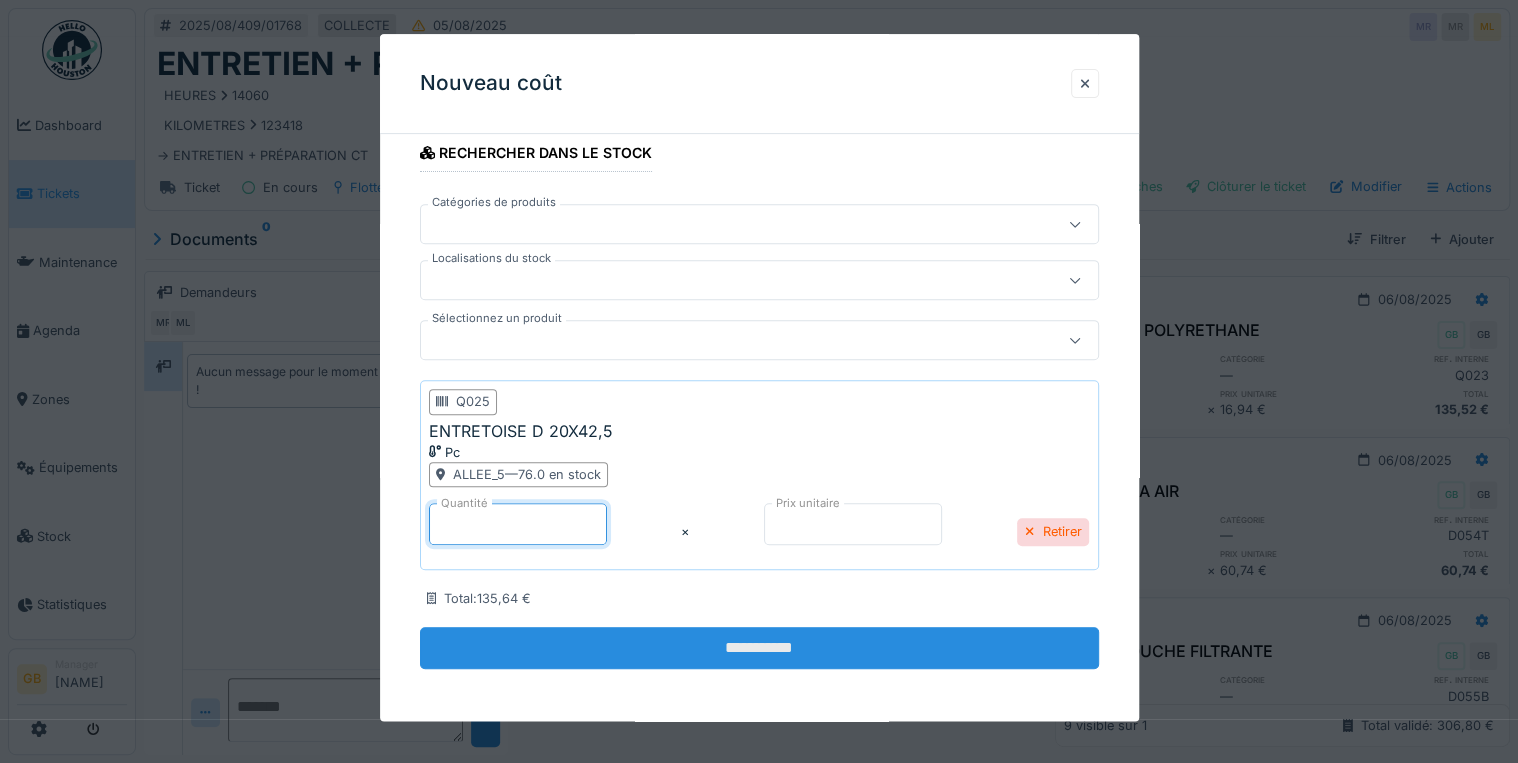 type on "*" 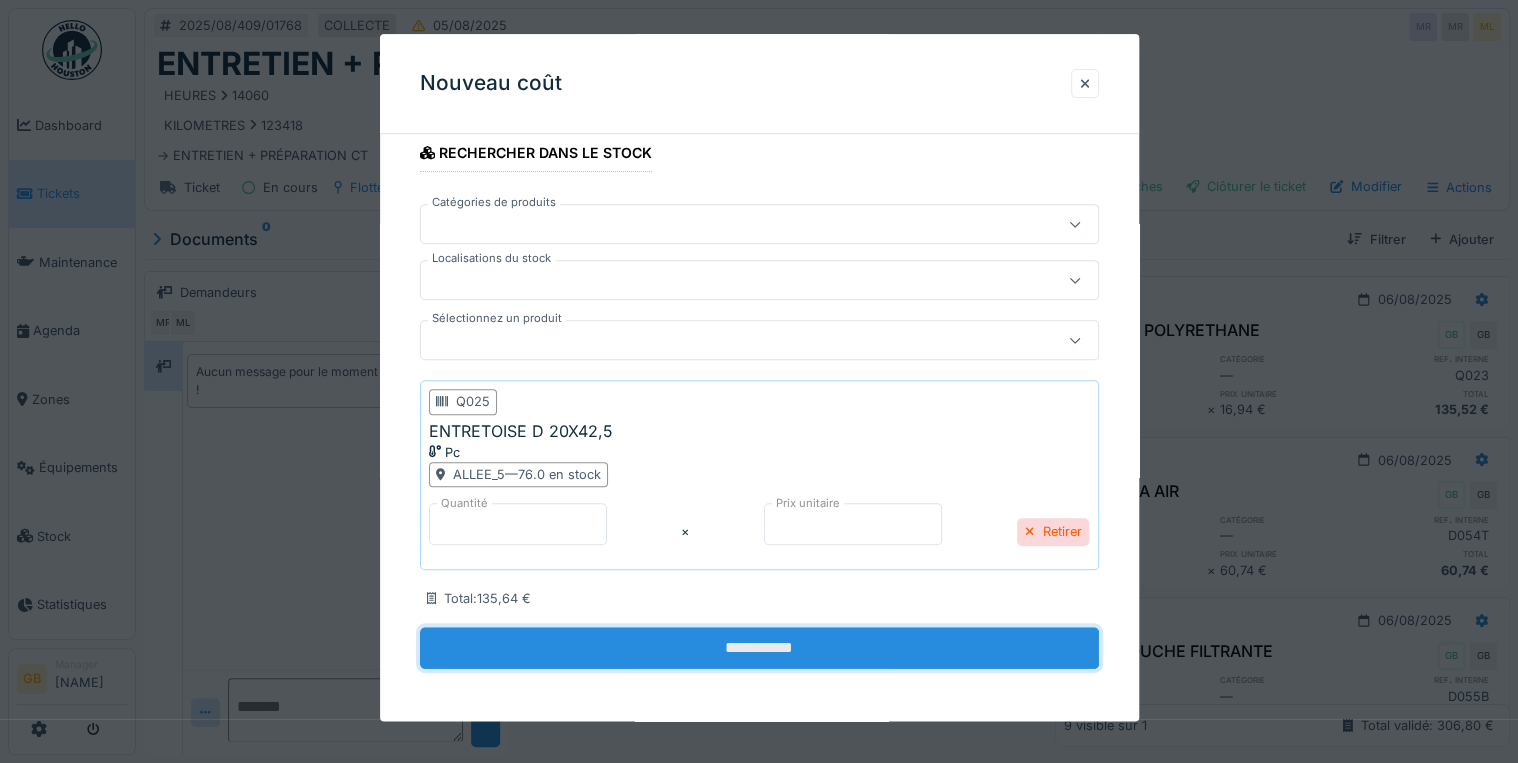 click on "**********" at bounding box center [759, 648] 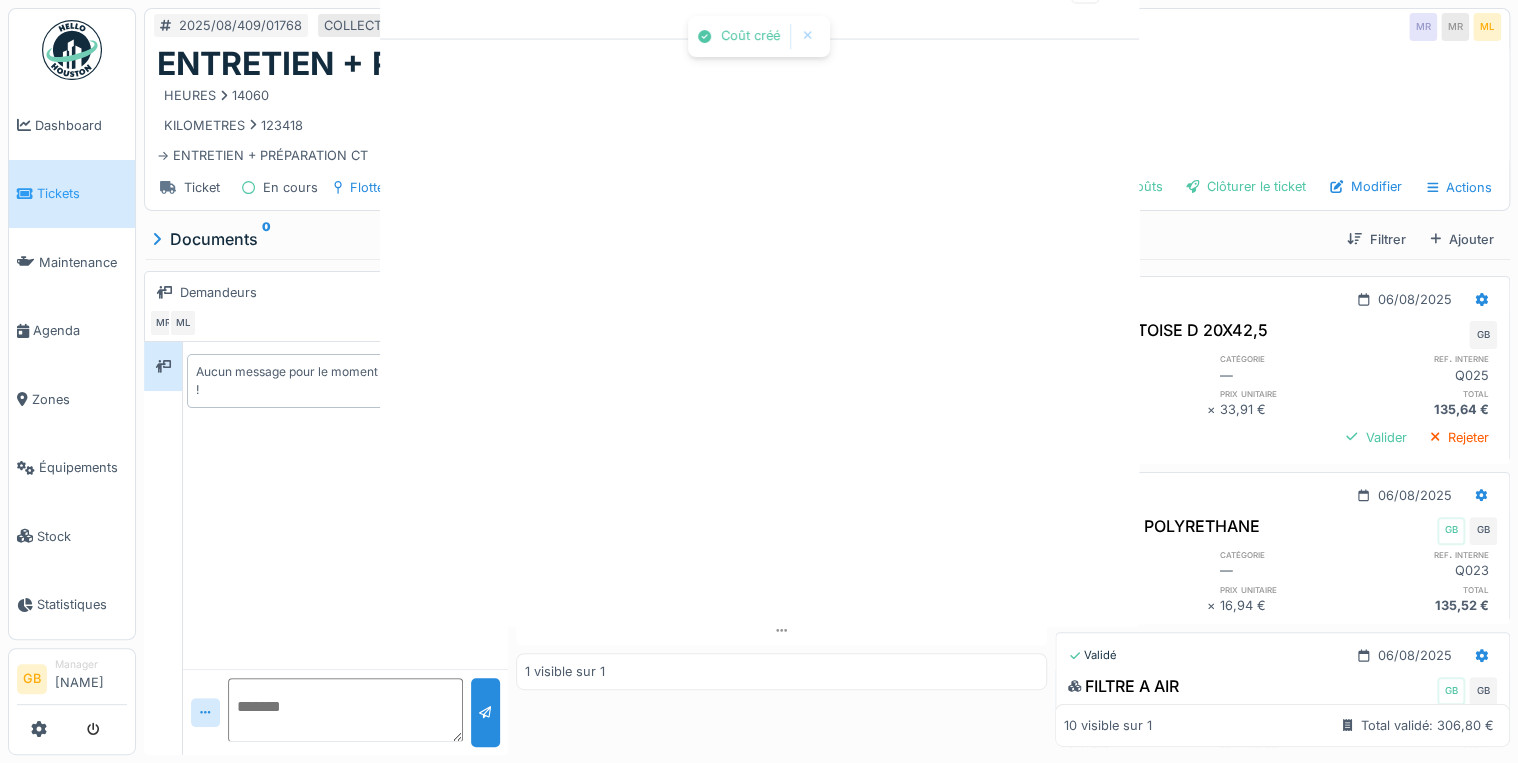scroll, scrollTop: 0, scrollLeft: 0, axis: both 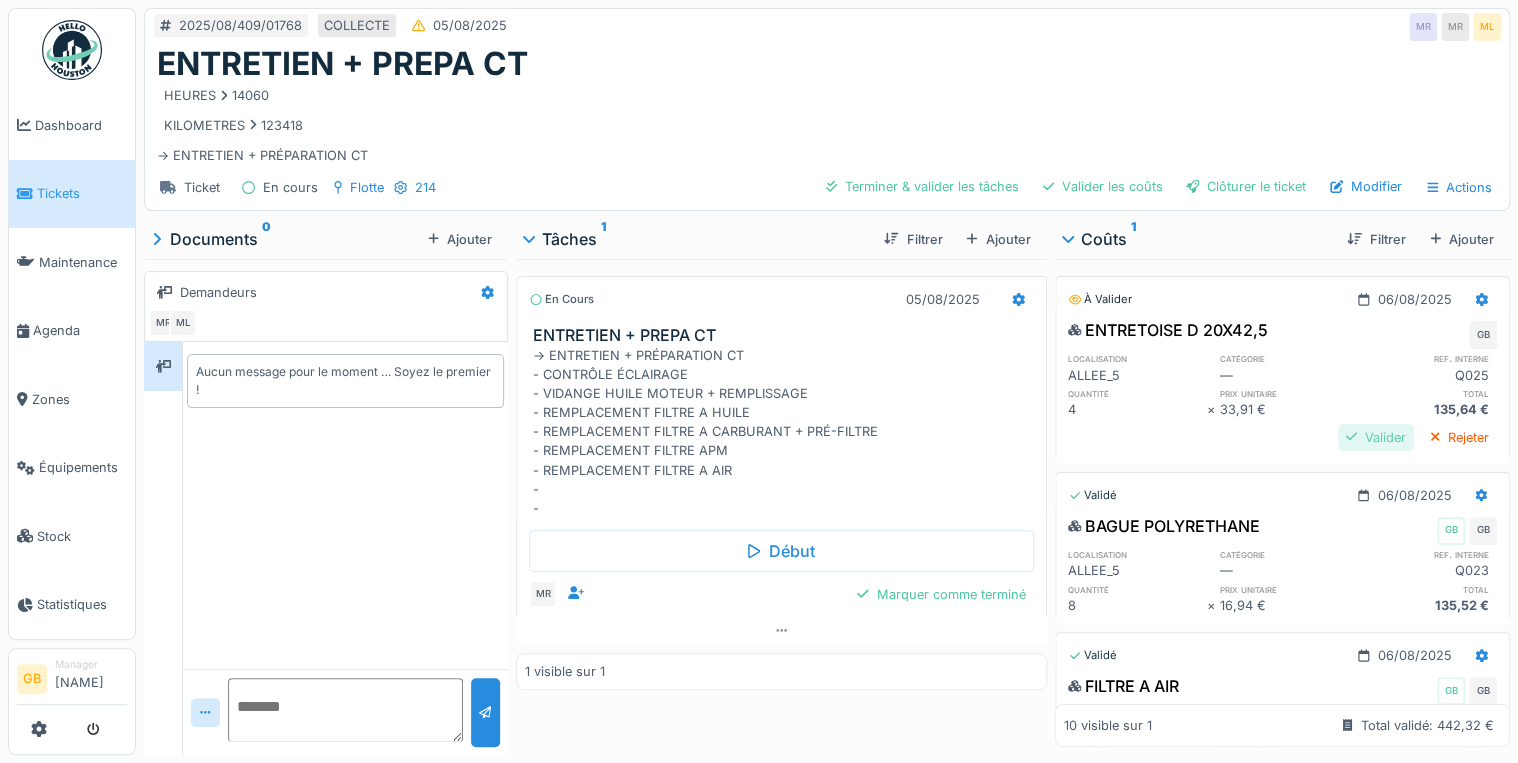 click on "Valider" at bounding box center [1376, 437] 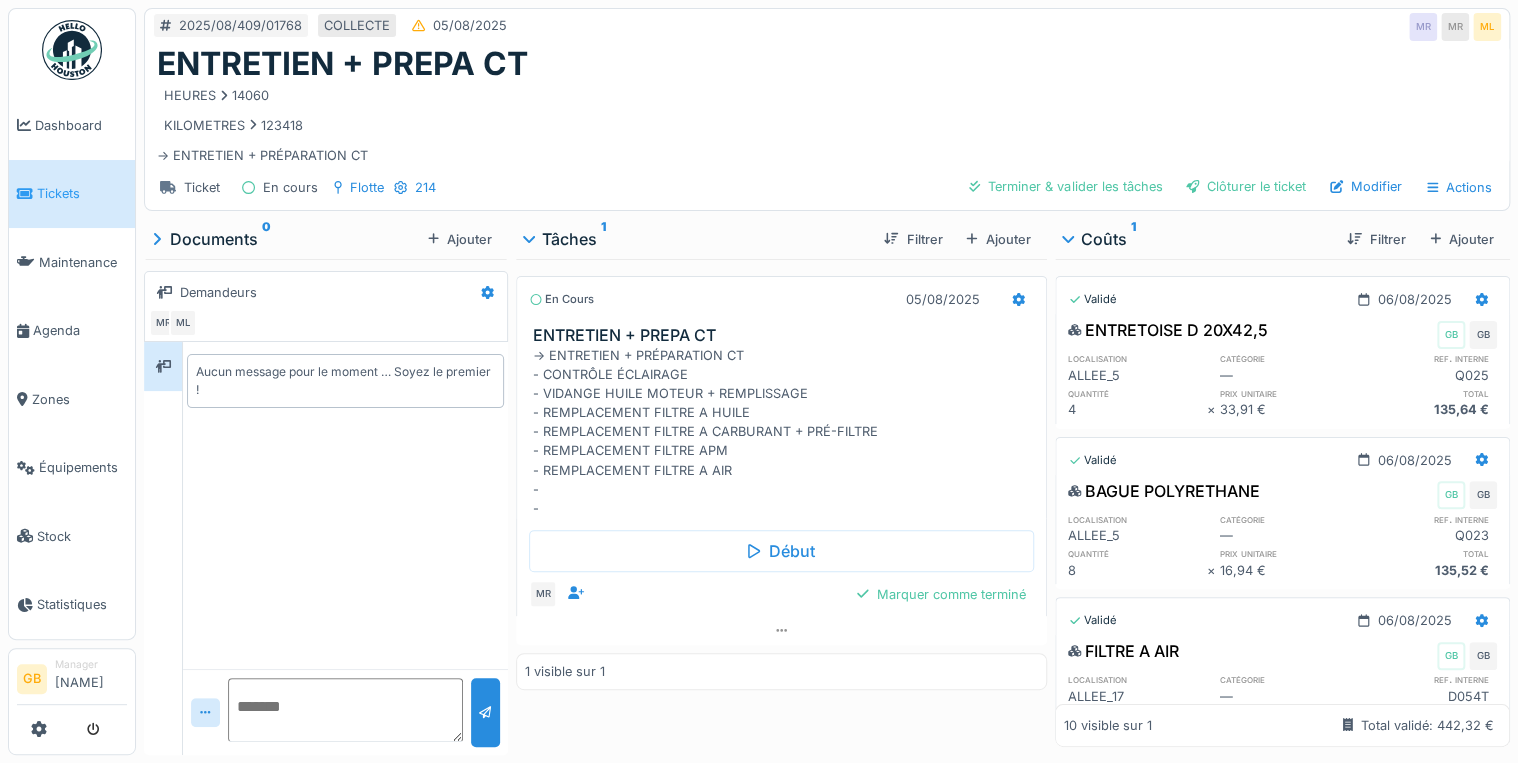 scroll, scrollTop: 0, scrollLeft: 0, axis: both 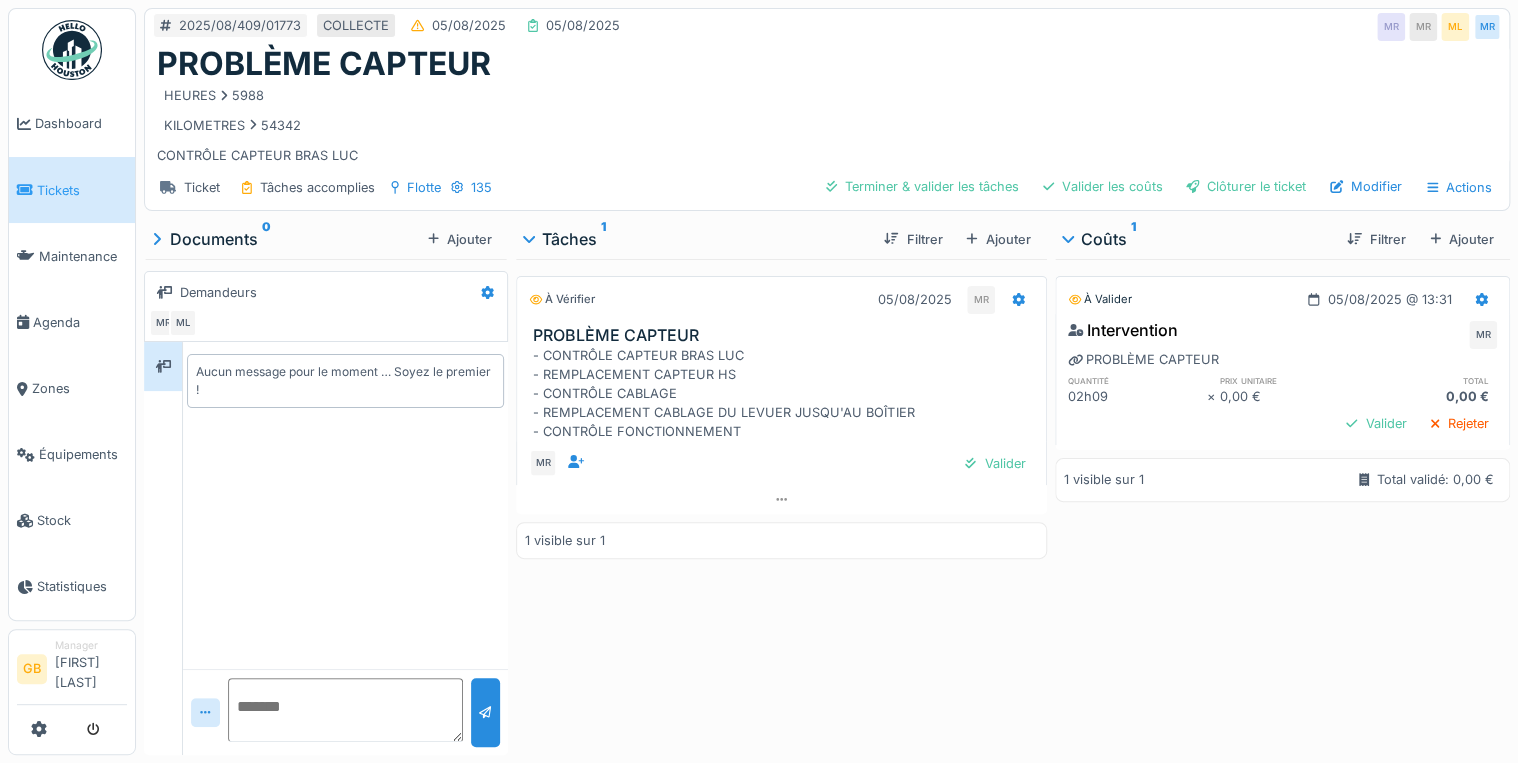 click on "Modifier" at bounding box center [1366, 186] 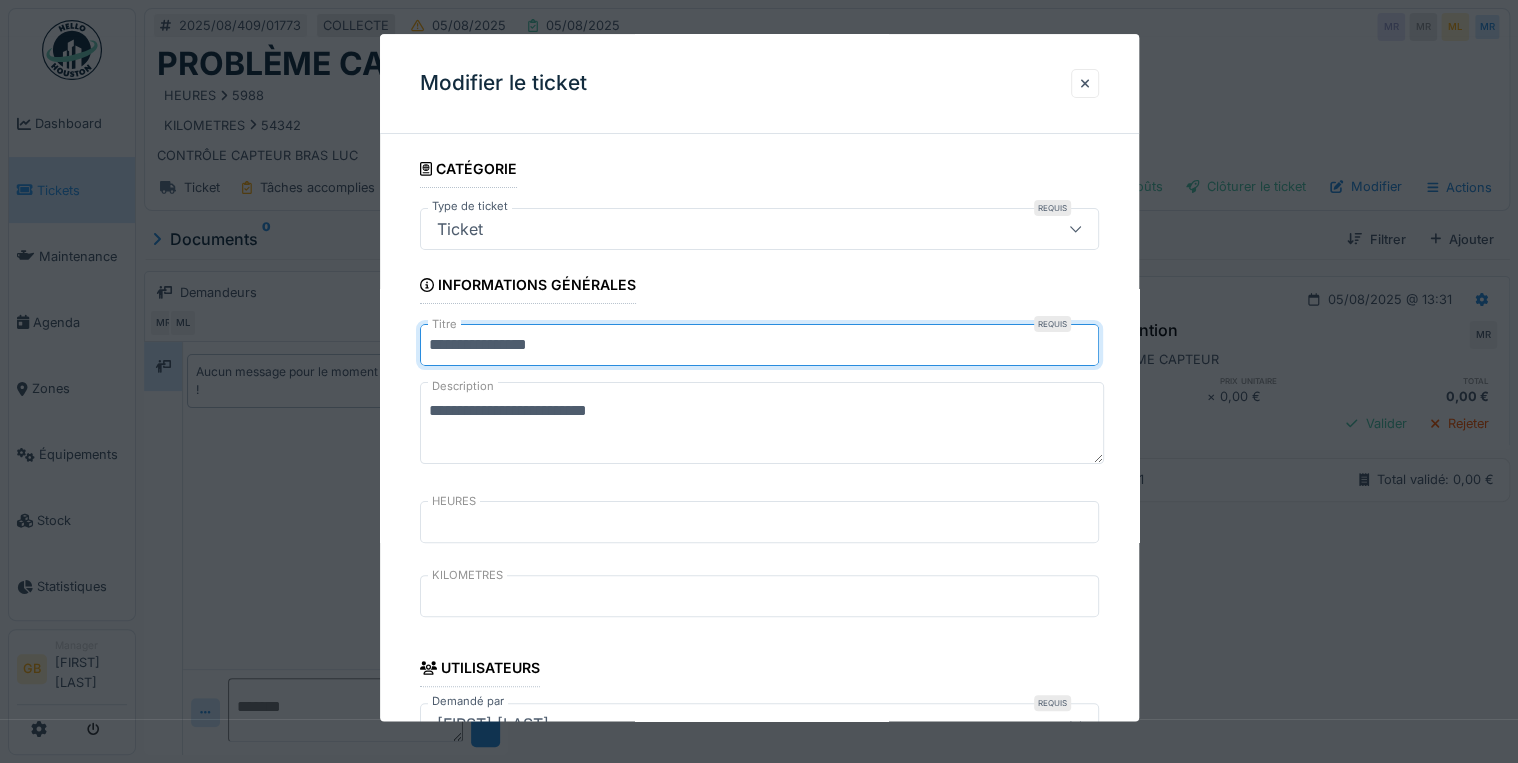 drag, startPoint x: 520, startPoint y: 341, endPoint x: 392, endPoint y: 352, distance: 128.47179 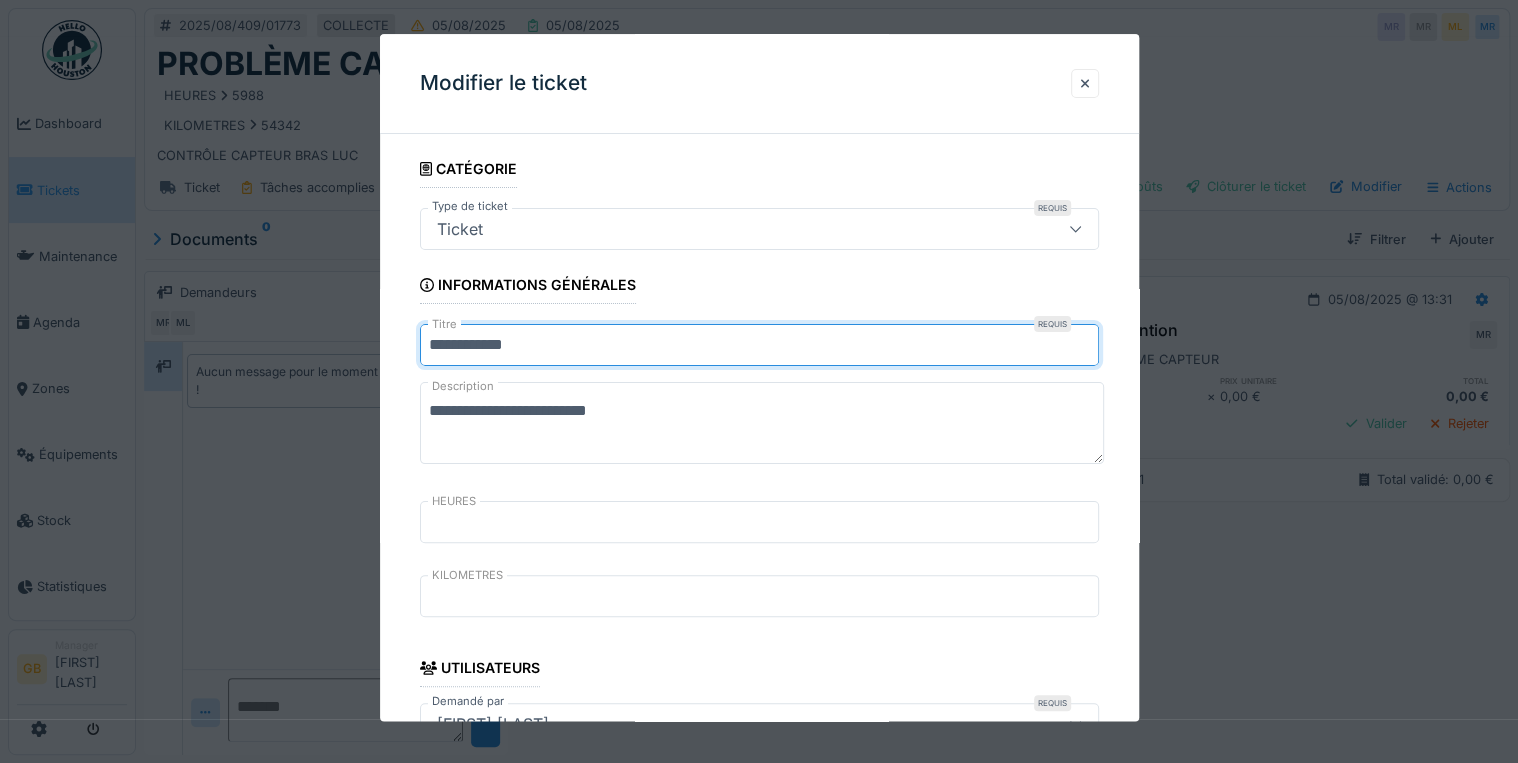 type on "**********" 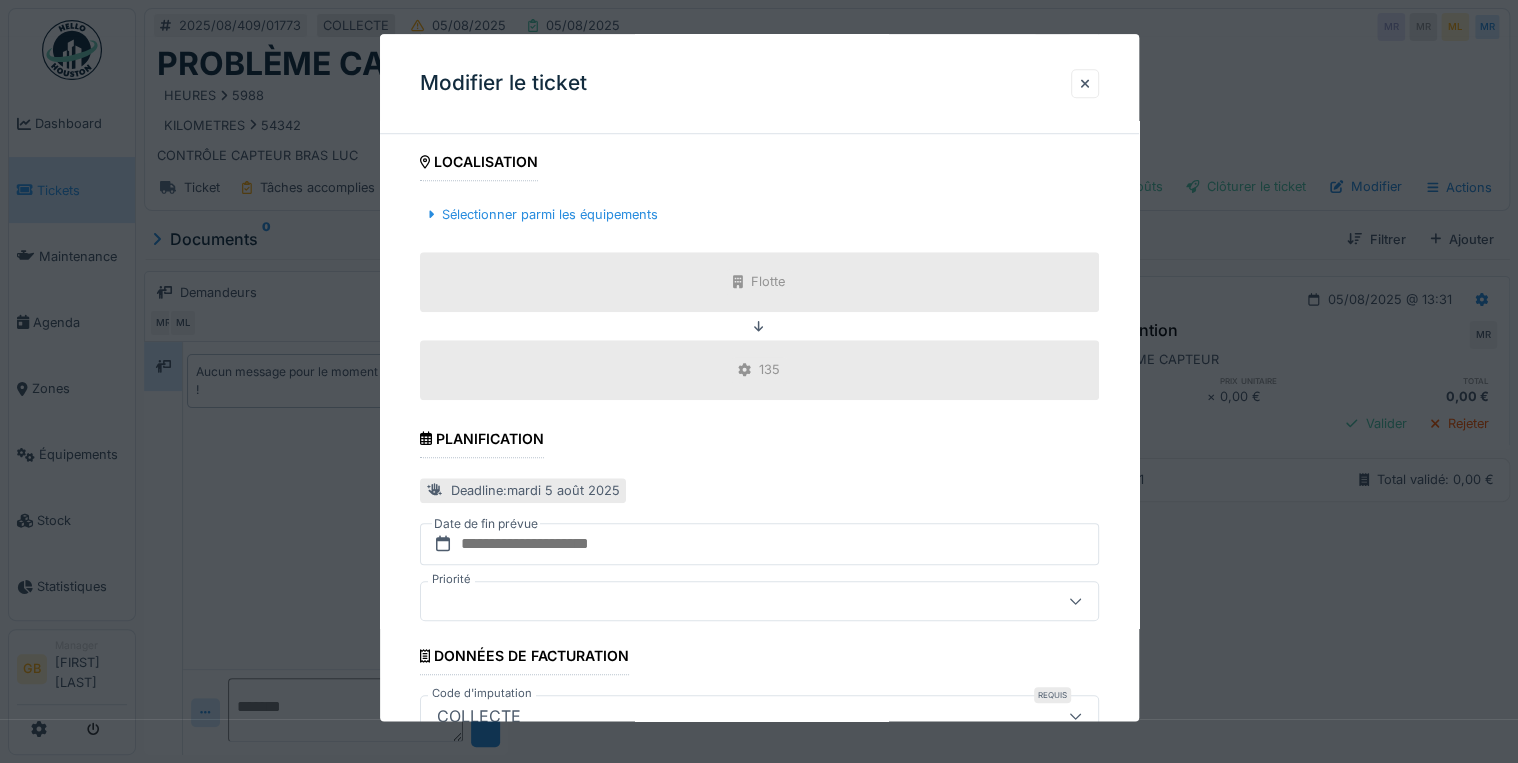 scroll, scrollTop: 798, scrollLeft: 0, axis: vertical 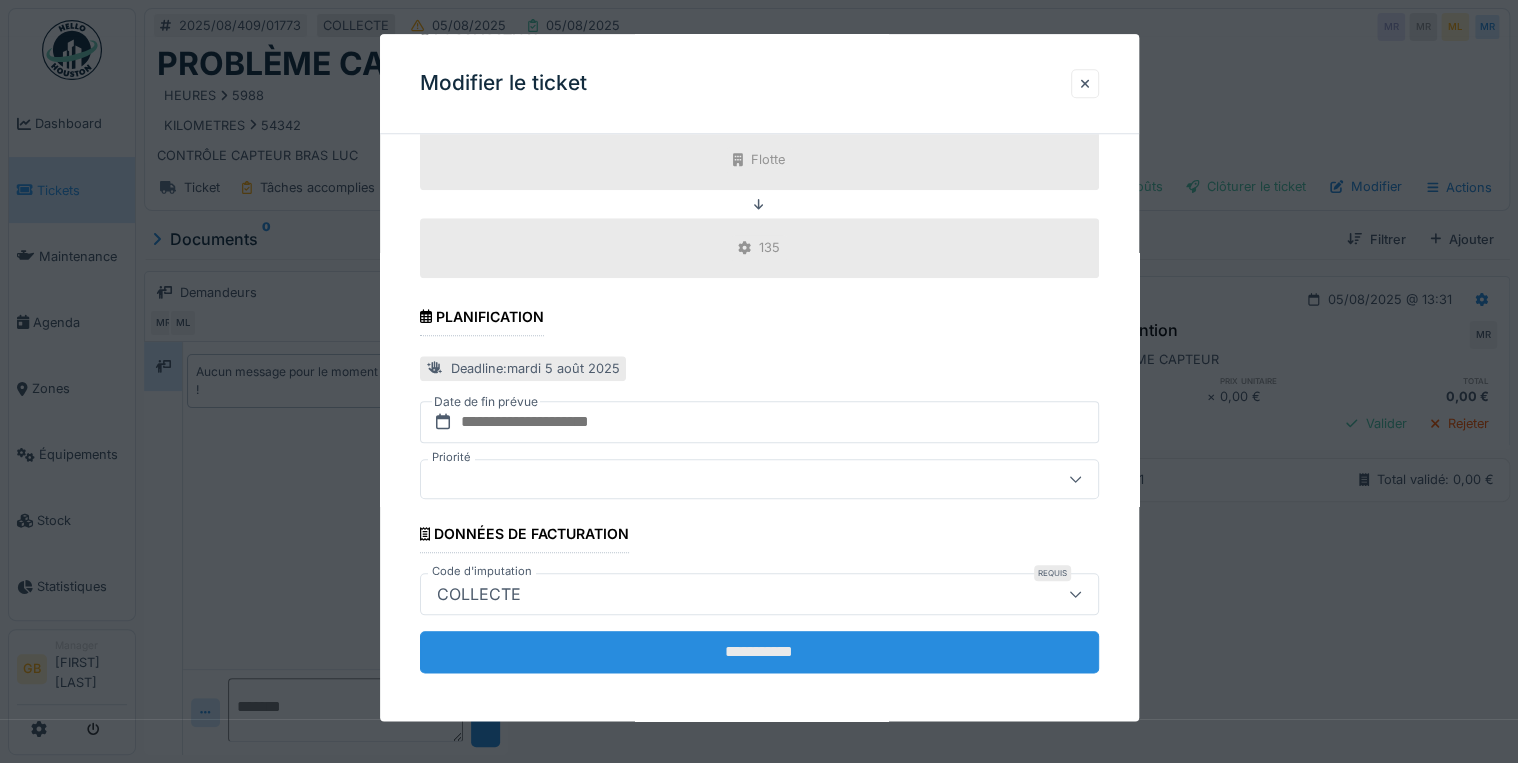 type on "**********" 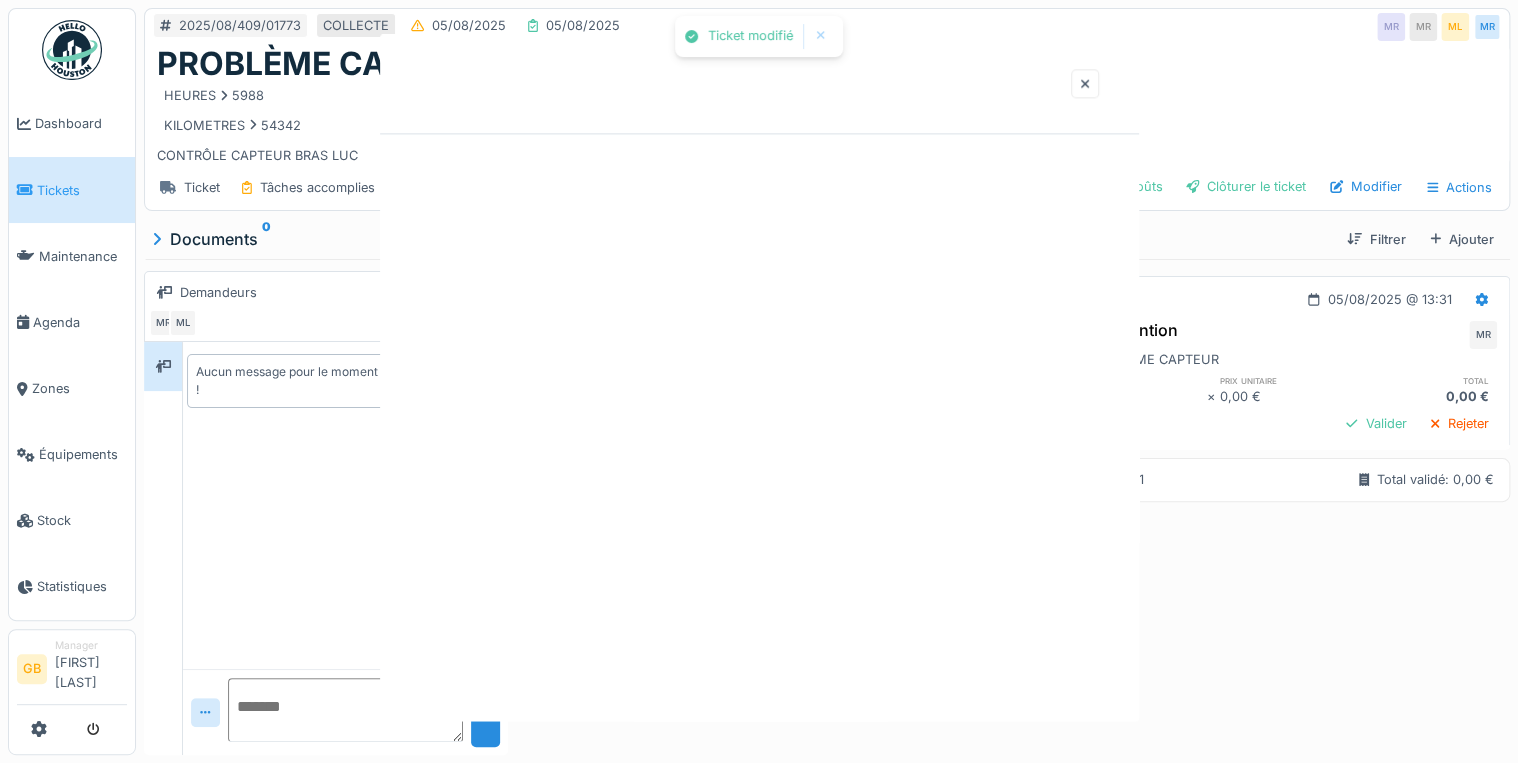 scroll, scrollTop: 0, scrollLeft: 0, axis: both 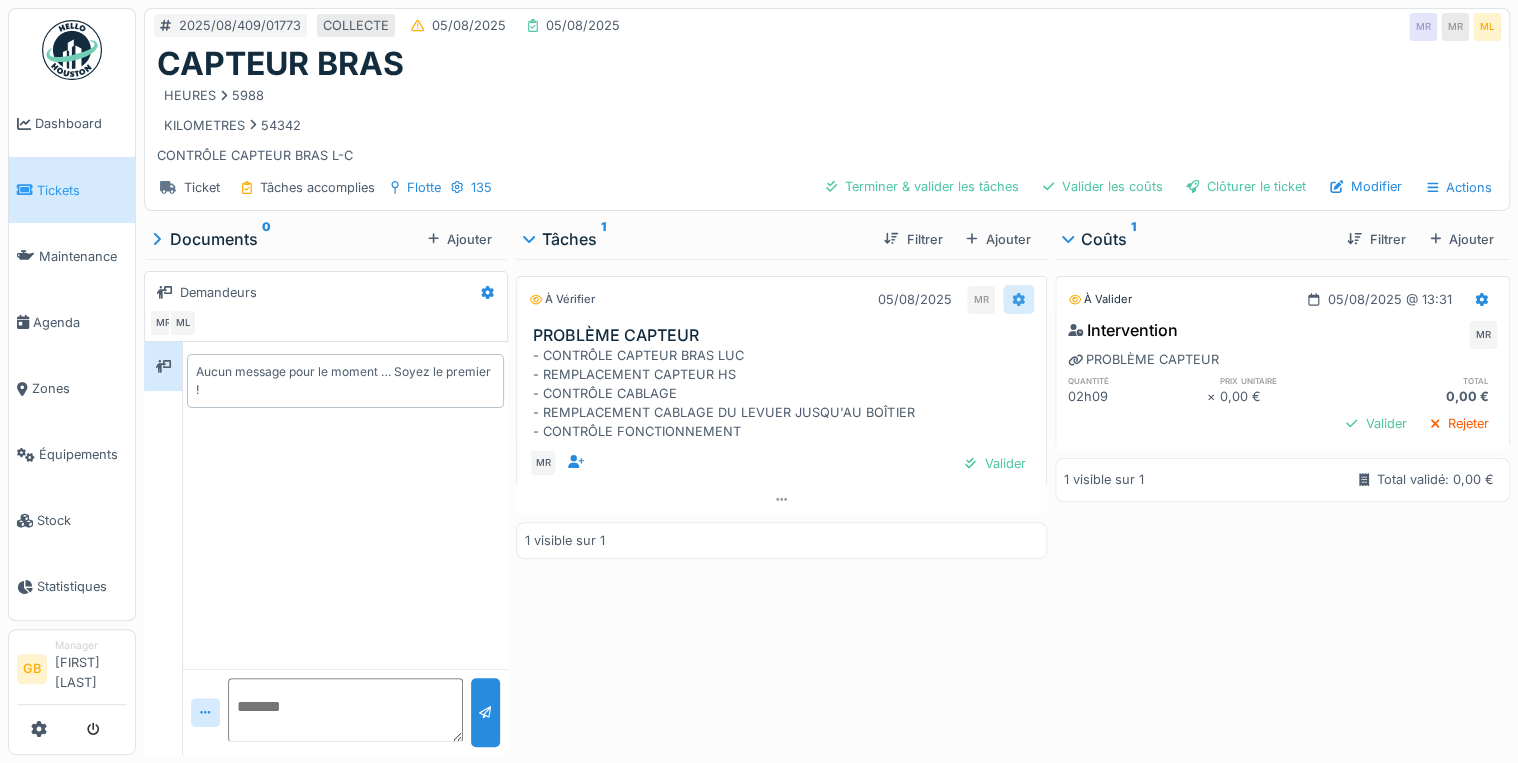 click 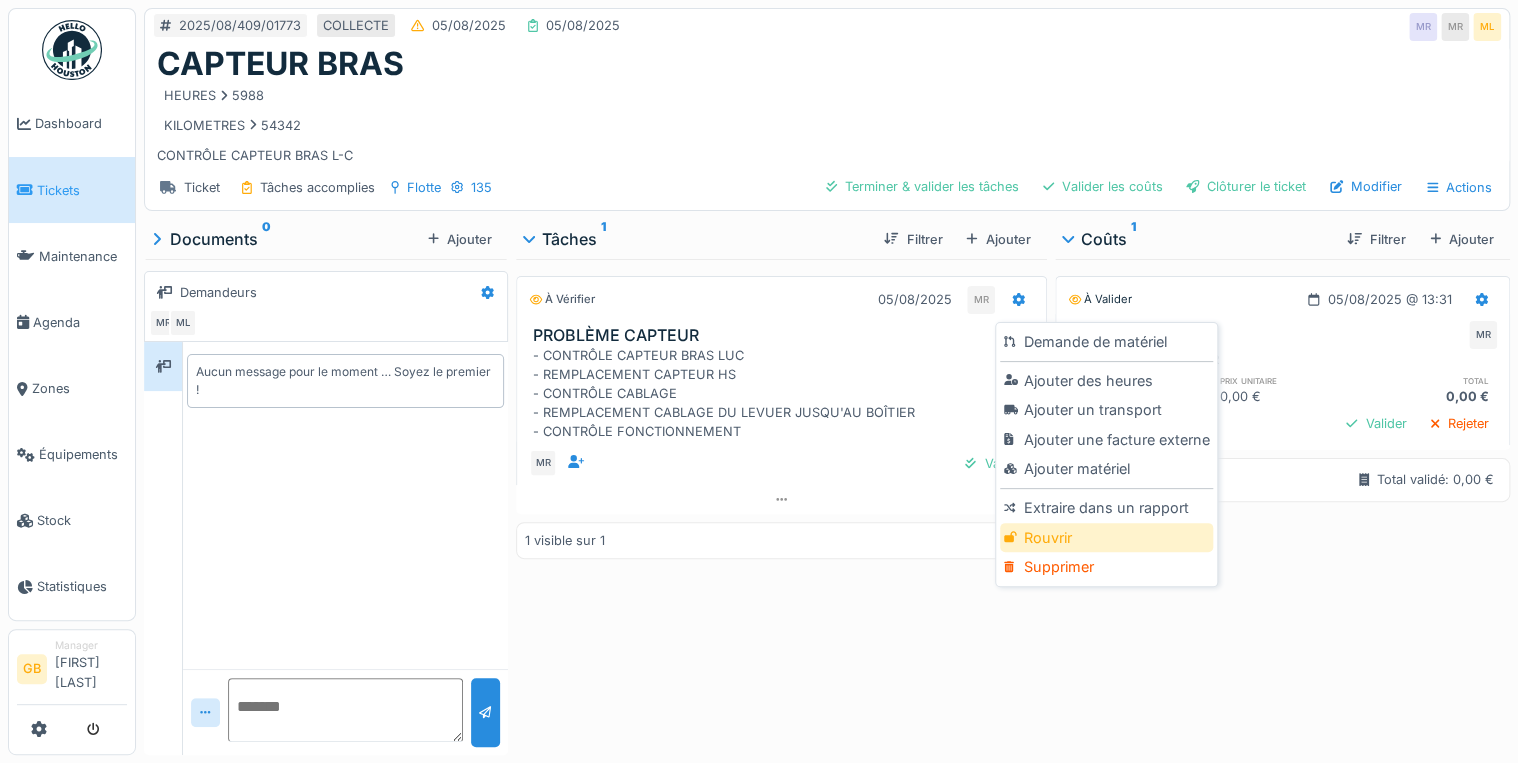 click on "Rouvrir" at bounding box center (1106, 538) 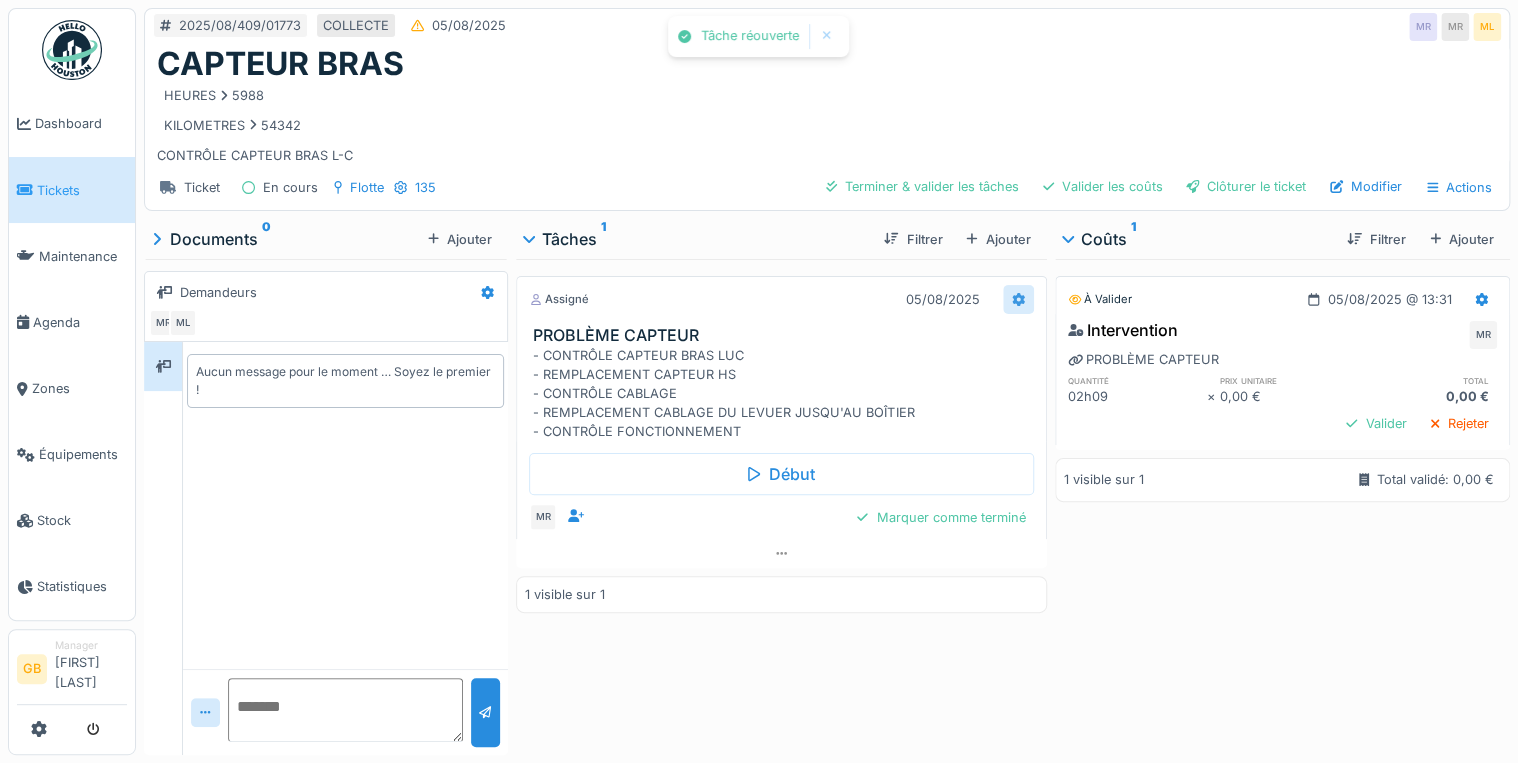 click 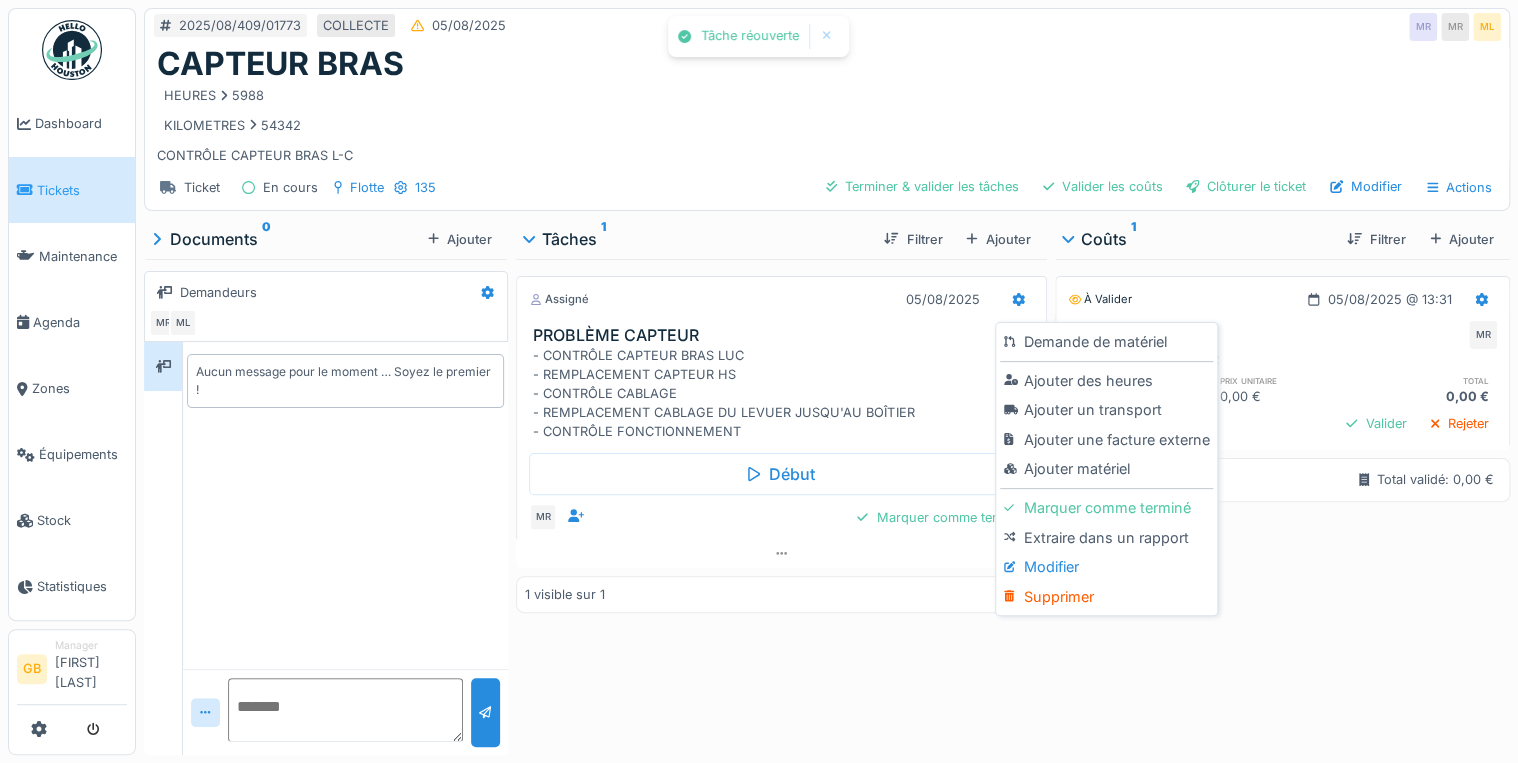 click on "Modifier" at bounding box center [1106, 567] 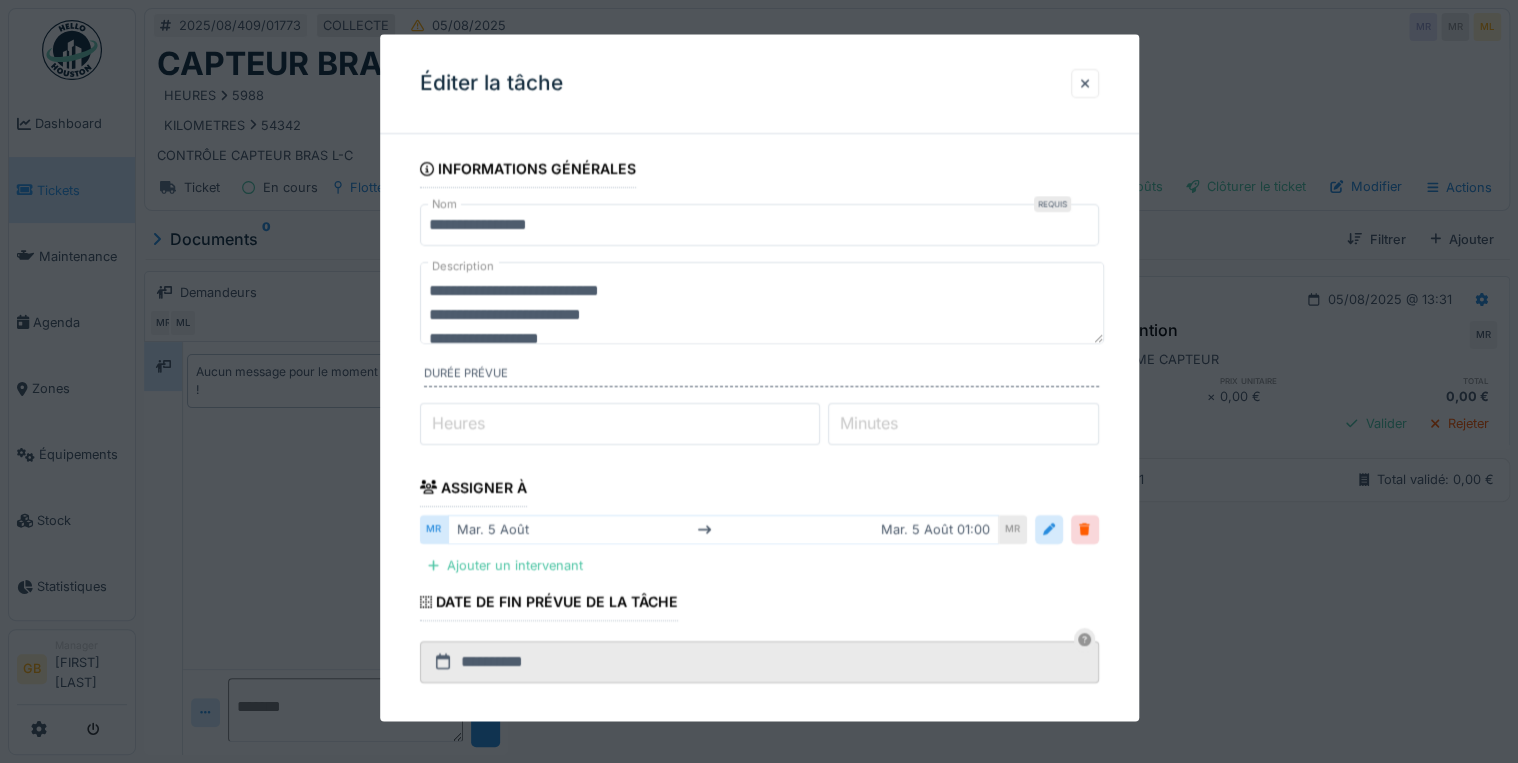 click on "**********" at bounding box center [762, 303] 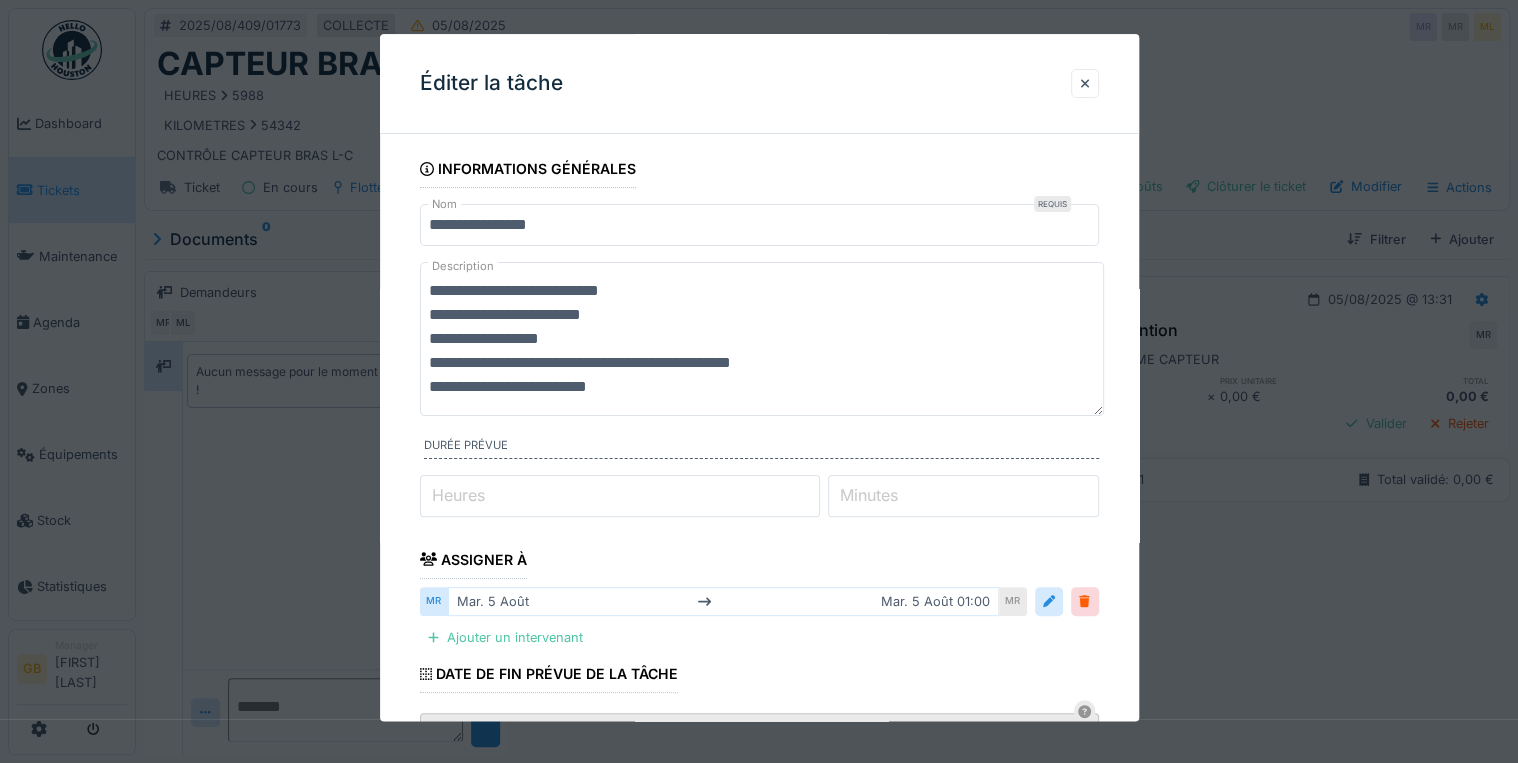 type on "**********" 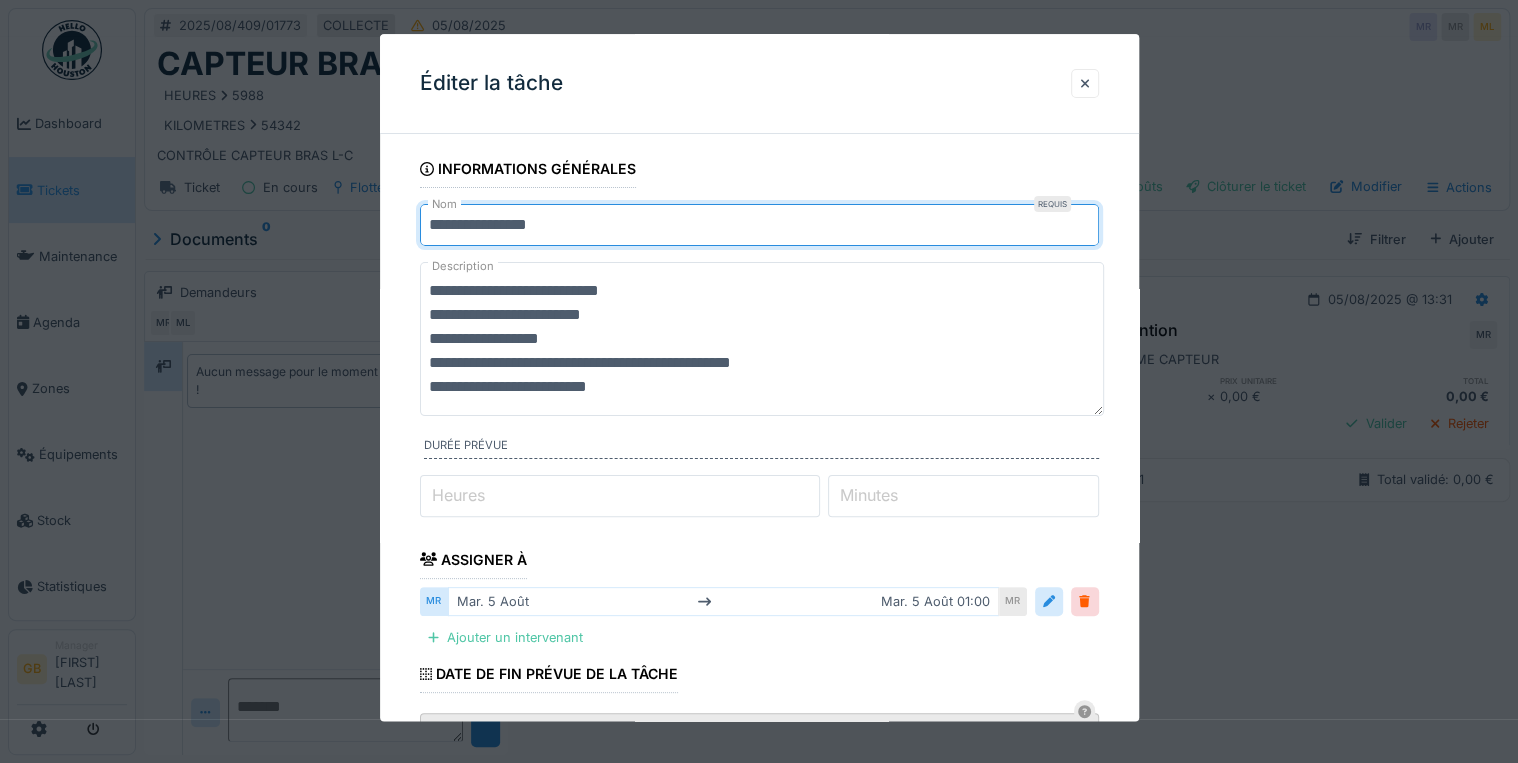 drag, startPoint x: 520, startPoint y: 222, endPoint x: 34, endPoint y: 262, distance: 487.6433 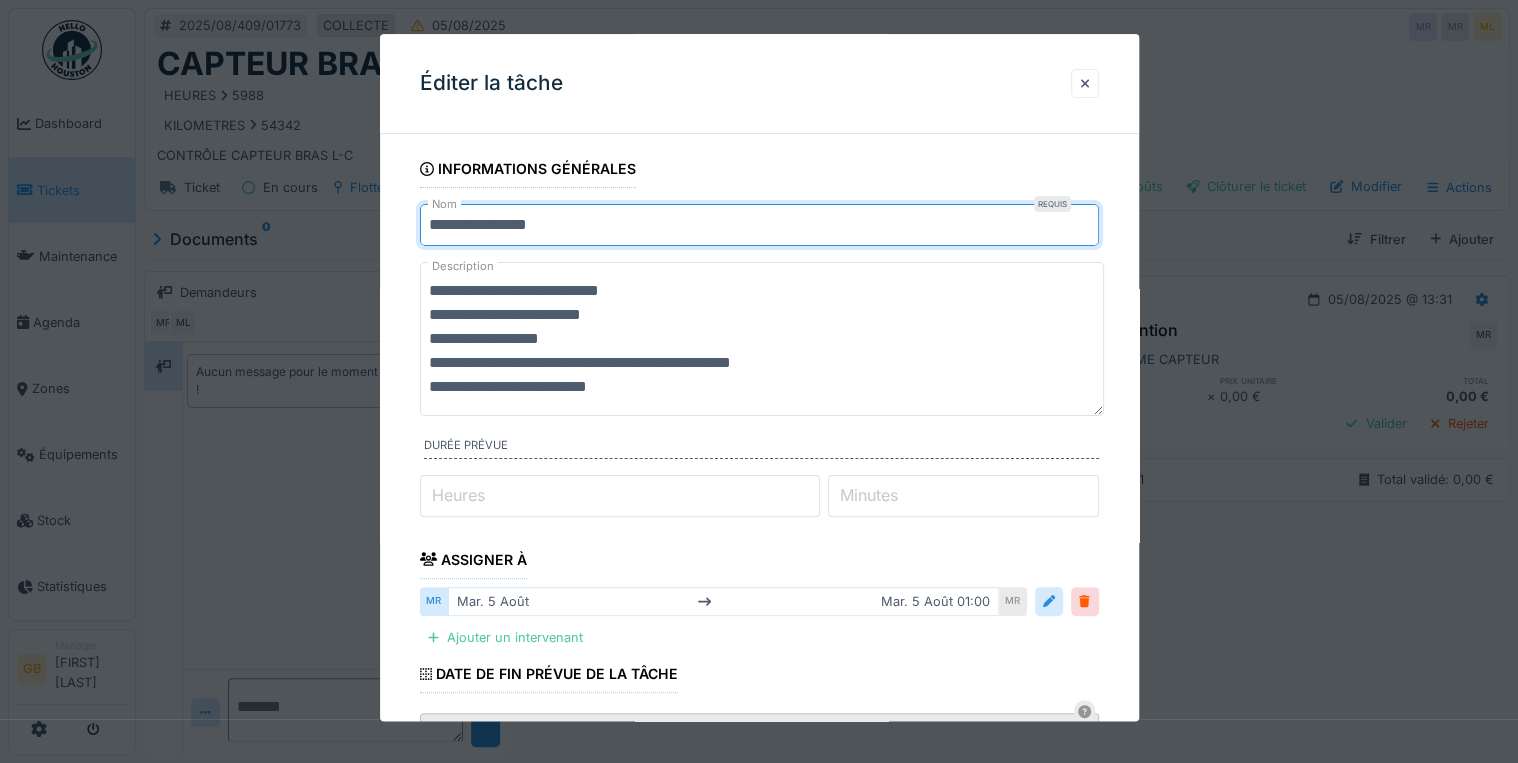 type on "**********" 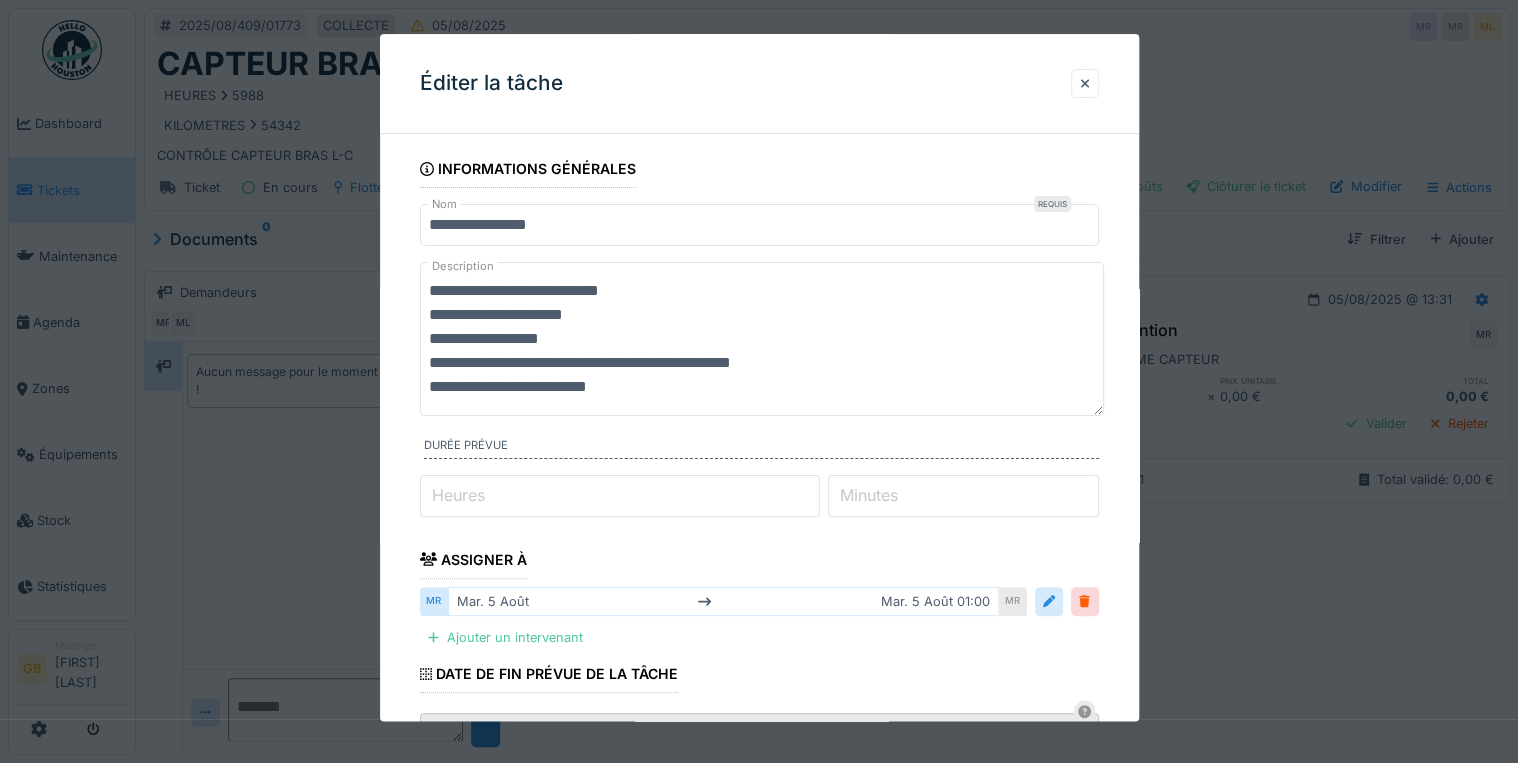 drag, startPoint x: 722, startPoint y: 360, endPoint x: 795, endPoint y: 354, distance: 73.24616 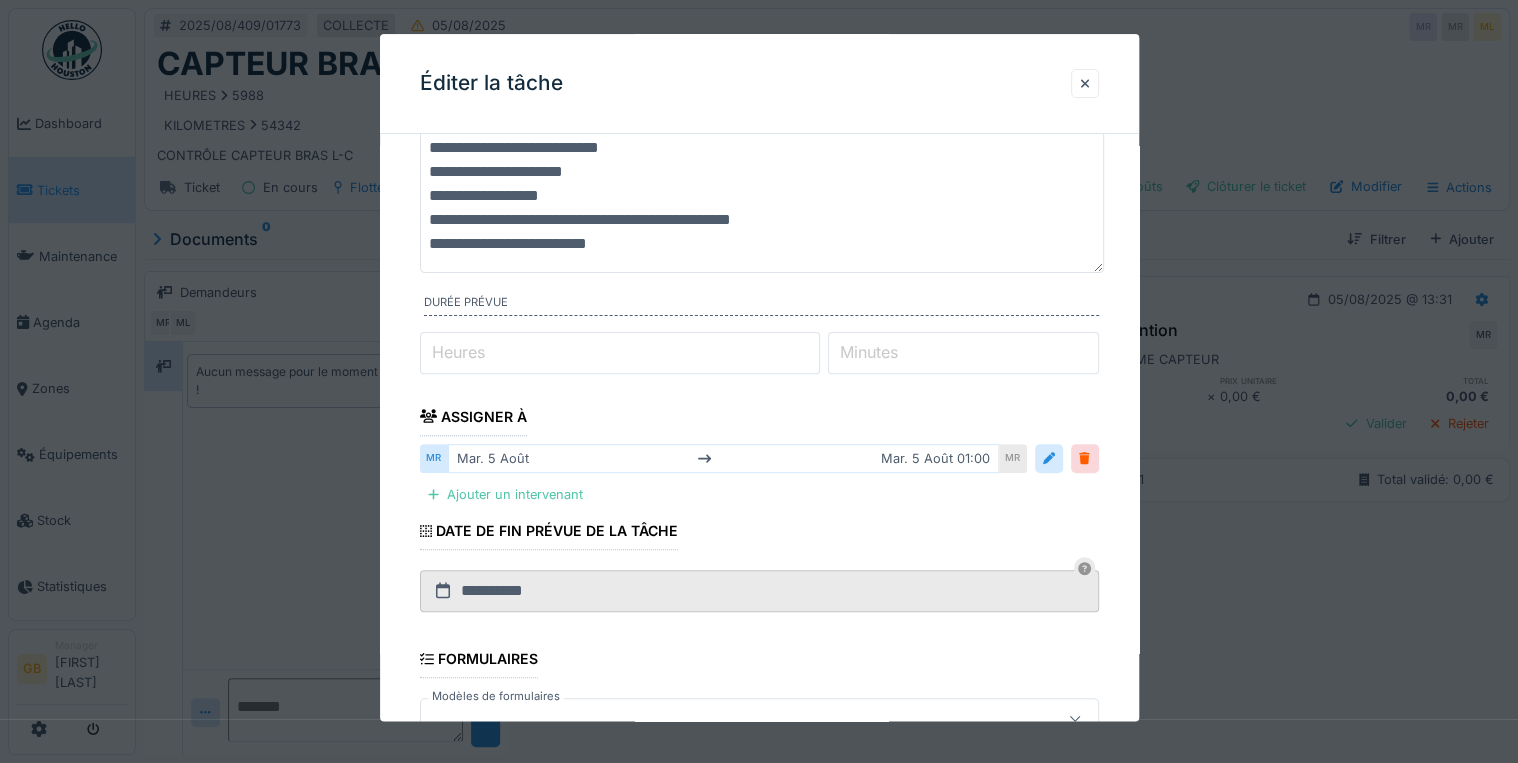scroll, scrollTop: 408, scrollLeft: 0, axis: vertical 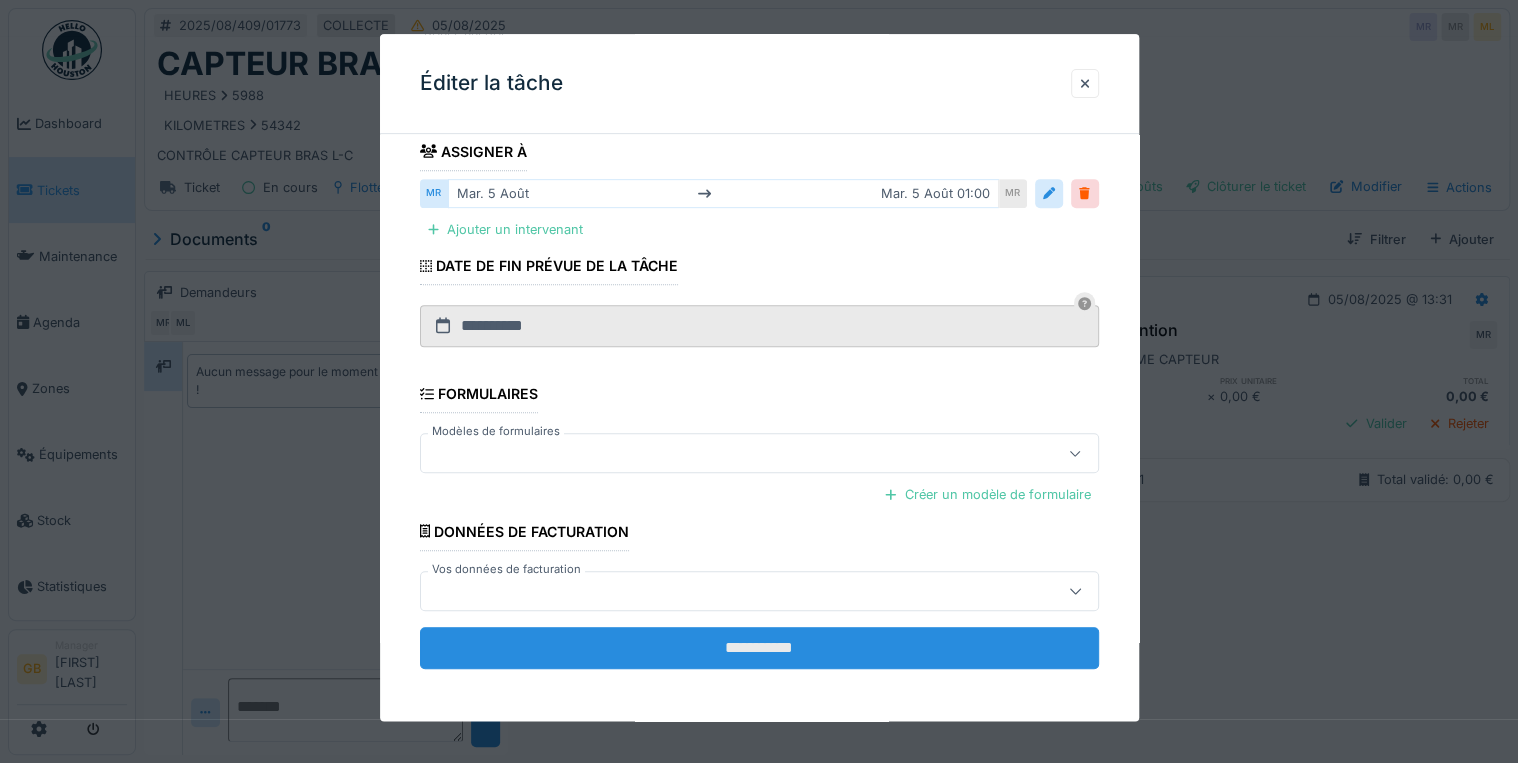 type on "**********" 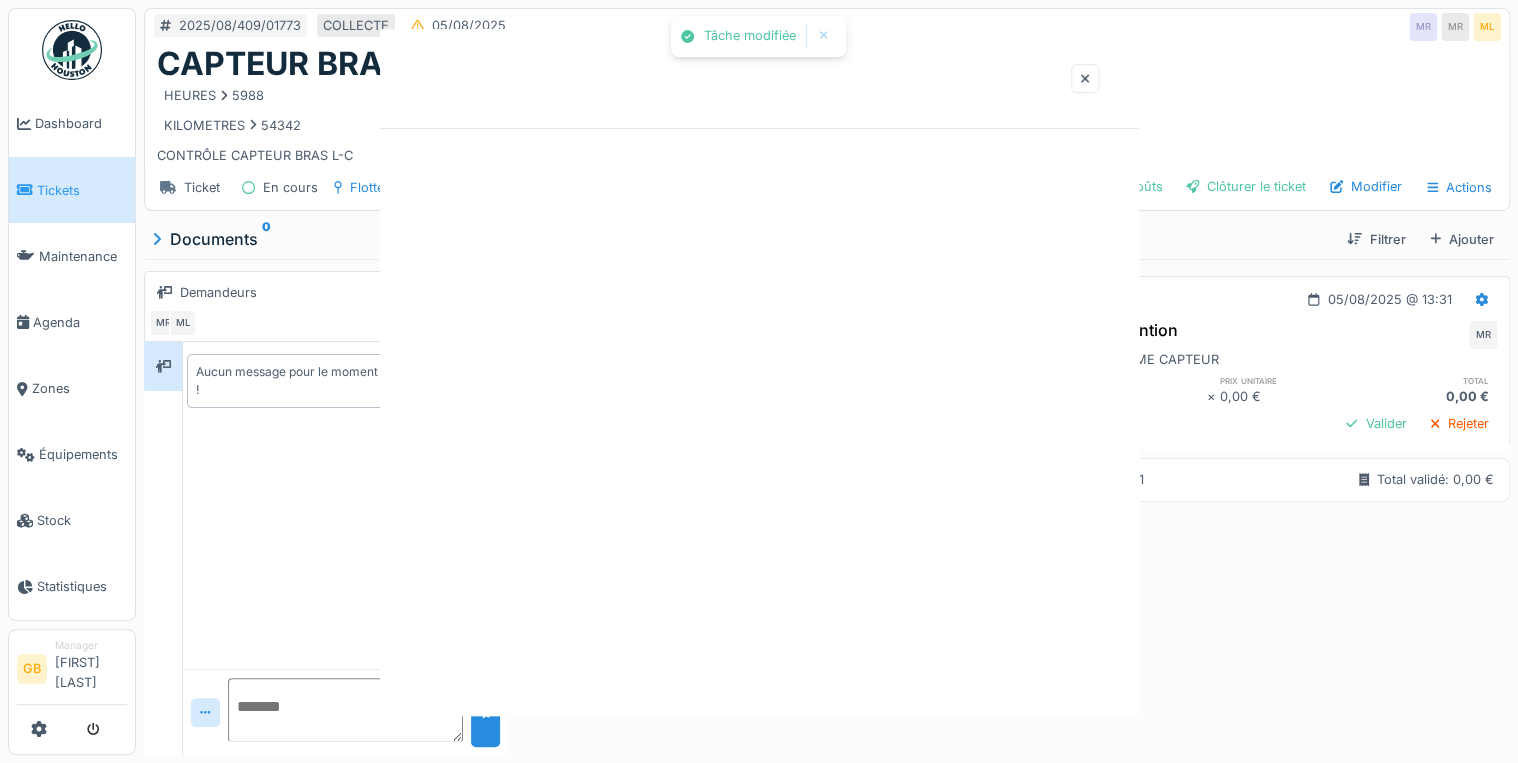 scroll, scrollTop: 0, scrollLeft: 0, axis: both 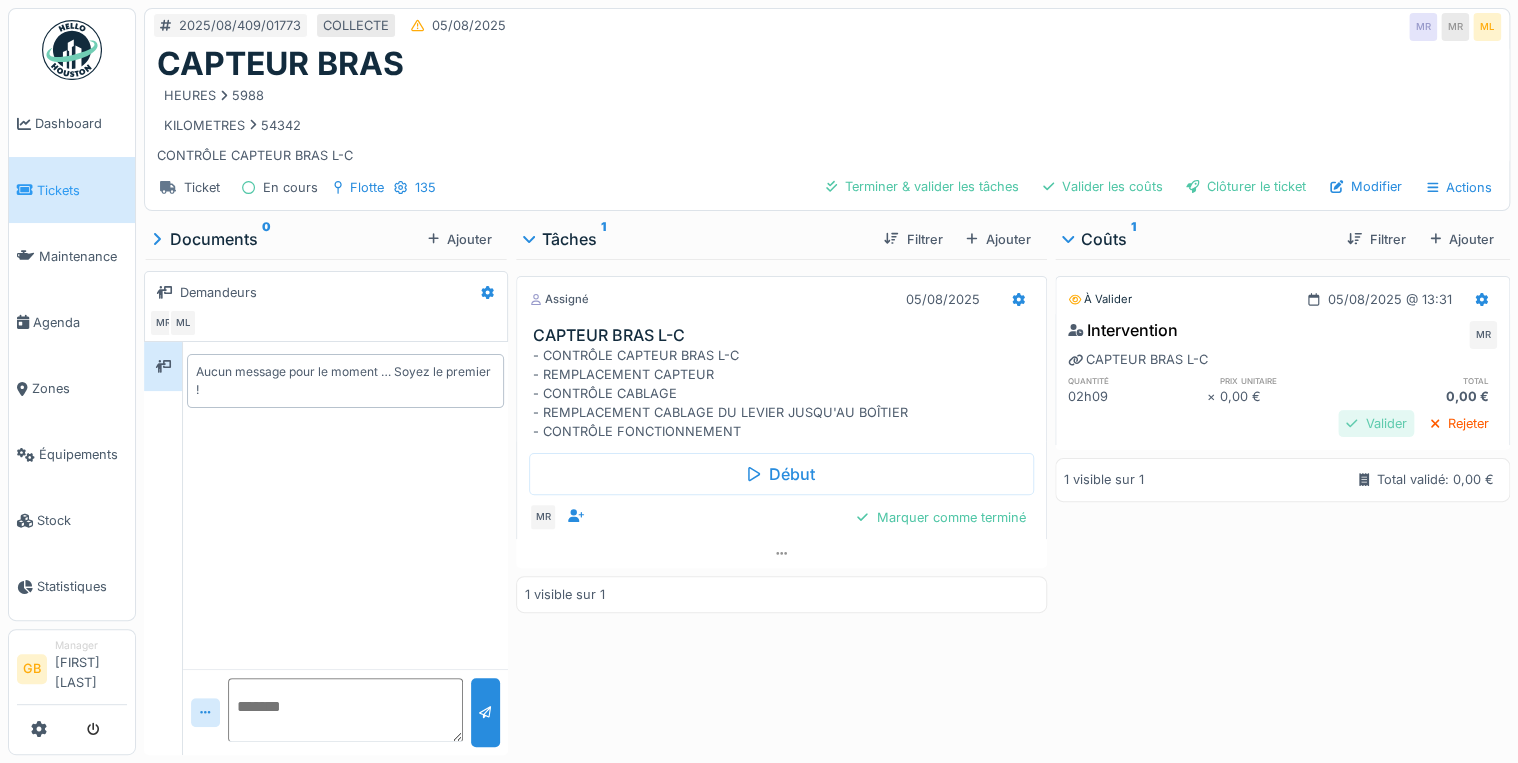 click on "Valider" at bounding box center (1376, 423) 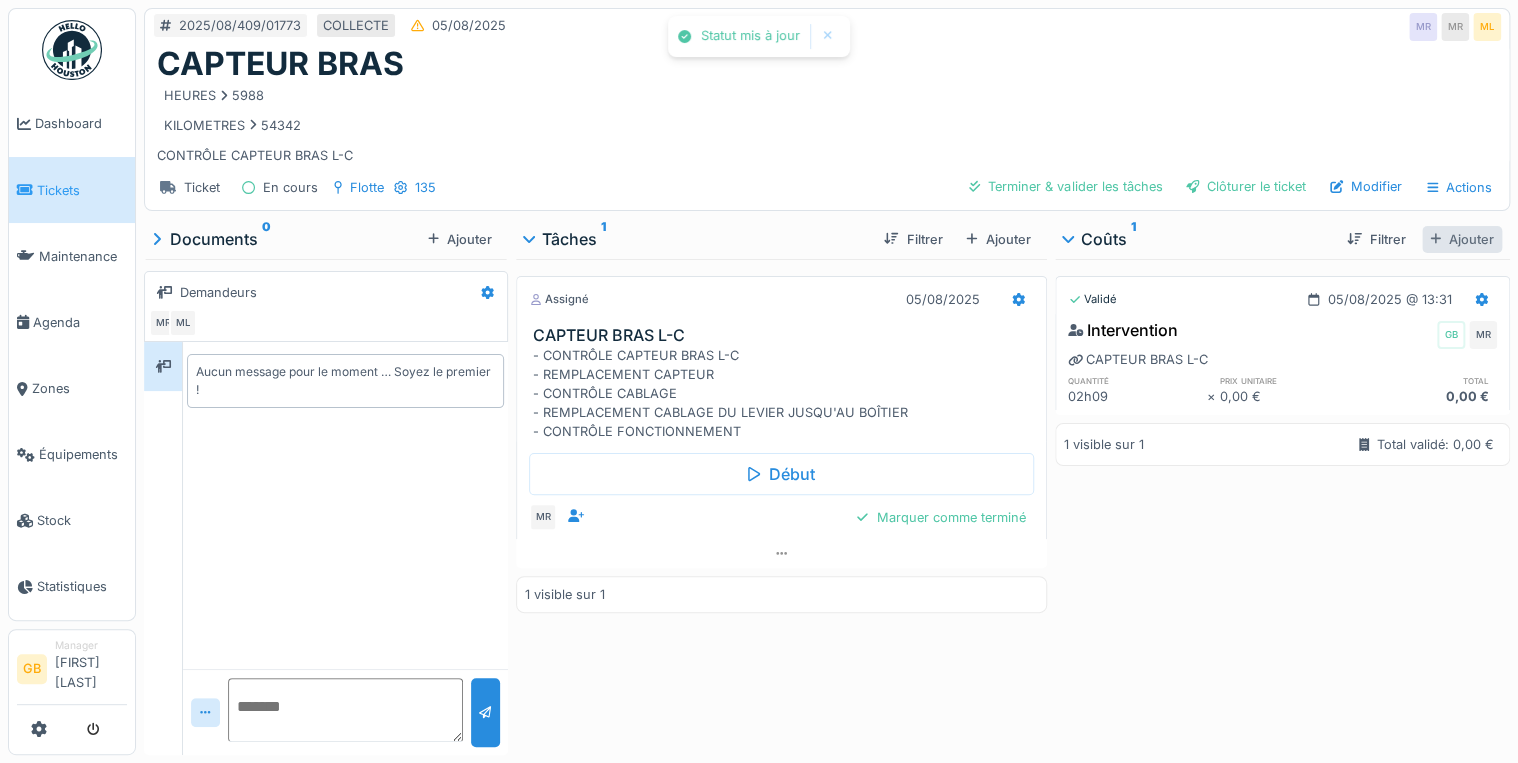 click on "Ajouter" at bounding box center (1462, 239) 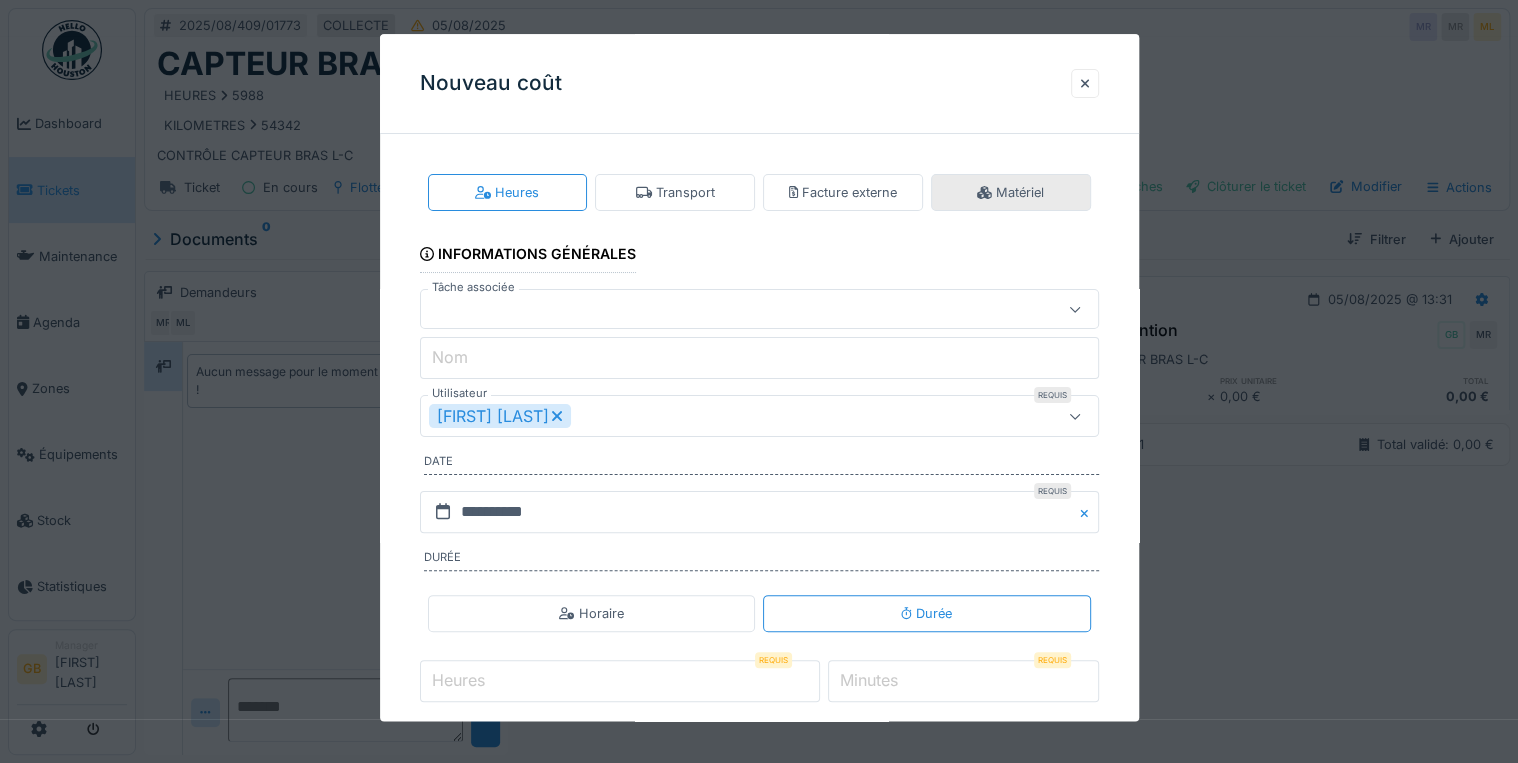 click on "Matériel" at bounding box center (1011, 192) 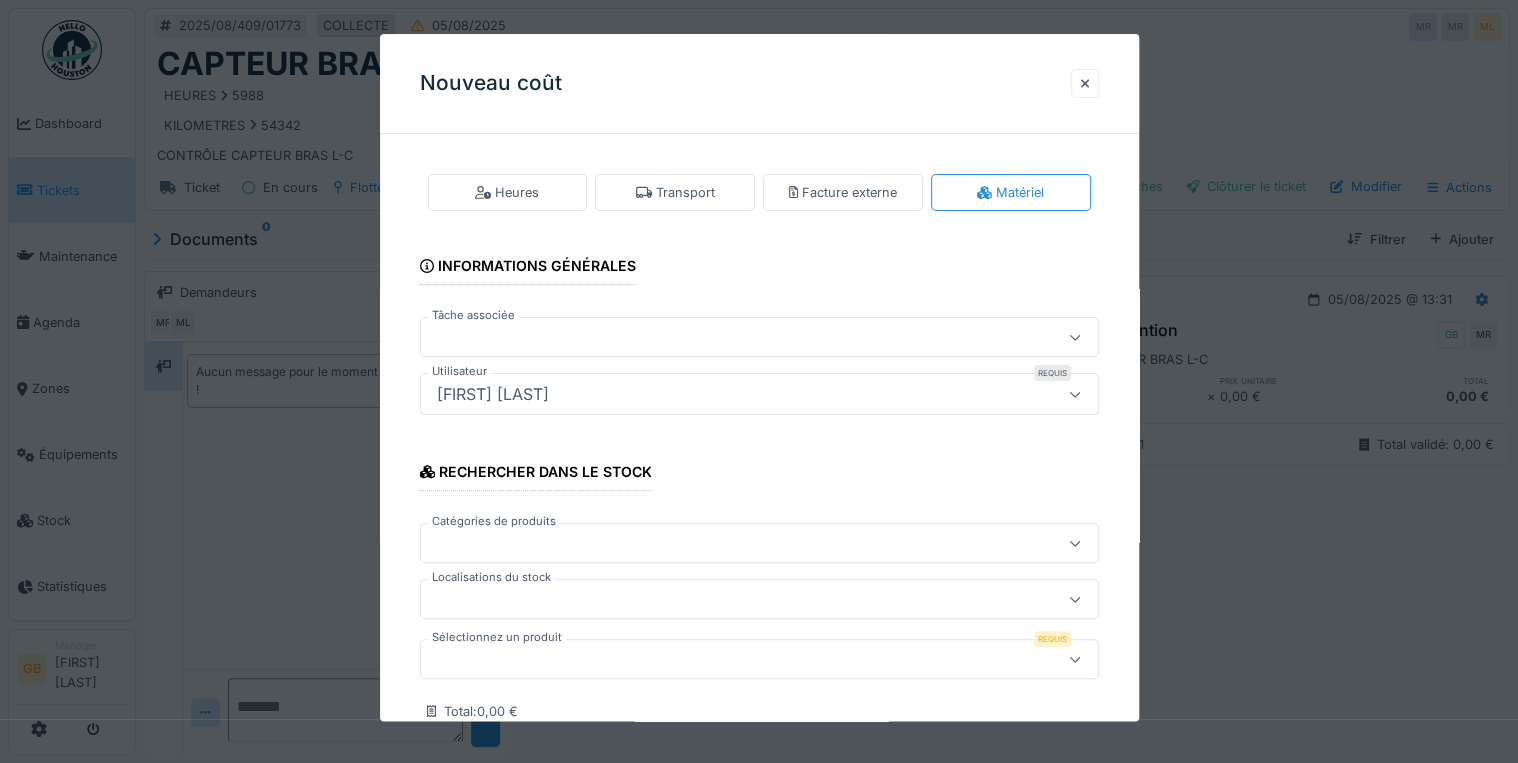 click at bounding box center [725, 660] 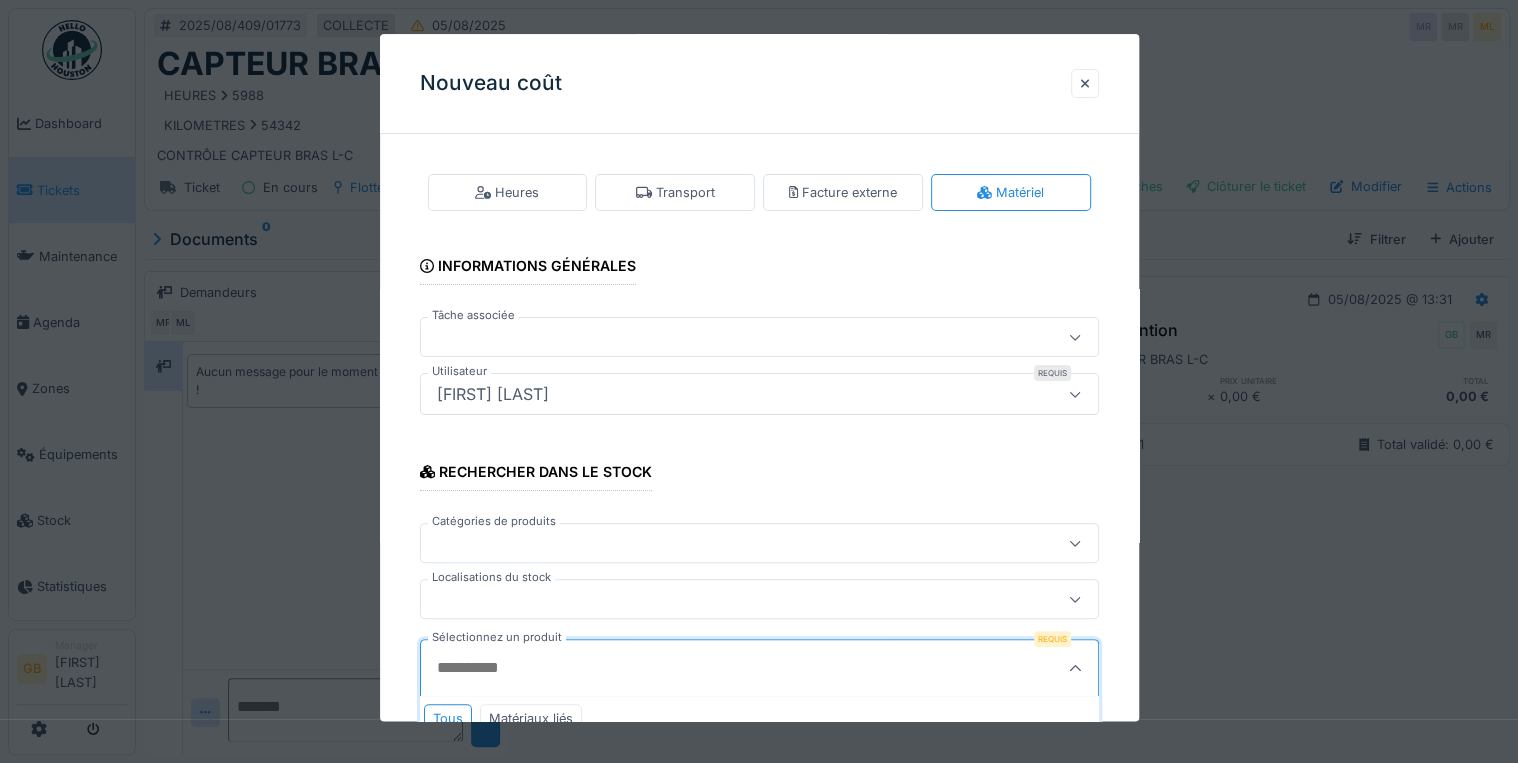 click on "Sélectionnez un produit" at bounding box center [713, 669] 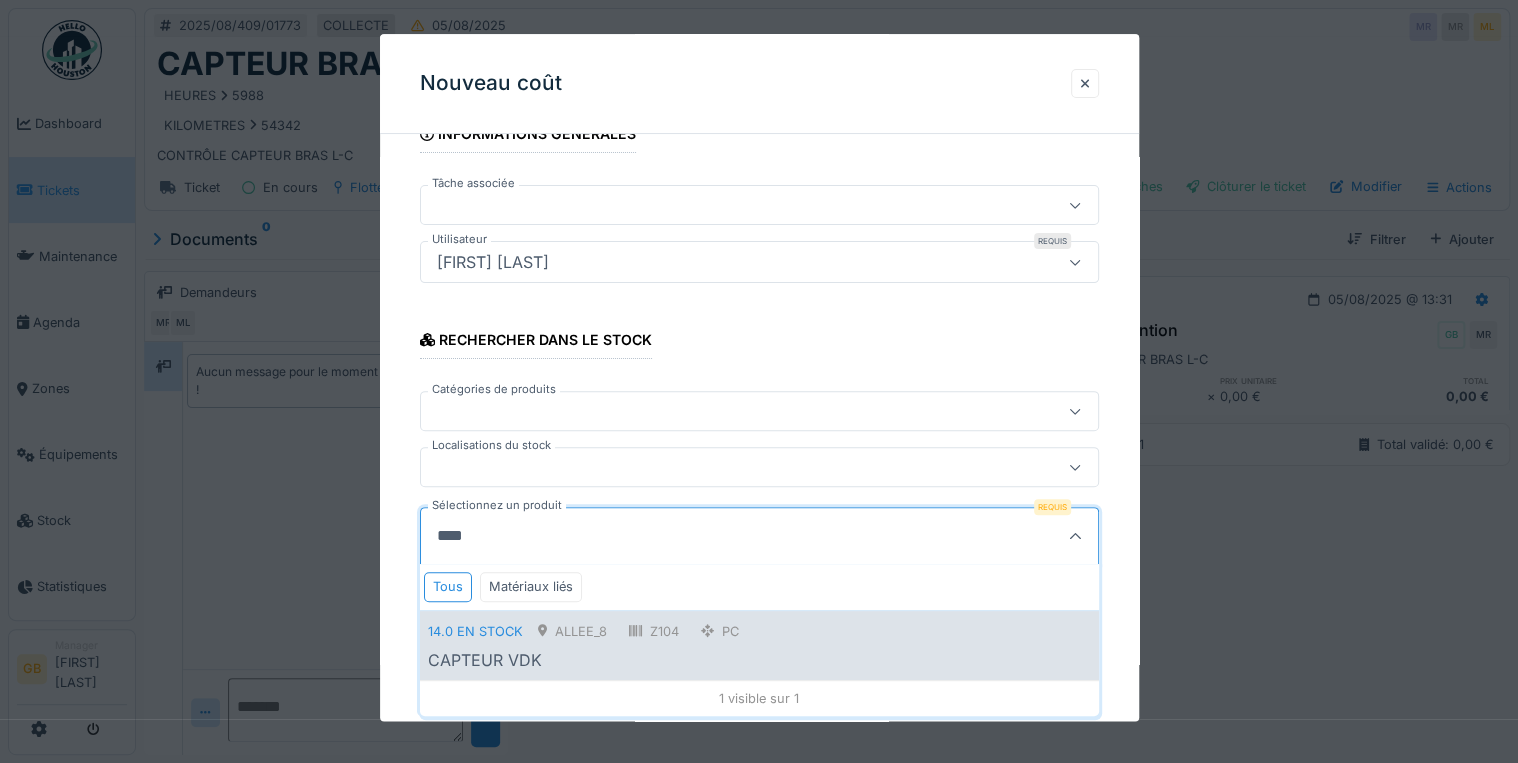 type on "****" 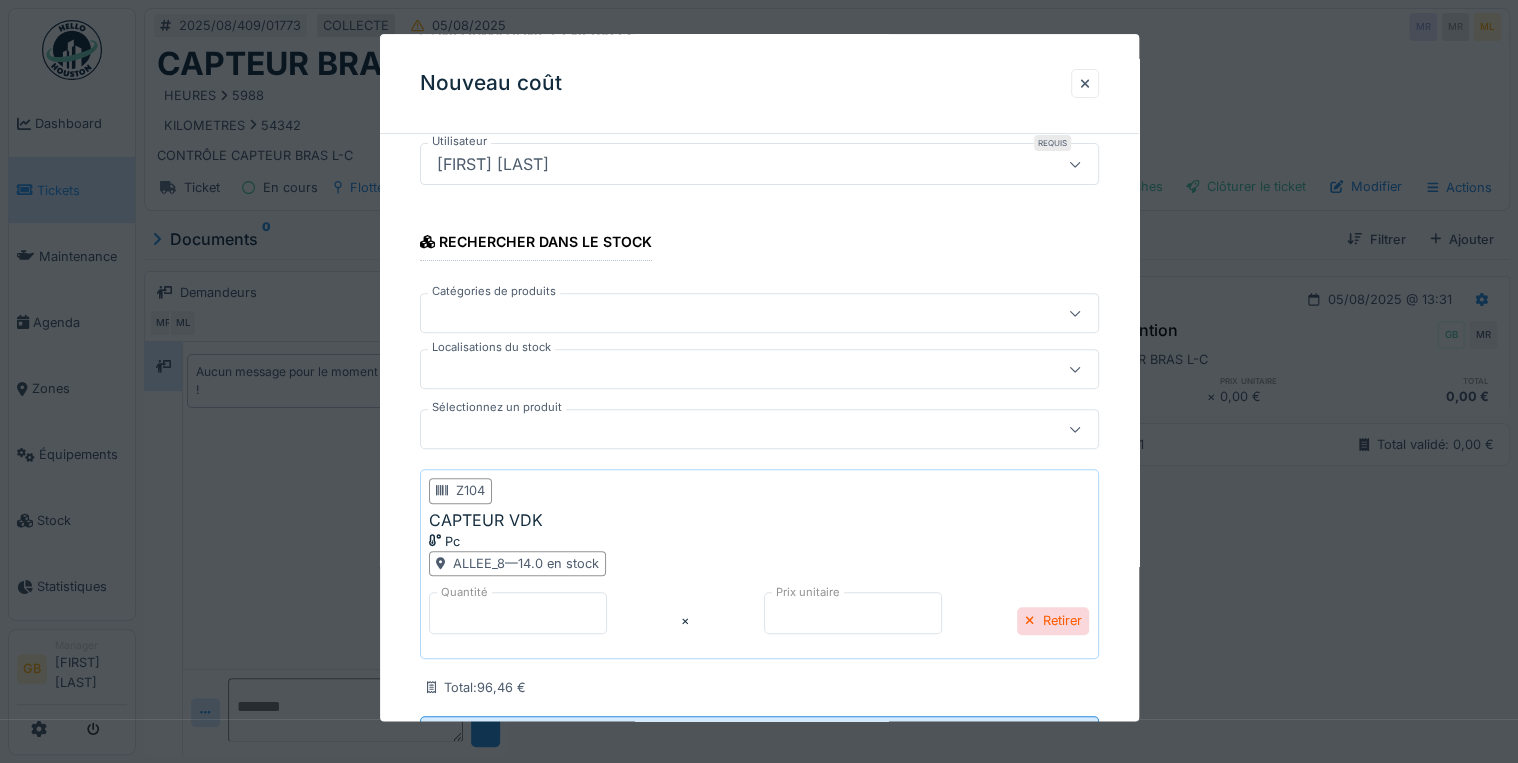 scroll, scrollTop: 319, scrollLeft: 0, axis: vertical 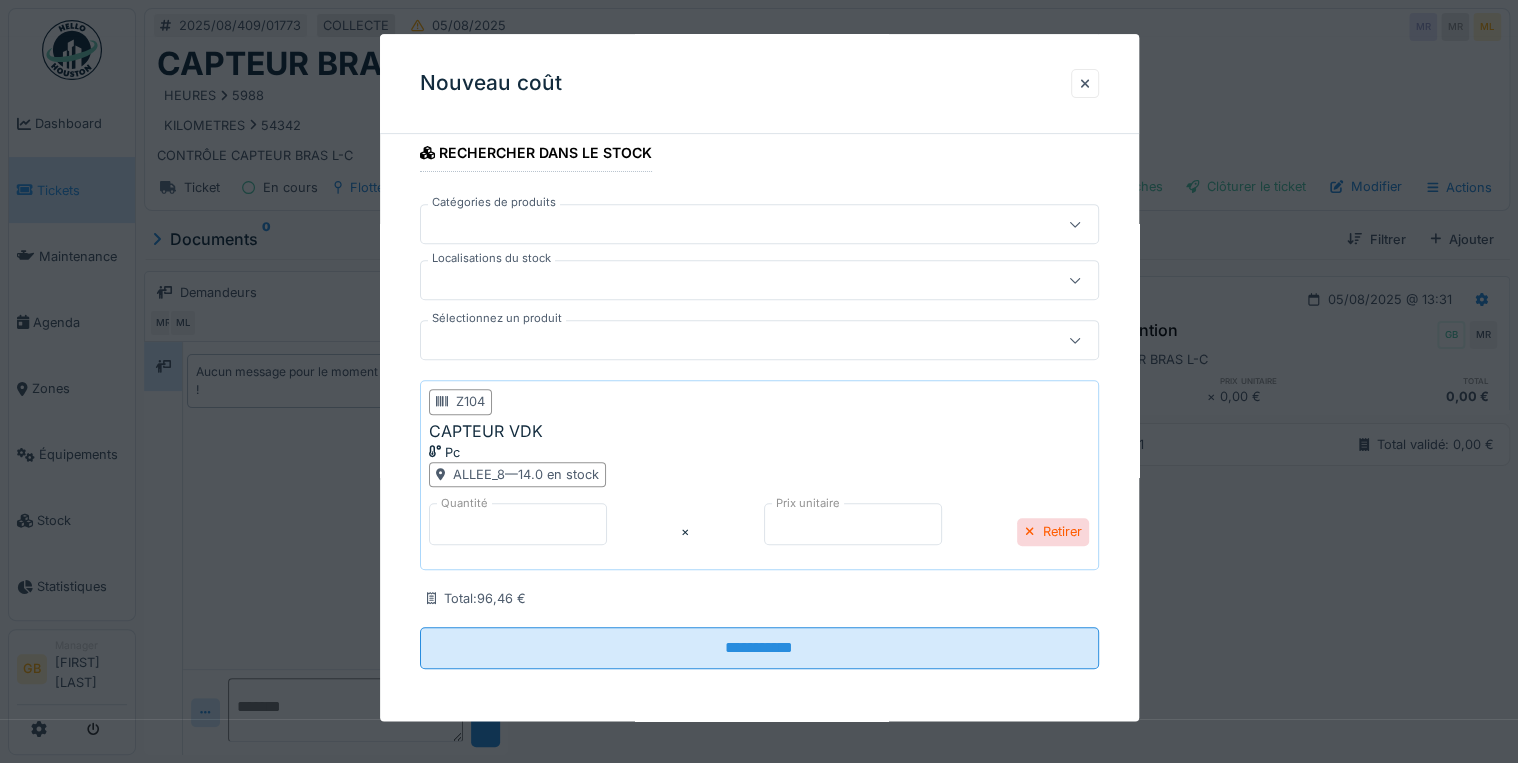 drag, startPoint x: 860, startPoint y: 523, endPoint x: 999, endPoint y: 552, distance: 141.99295 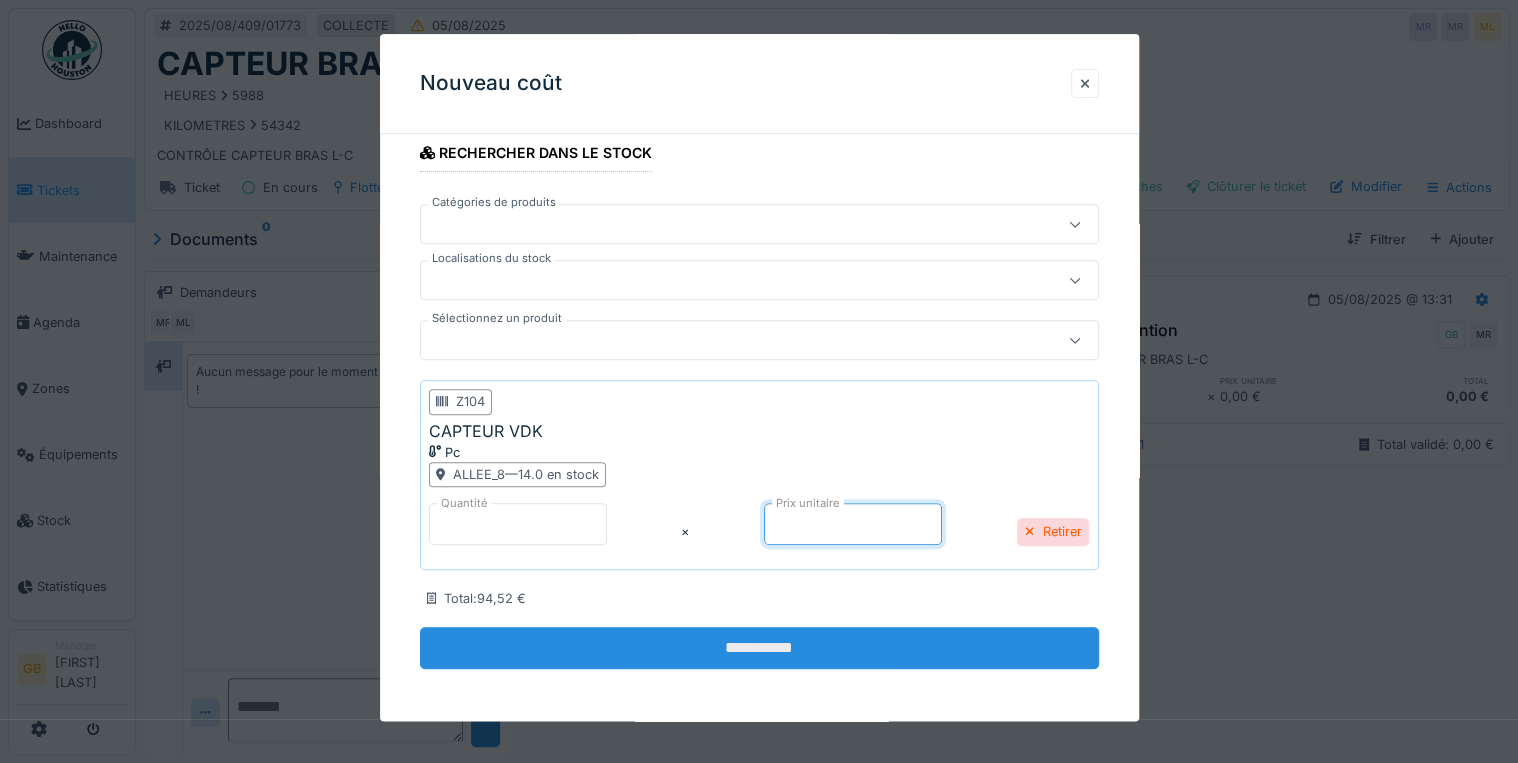 type on "*****" 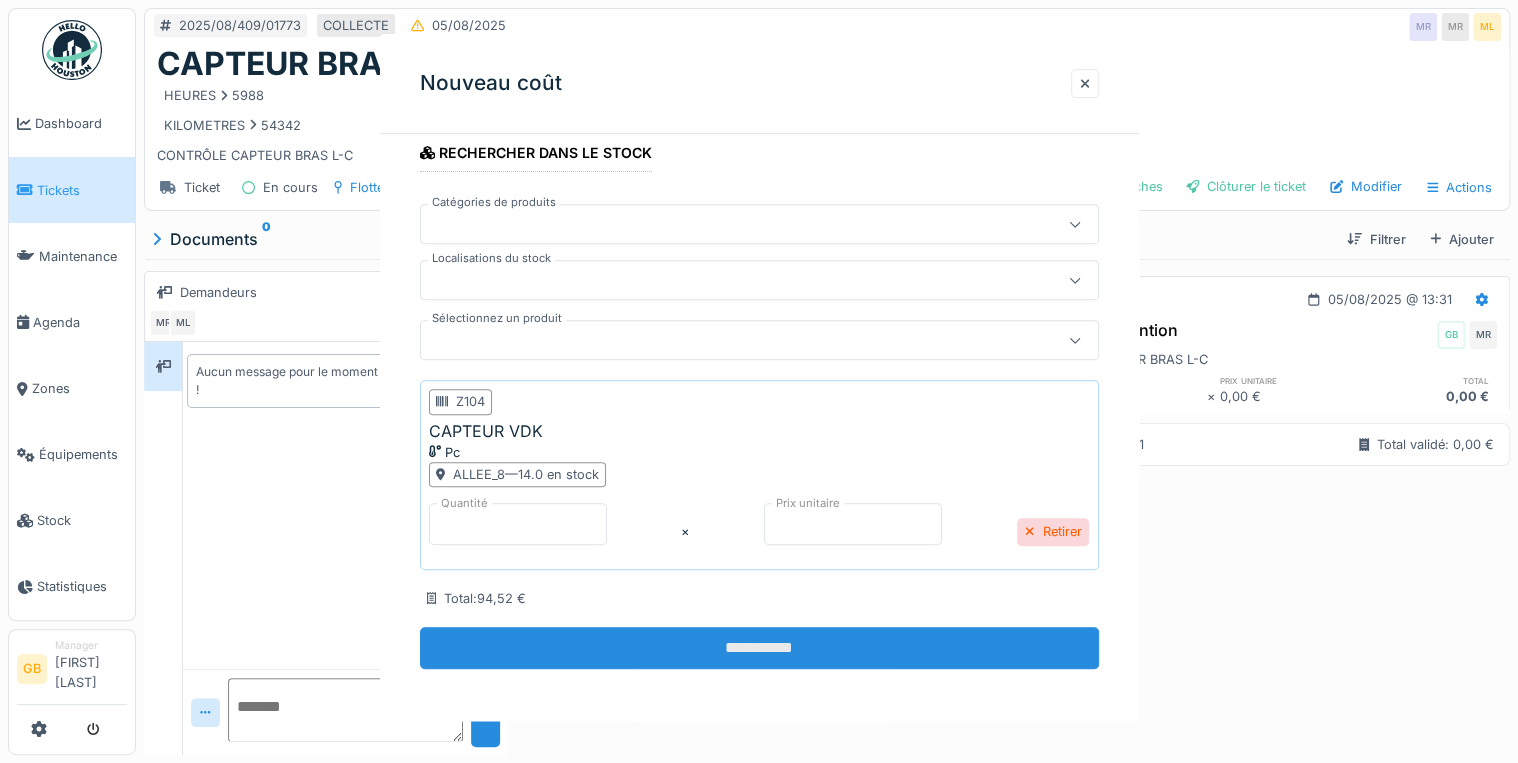 scroll, scrollTop: 0, scrollLeft: 0, axis: both 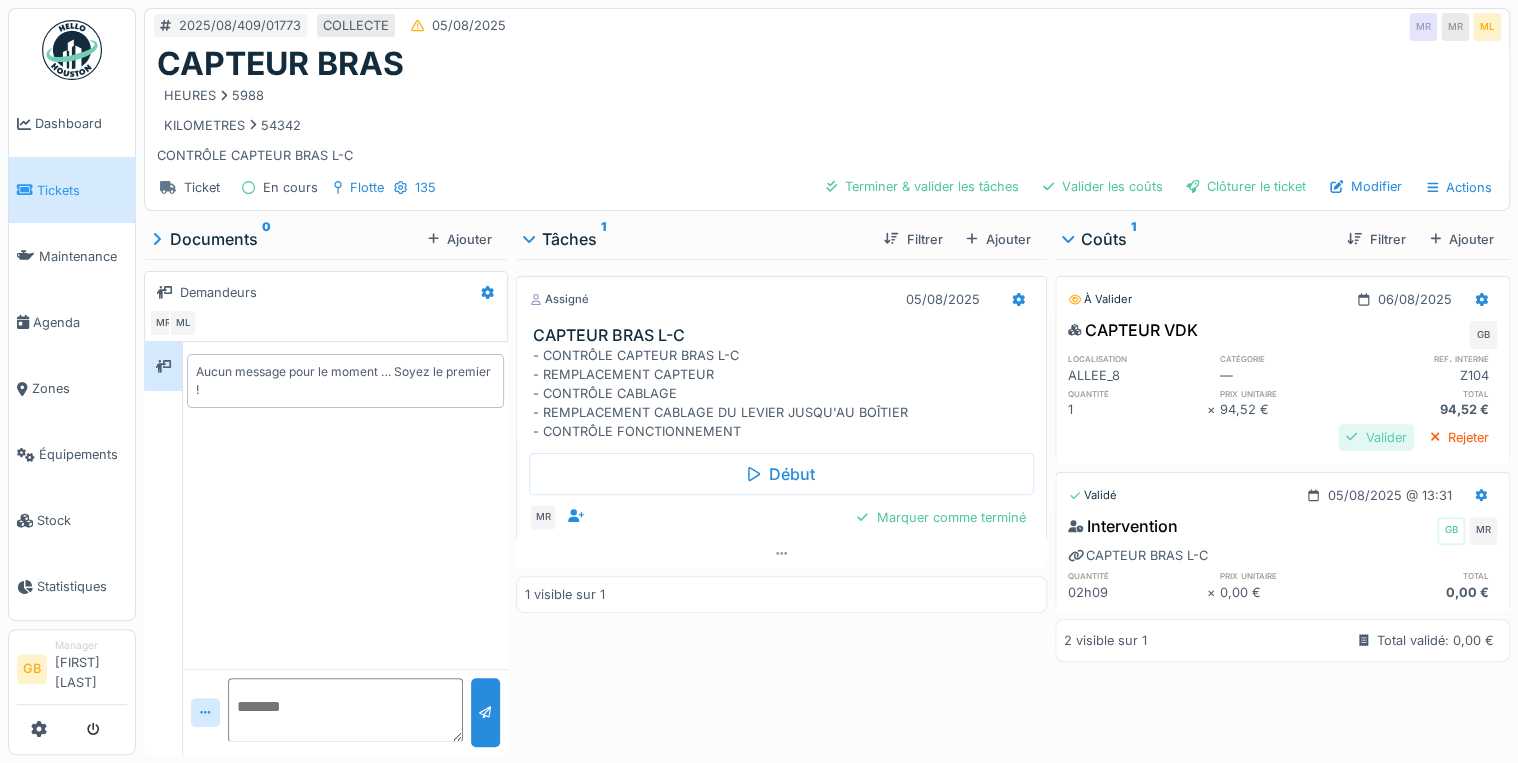 click on "Valider" at bounding box center (1376, 437) 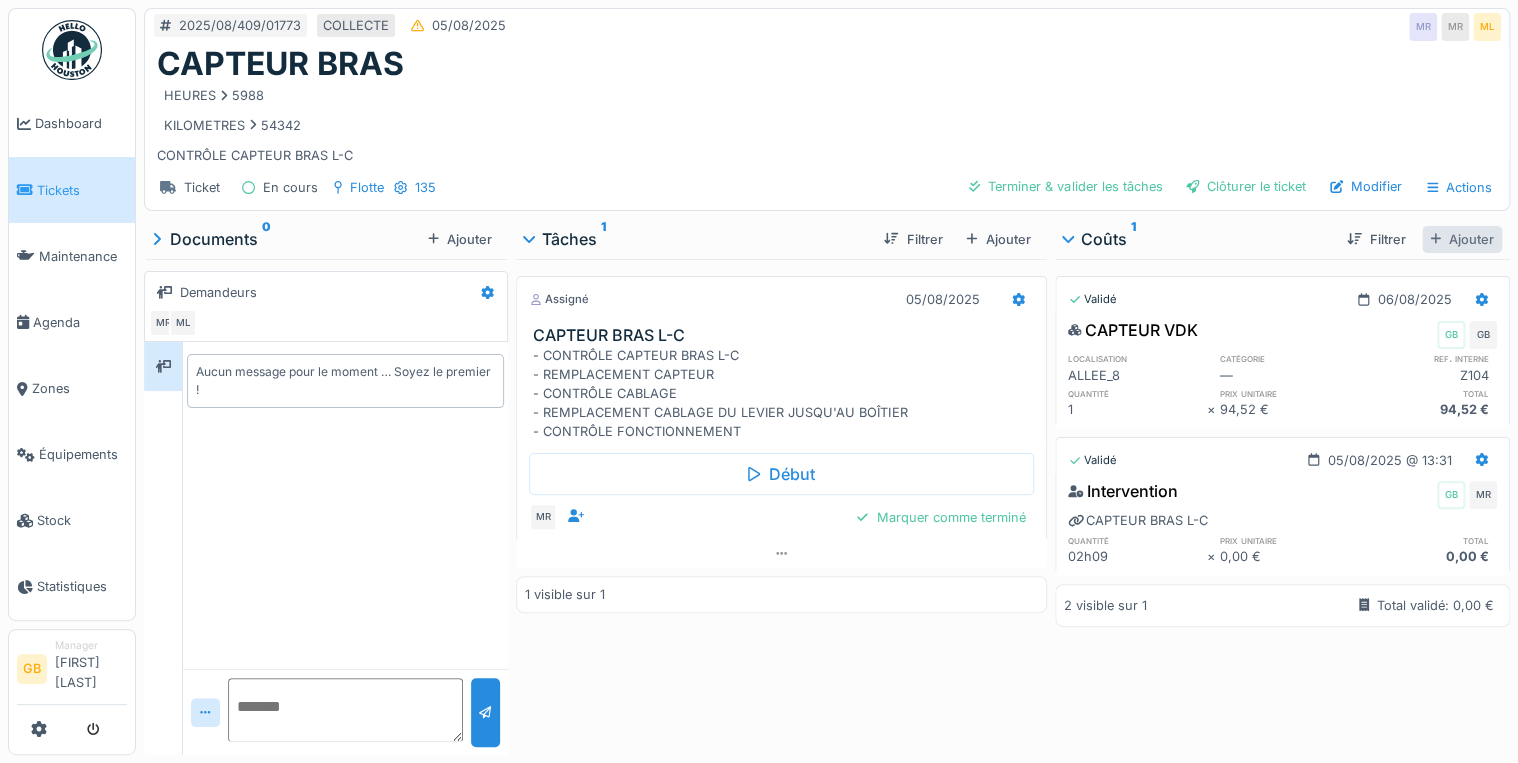 click on "Ajouter" at bounding box center (1462, 239) 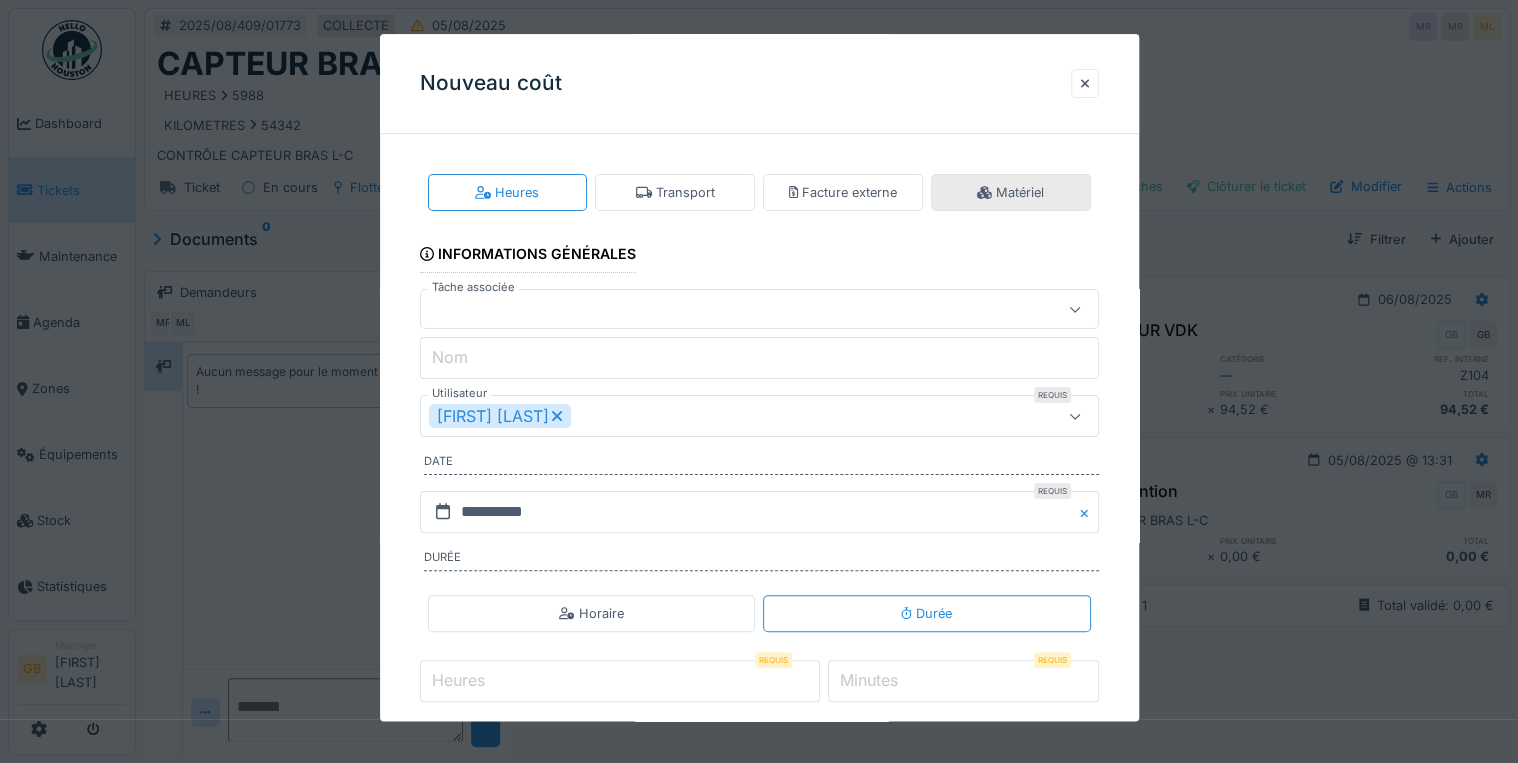 click on "Matériel" at bounding box center (1010, 192) 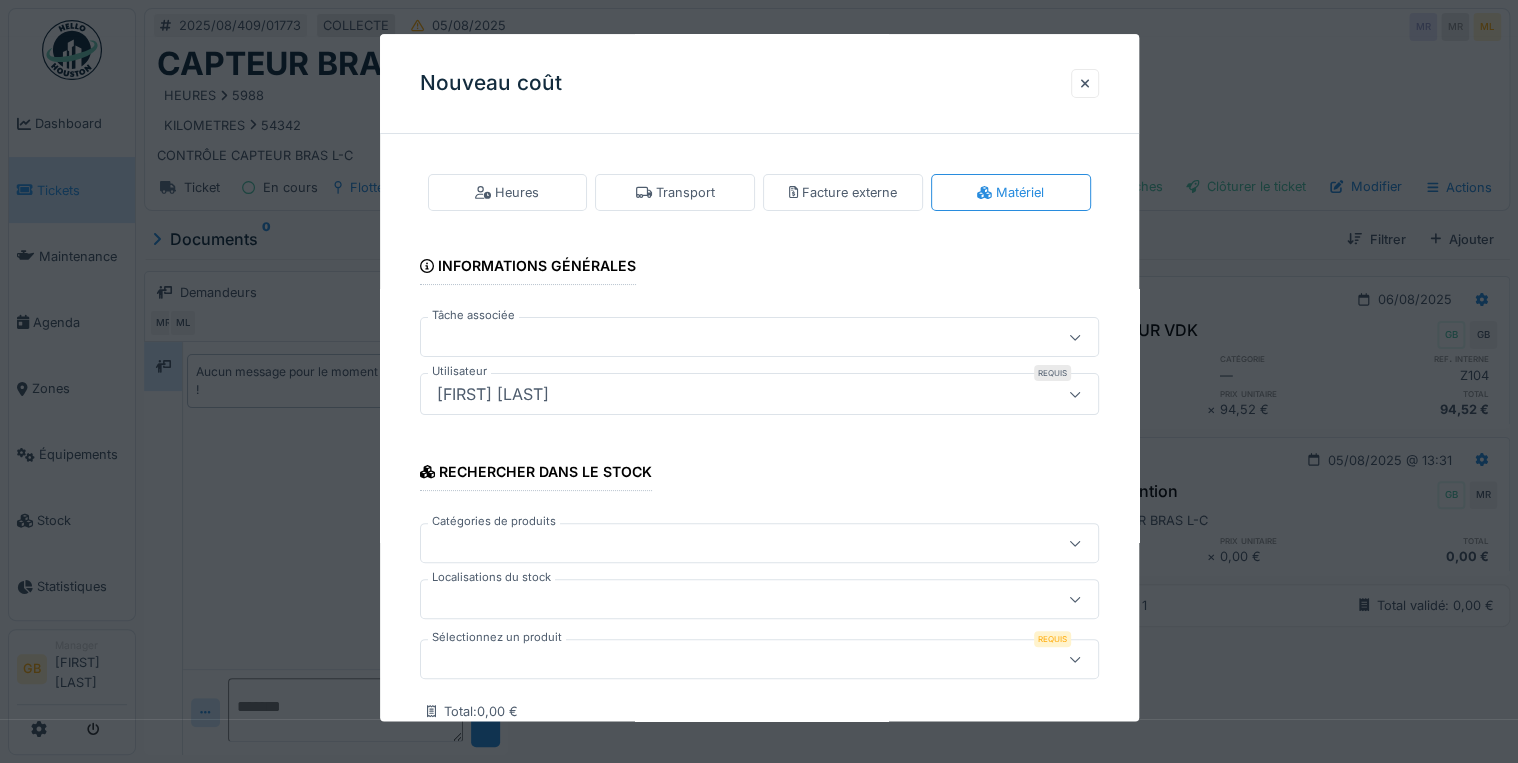 click at bounding box center (759, 660) 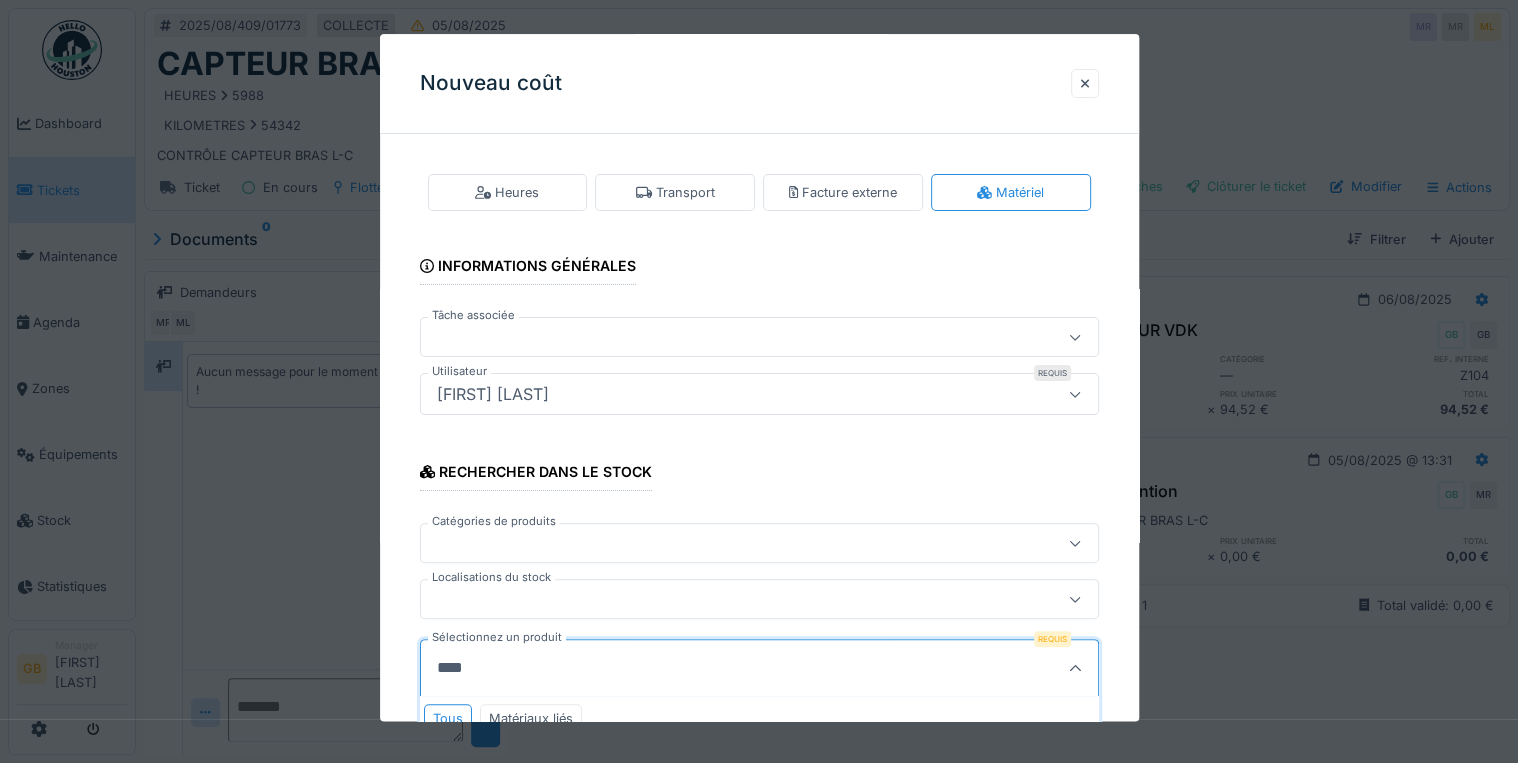 scroll, scrollTop: 263, scrollLeft: 0, axis: vertical 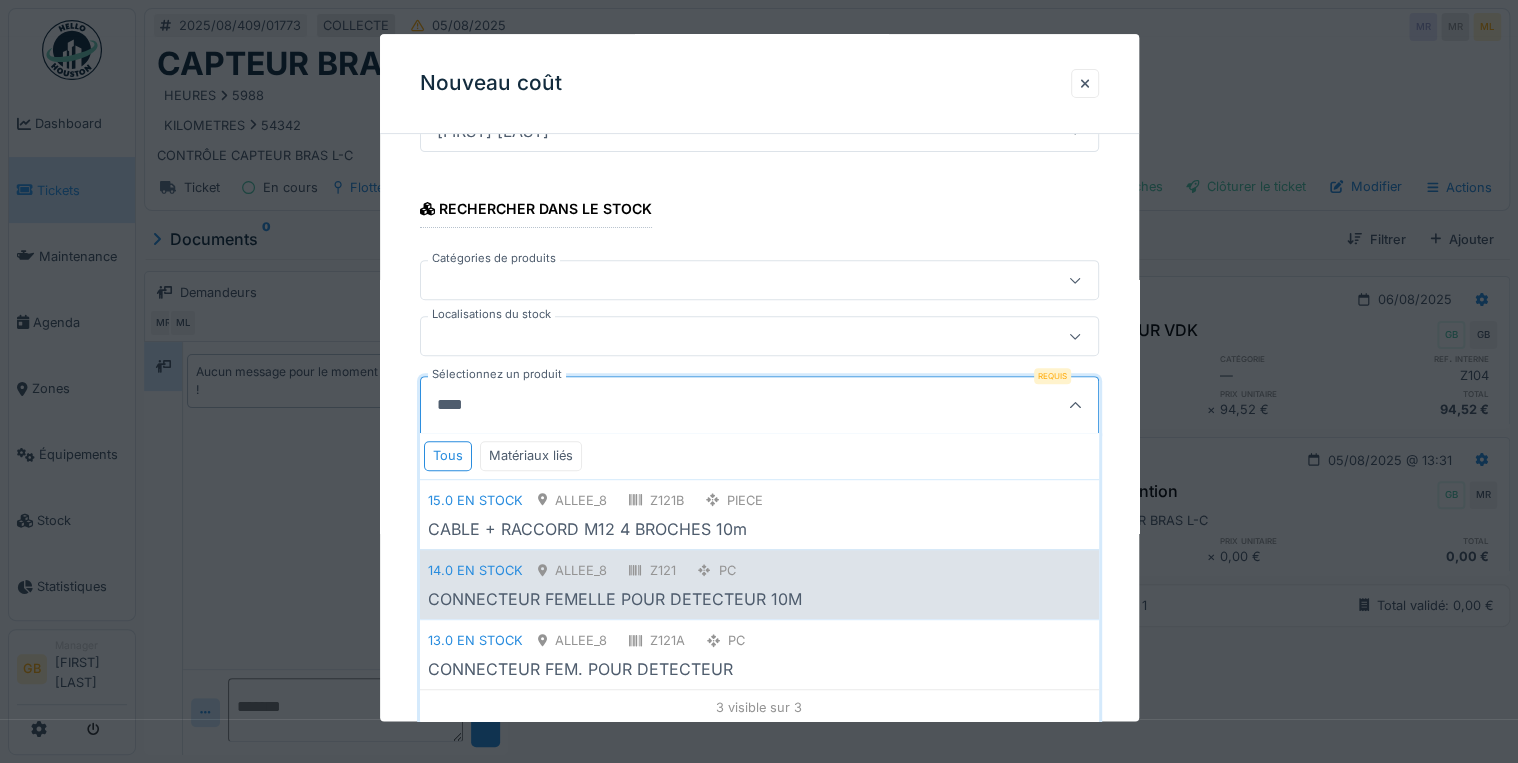 type on "****" 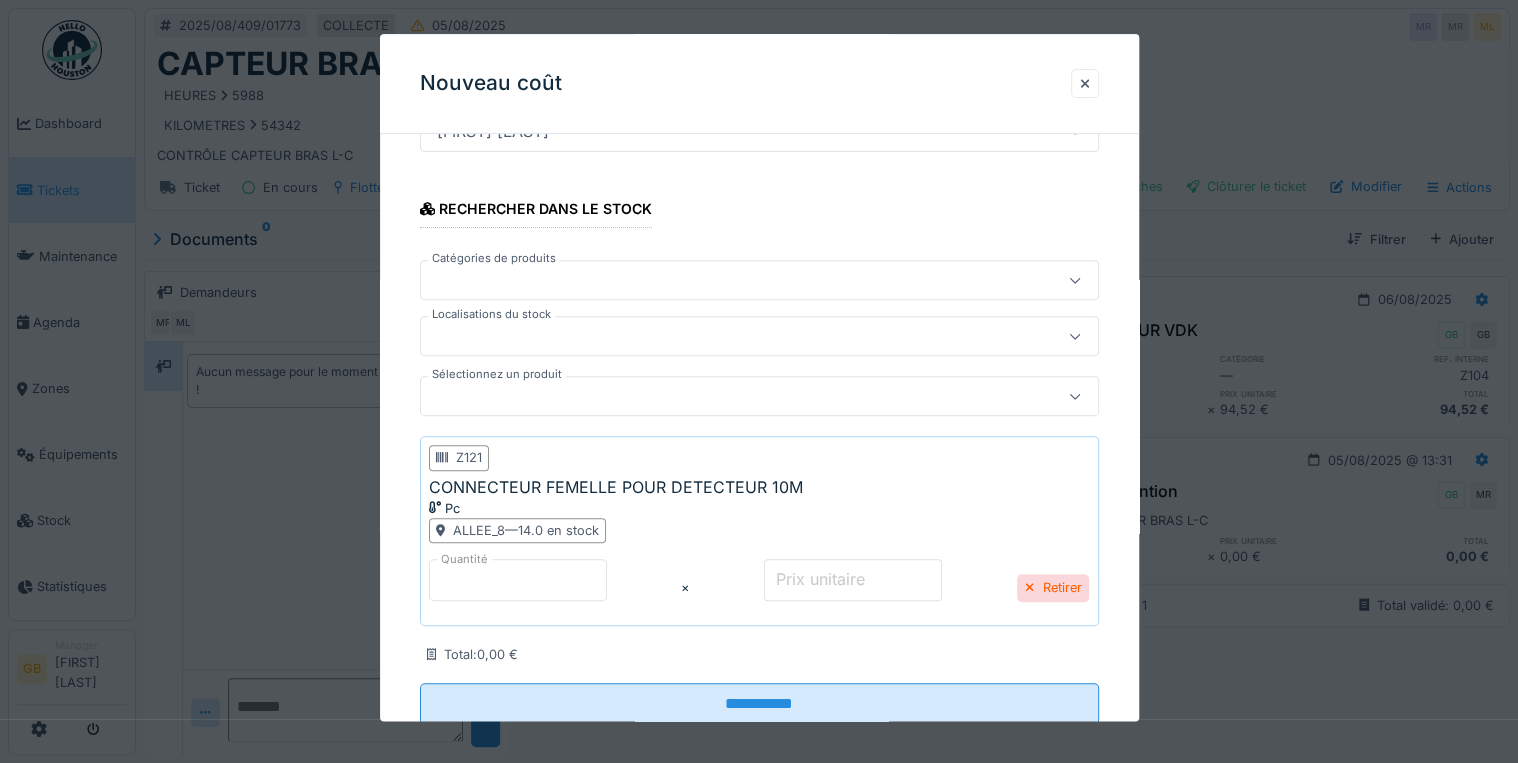 click on "*" at bounding box center [518, 580] 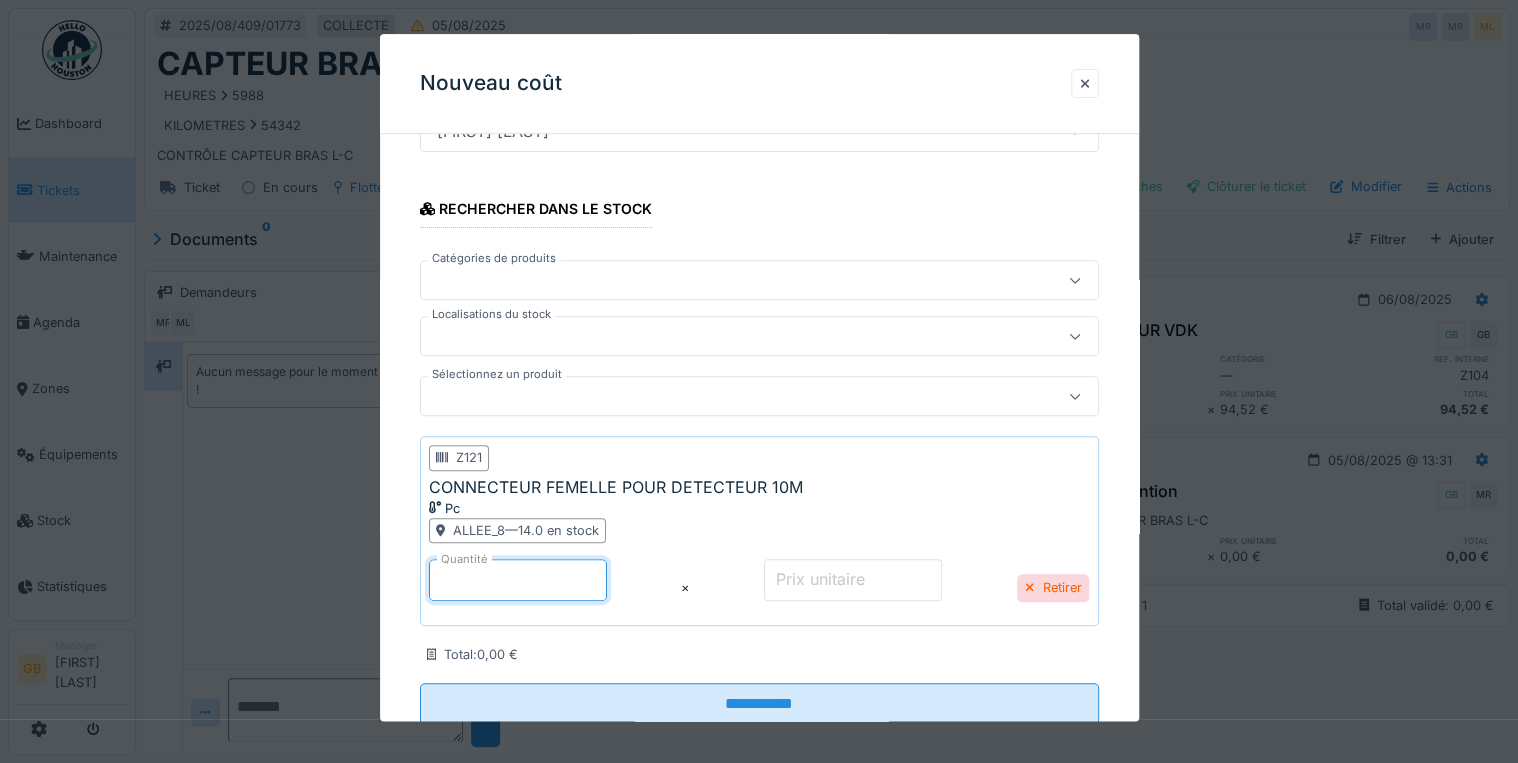 click on "*" at bounding box center [853, 580] 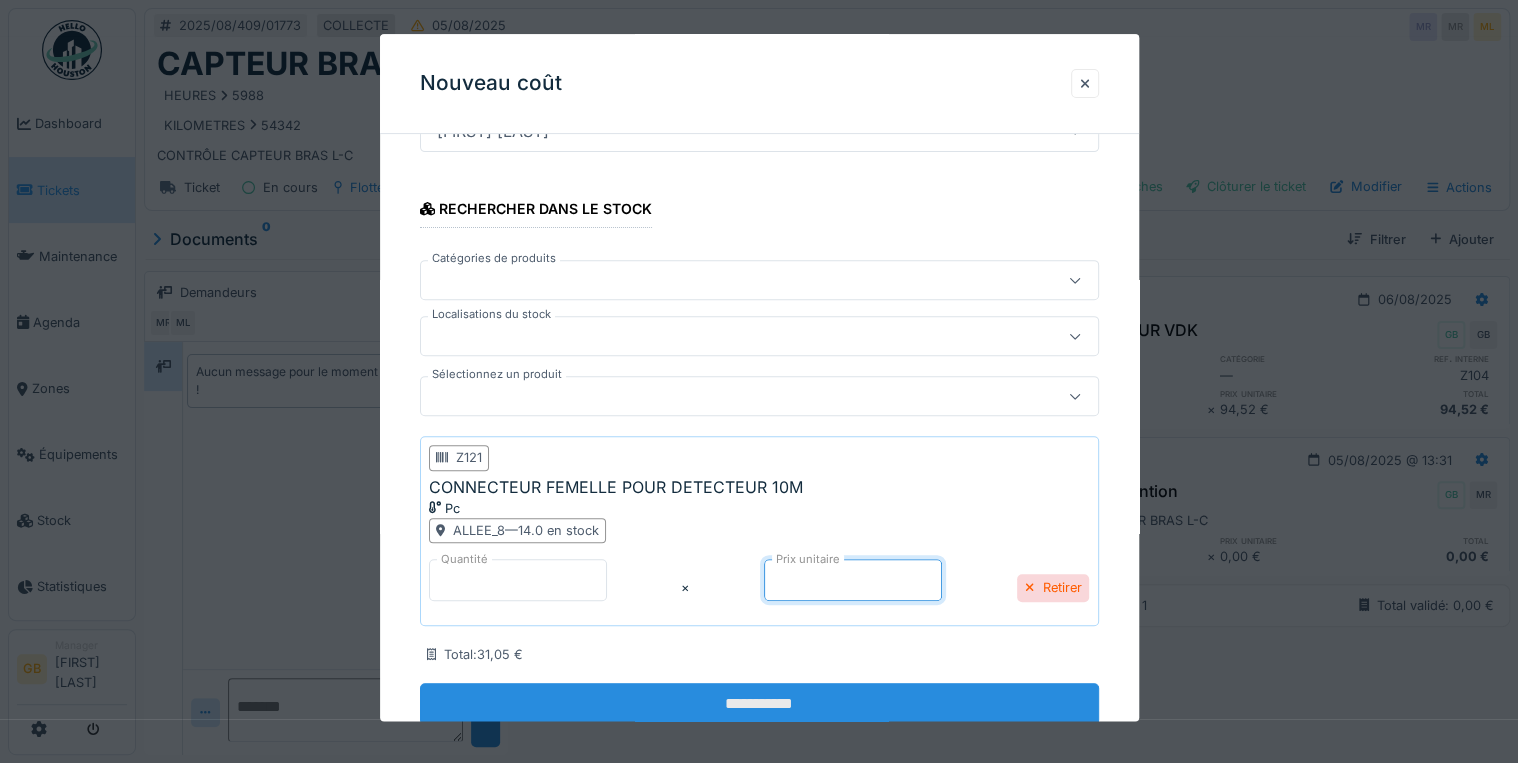 type on "*****" 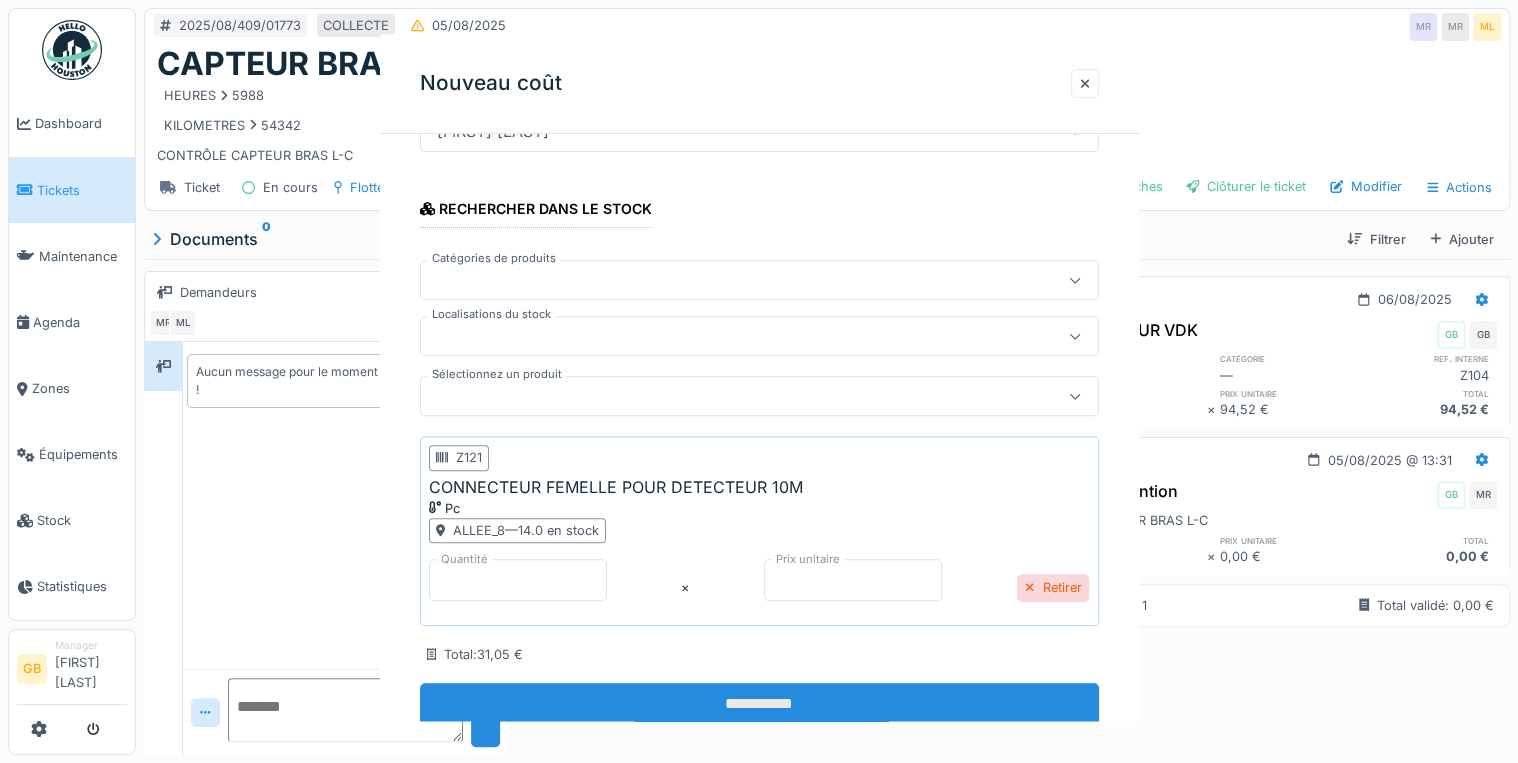 scroll, scrollTop: 0, scrollLeft: 0, axis: both 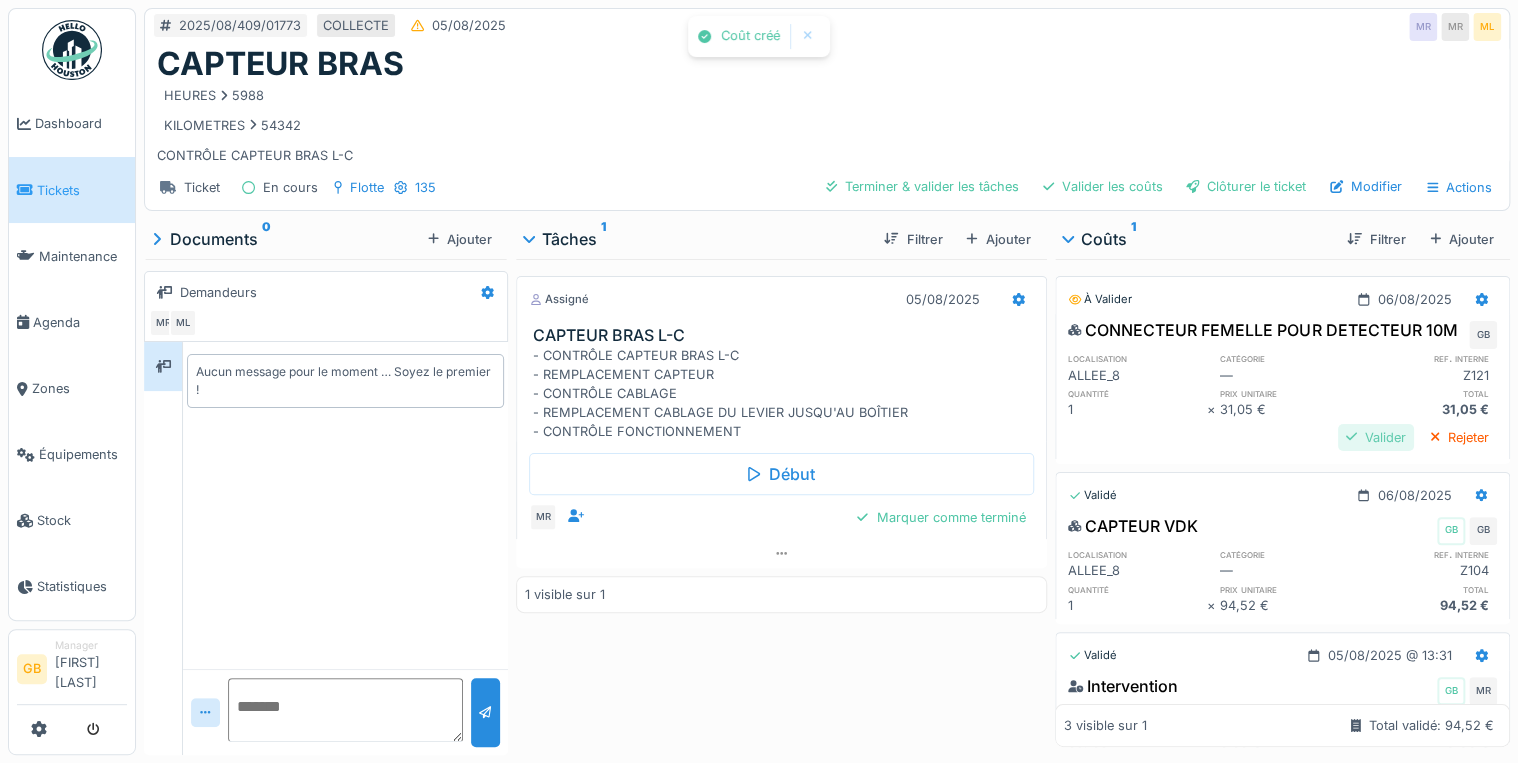 click on "Valider" at bounding box center [1376, 437] 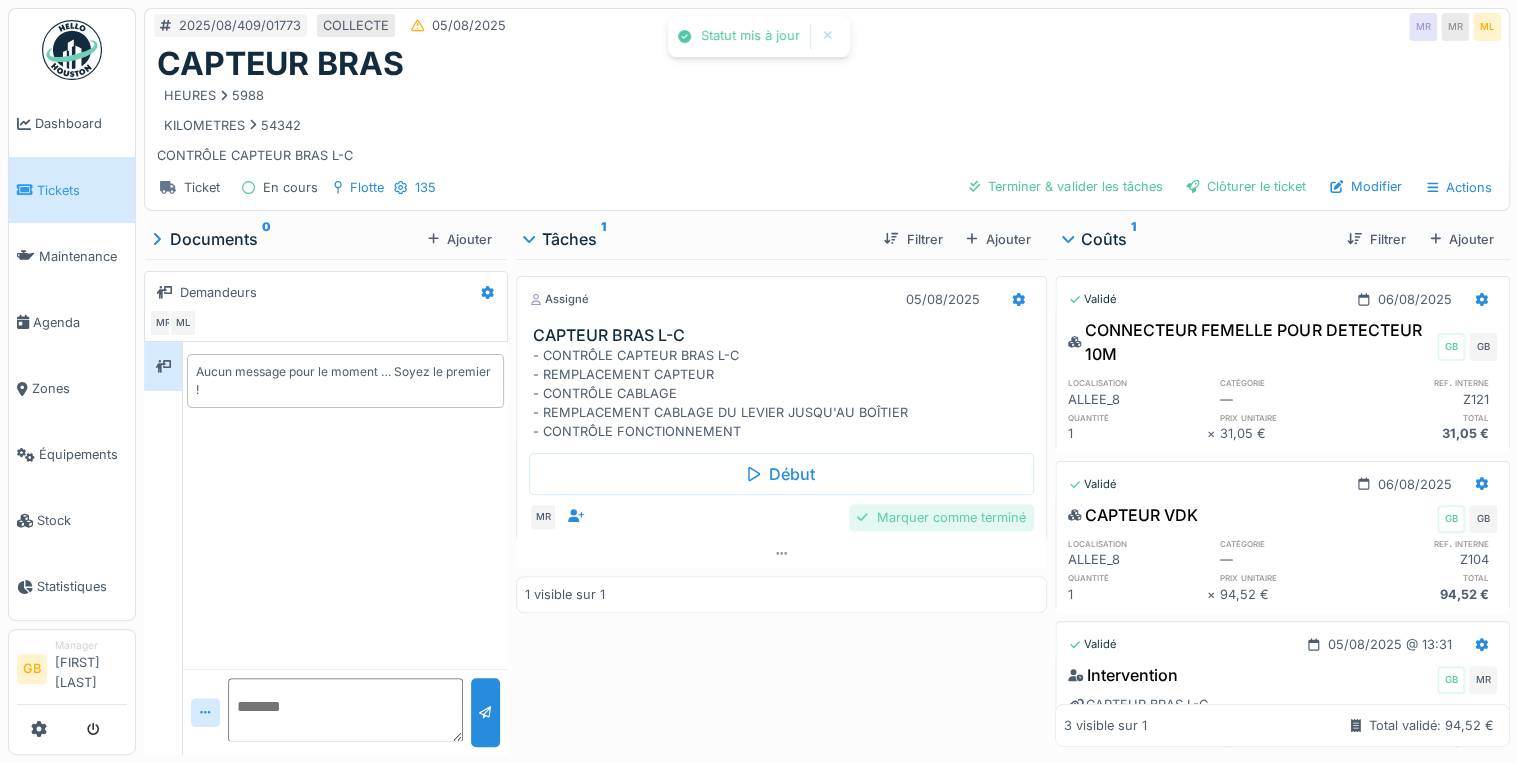 click on "Marquer comme terminé" at bounding box center (941, 517) 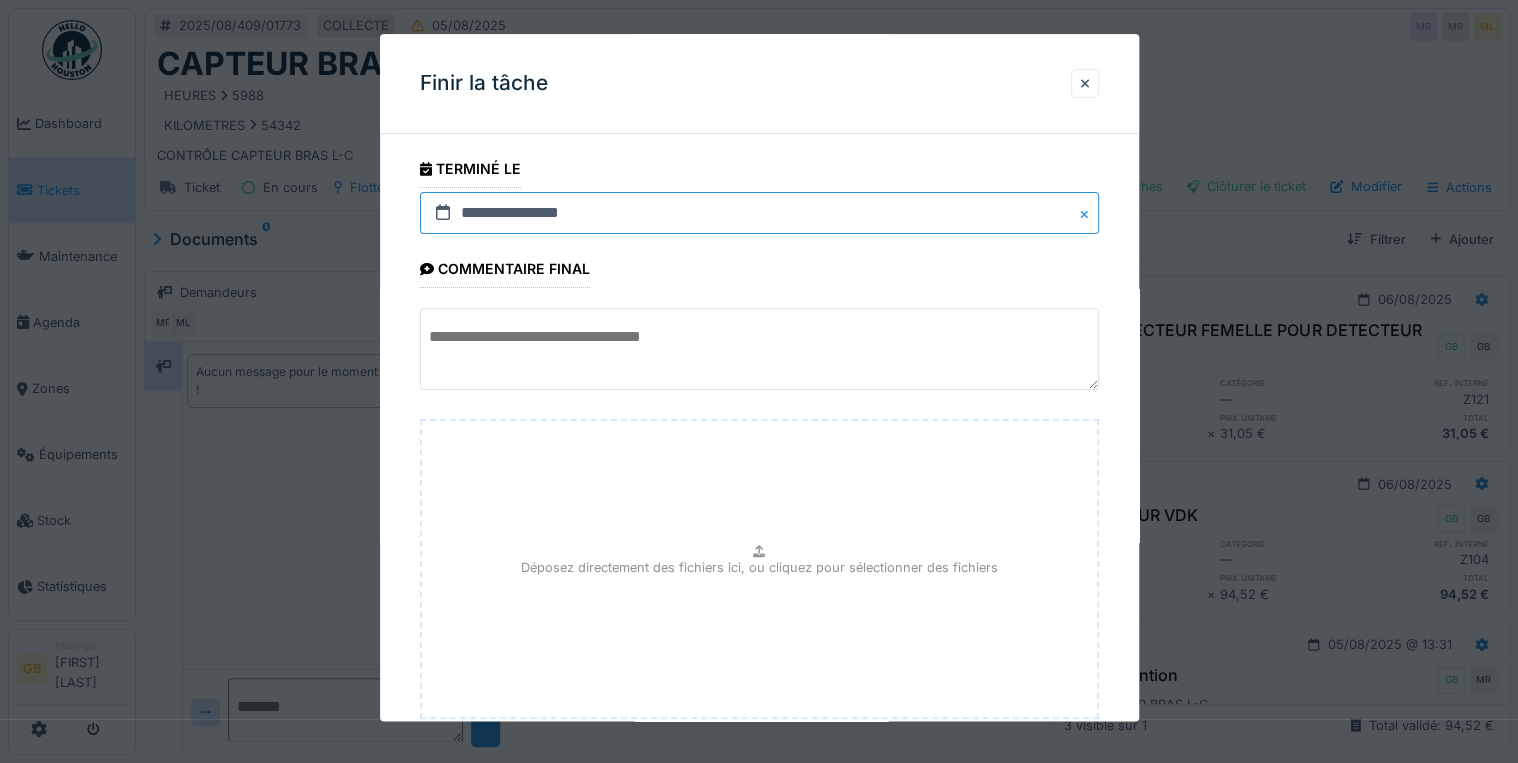 click on "**********" at bounding box center (759, 213) 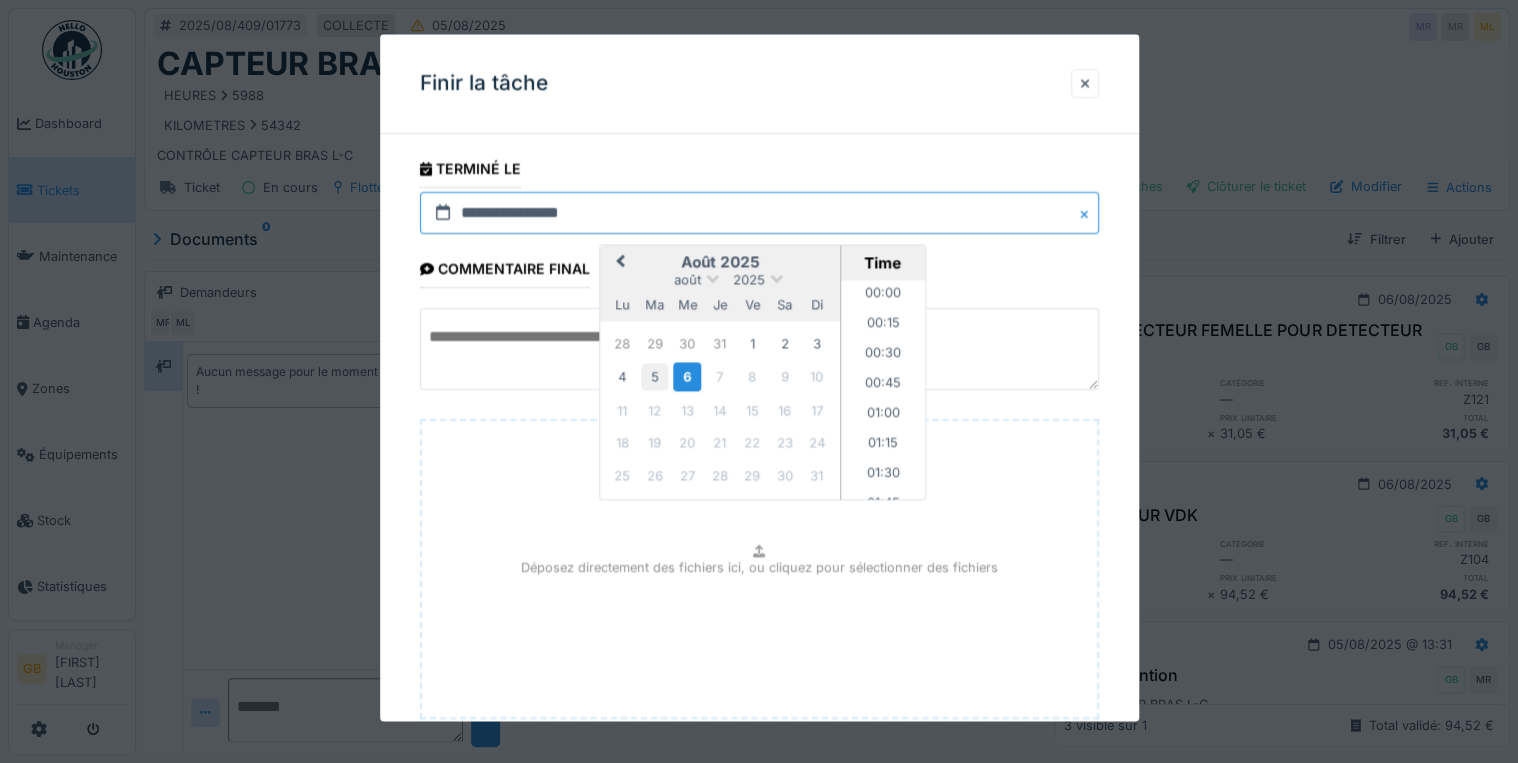 scroll, scrollTop: 1225, scrollLeft: 0, axis: vertical 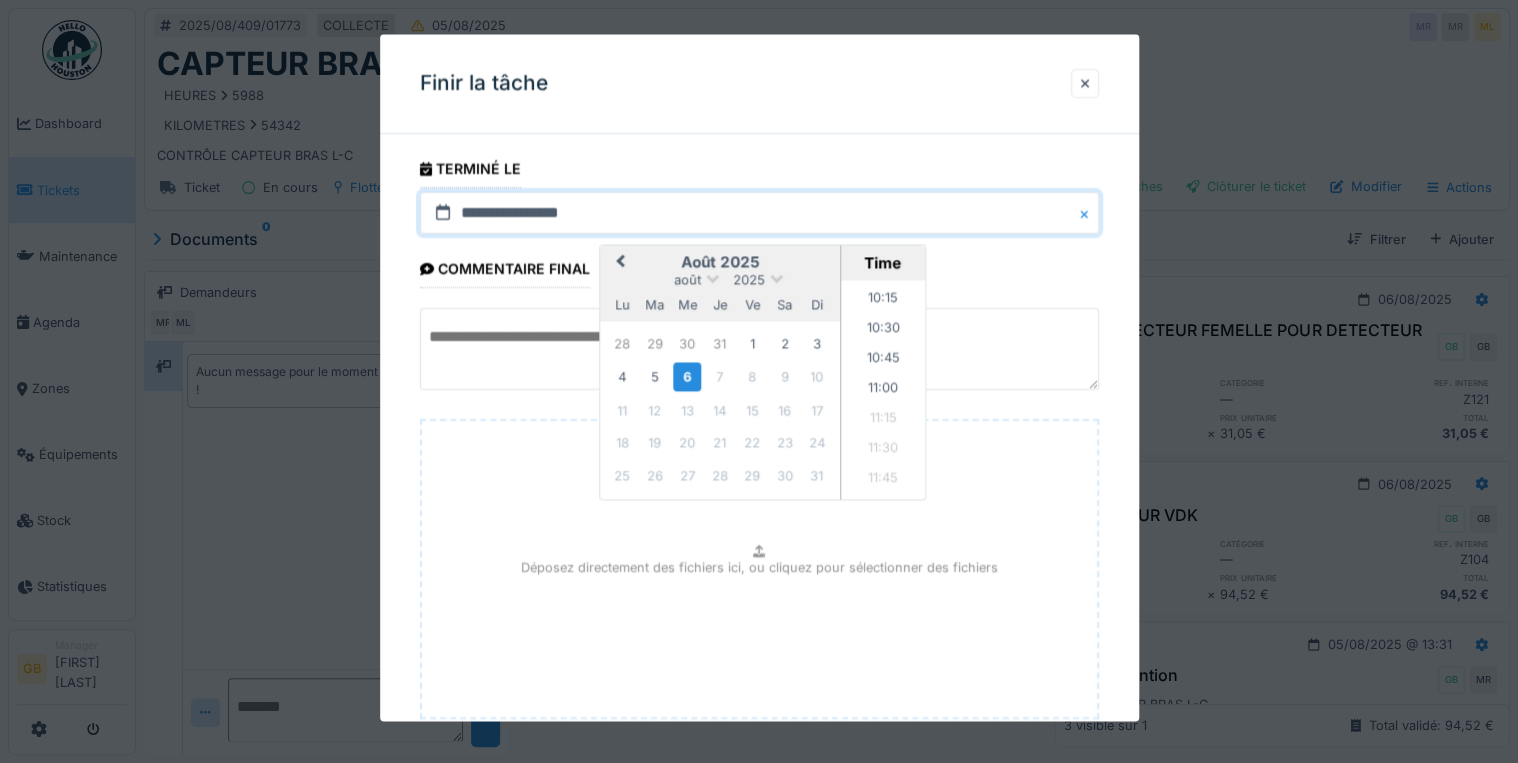 click on "4 5 6 7 8 9 10" at bounding box center (719, 377) 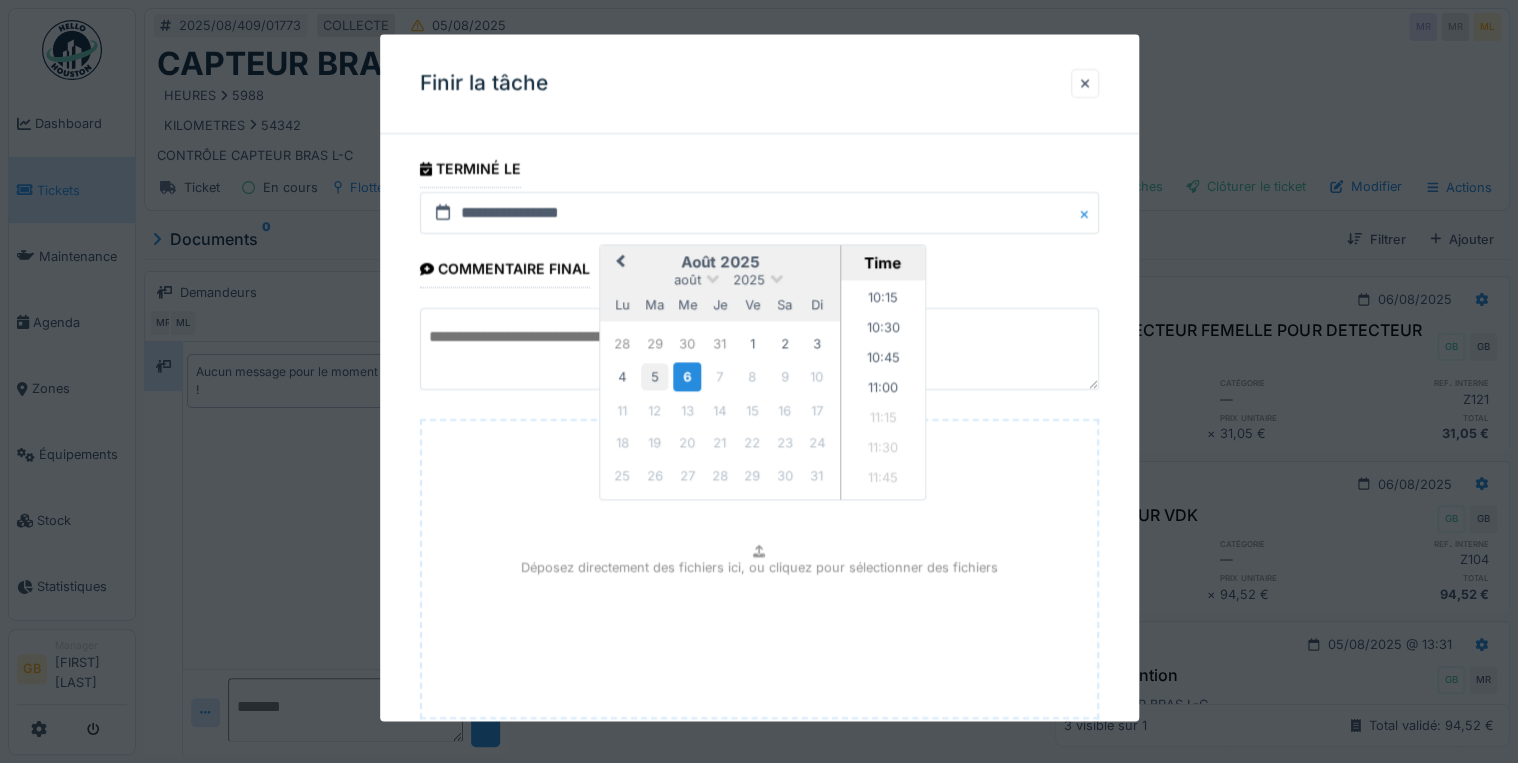 click on "5" at bounding box center [654, 377] 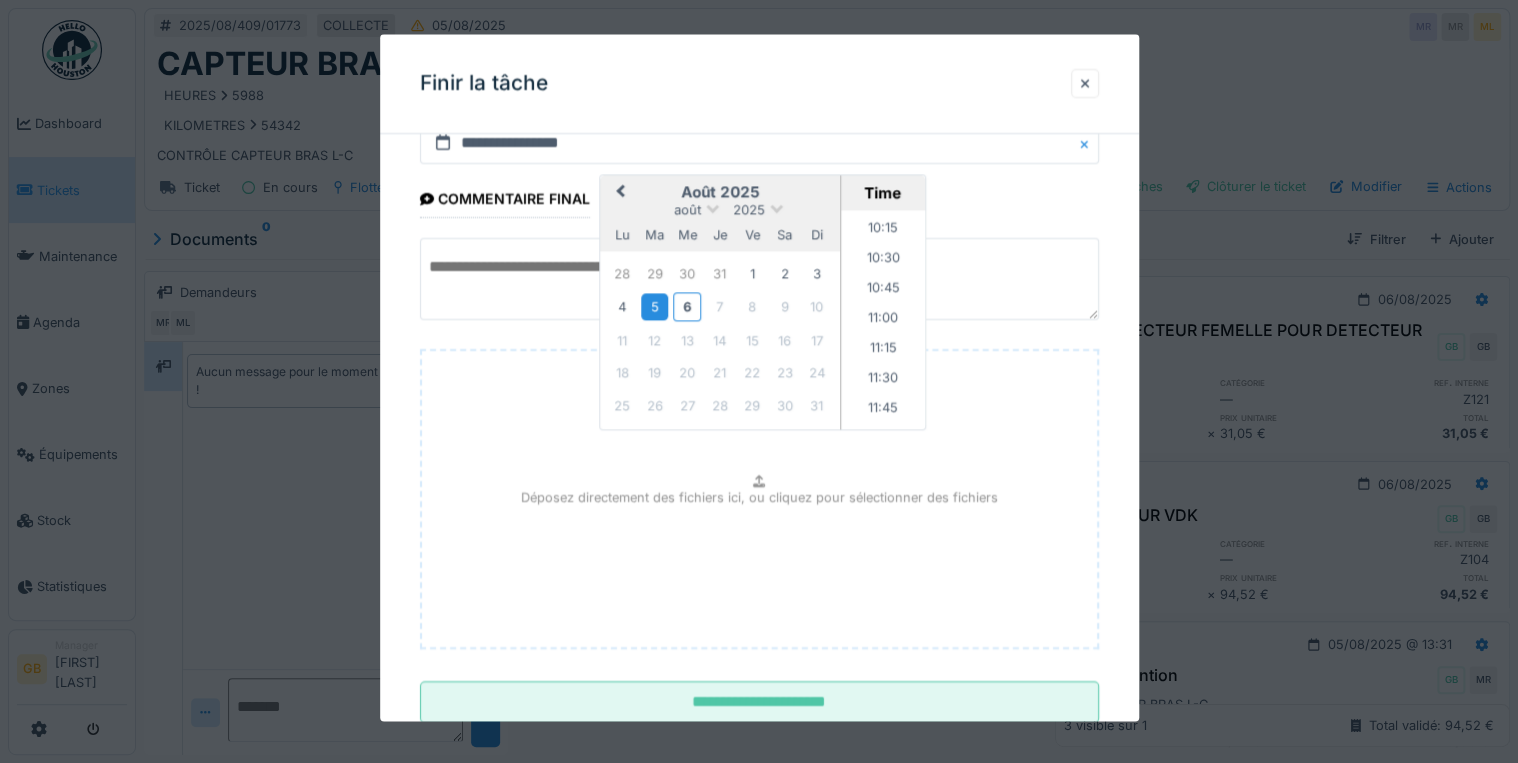 scroll, scrollTop: 126, scrollLeft: 0, axis: vertical 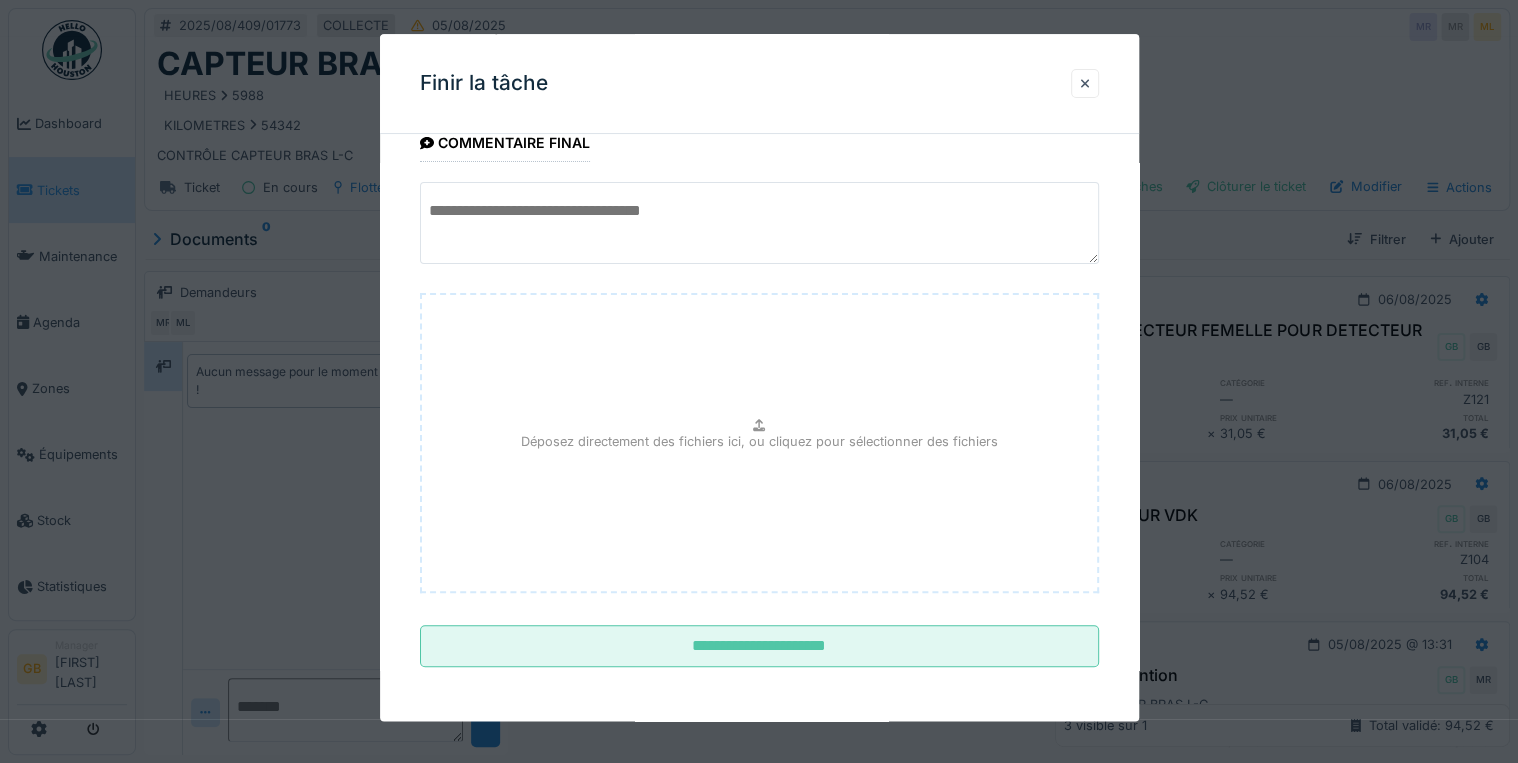 click on "**********" at bounding box center [759, 353] 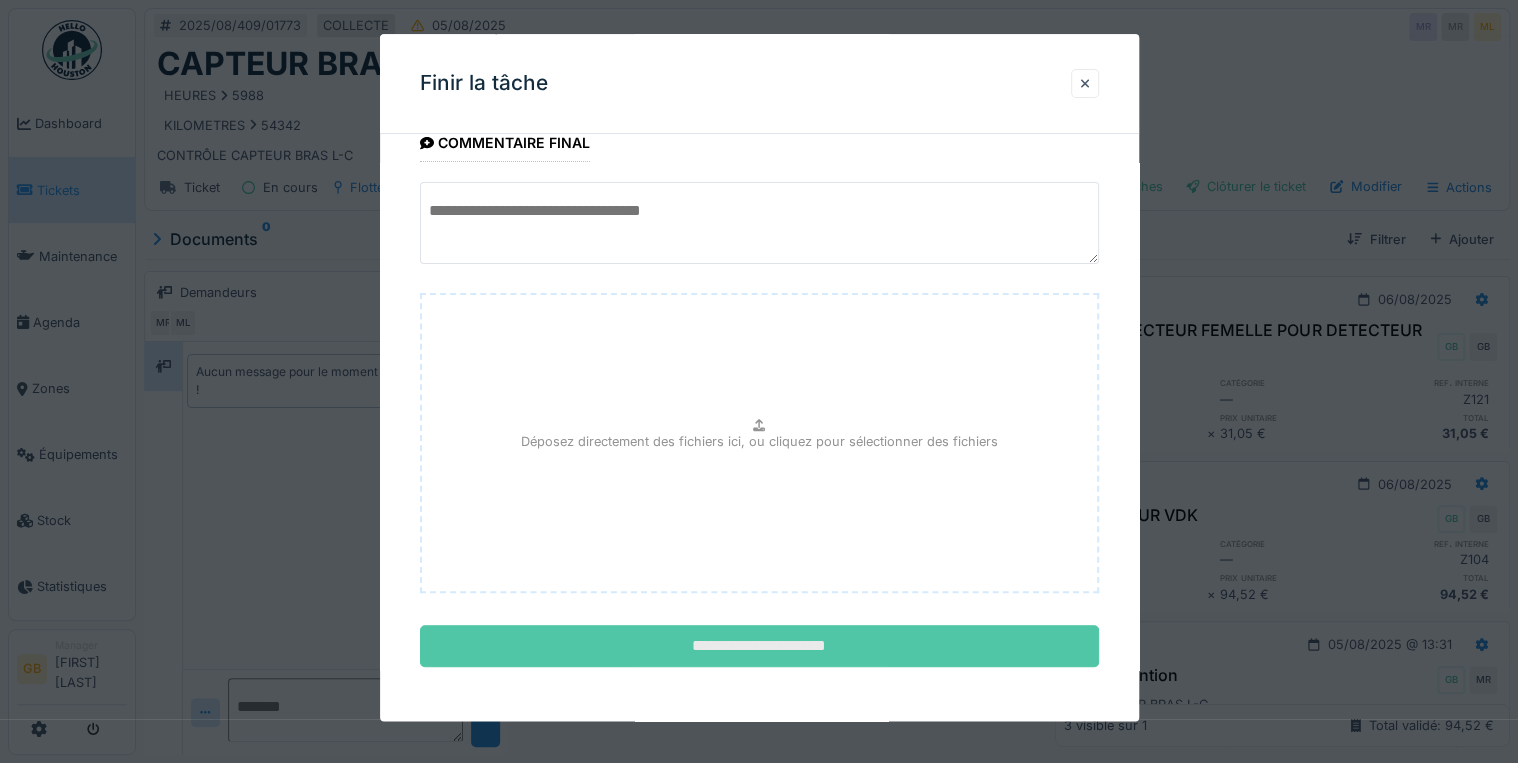 click on "**********" at bounding box center (759, 647) 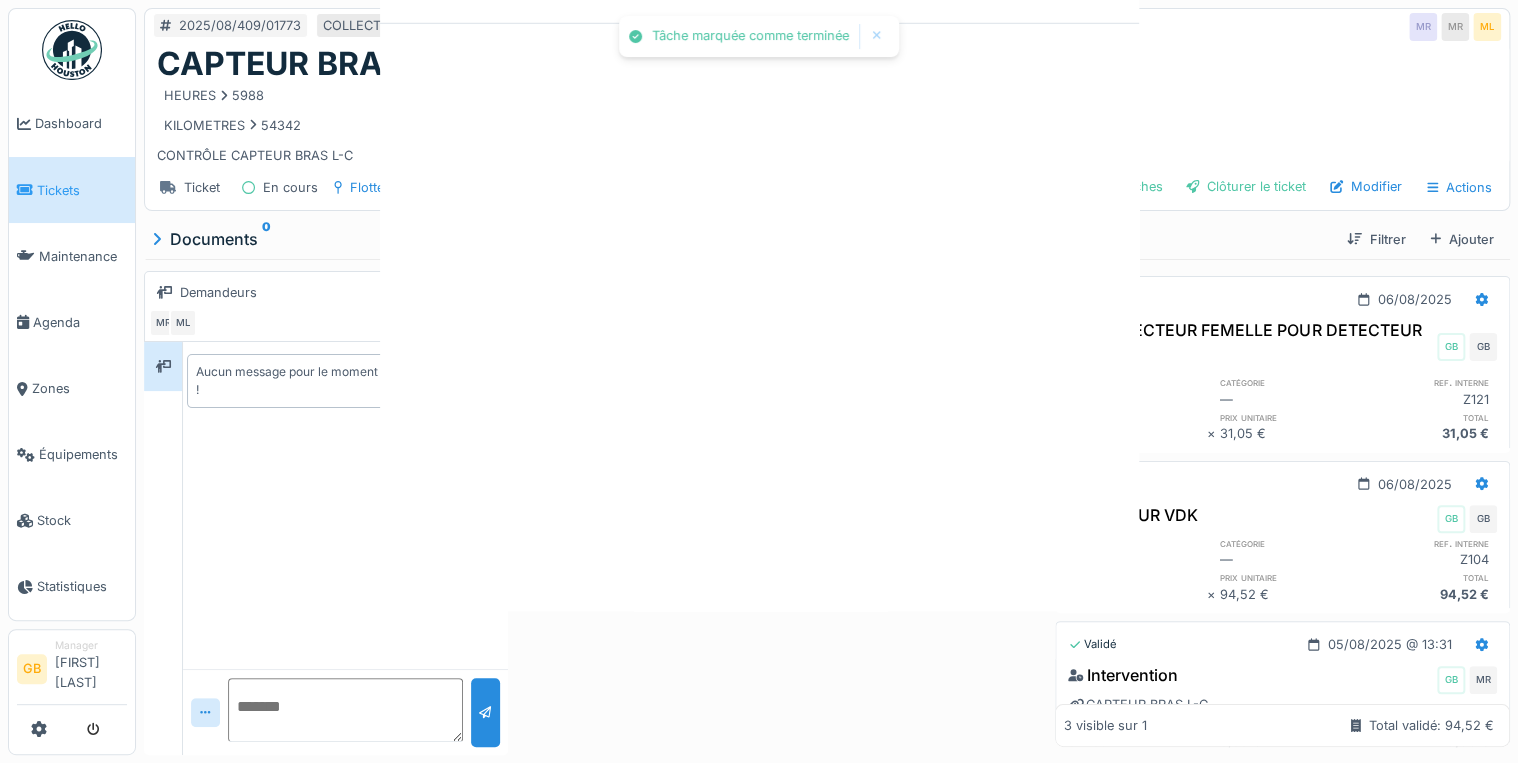 scroll, scrollTop: 0, scrollLeft: 0, axis: both 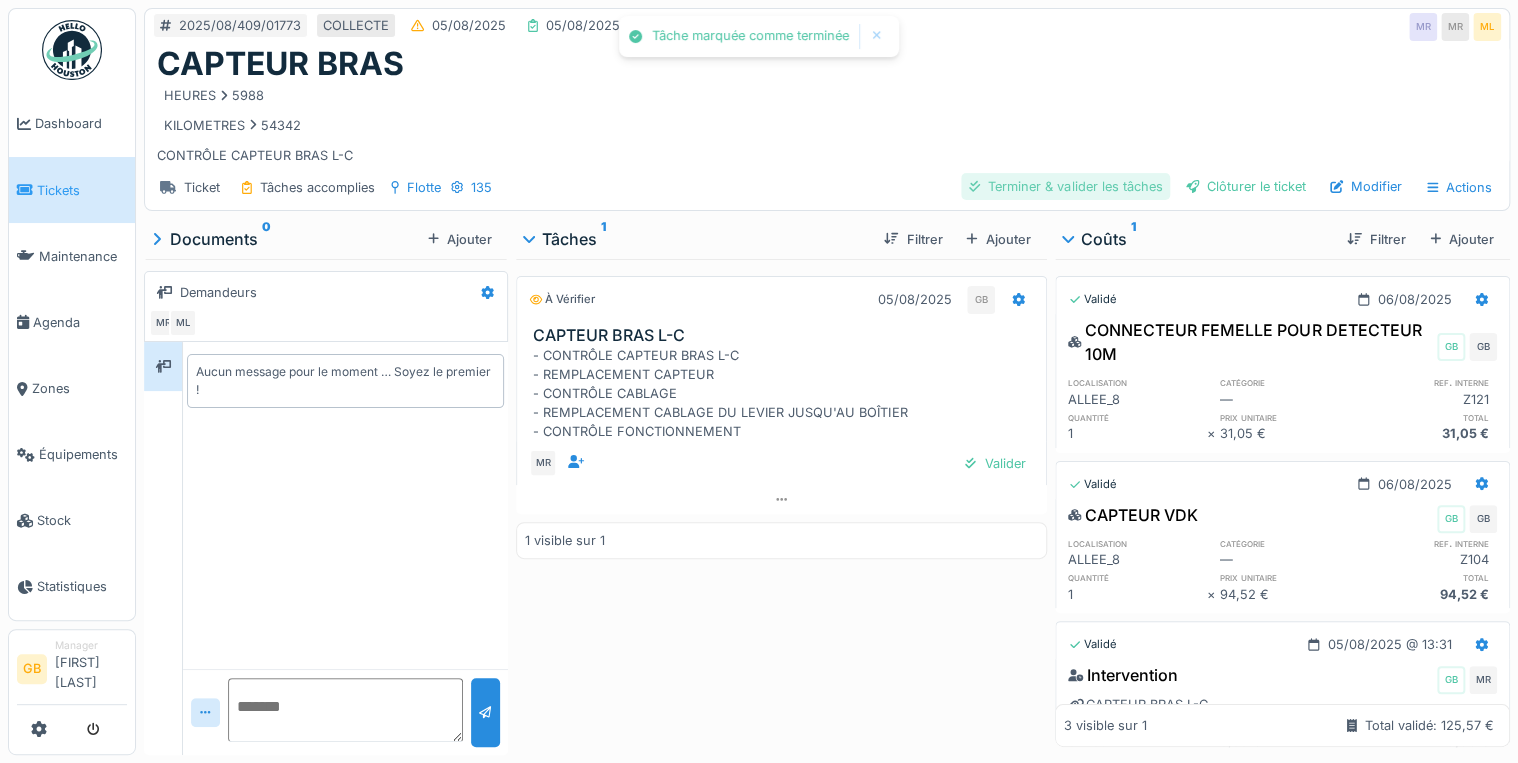 click on "Terminer & valider les tâches" at bounding box center (1065, 186) 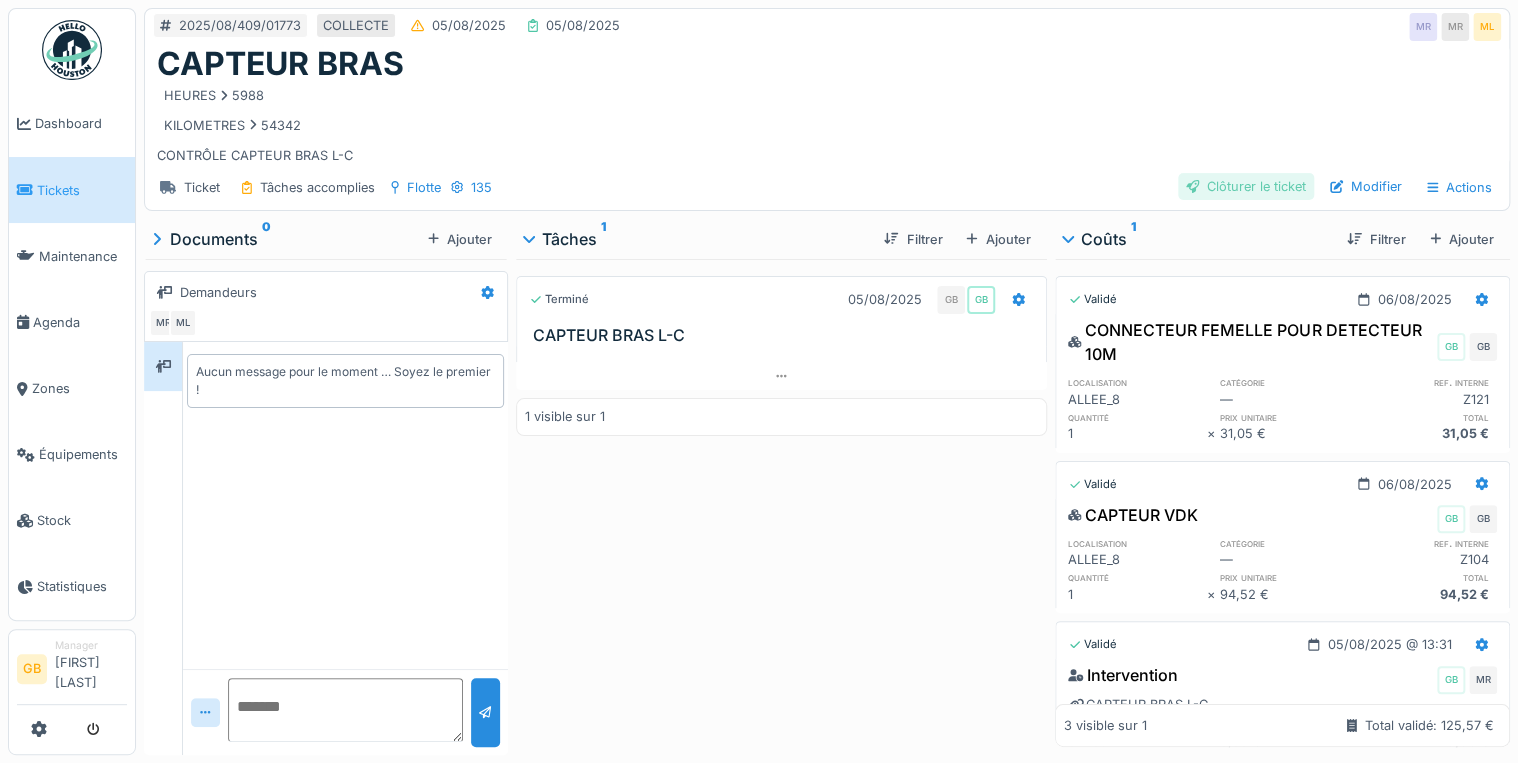 click on "Clôturer le ticket" at bounding box center [1246, 186] 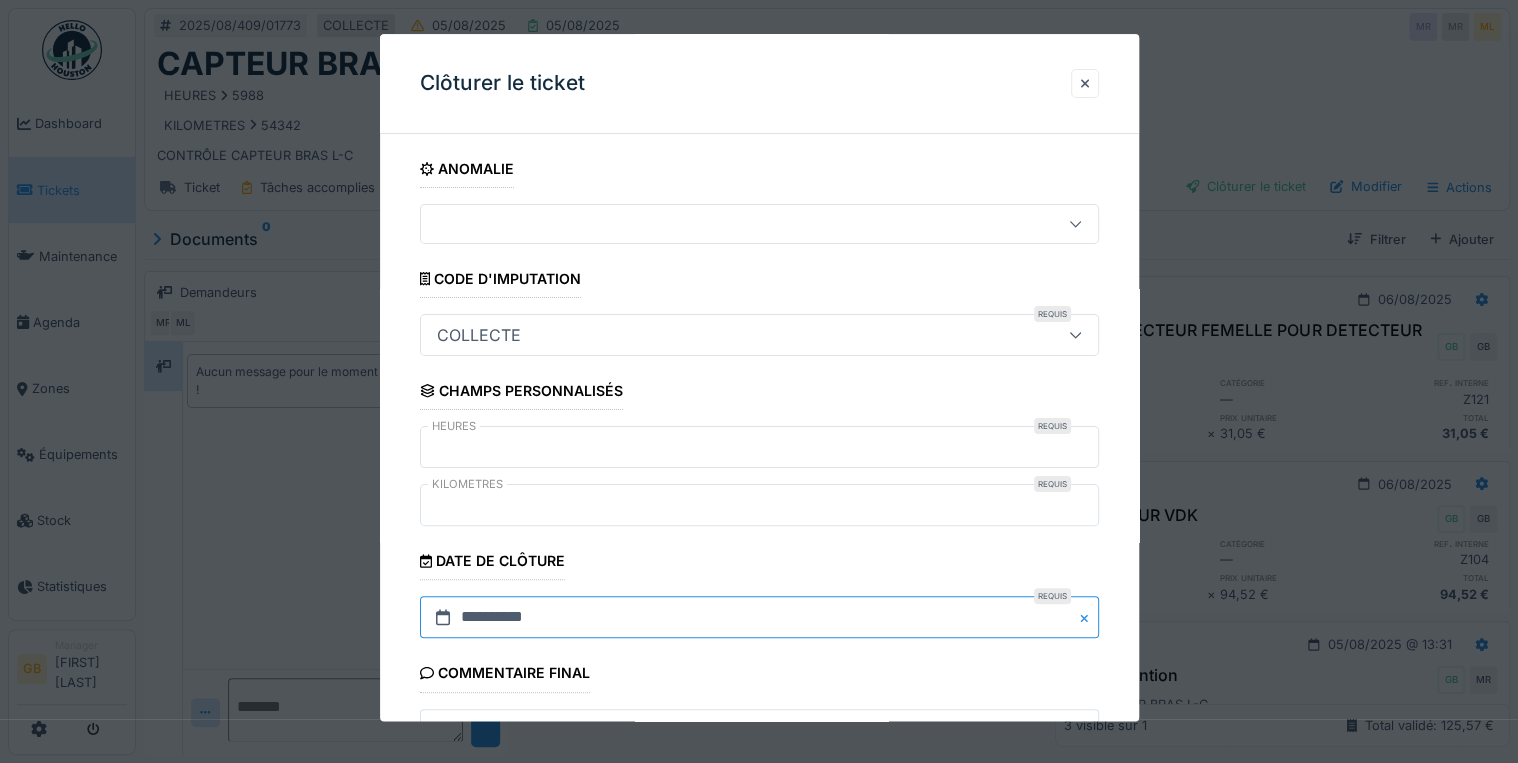 drag, startPoint x: 475, startPoint y: 623, endPoint x: 489, endPoint y: 624, distance: 14.035668 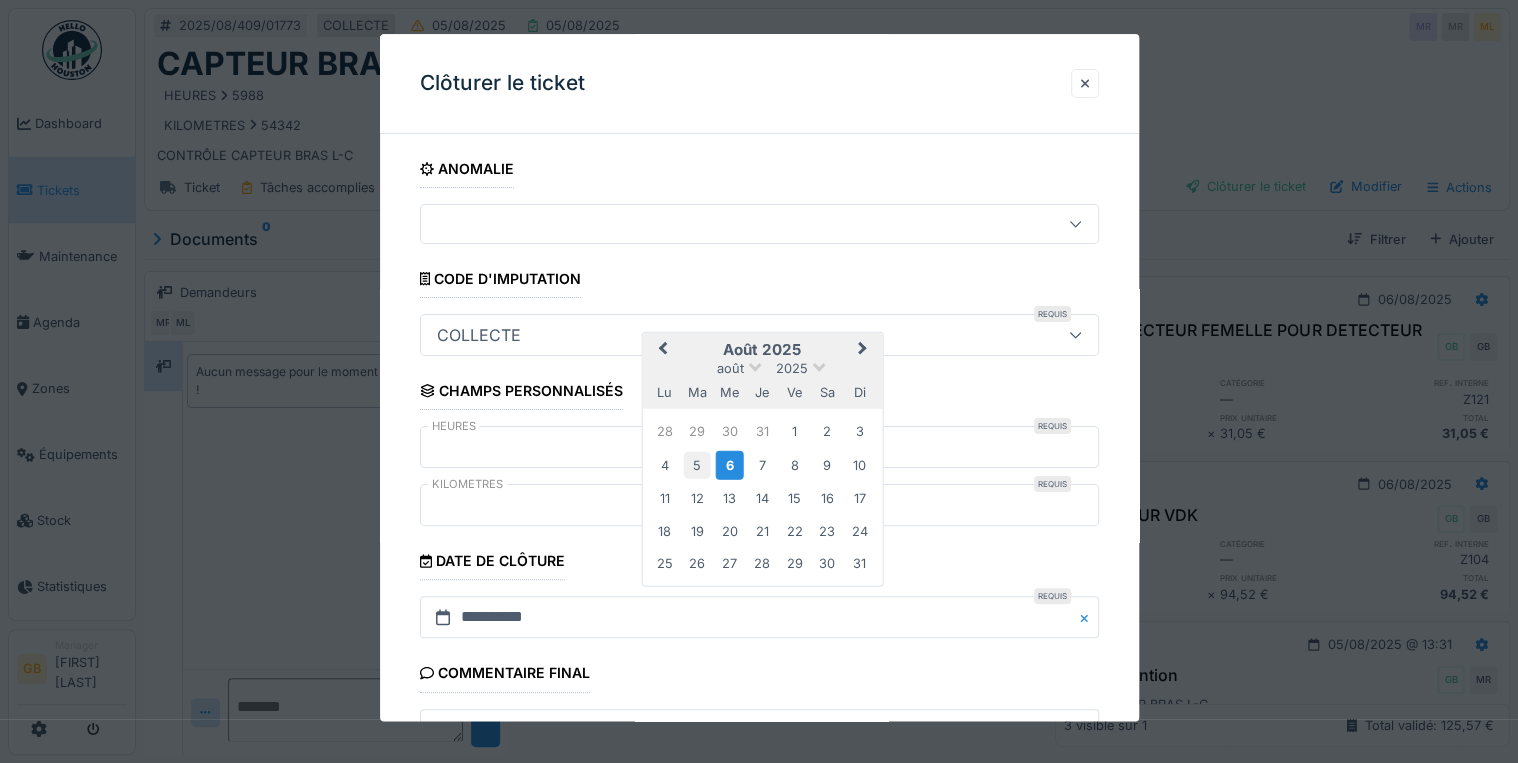 click on "5" at bounding box center [697, 464] 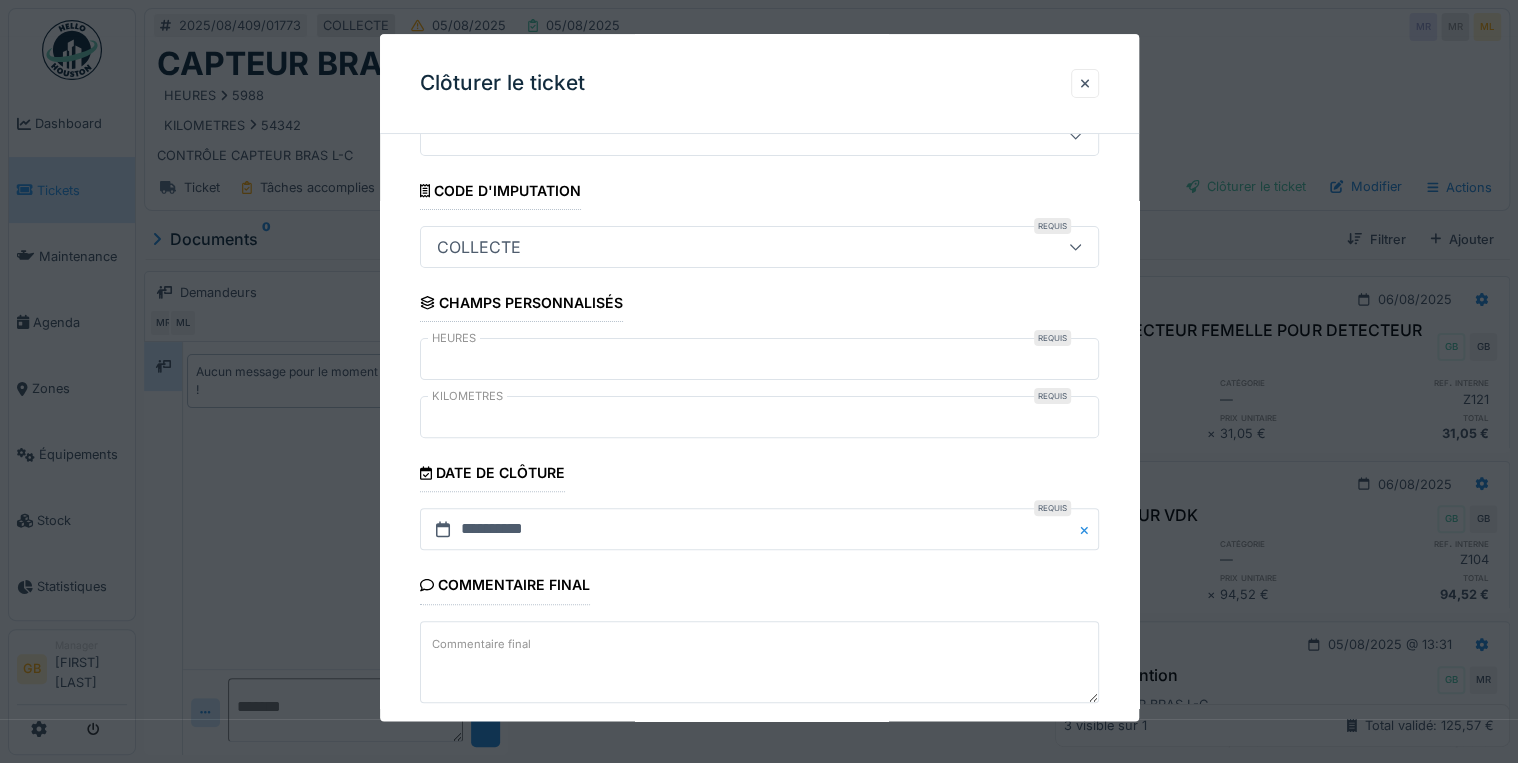 scroll, scrollTop: 184, scrollLeft: 0, axis: vertical 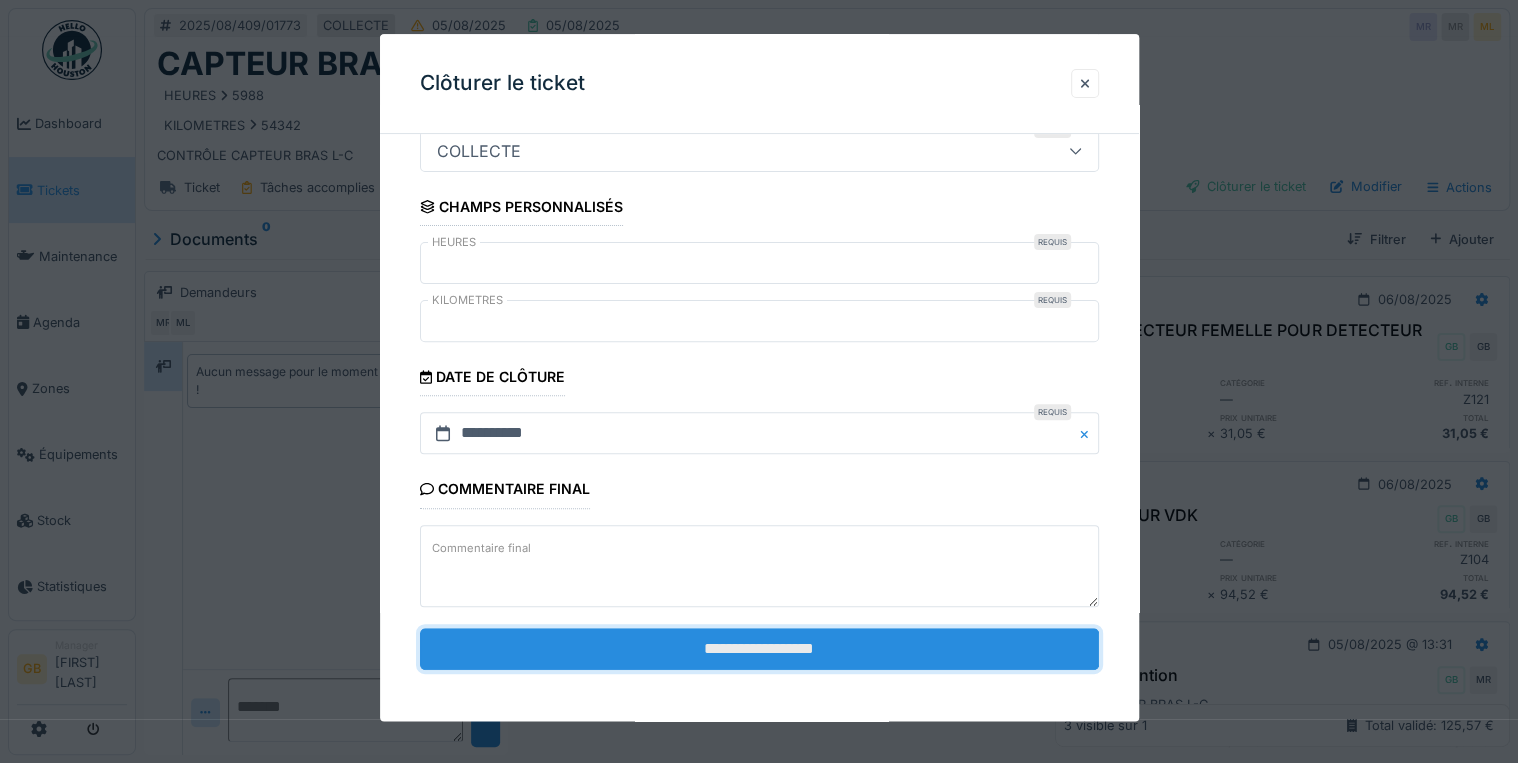 click on "**********" at bounding box center (759, 649) 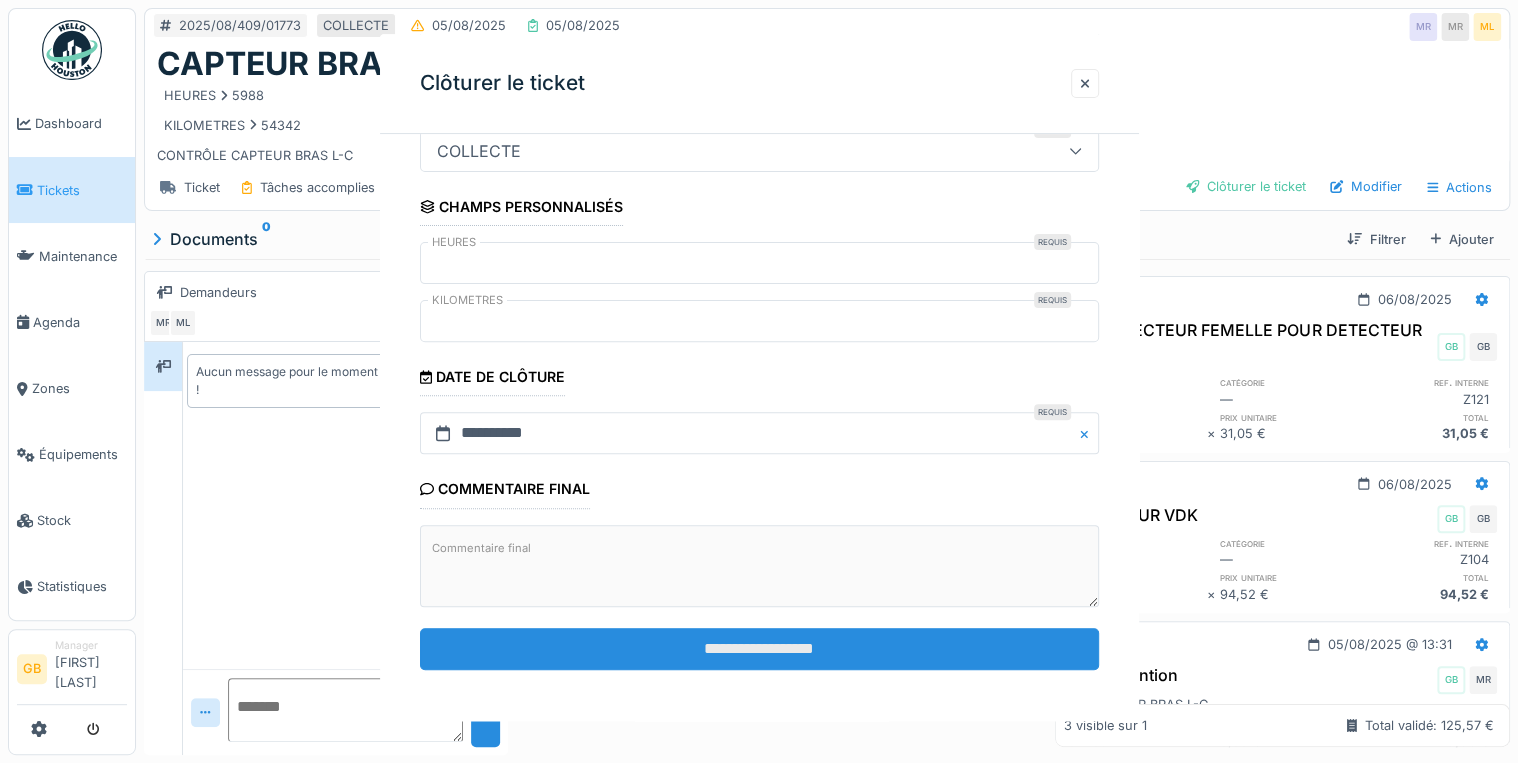 scroll, scrollTop: 0, scrollLeft: 0, axis: both 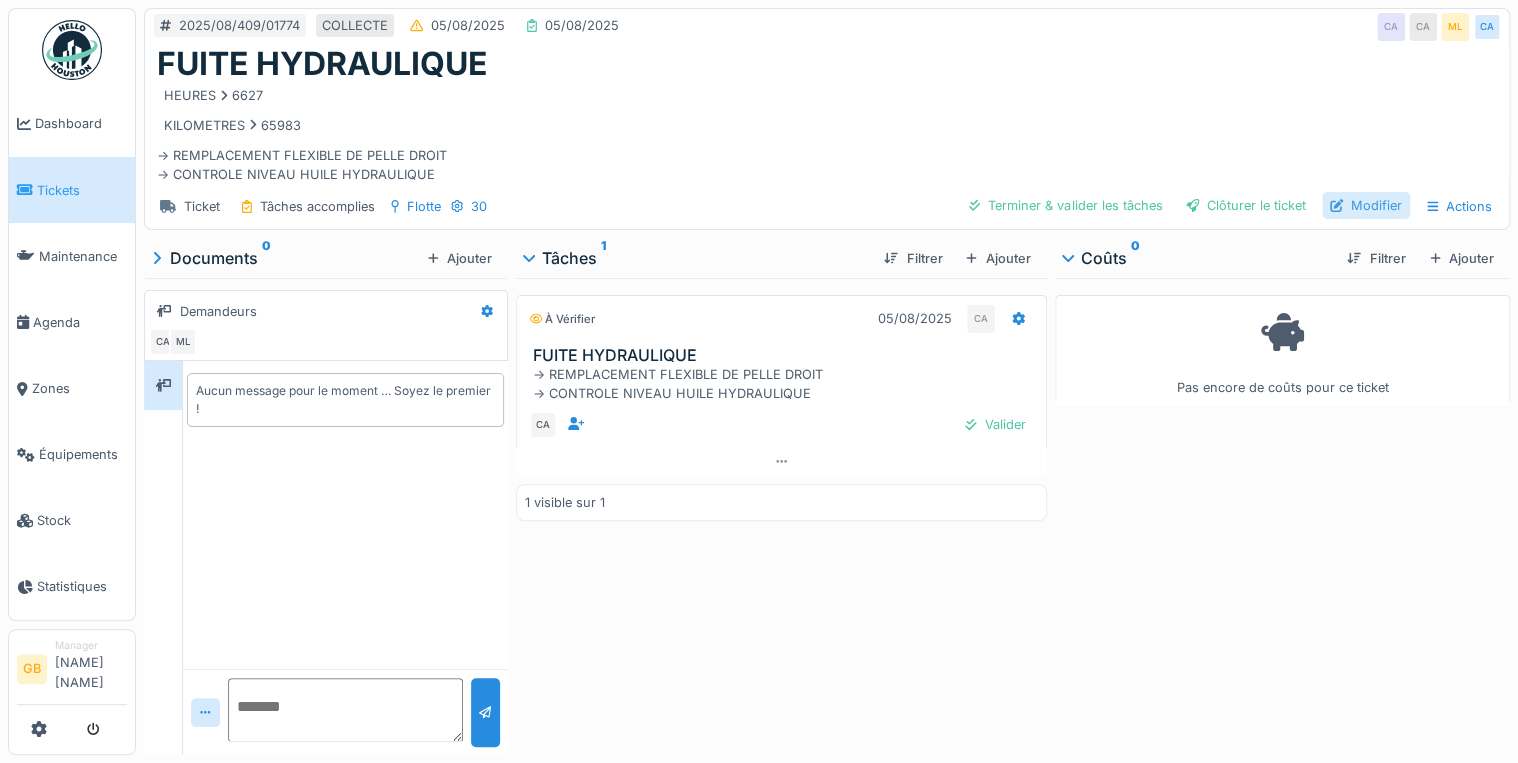 click on "Modifier" at bounding box center (1366, 205) 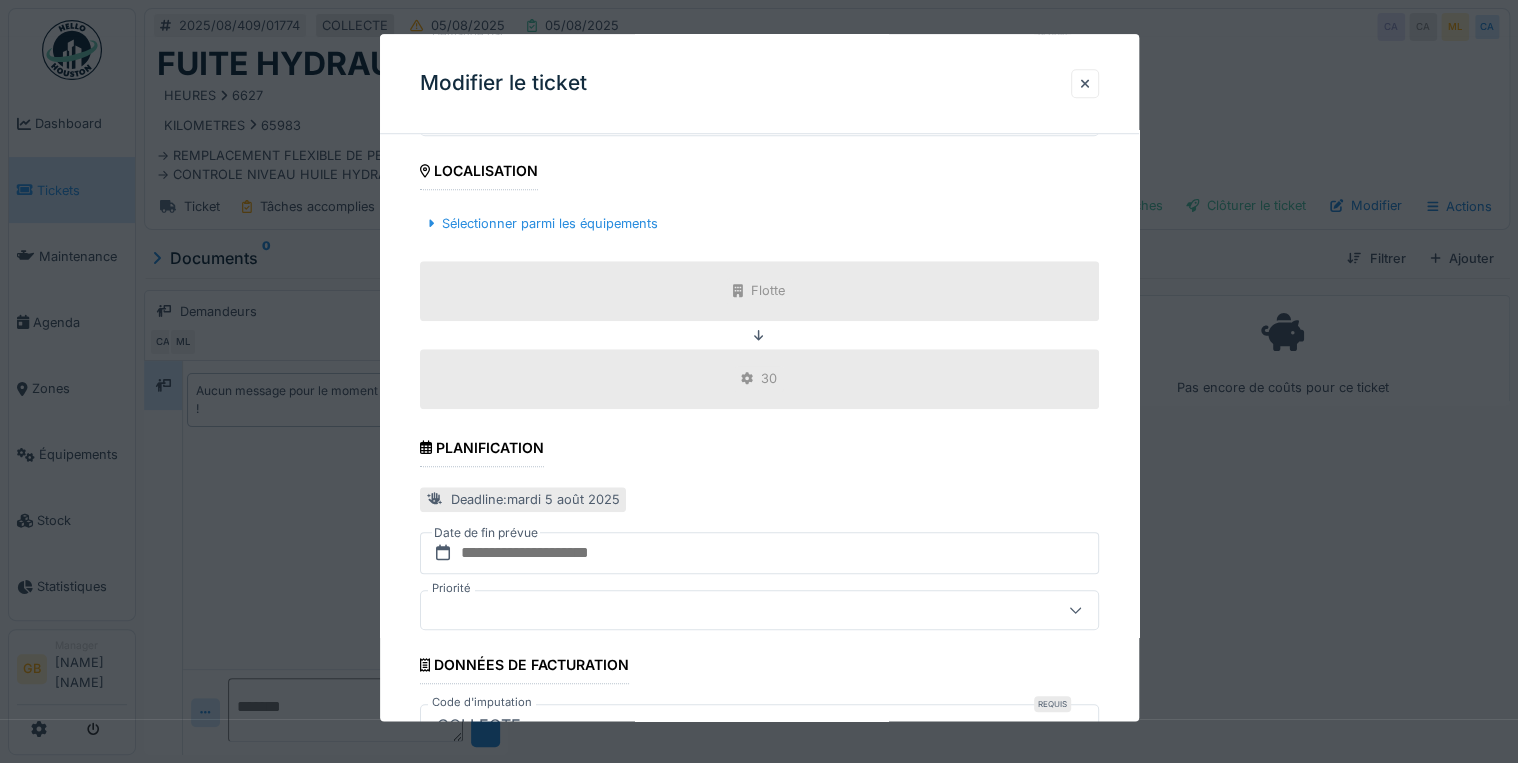 scroll, scrollTop: 798, scrollLeft: 0, axis: vertical 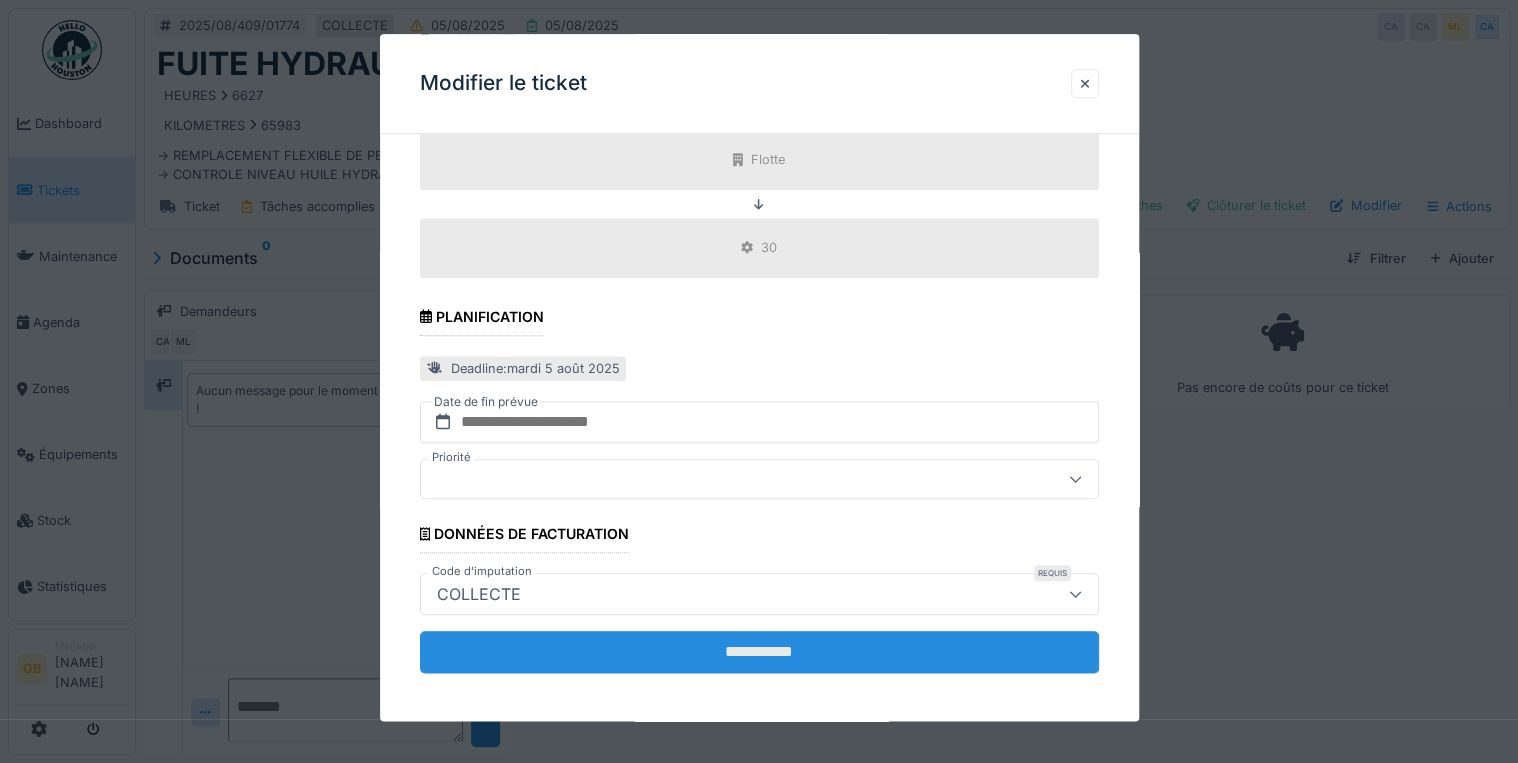 click on "**********" at bounding box center [759, 652] 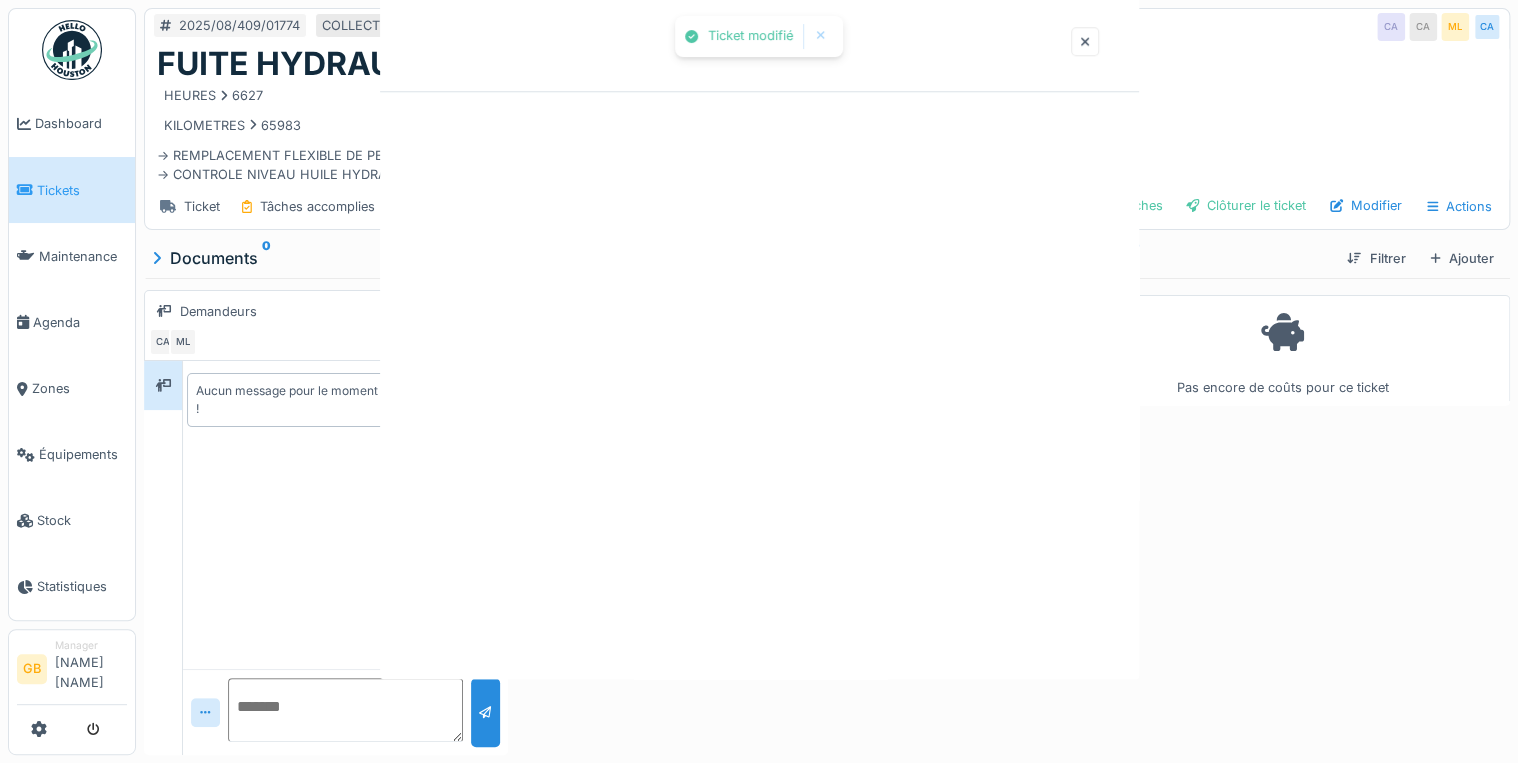 scroll, scrollTop: 0, scrollLeft: 0, axis: both 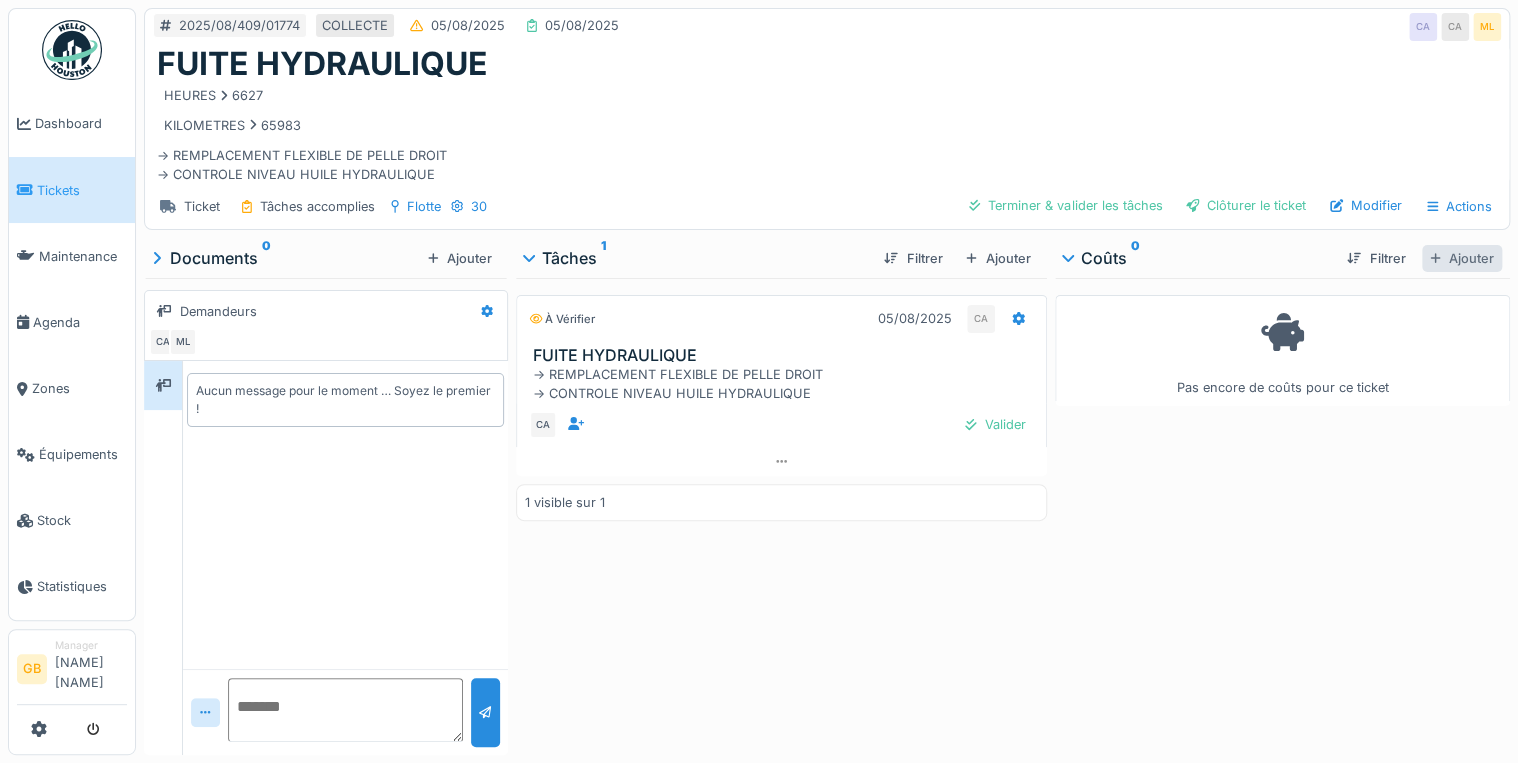 click on "Ajouter" at bounding box center (1462, 258) 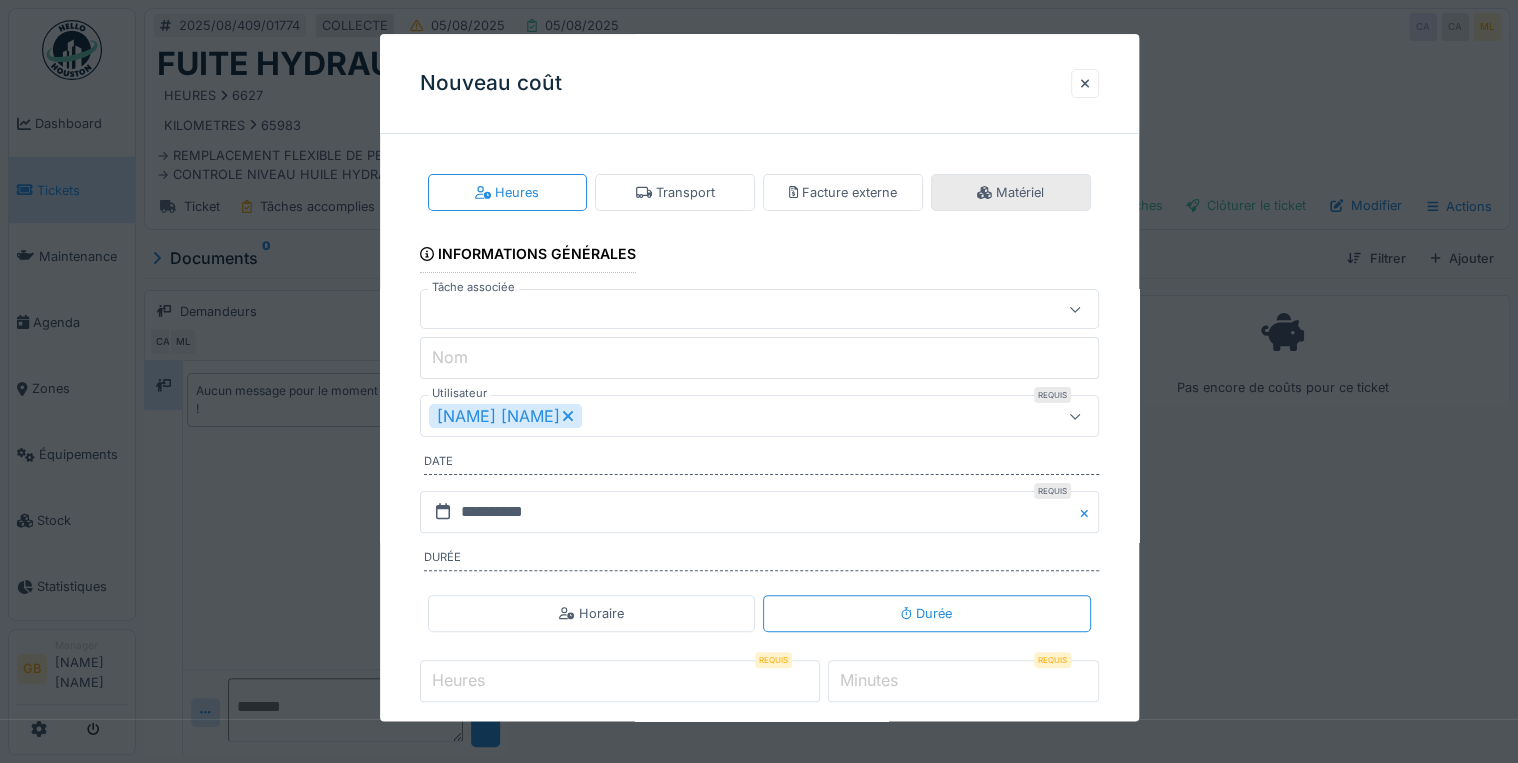 click on "Matériel" at bounding box center [1010, 192] 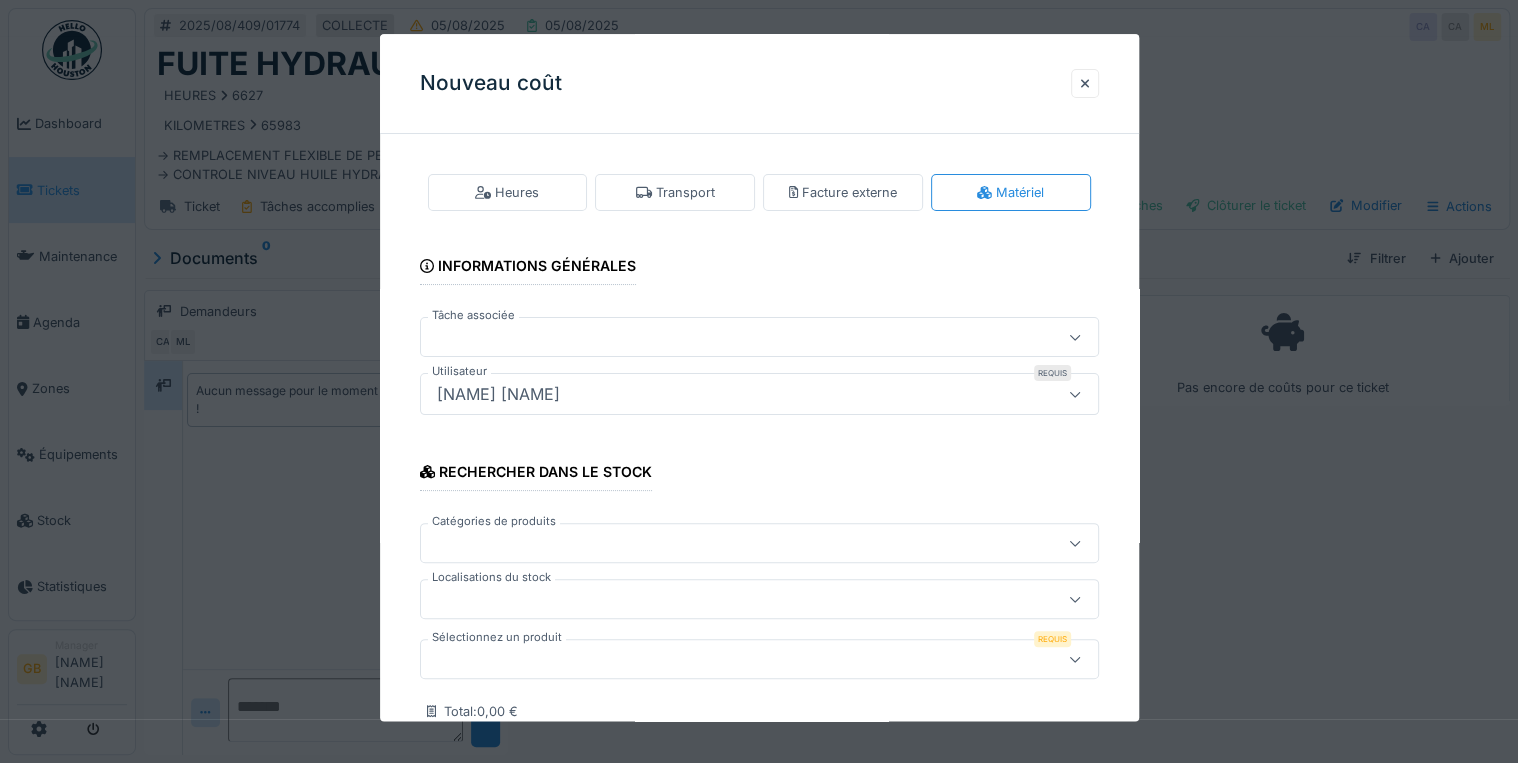 click at bounding box center [759, 660] 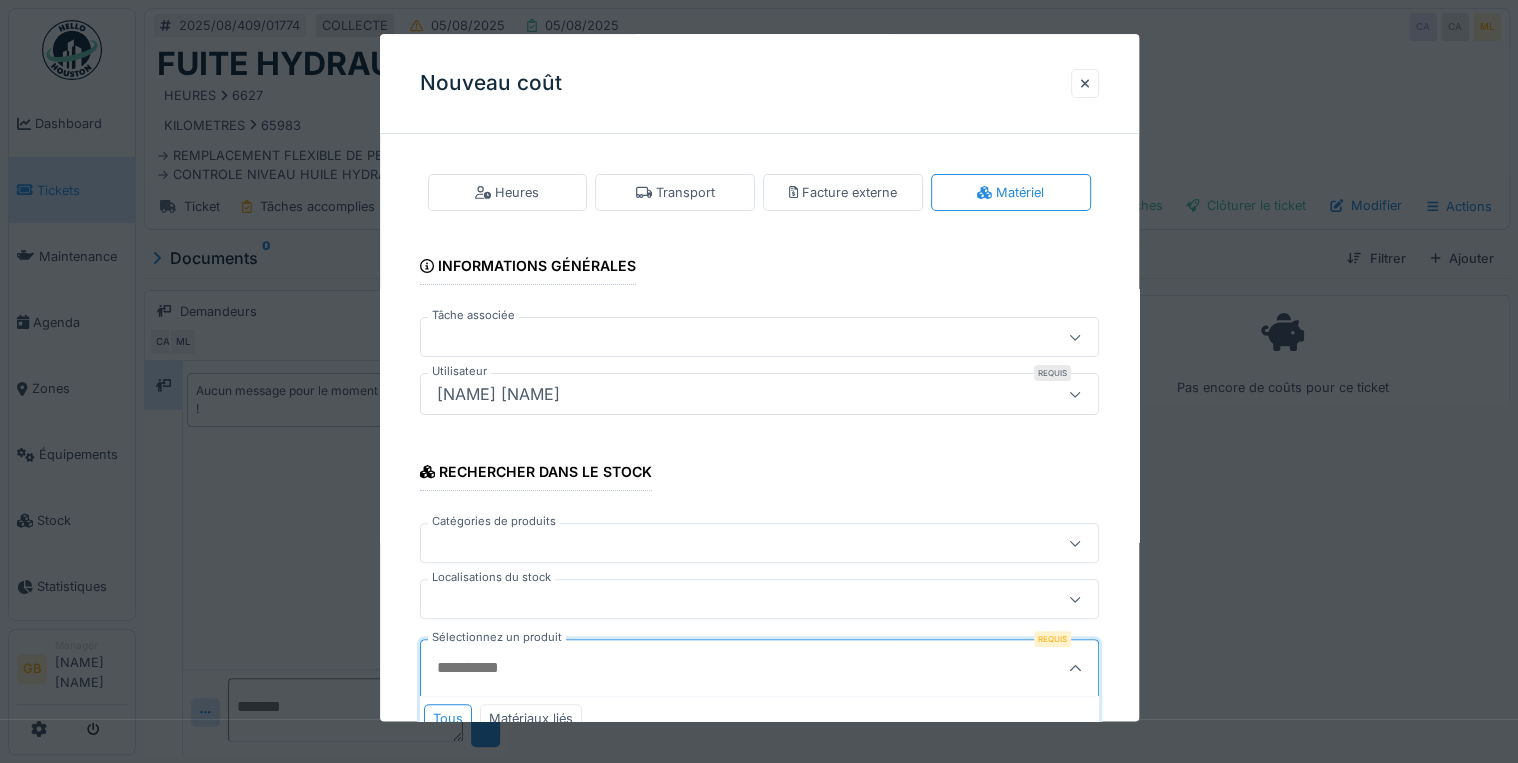 click on "Sélectionnez un produit" at bounding box center (713, 669) 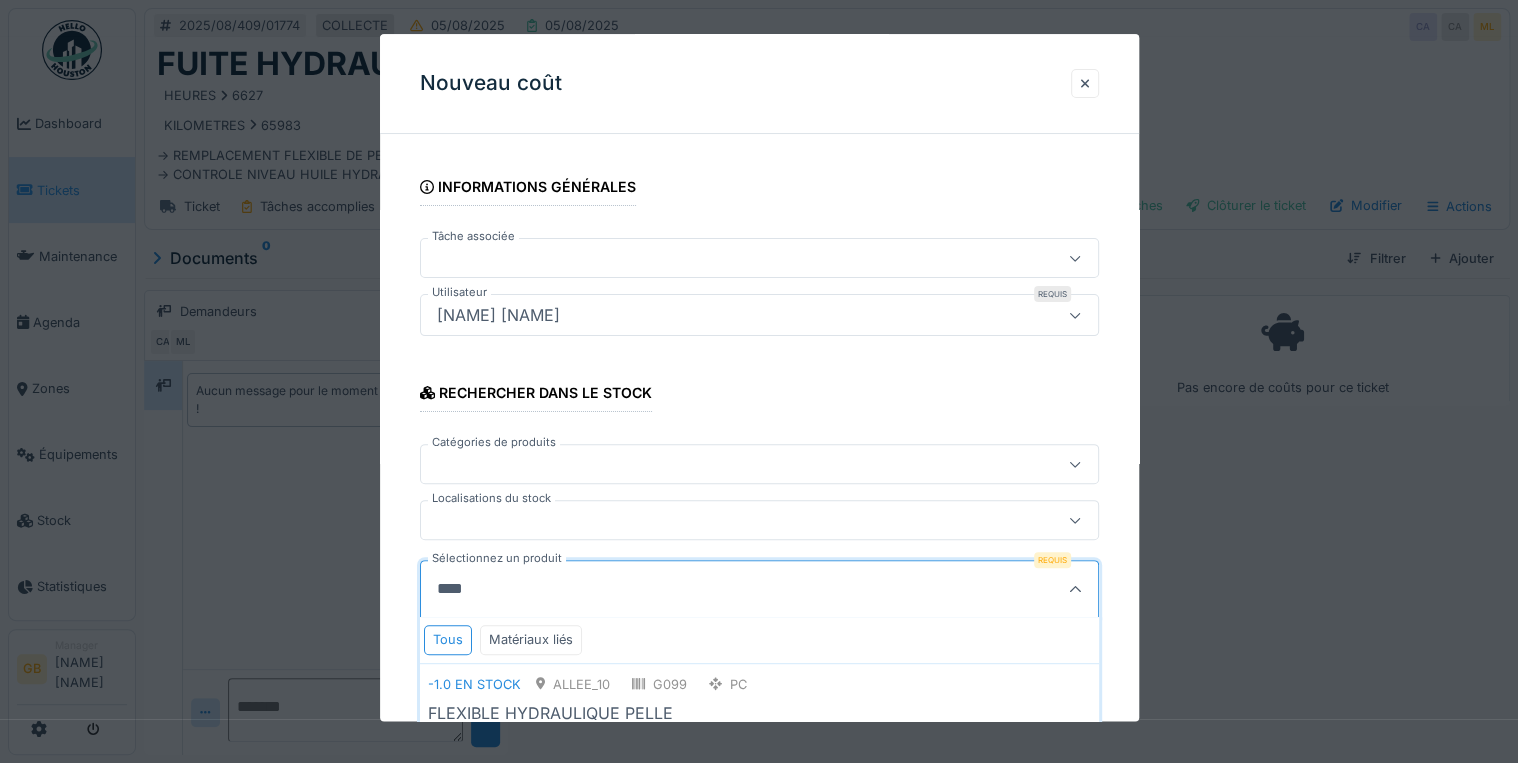 scroll, scrollTop: 132, scrollLeft: 0, axis: vertical 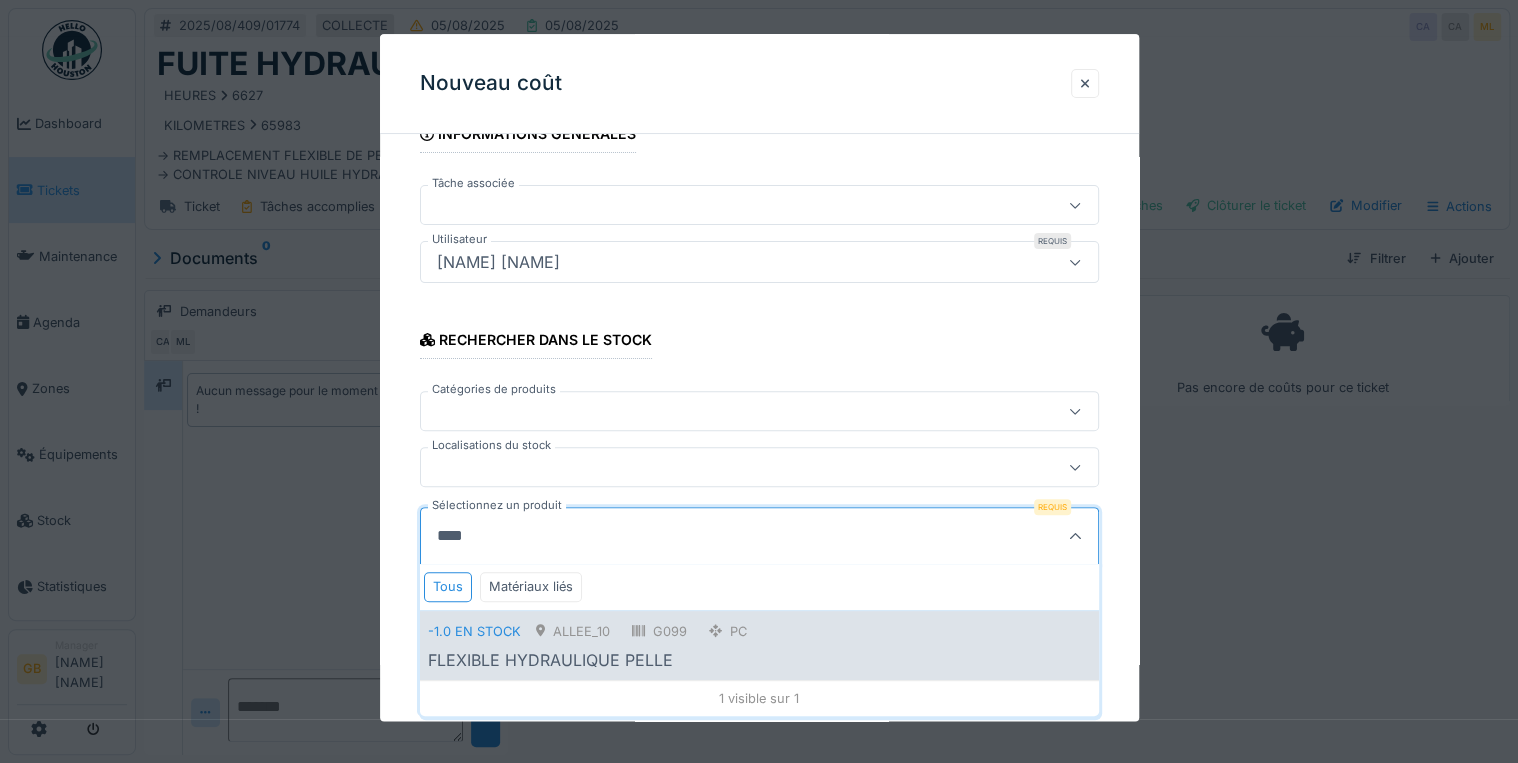 type on "****" 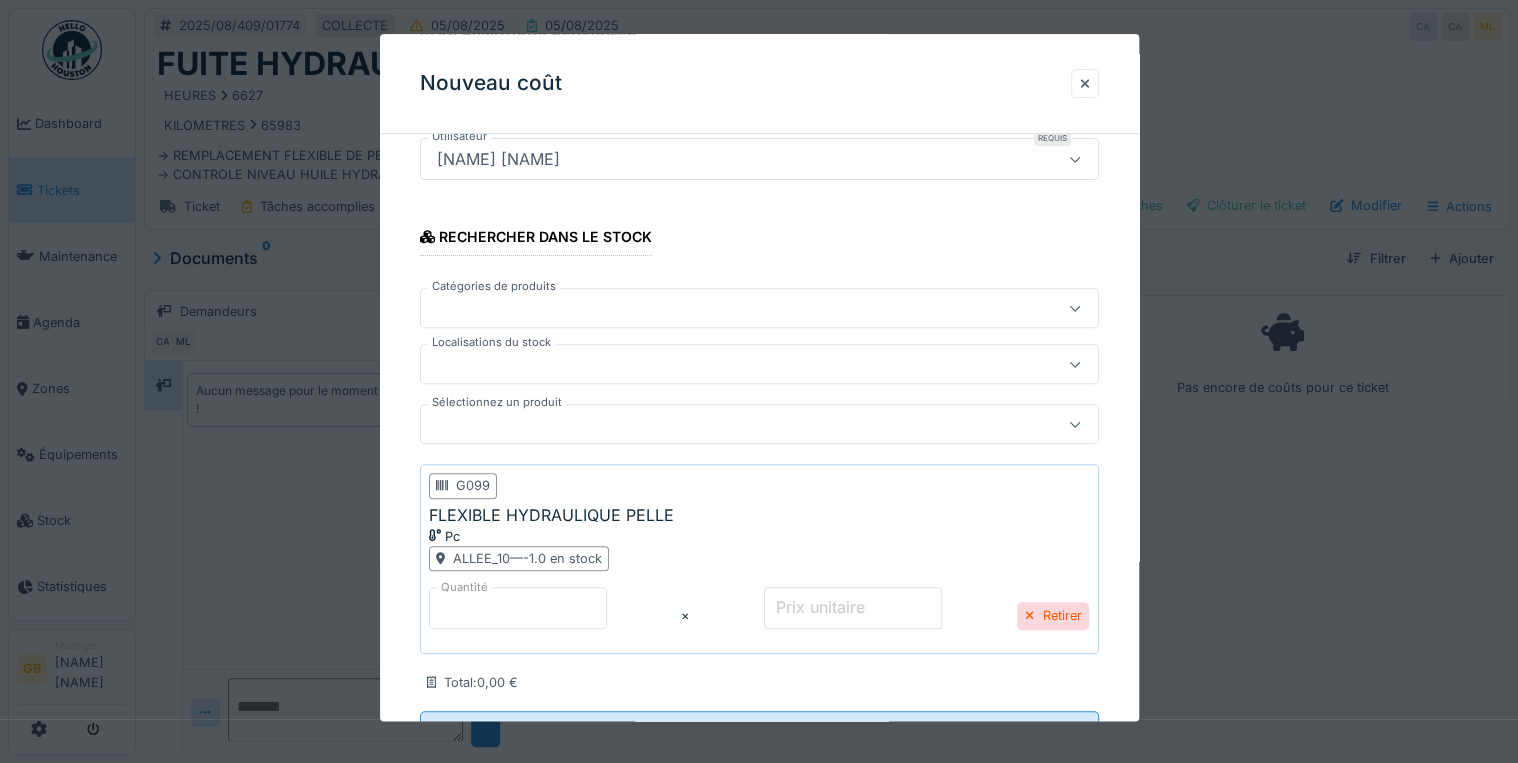 scroll, scrollTop: 319, scrollLeft: 0, axis: vertical 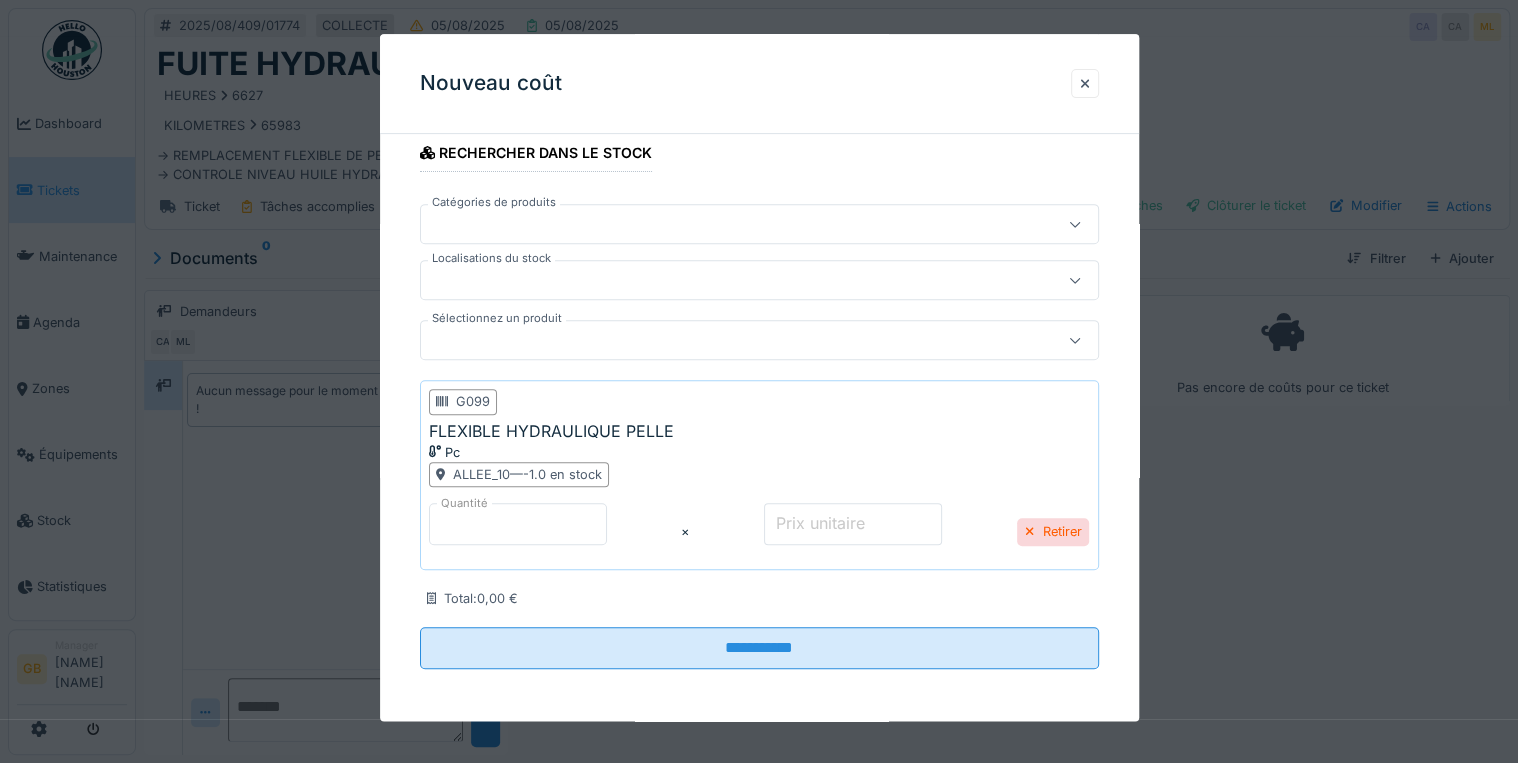 click on "Prix unitaire" at bounding box center [820, 523] 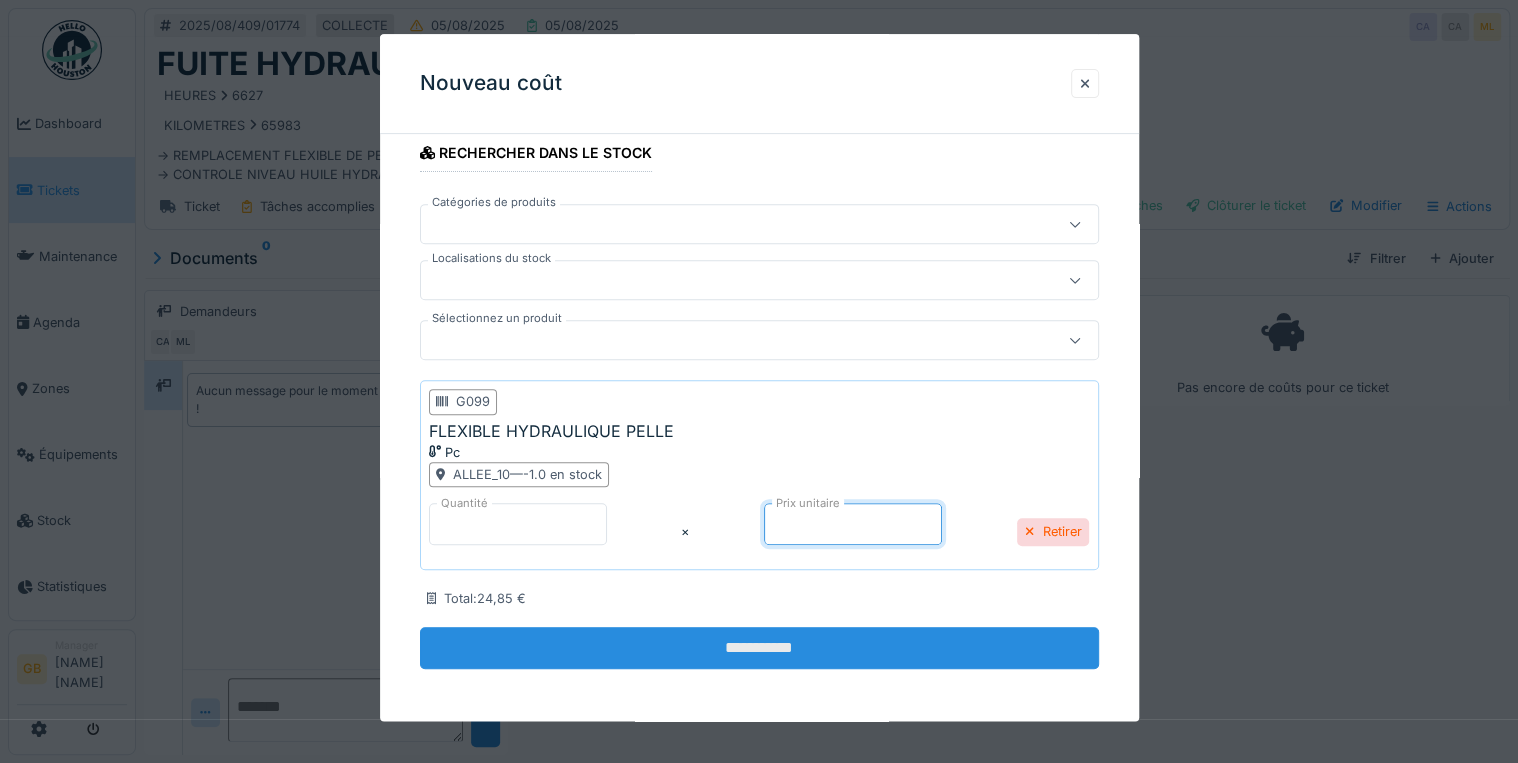 type on "*****" 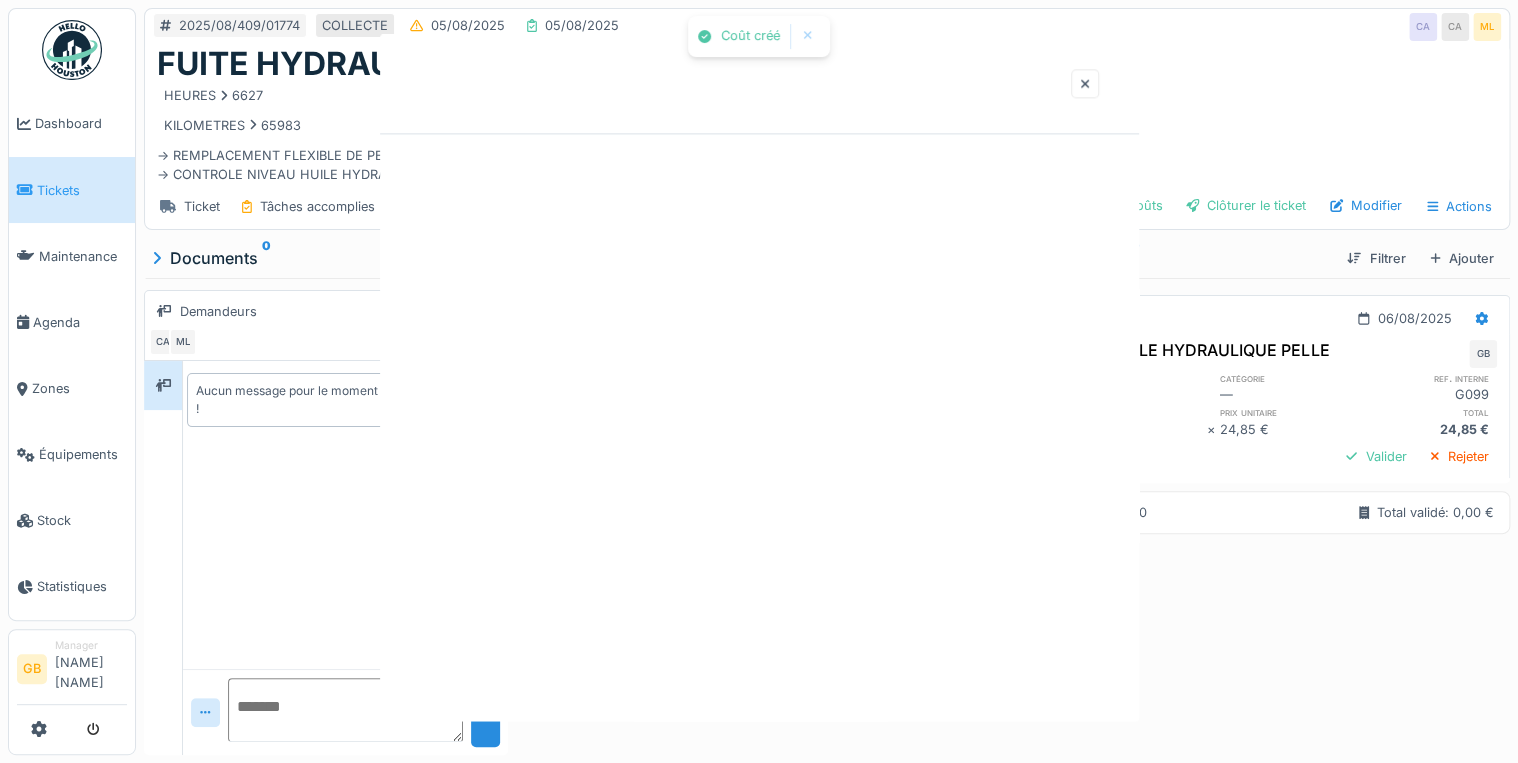 scroll, scrollTop: 0, scrollLeft: 0, axis: both 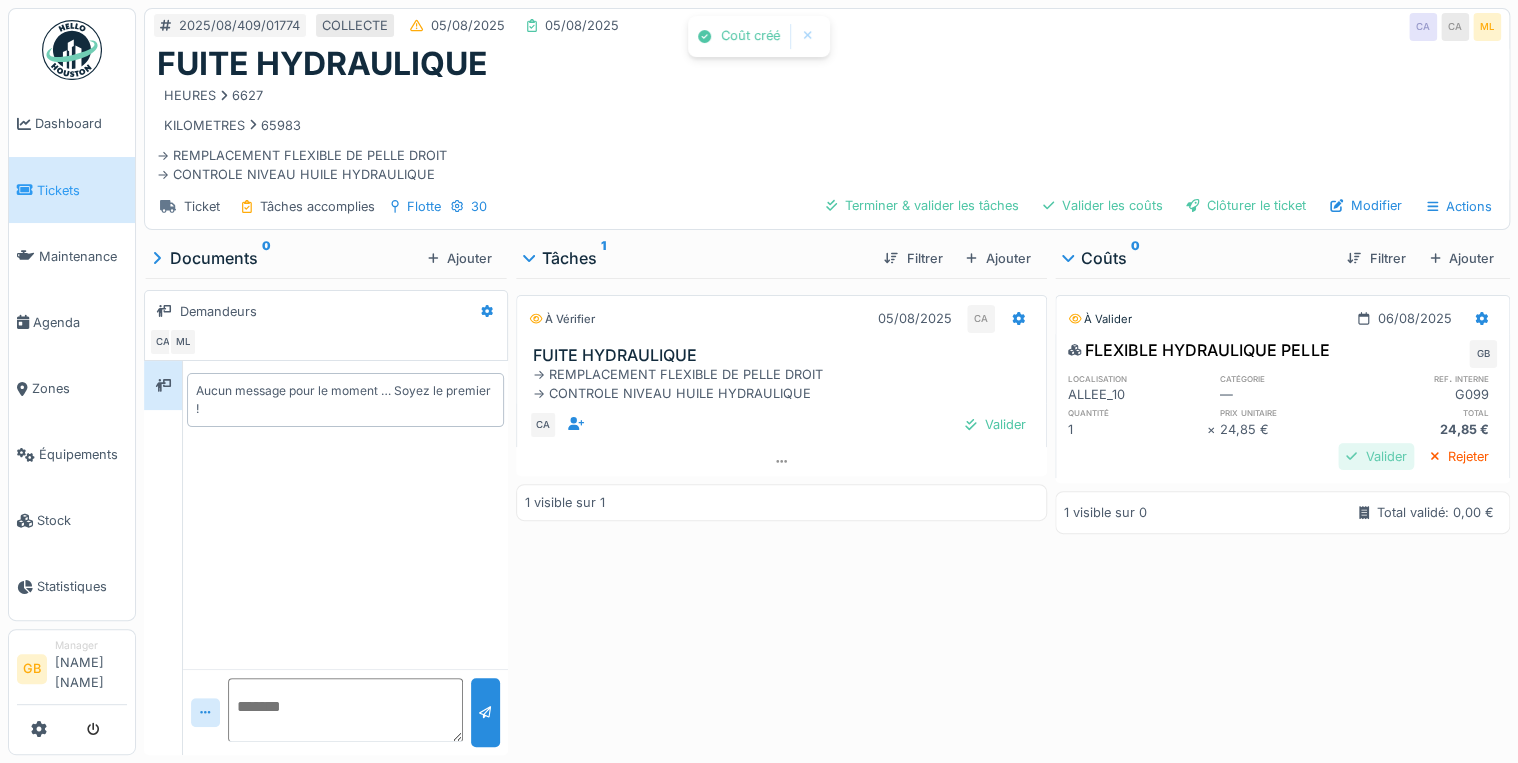 click on "Valider" at bounding box center [1376, 456] 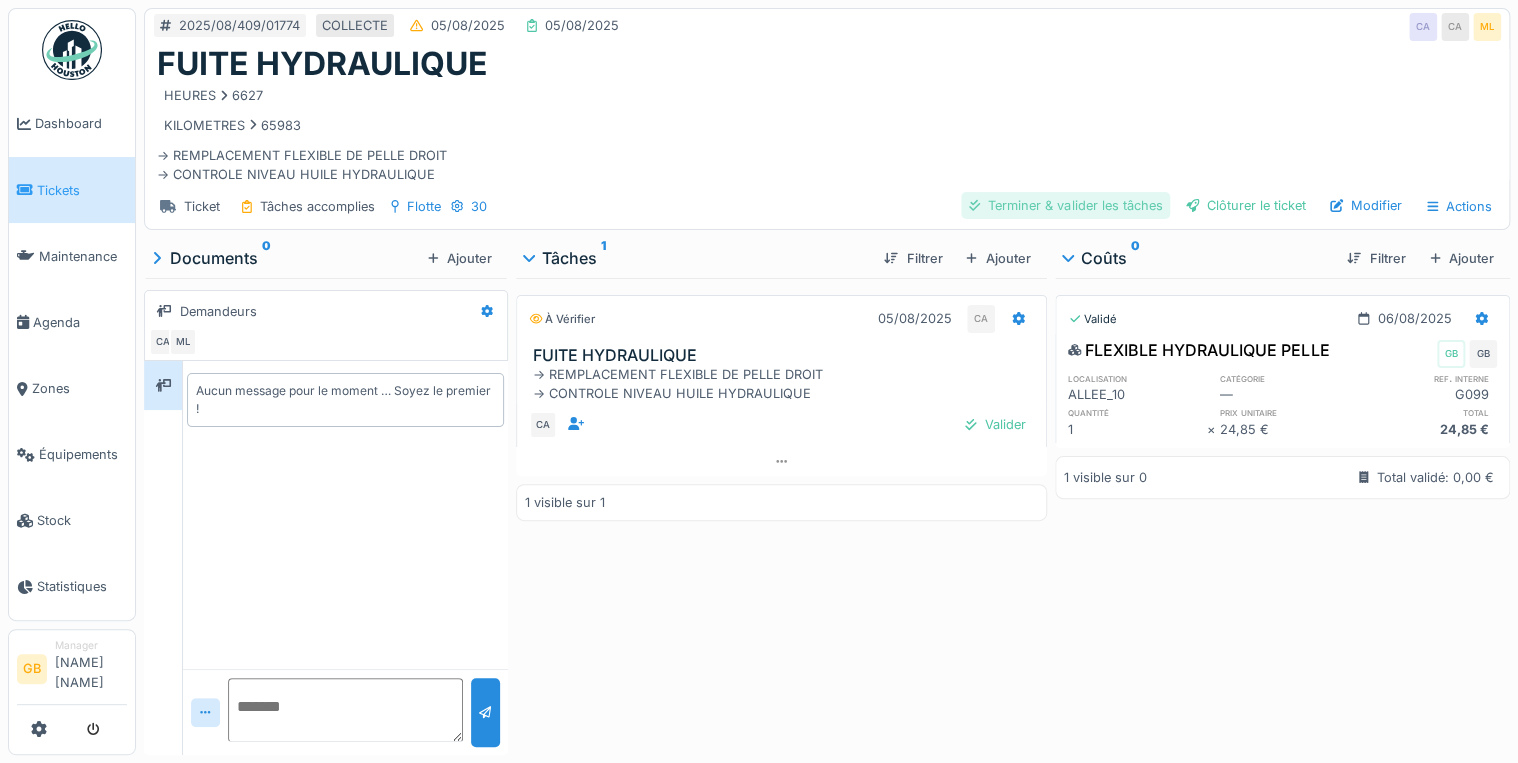 click on "Terminer & valider les tâches" at bounding box center (1065, 205) 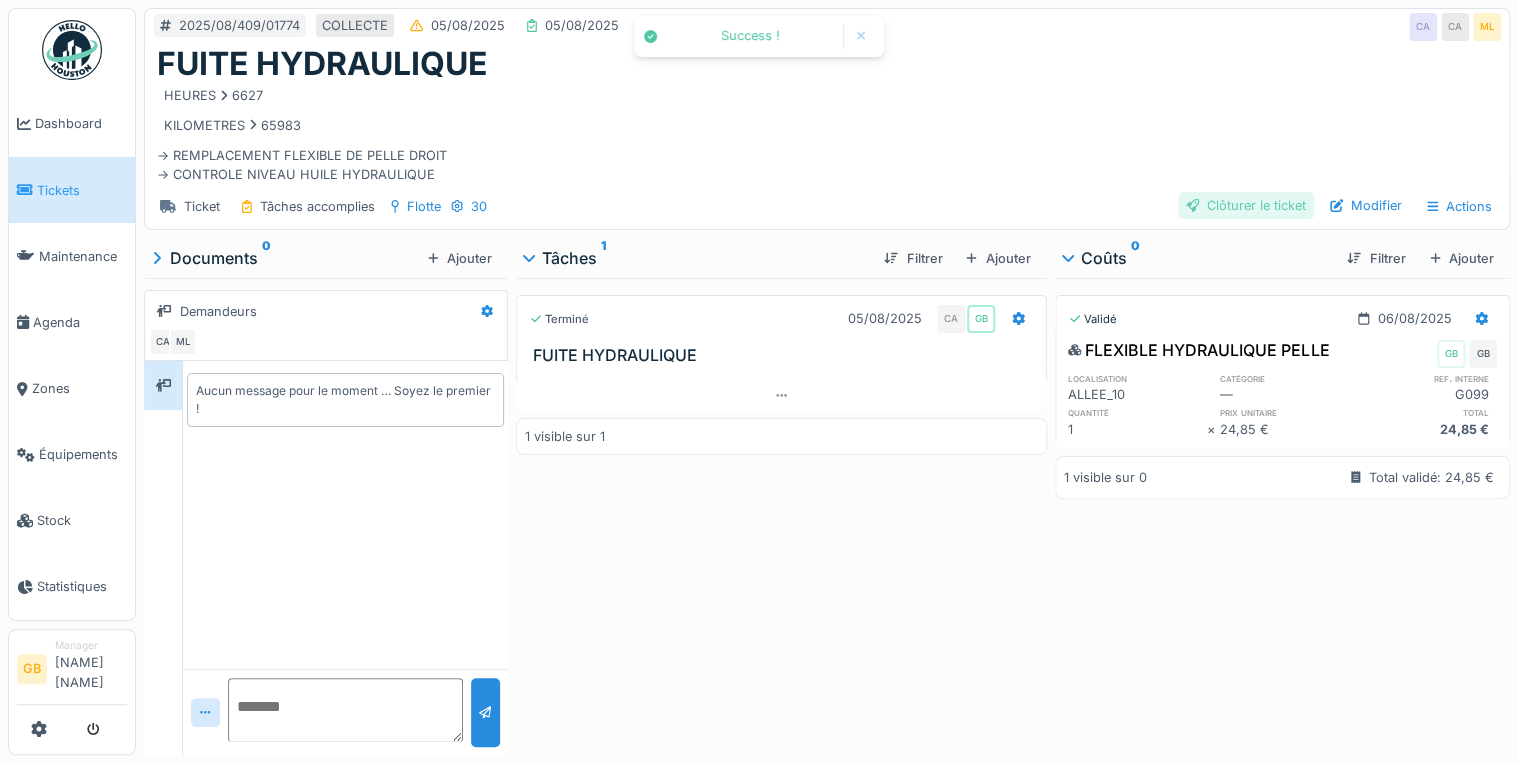 click on "Clôturer le ticket" at bounding box center (1246, 205) 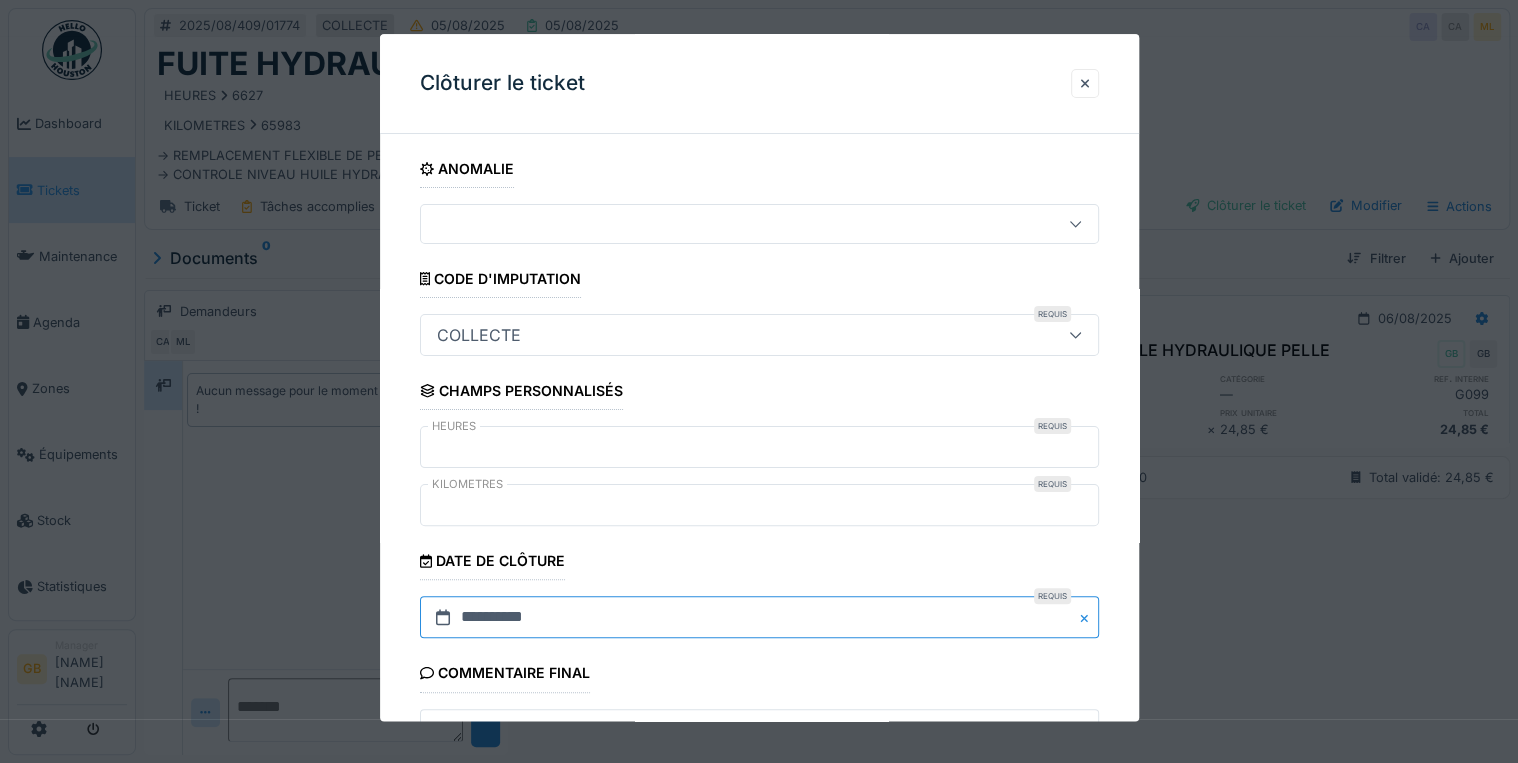 click on "**********" at bounding box center [759, 618] 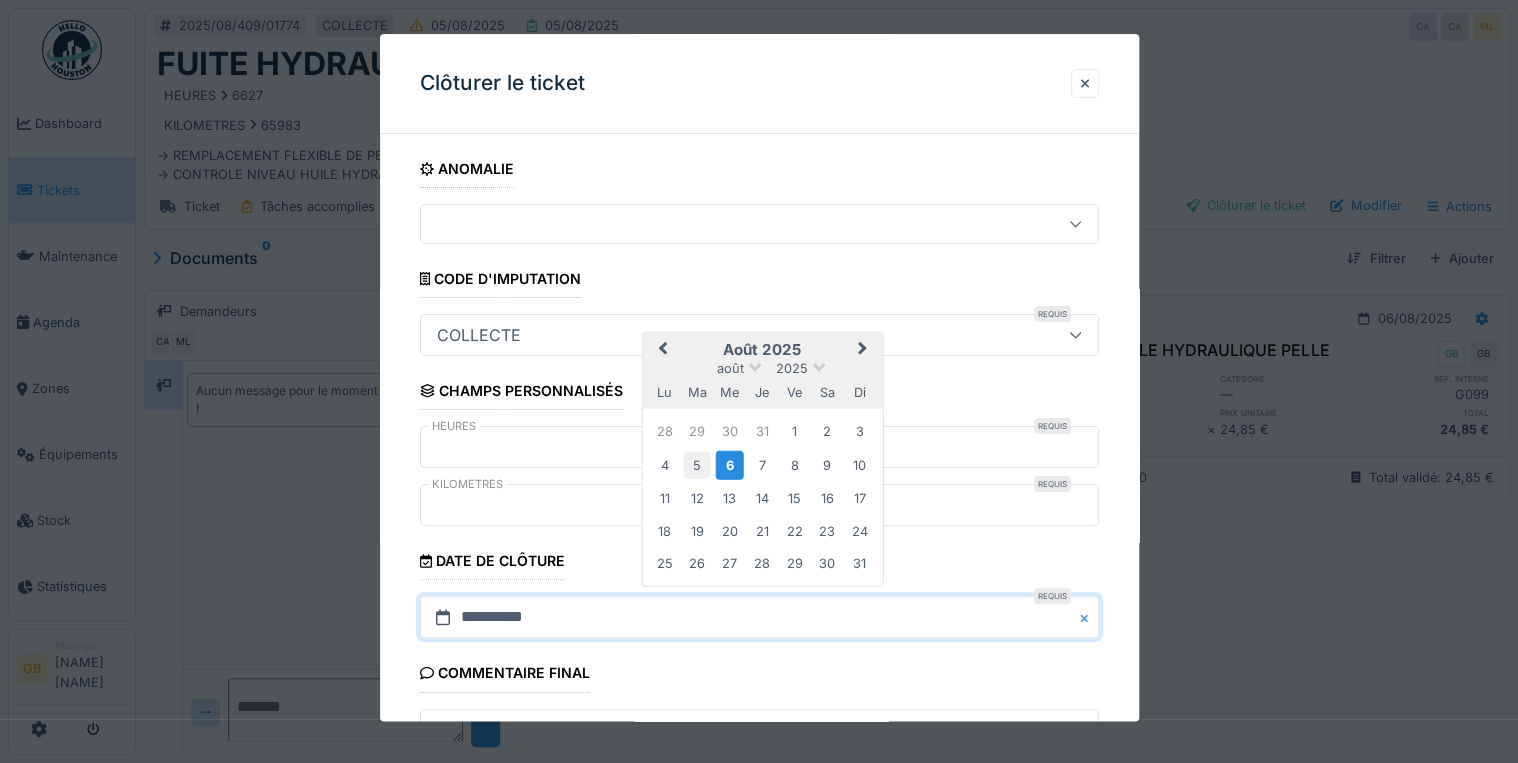 click on "5" at bounding box center (697, 464) 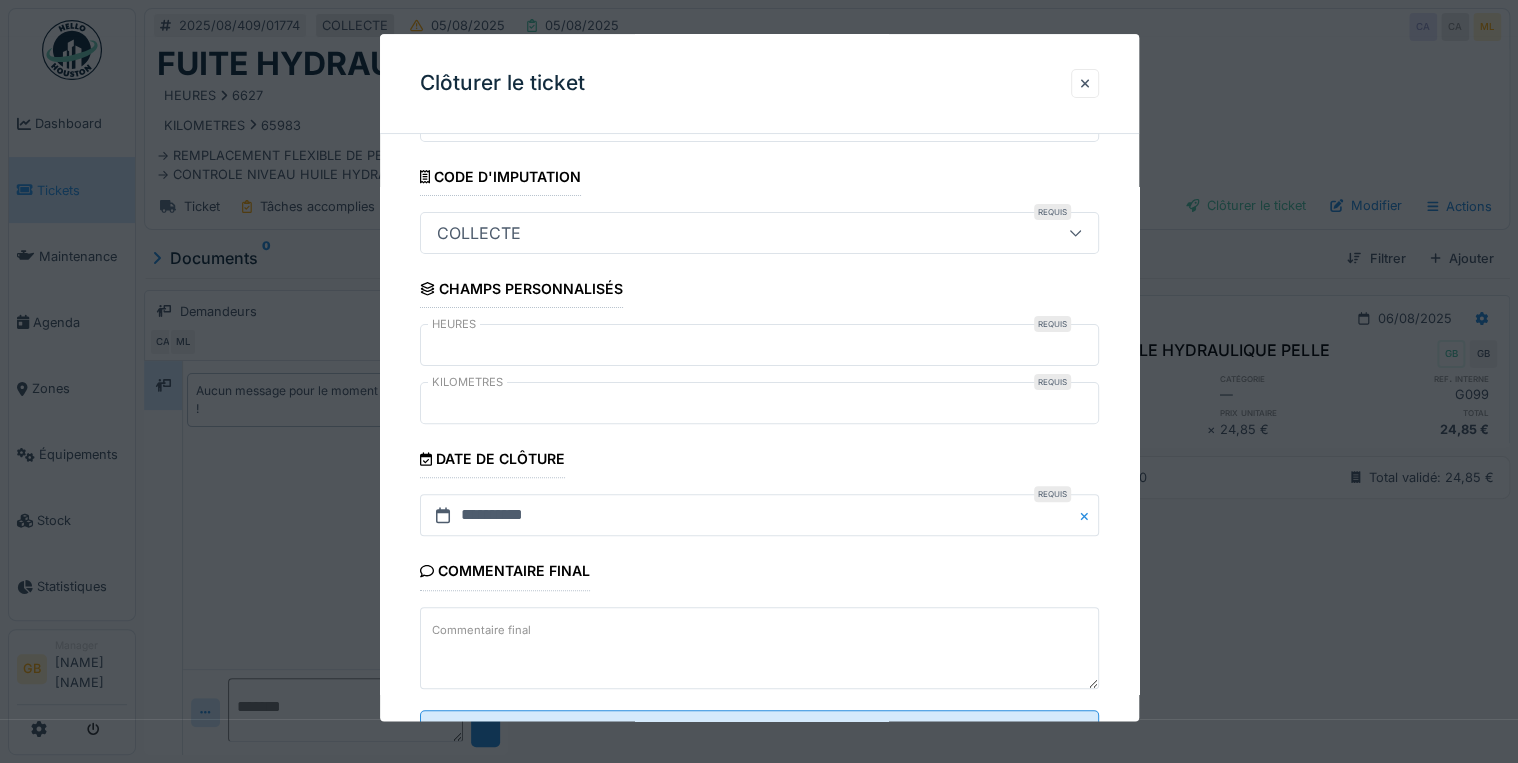 scroll, scrollTop: 160, scrollLeft: 0, axis: vertical 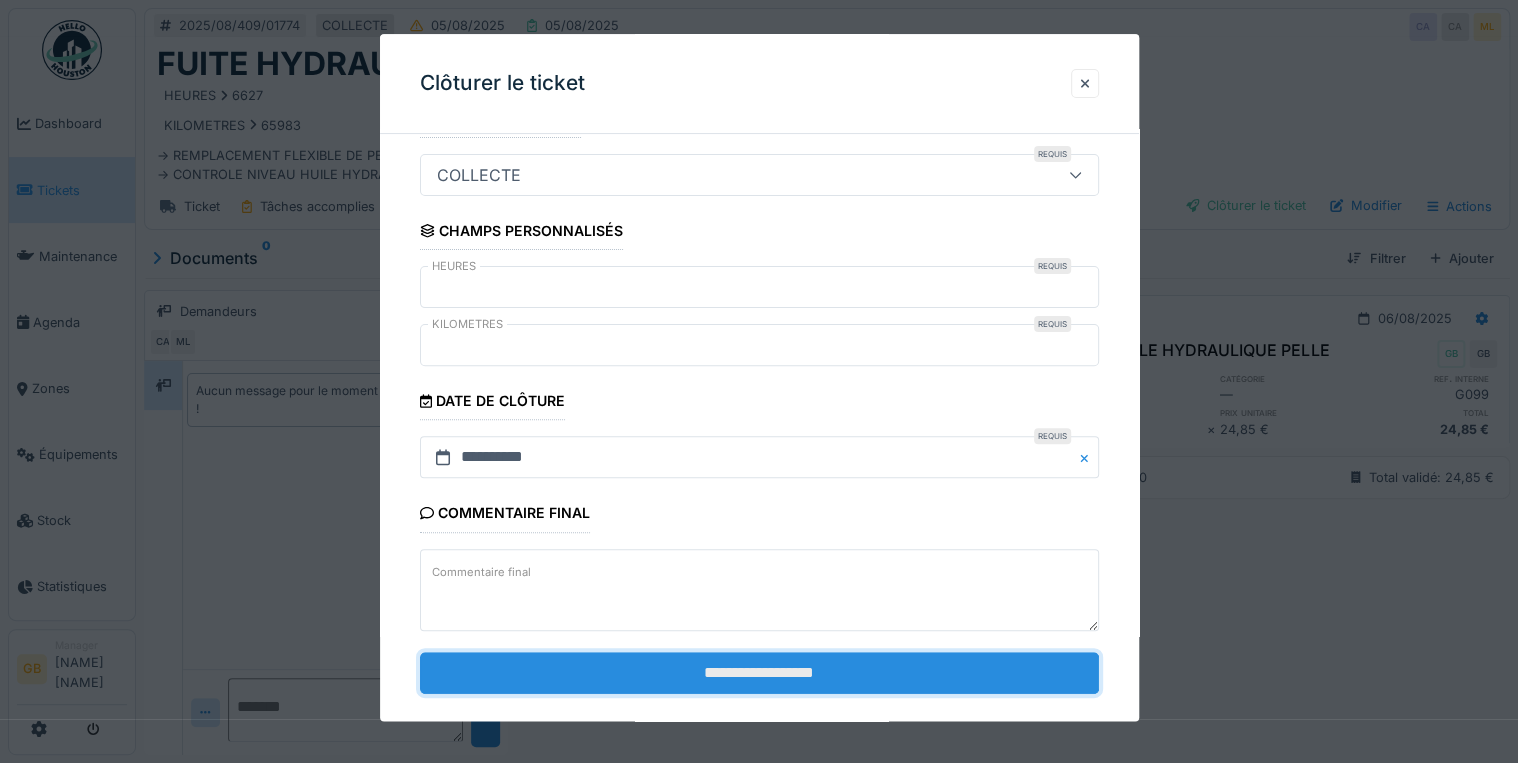click on "**********" at bounding box center (759, 673) 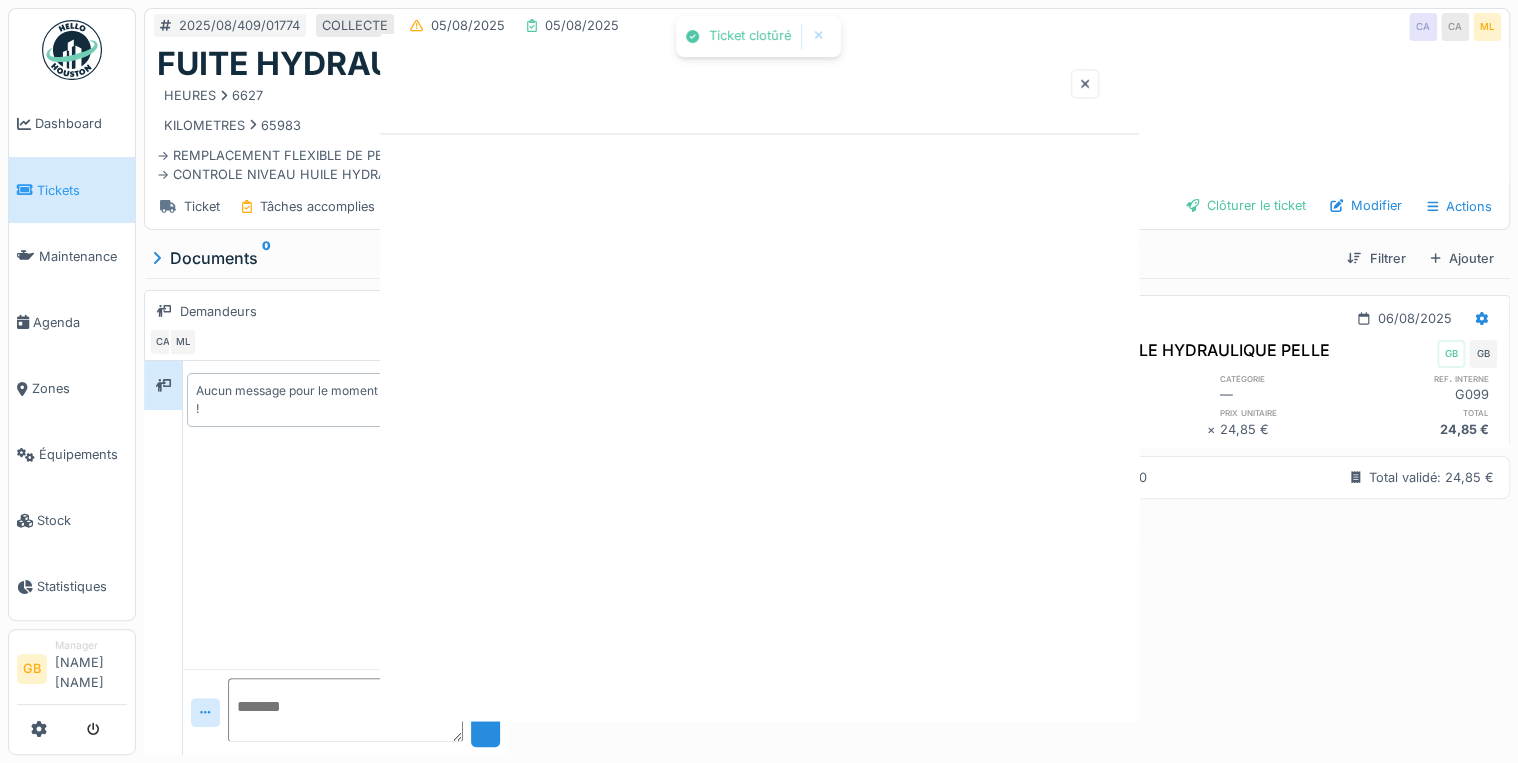 scroll, scrollTop: 0, scrollLeft: 0, axis: both 